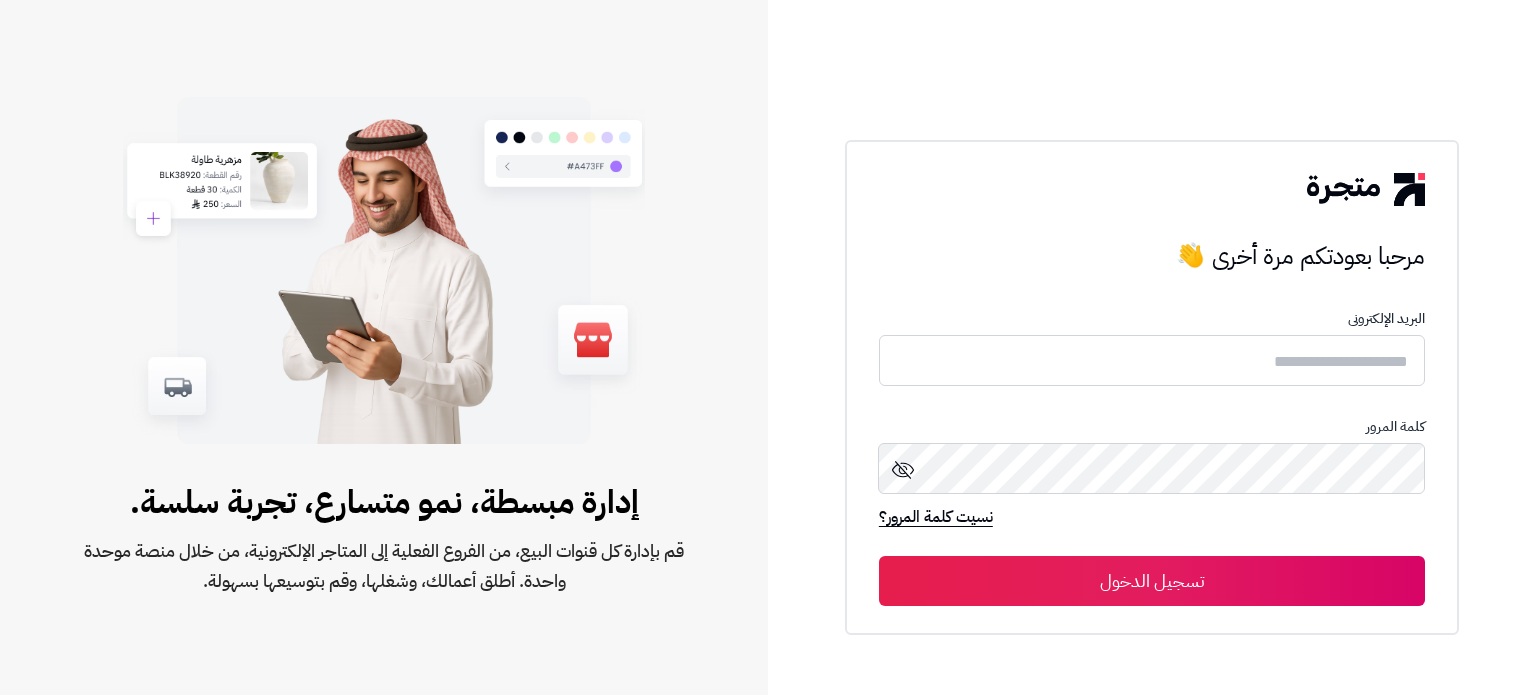 scroll, scrollTop: 0, scrollLeft: 0, axis: both 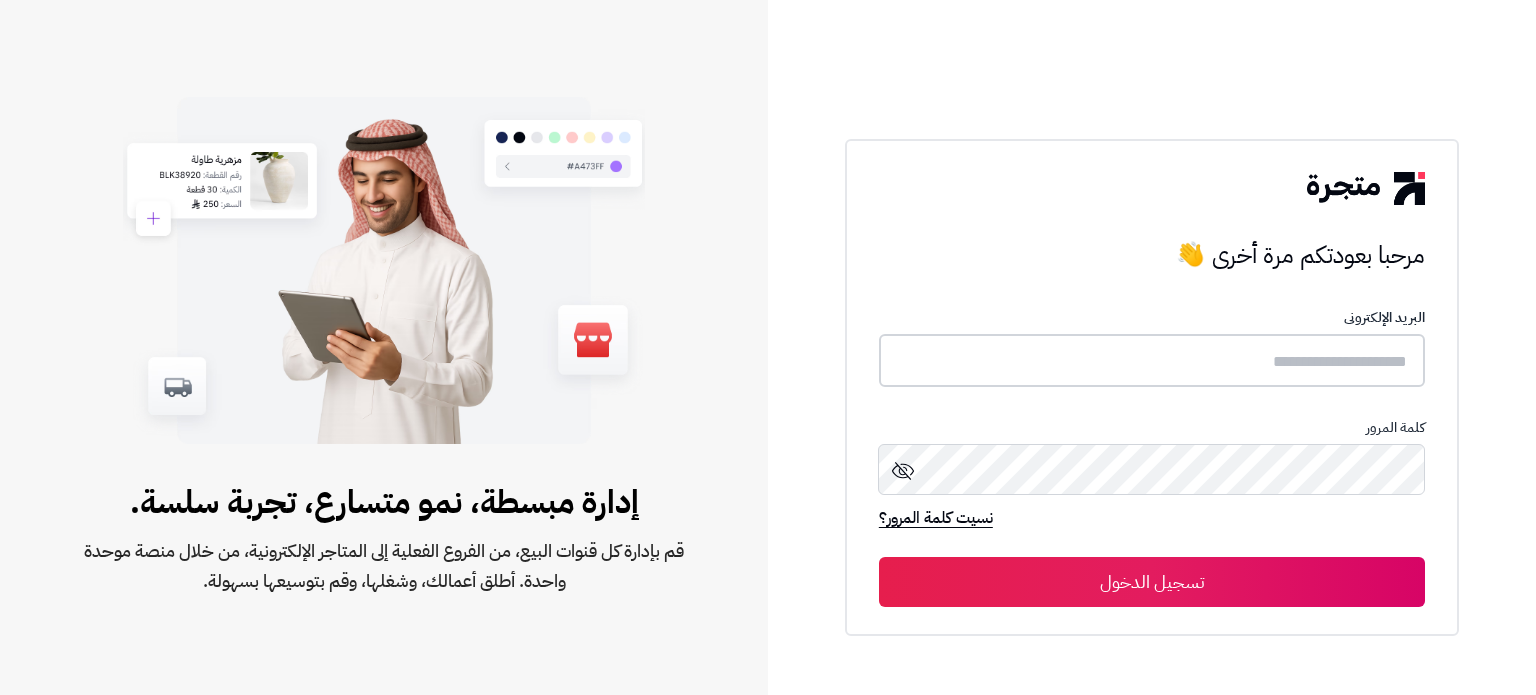 type on "**********" 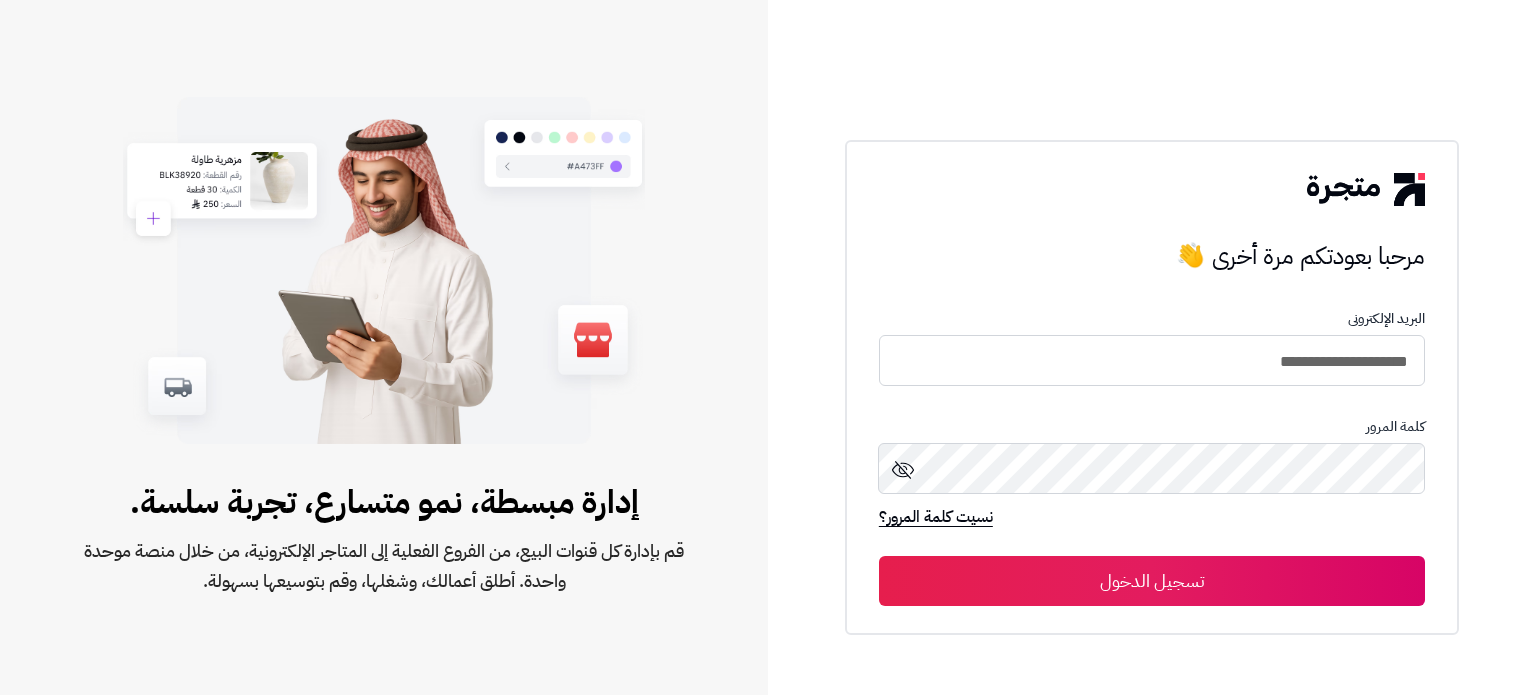 click on "تسجيل الدخول" at bounding box center (1152, 581) 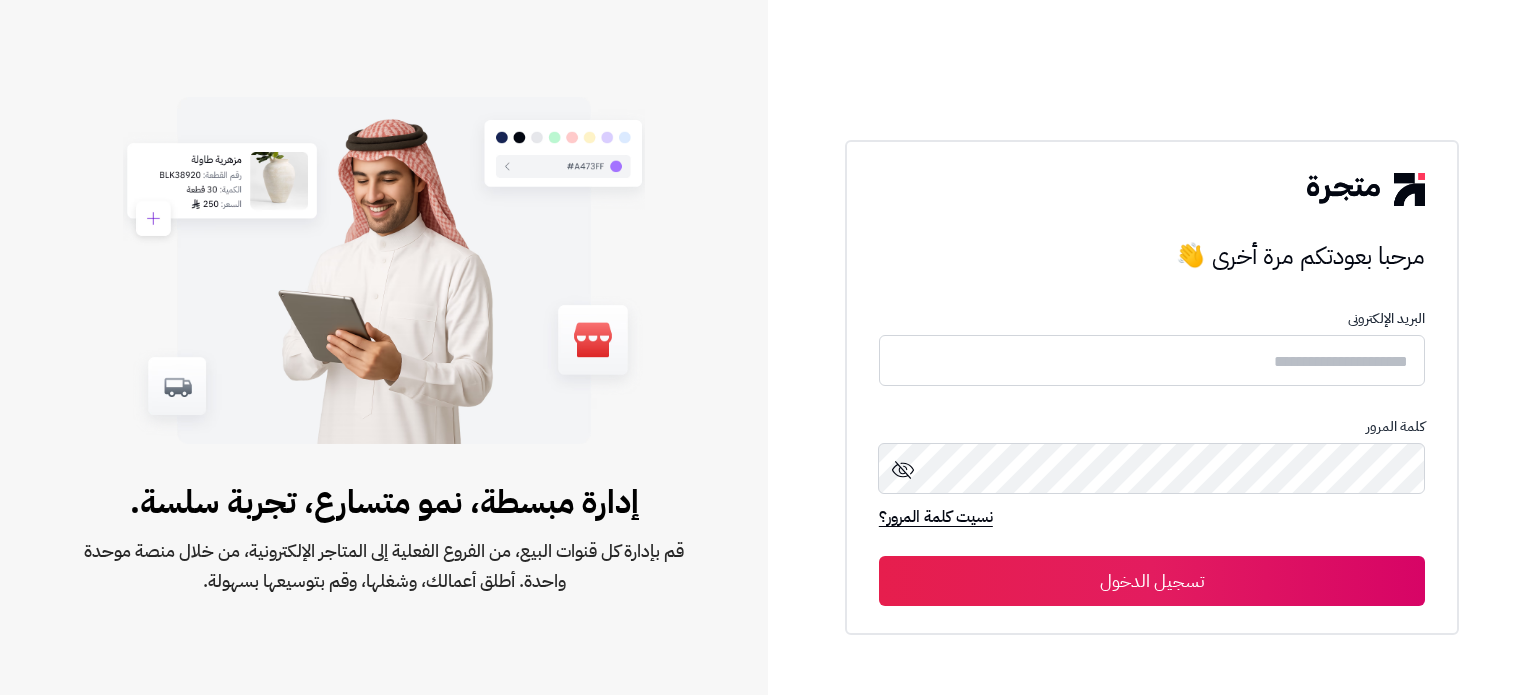 scroll, scrollTop: 0, scrollLeft: 0, axis: both 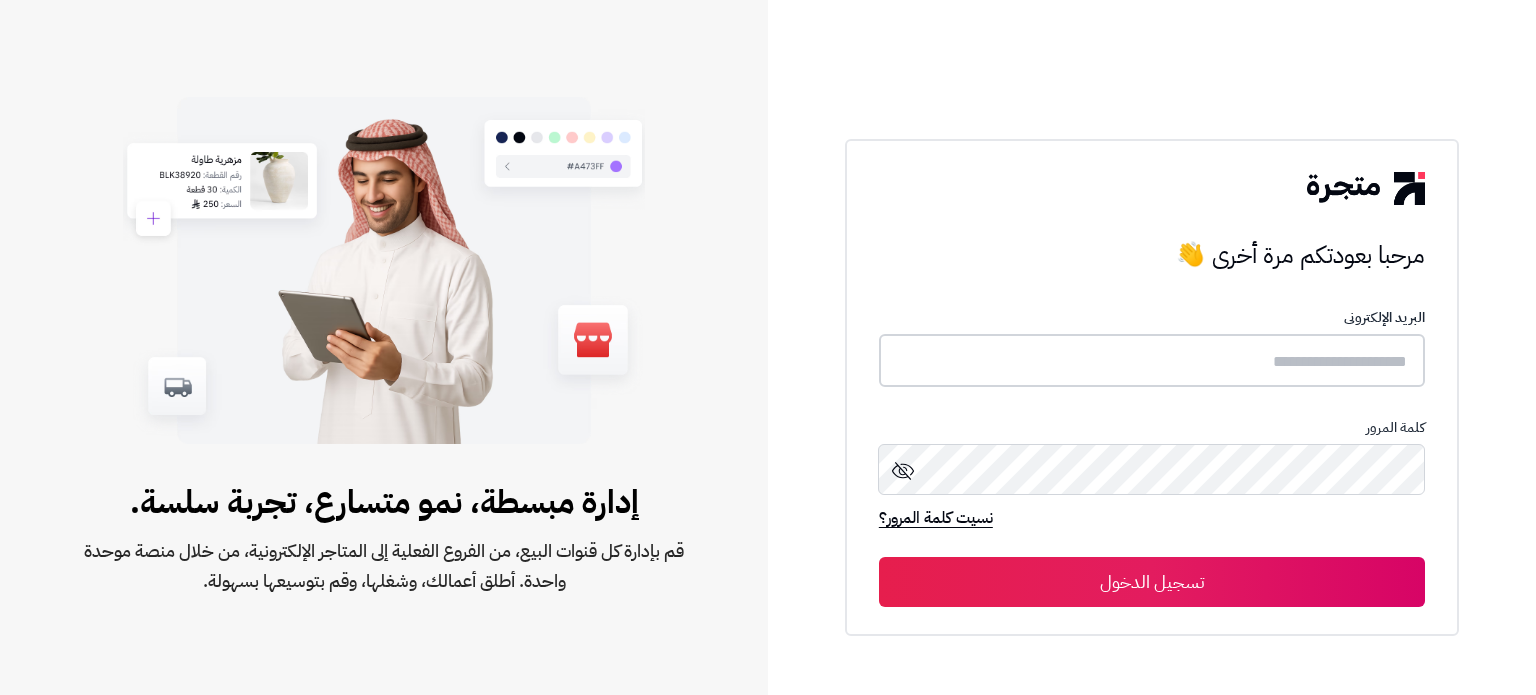 type on "**********" 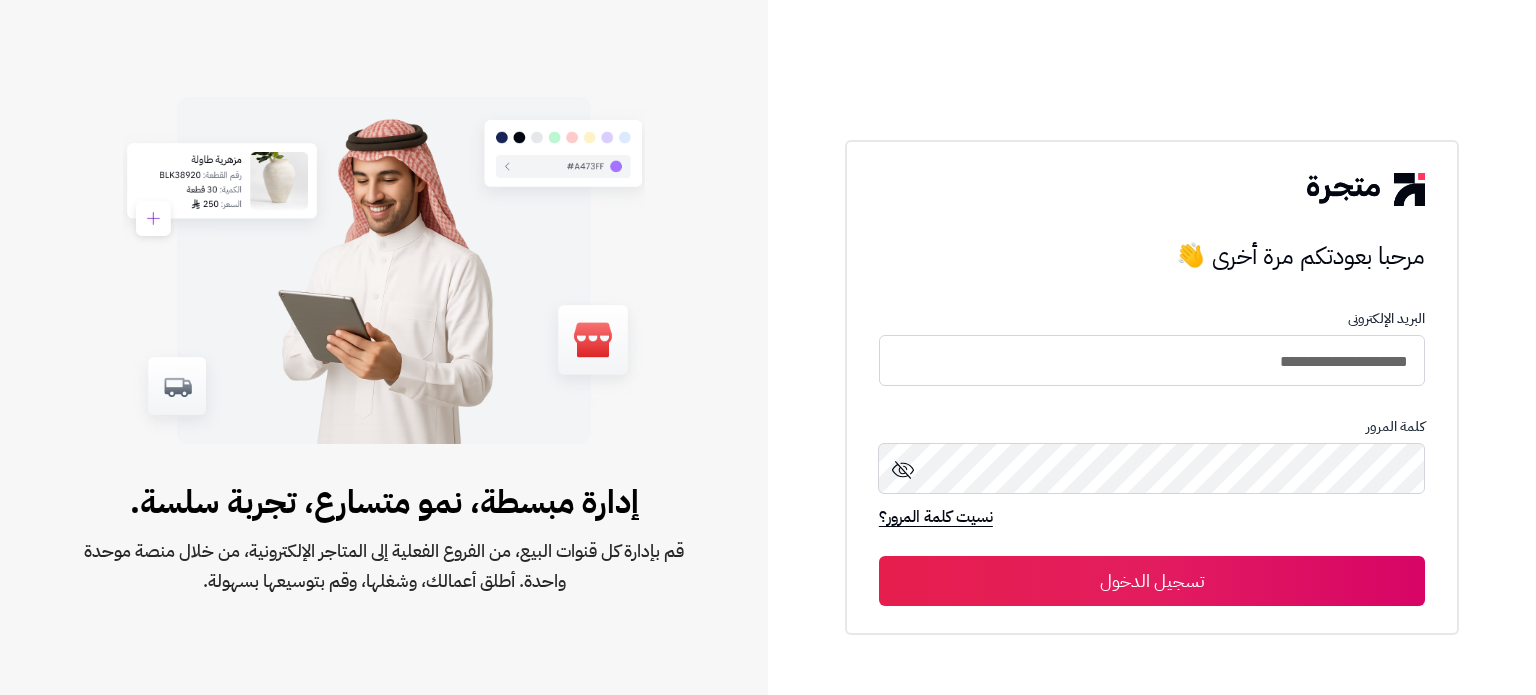 click on "تسجيل الدخول" at bounding box center [1152, 581] 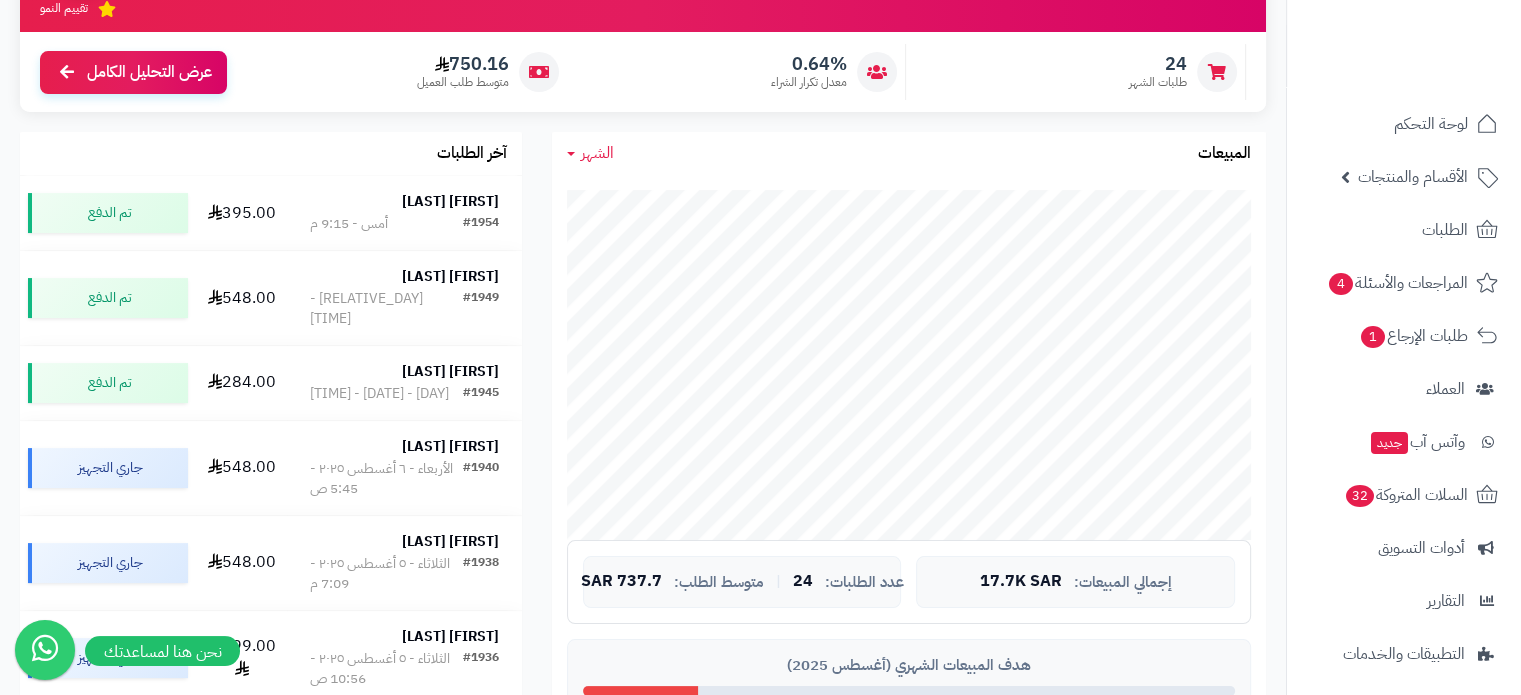 scroll, scrollTop: 248, scrollLeft: 0, axis: vertical 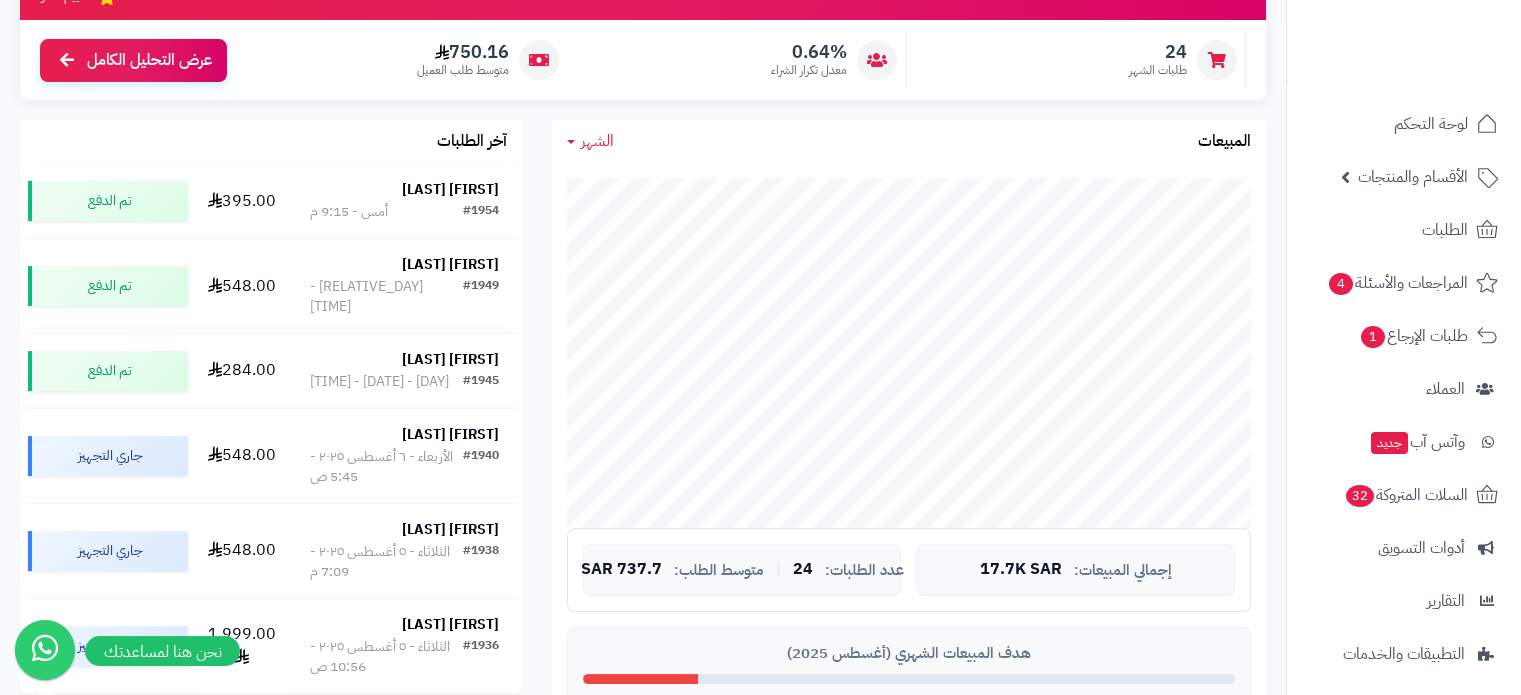 click on "الشهر" at bounding box center [597, 141] 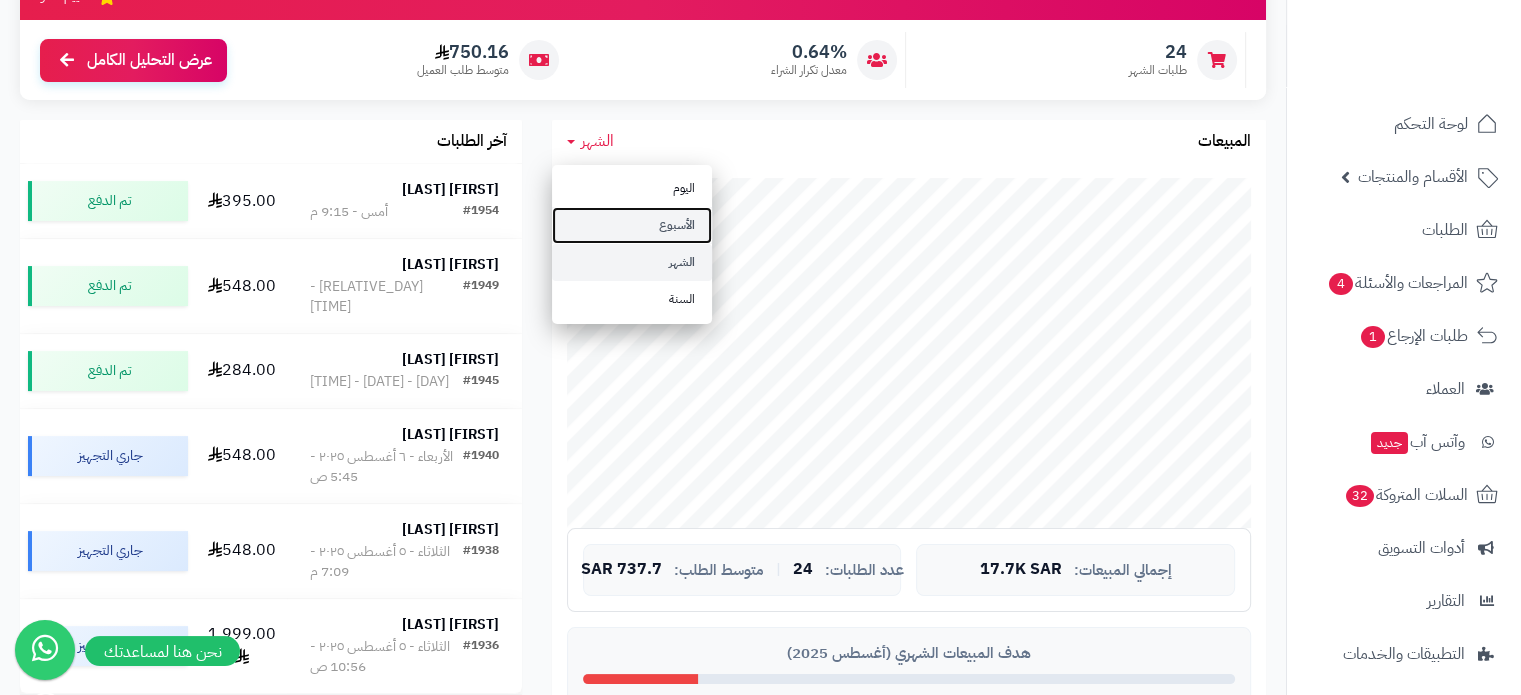 click on "الأسبوع" at bounding box center [632, 225] 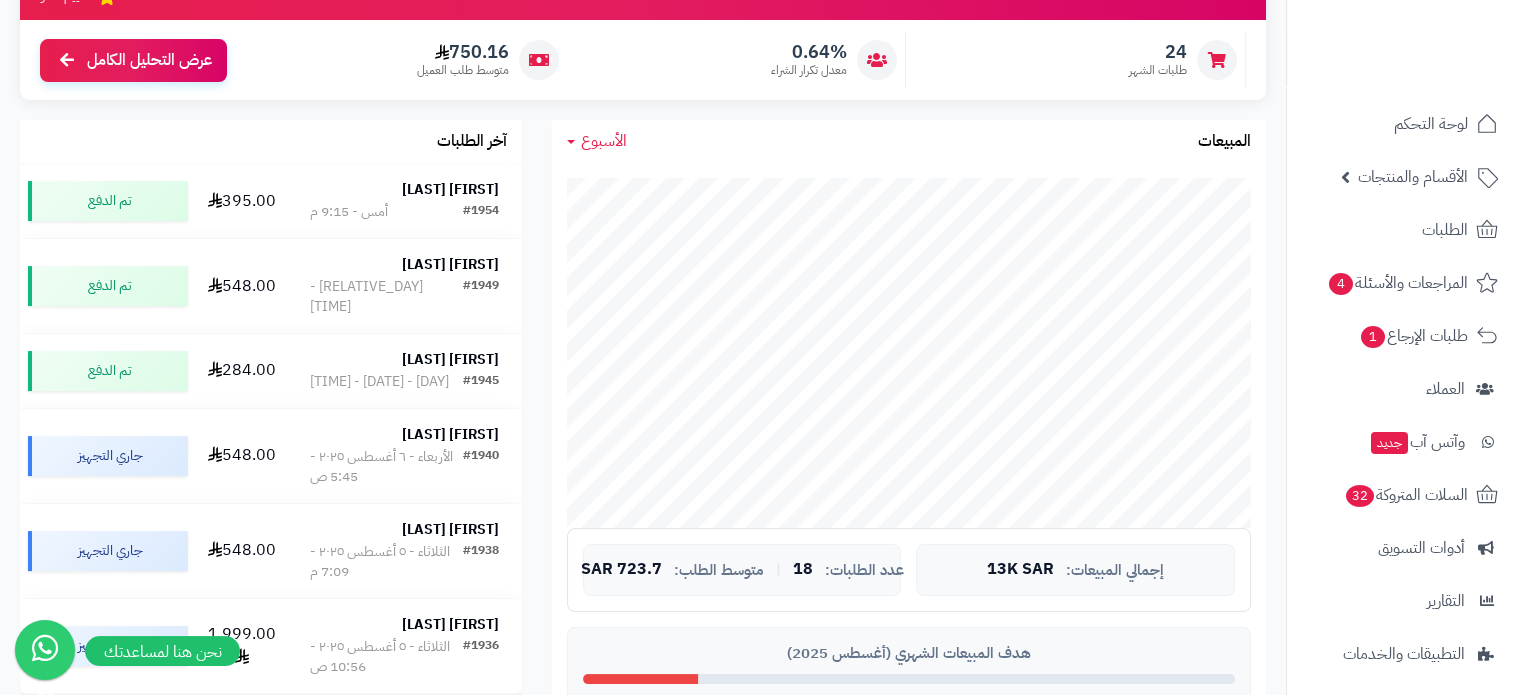 click on "الأسبوع" at bounding box center [604, 141] 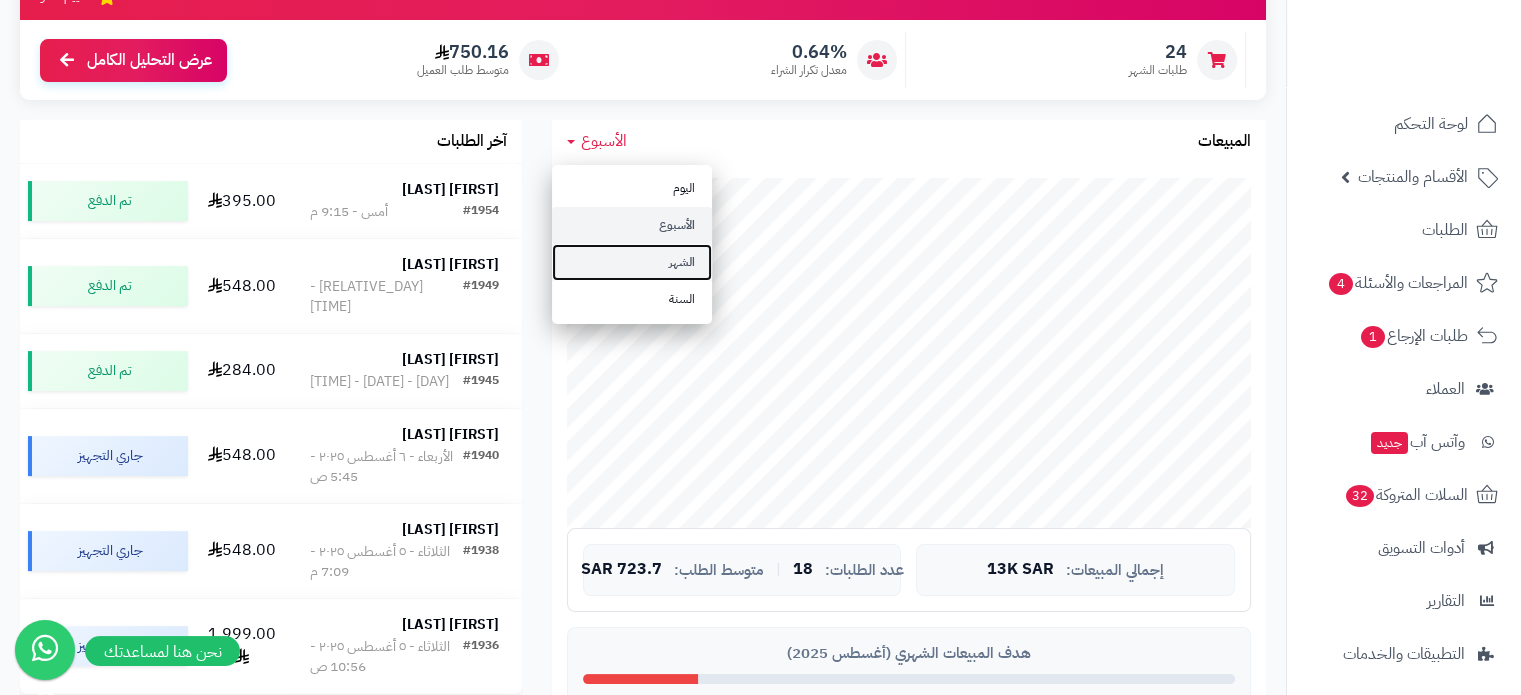 click on "الشهر" at bounding box center (632, 262) 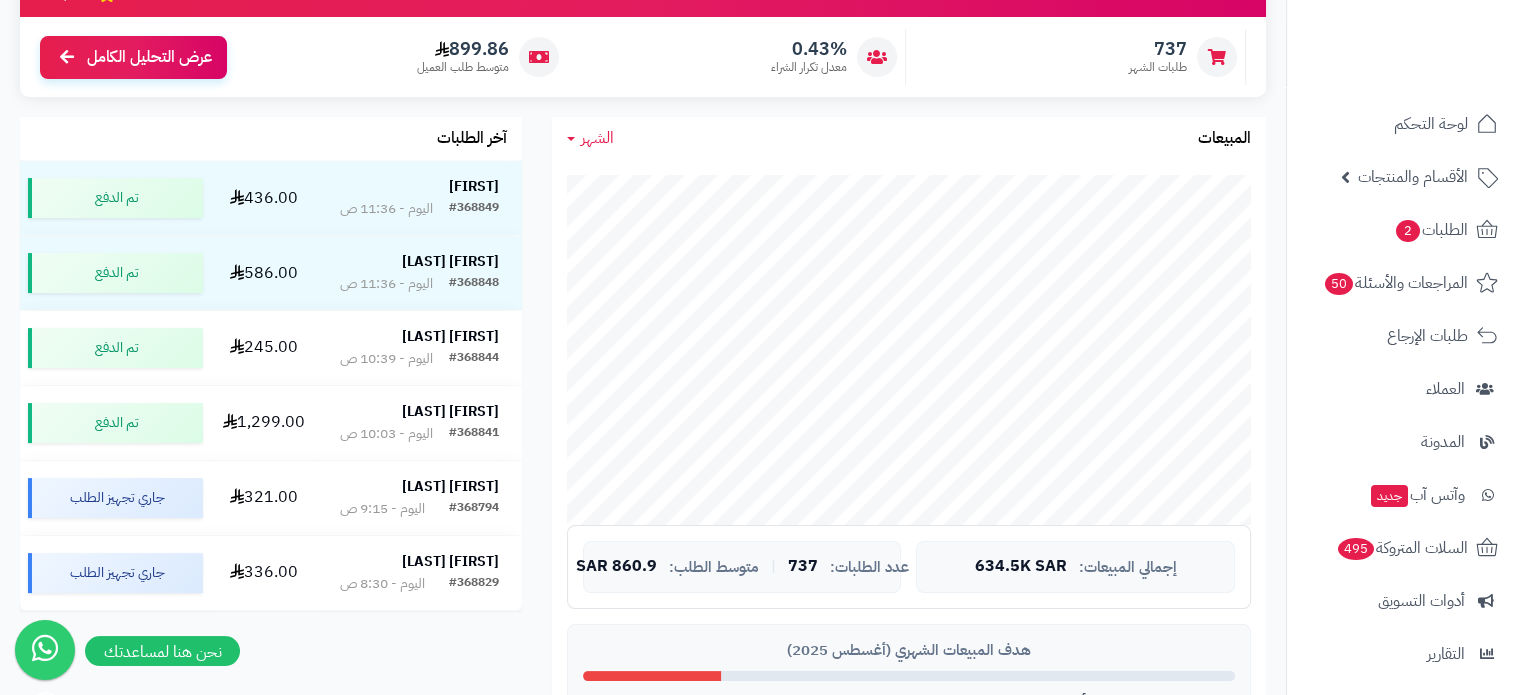 scroll, scrollTop: 254, scrollLeft: 0, axis: vertical 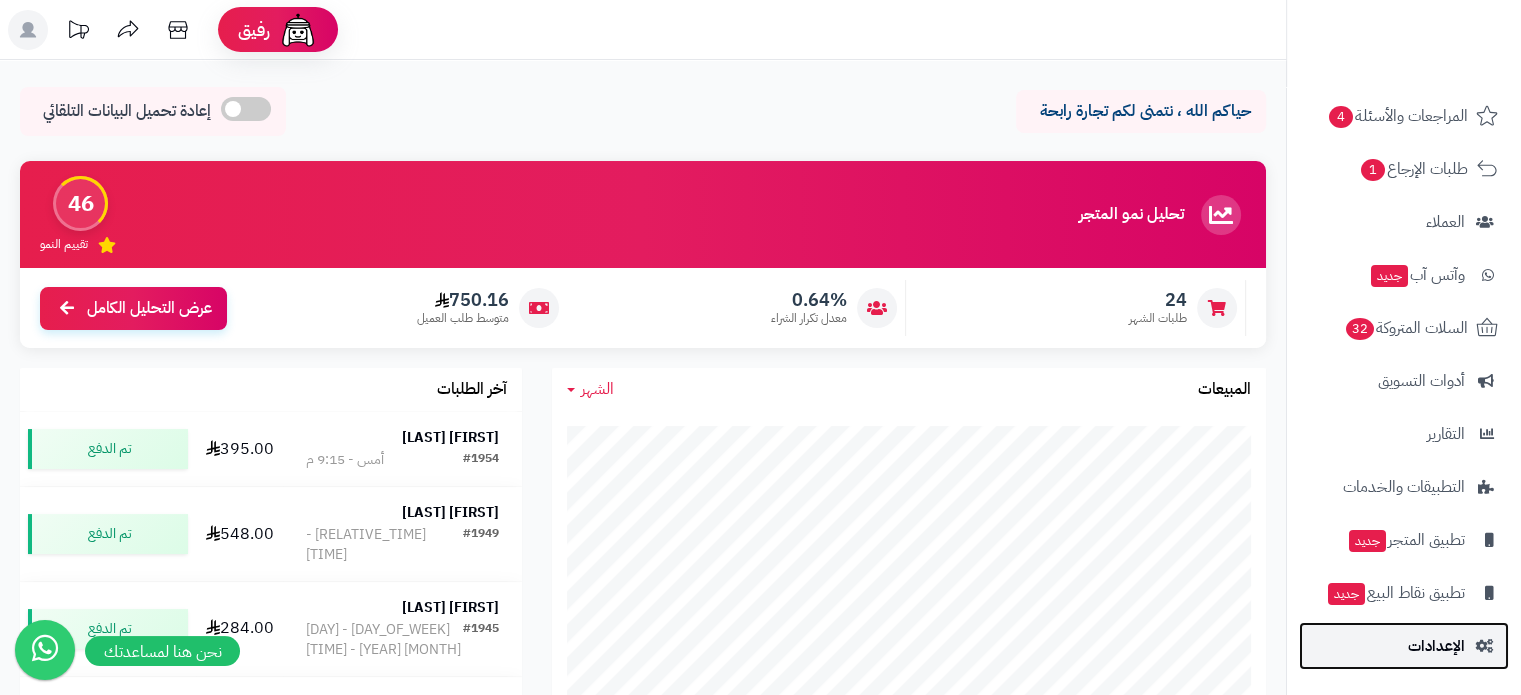 click on "الإعدادات" at bounding box center (1436, 646) 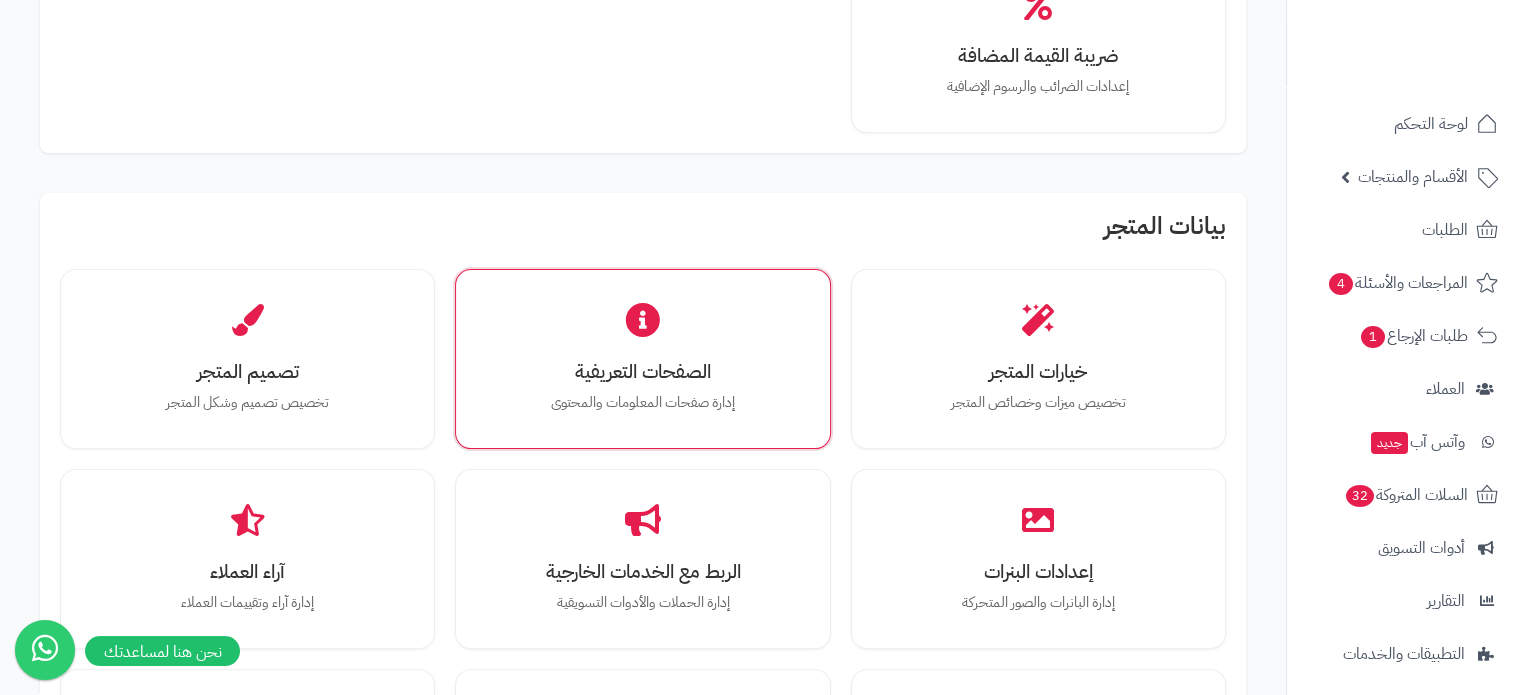 scroll, scrollTop: 432, scrollLeft: 0, axis: vertical 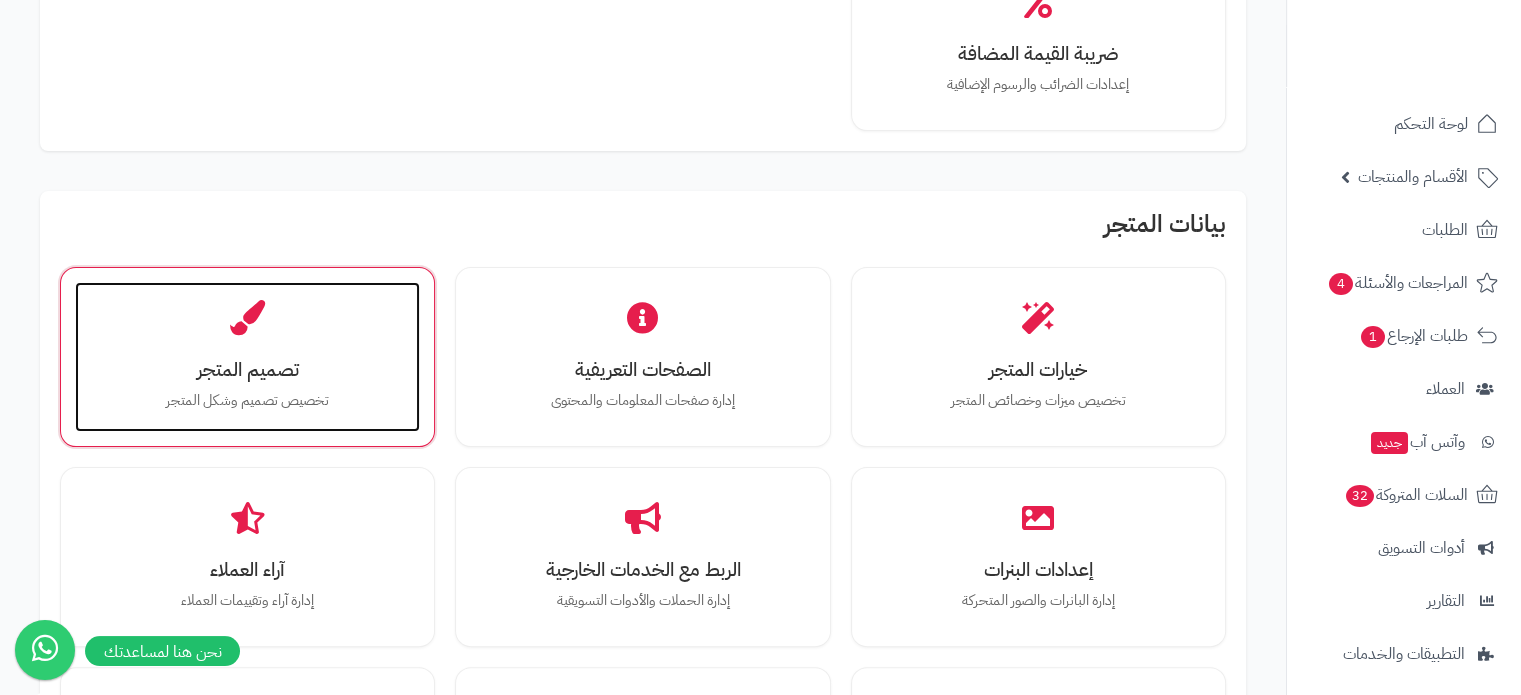 click on "تصميم المتجر تخصيص تصميم وشكل المتجر" at bounding box center (247, 357) 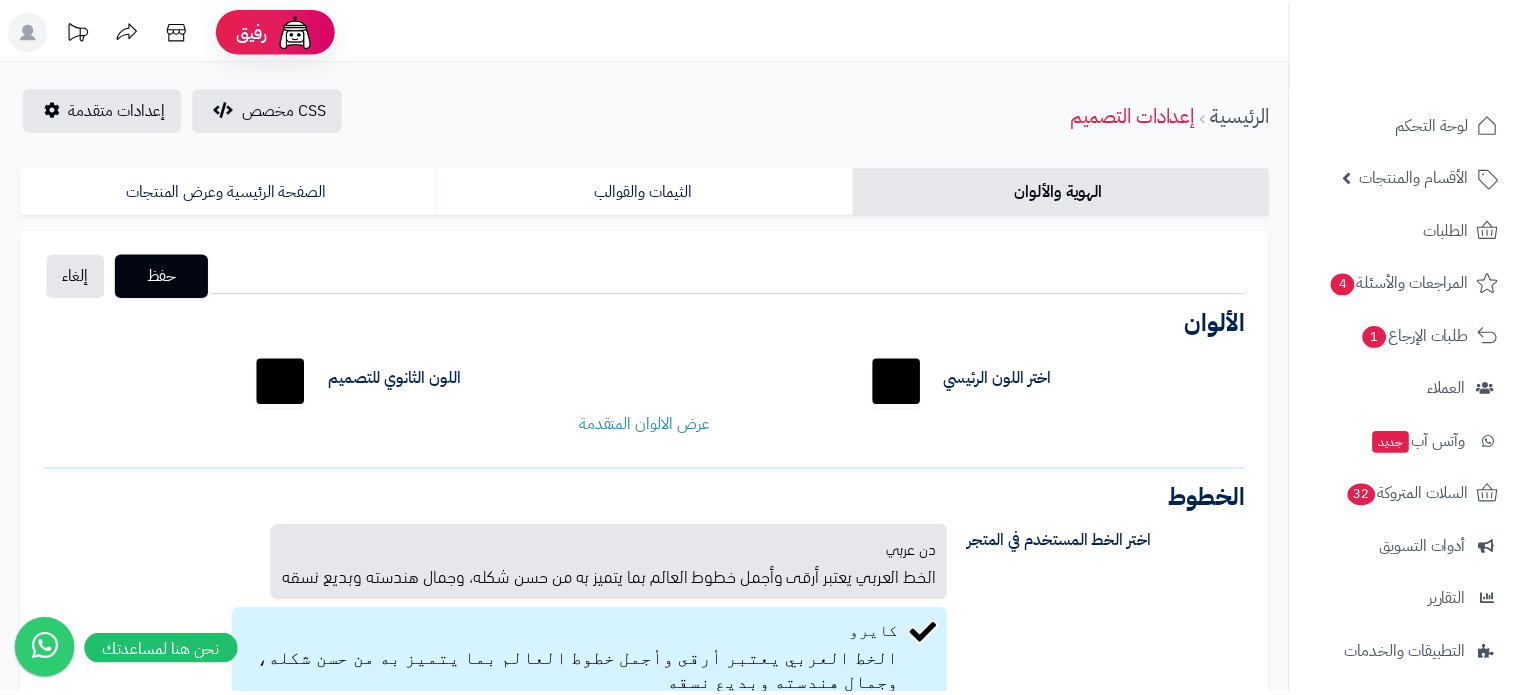 scroll, scrollTop: 0, scrollLeft: 0, axis: both 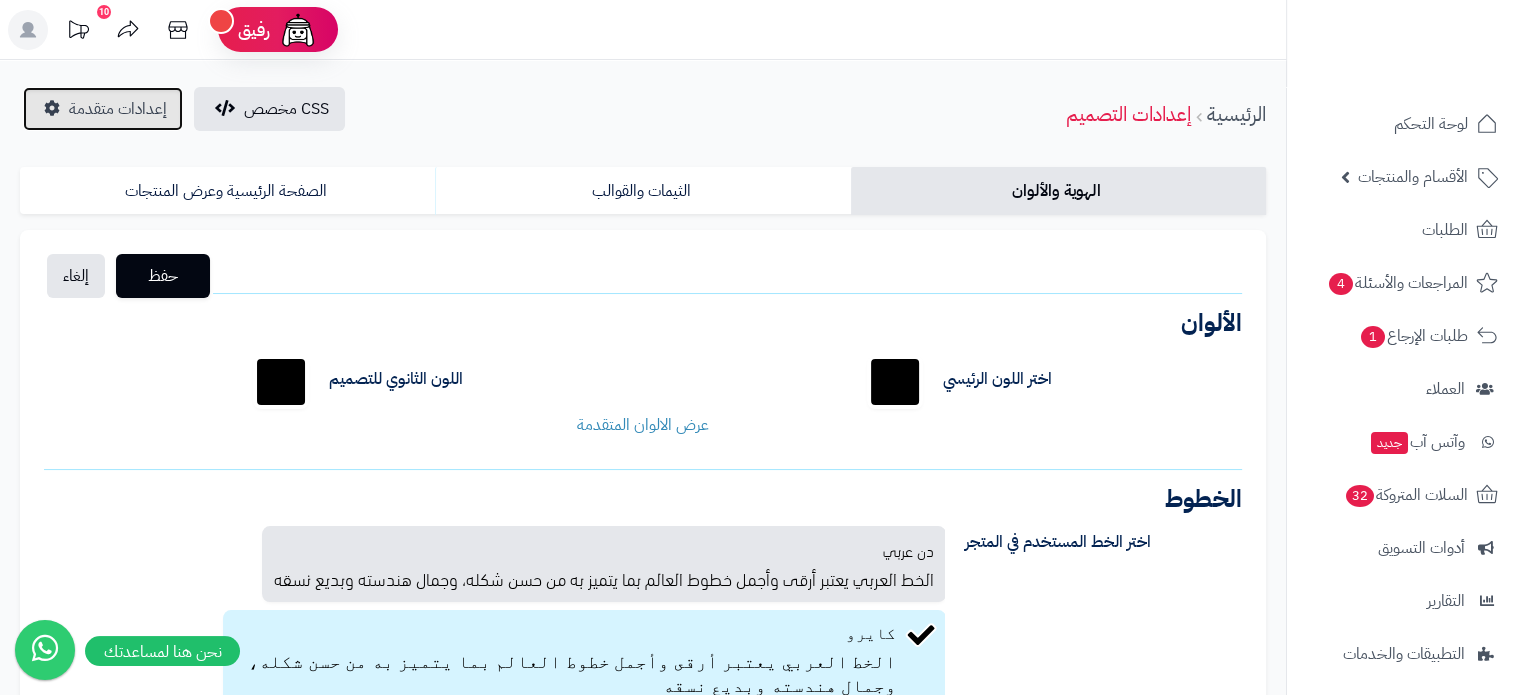 click on "إعدادات متقدمة" at bounding box center (118, 109) 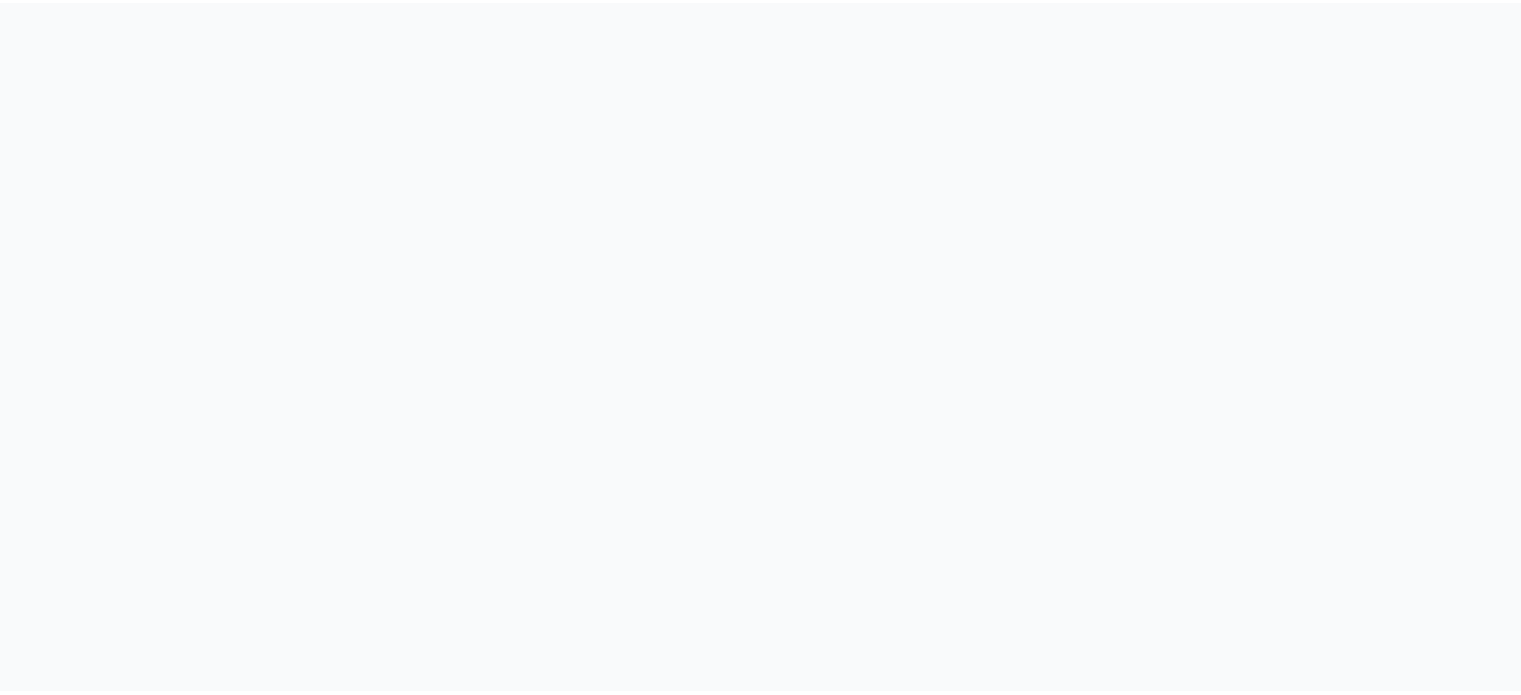 scroll, scrollTop: 0, scrollLeft: 0, axis: both 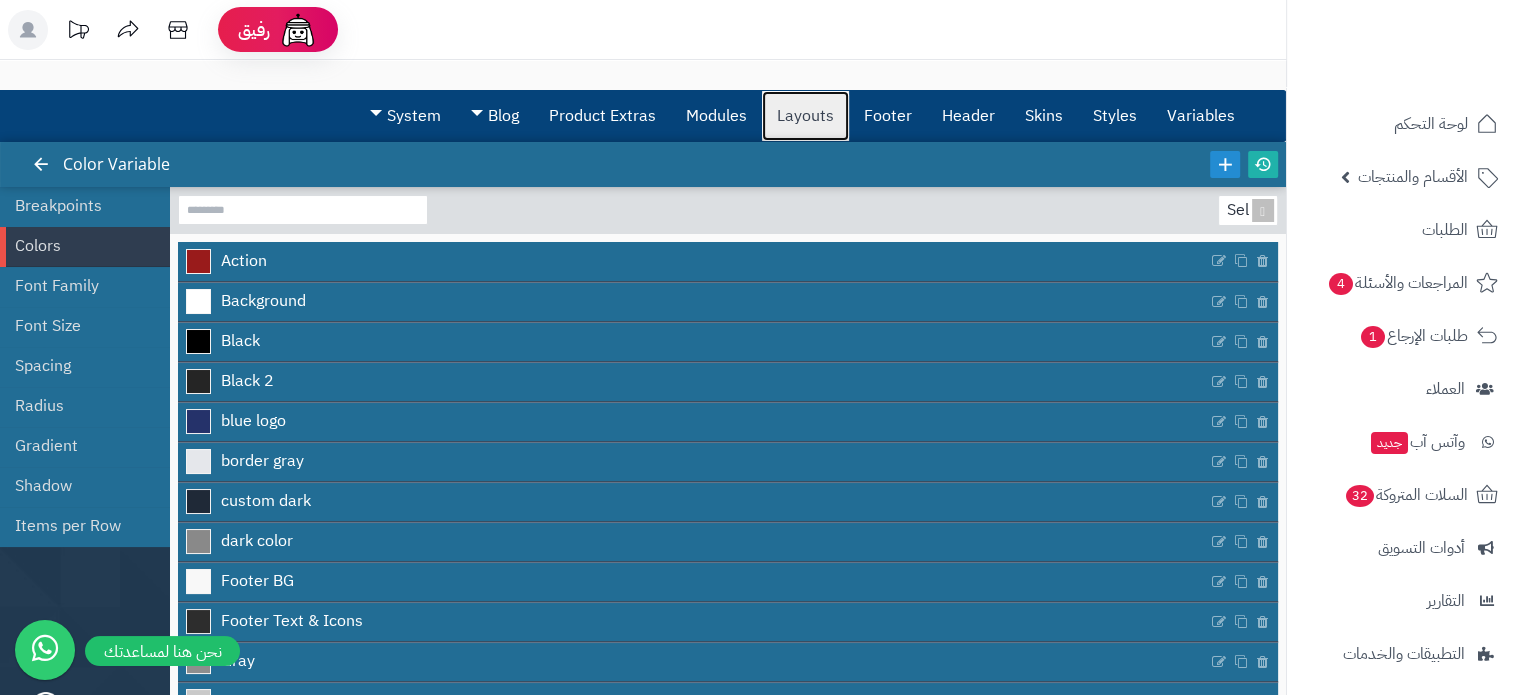 click on "Layouts" at bounding box center [805, 116] 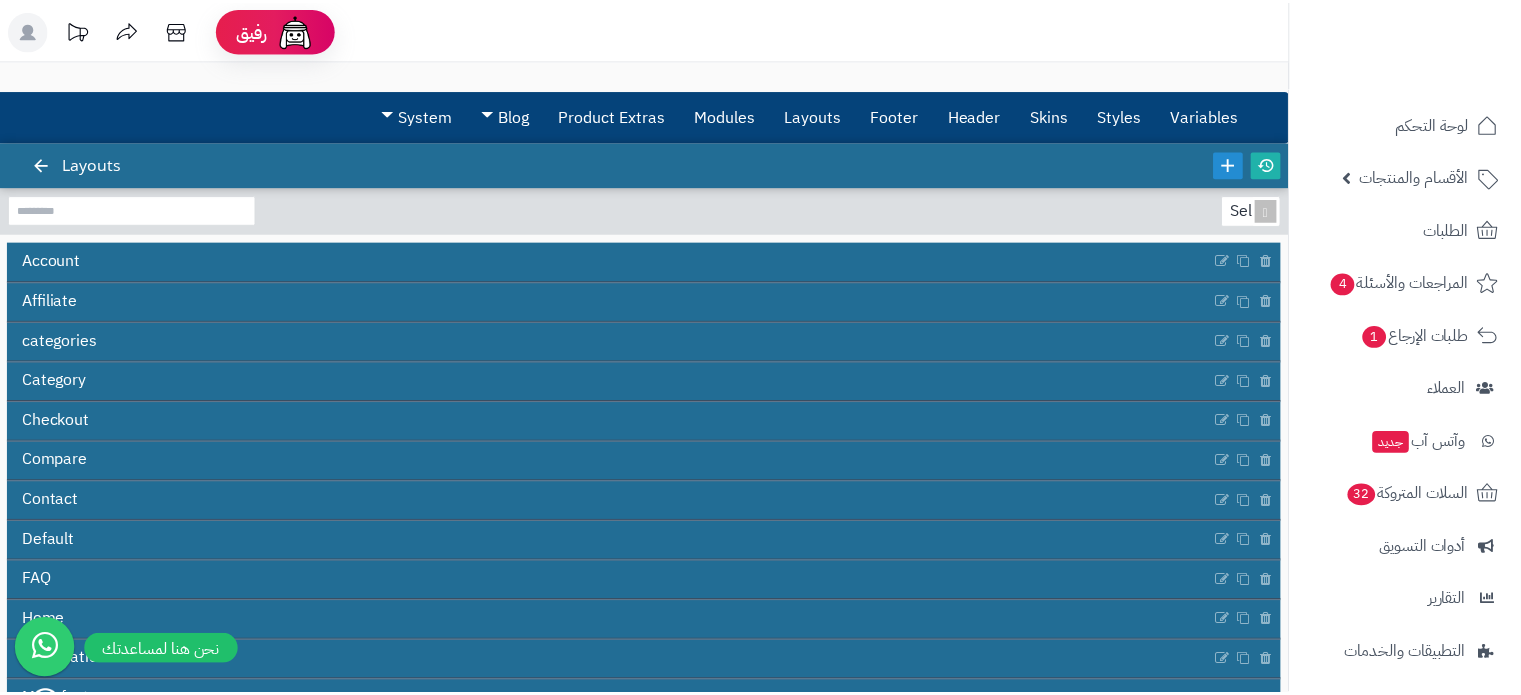 scroll, scrollTop: 0, scrollLeft: 0, axis: both 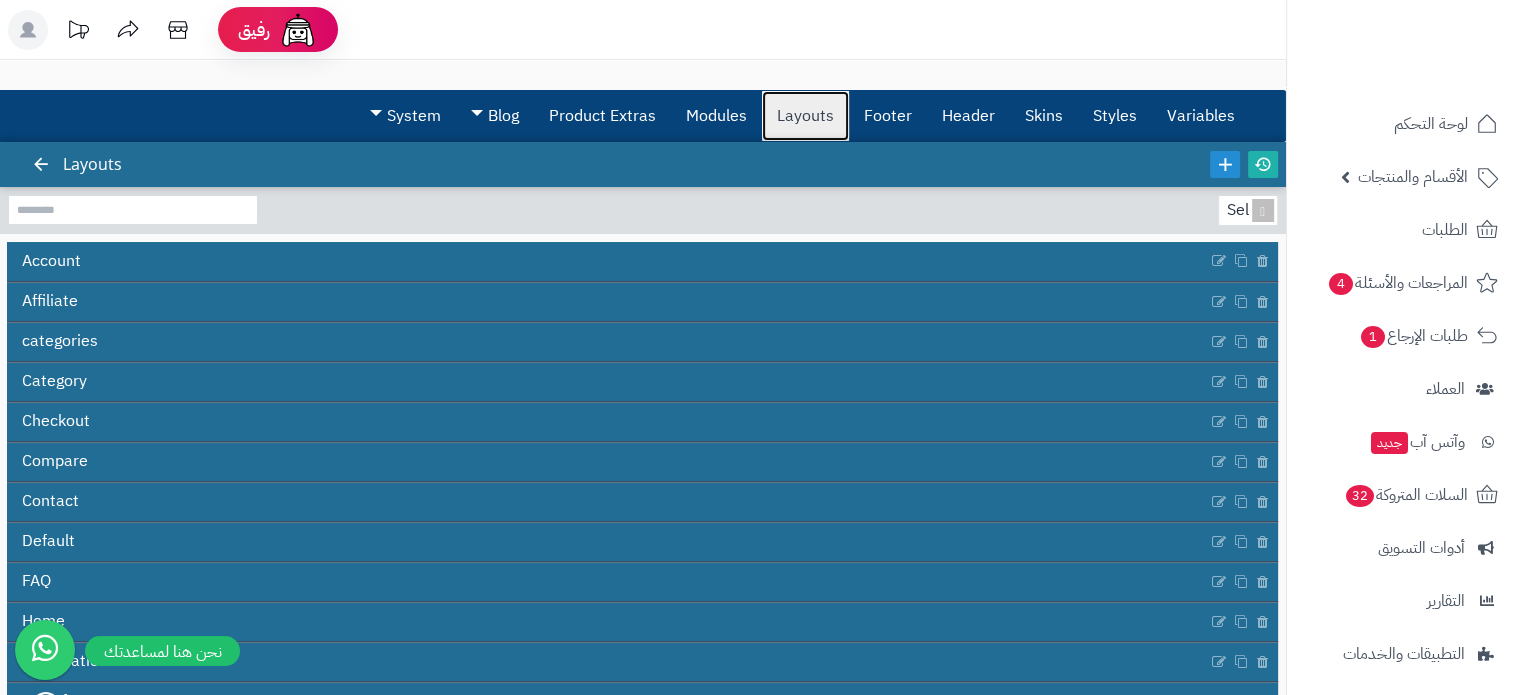 click on "Layouts" at bounding box center [805, 116] 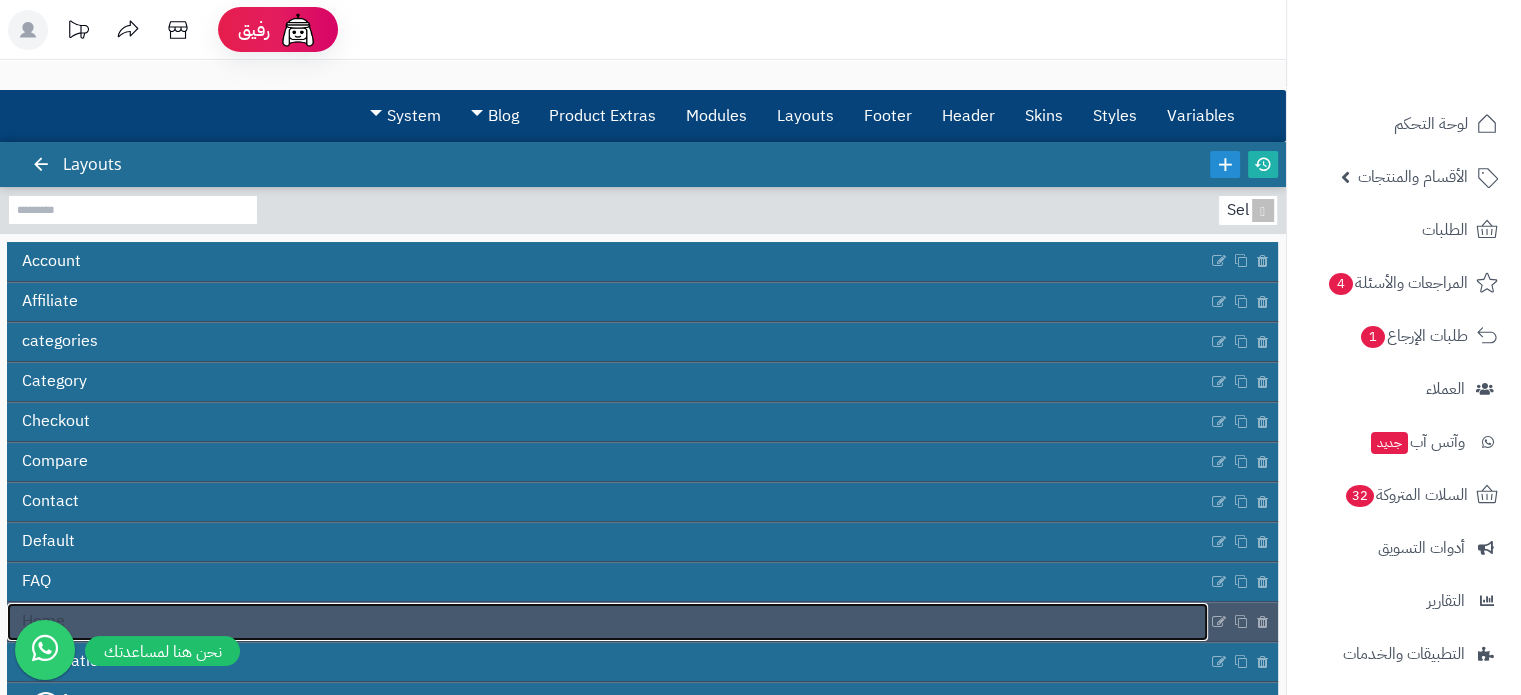 click on "Home" at bounding box center [607, 622] 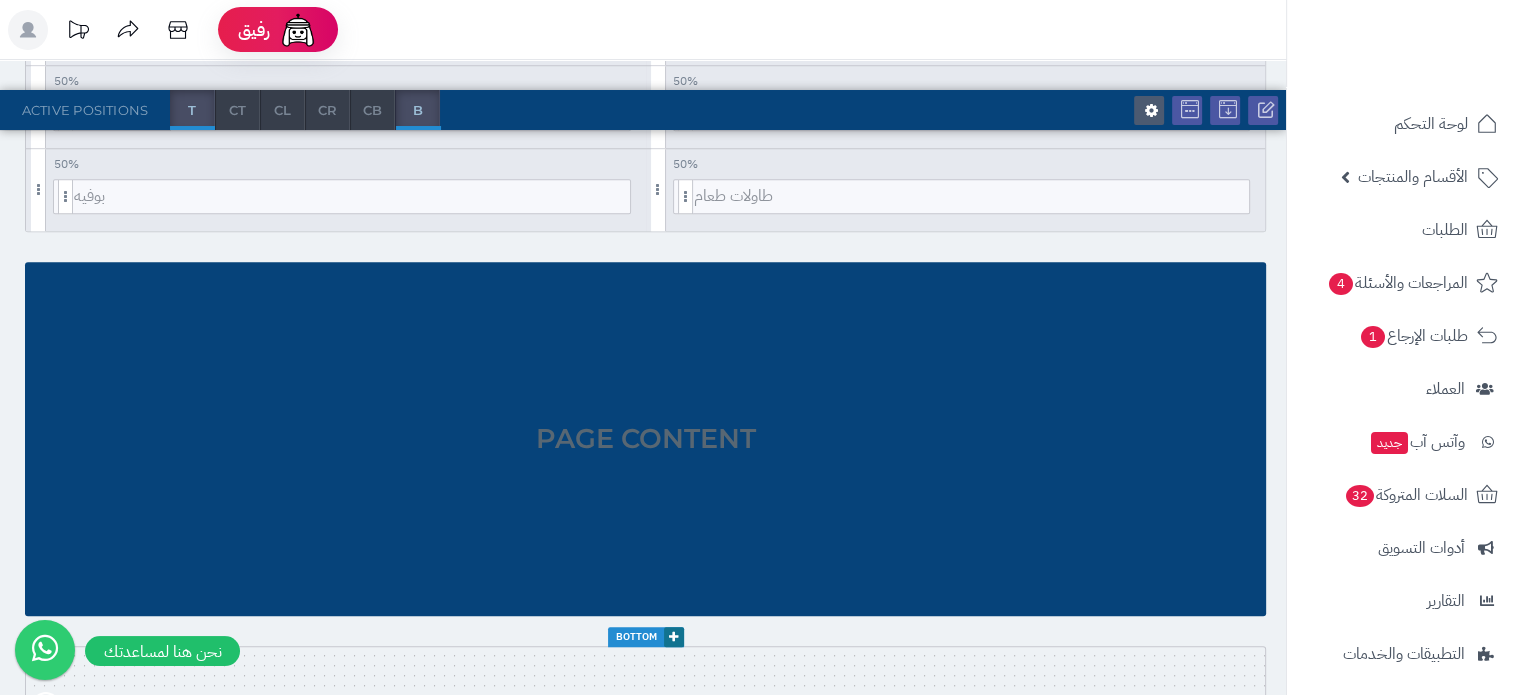 scroll, scrollTop: 1632, scrollLeft: 0, axis: vertical 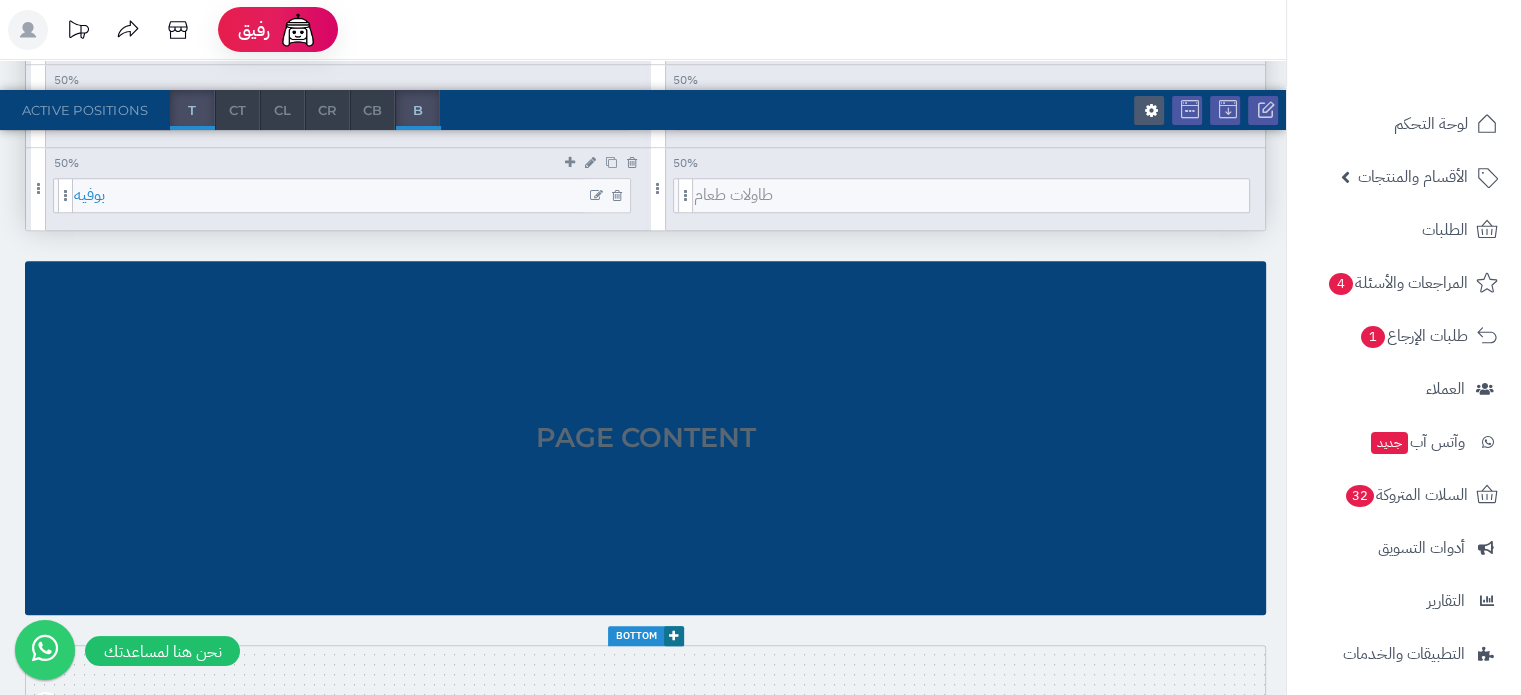 click on "بوفيه" at bounding box center (352, 195) 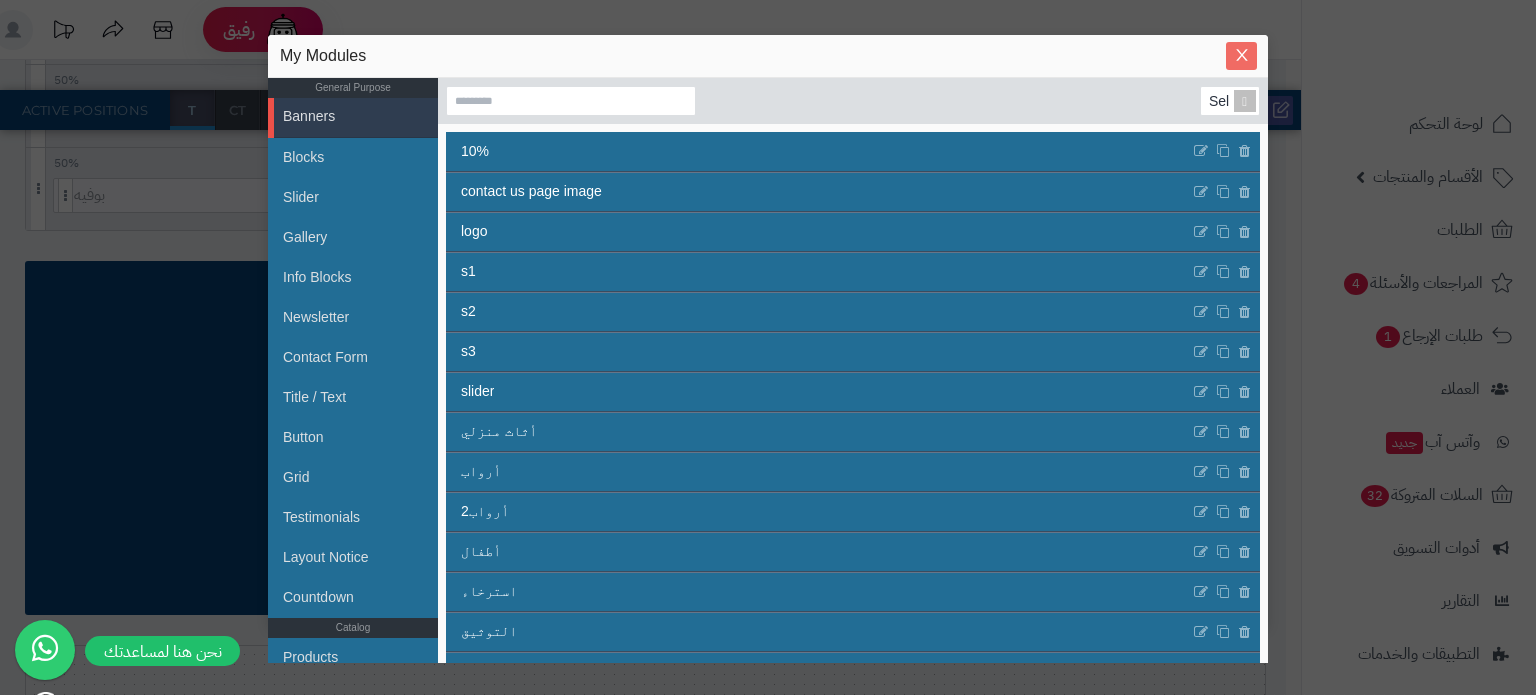 click 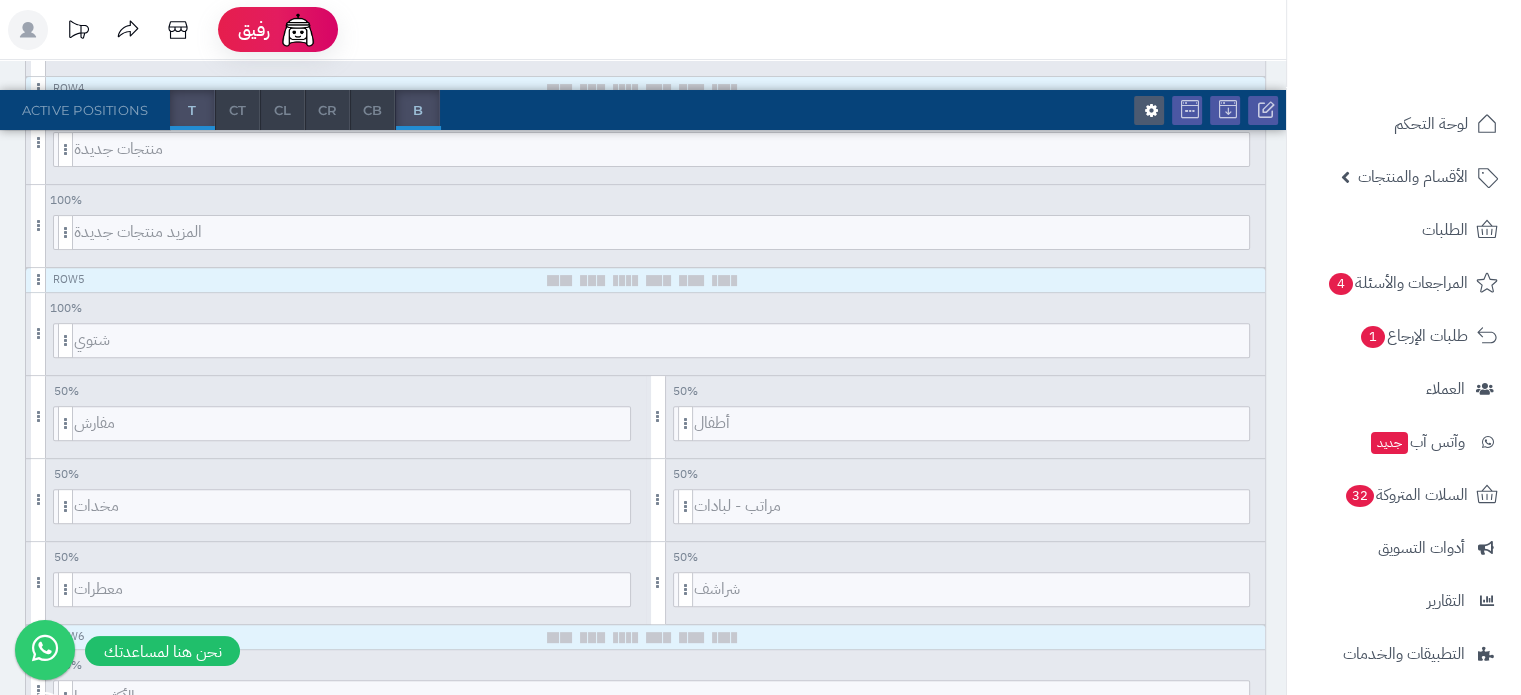 scroll, scrollTop: 0, scrollLeft: 0, axis: both 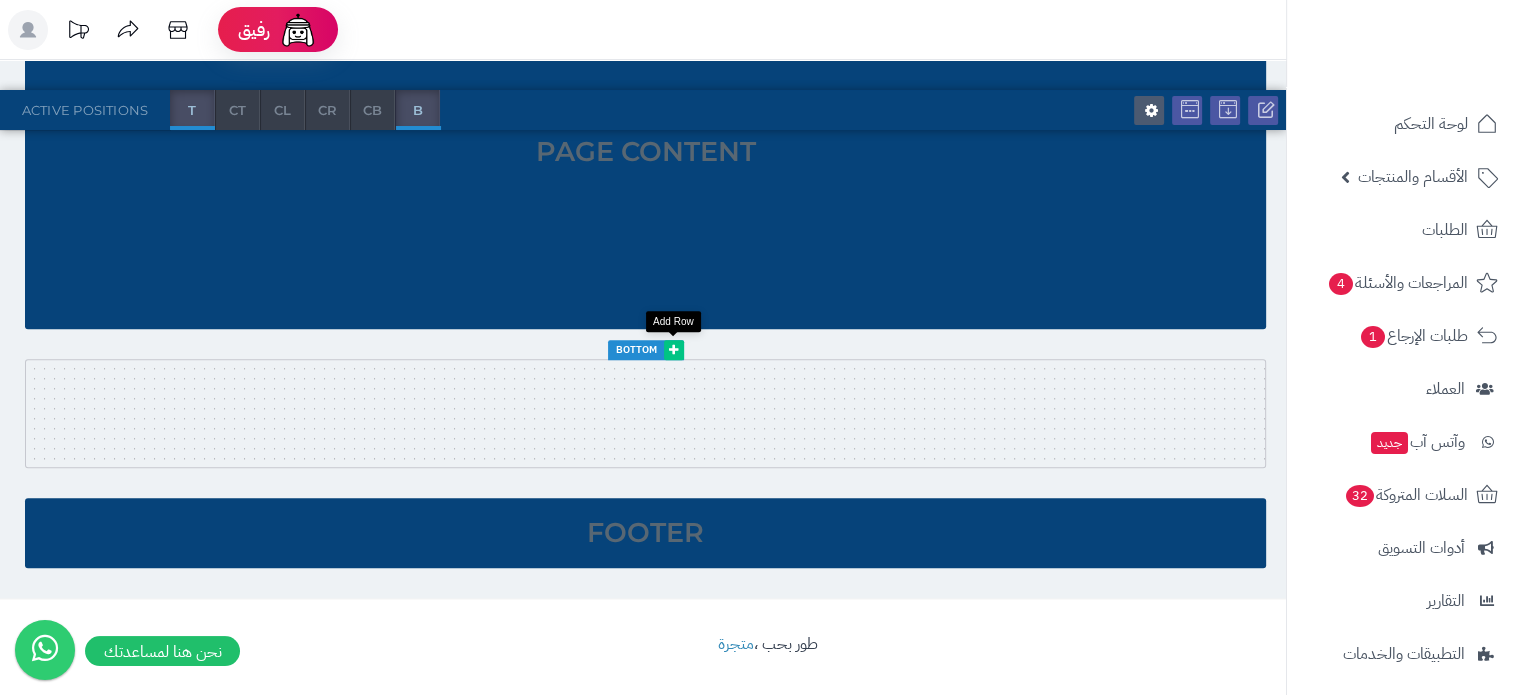 click at bounding box center (674, 350) 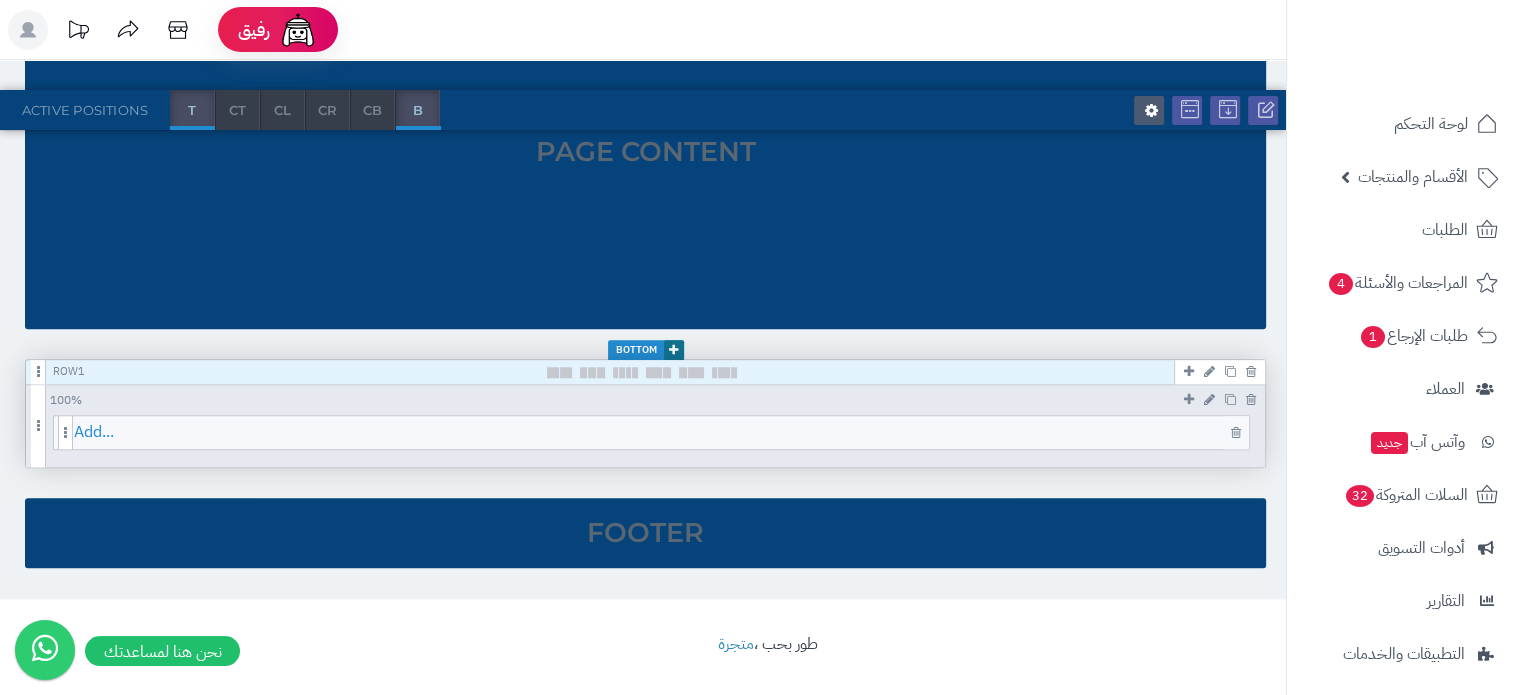 click on "Add..." at bounding box center (661, 432) 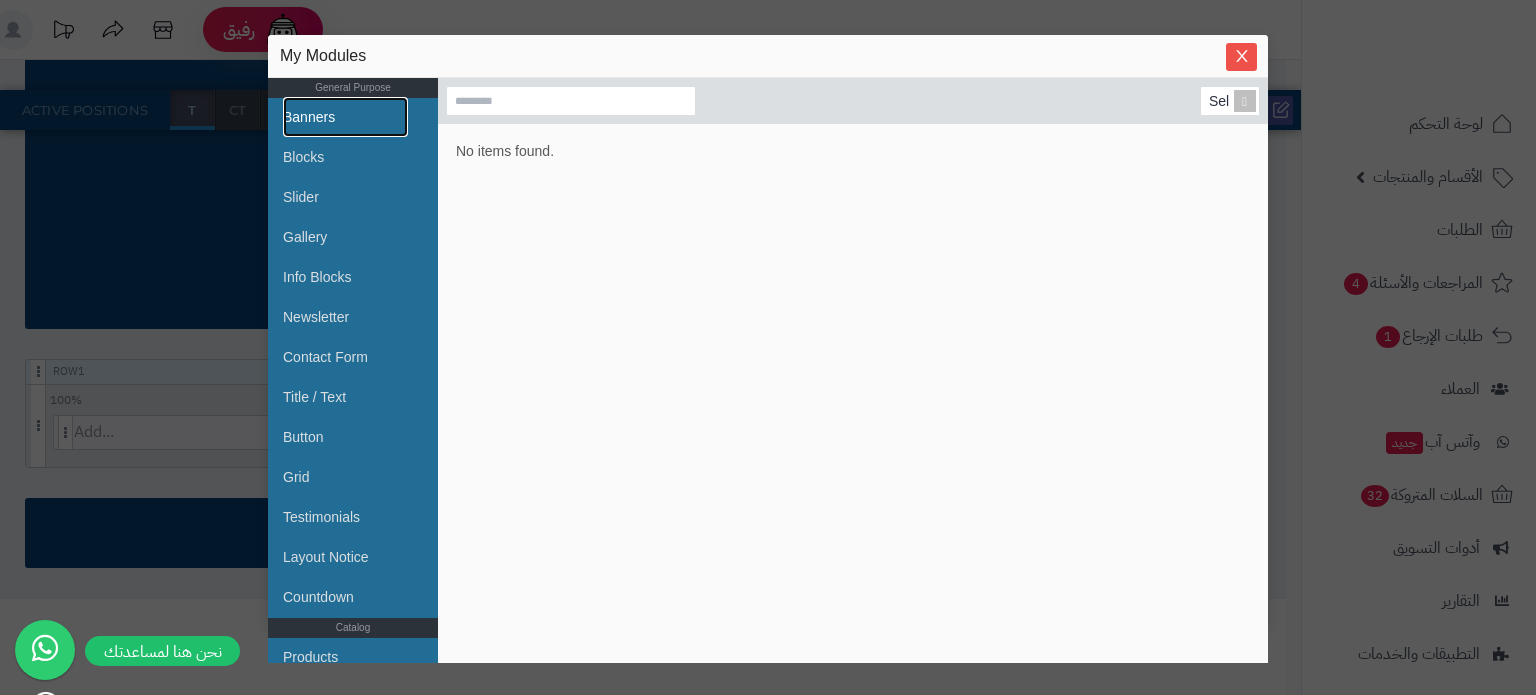 click on "Banners" at bounding box center (345, 117) 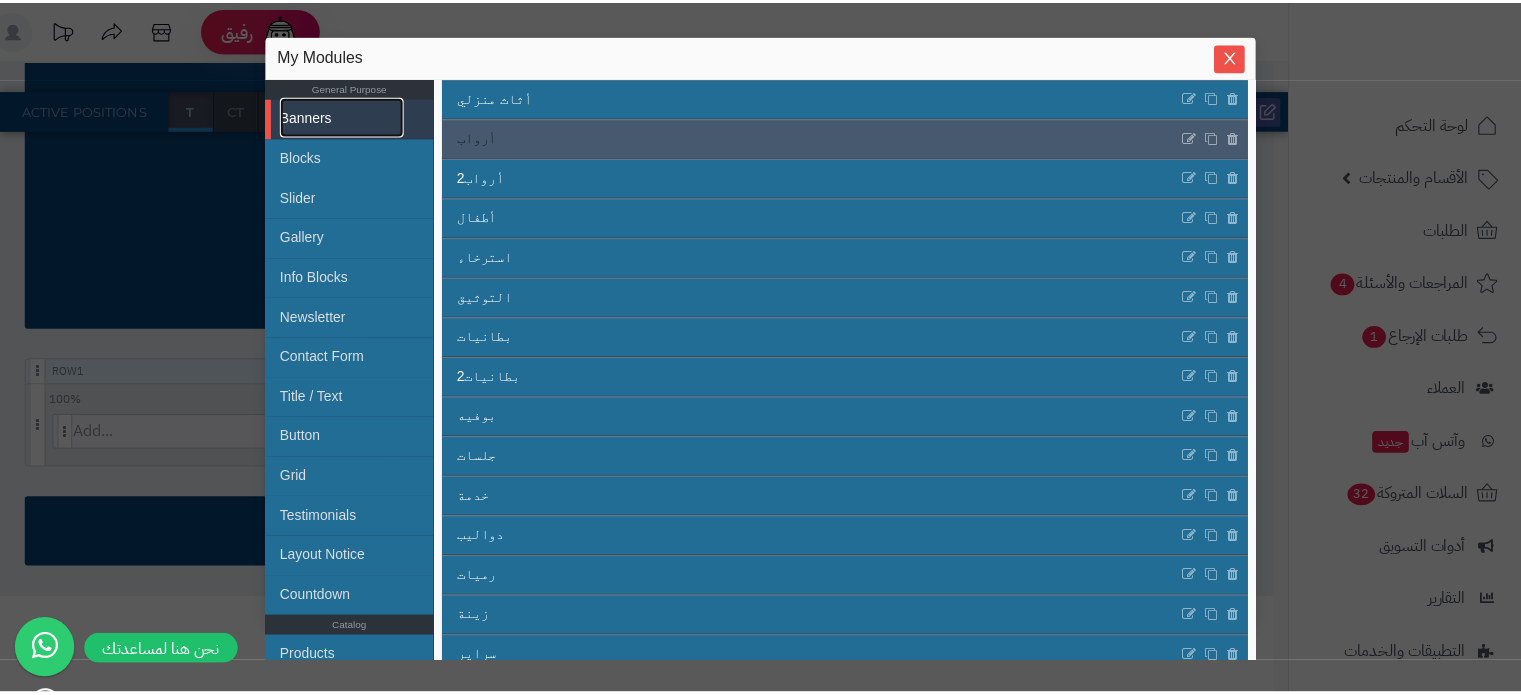scroll, scrollTop: 336, scrollLeft: 0, axis: vertical 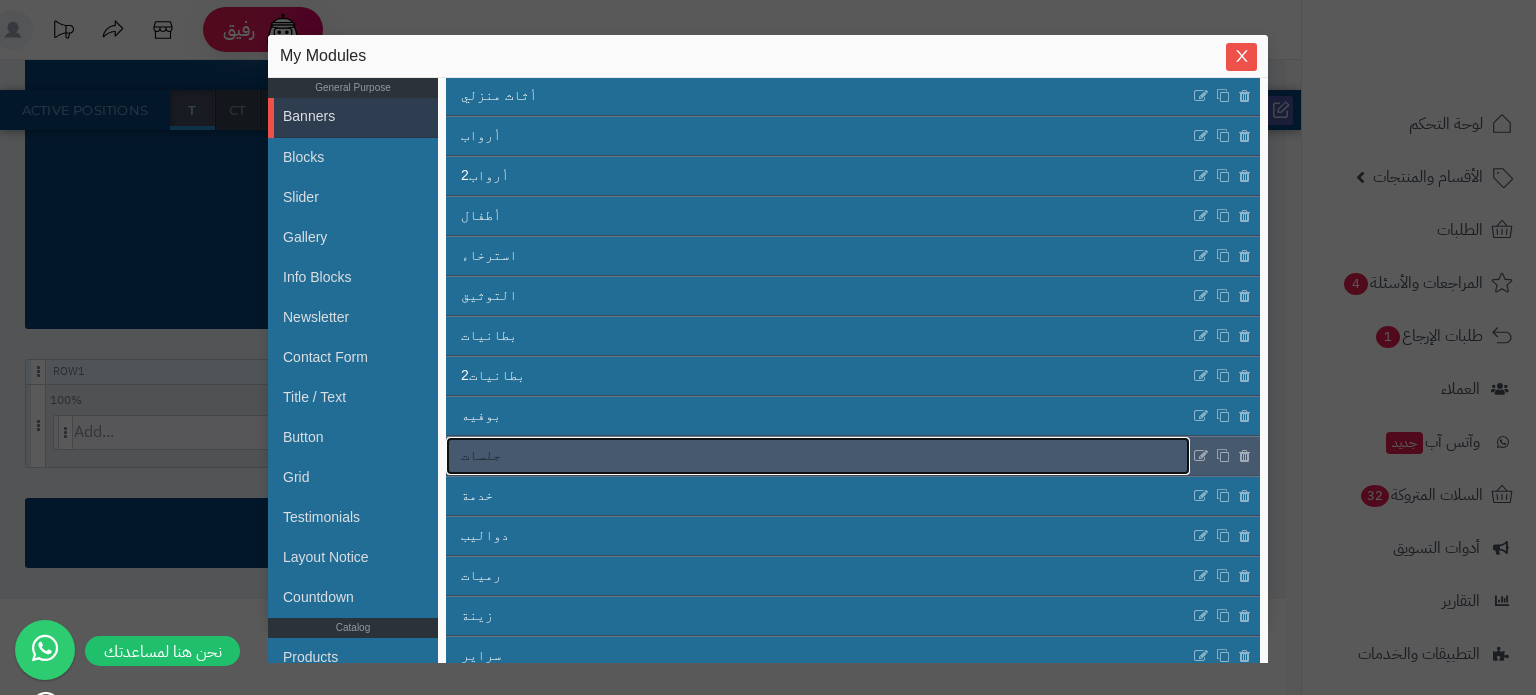 click on "جلسات" at bounding box center [818, 456] 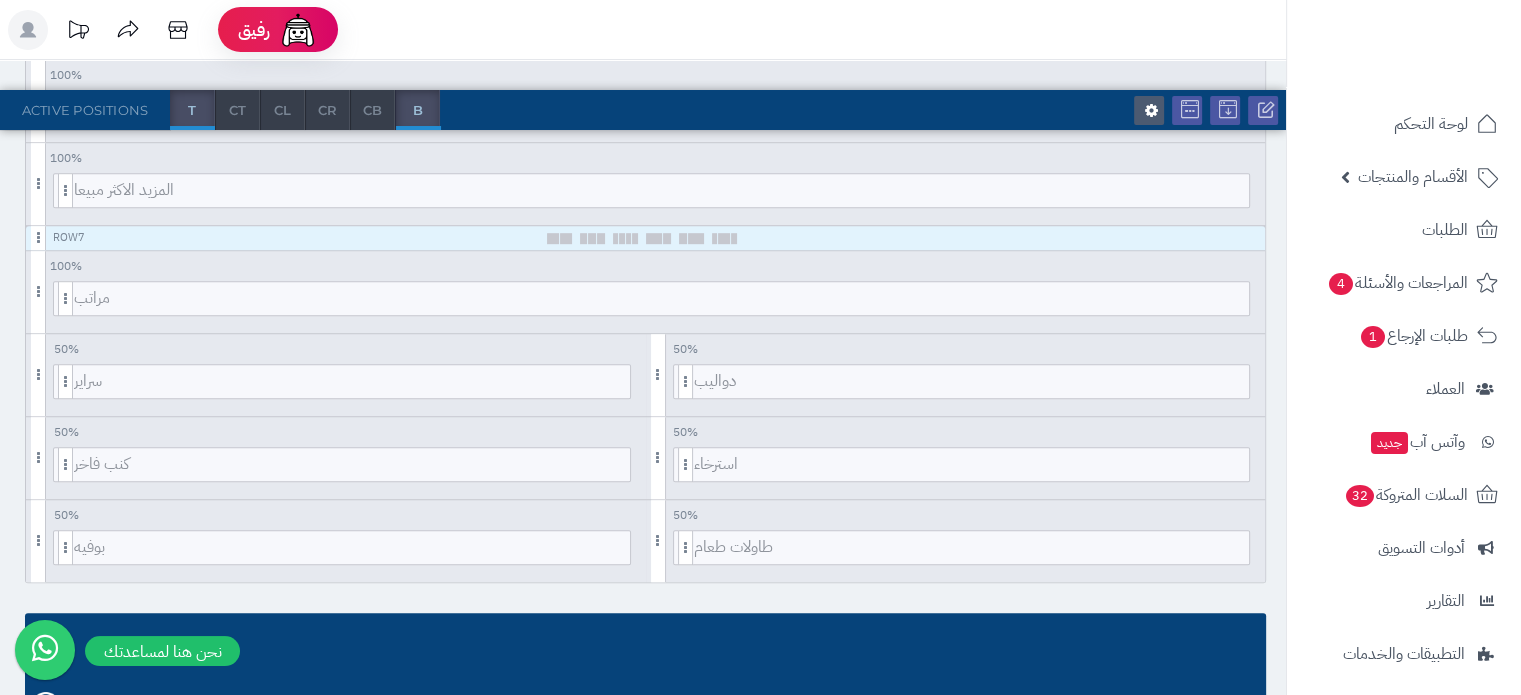 scroll, scrollTop: 1295, scrollLeft: 0, axis: vertical 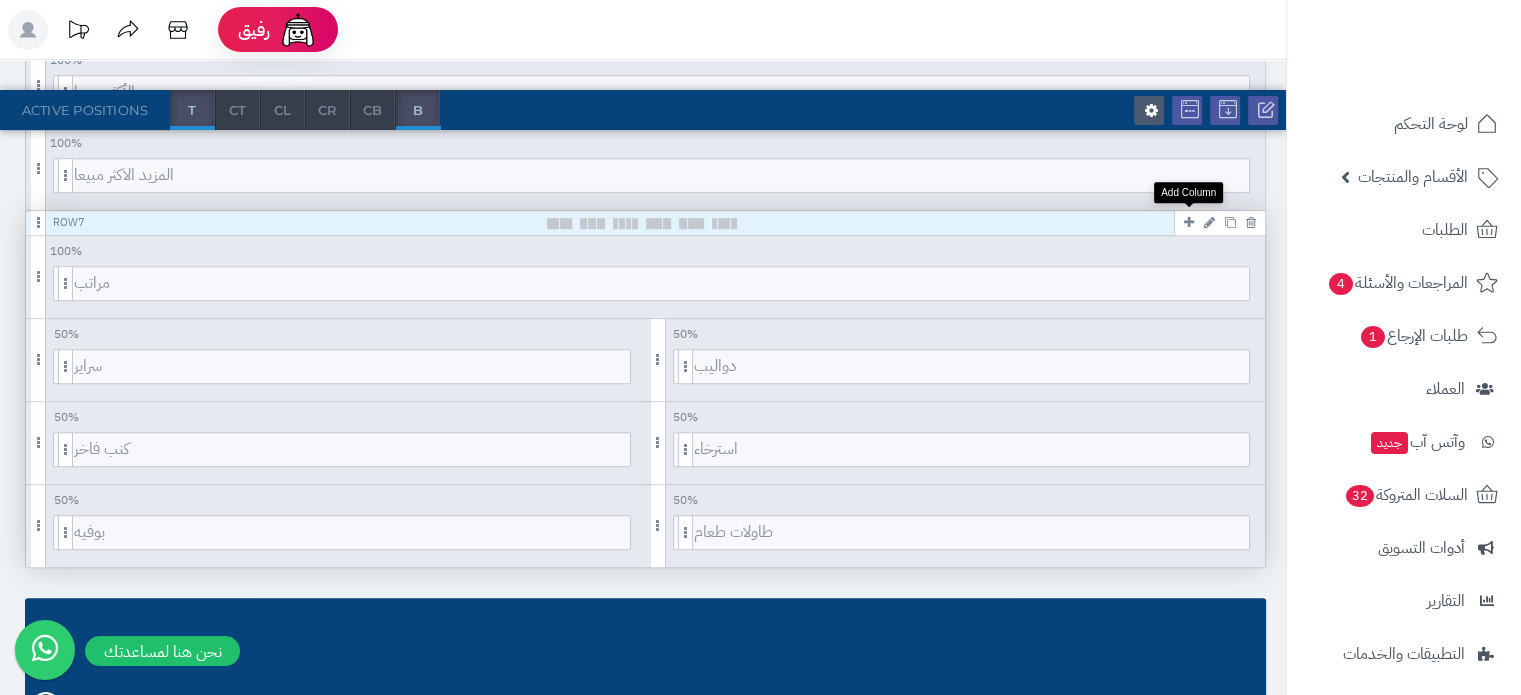 click at bounding box center [1189, 222] 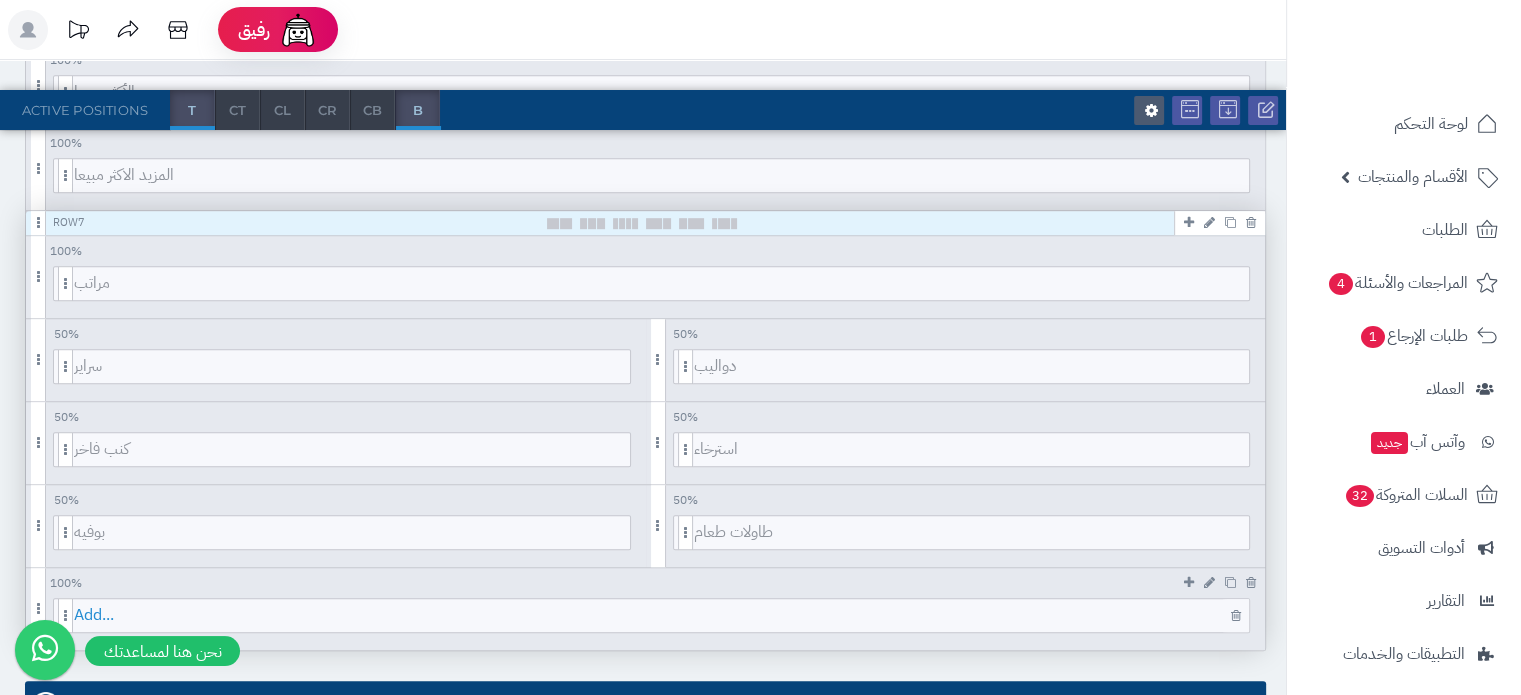 click on "Add..." at bounding box center [661, 615] 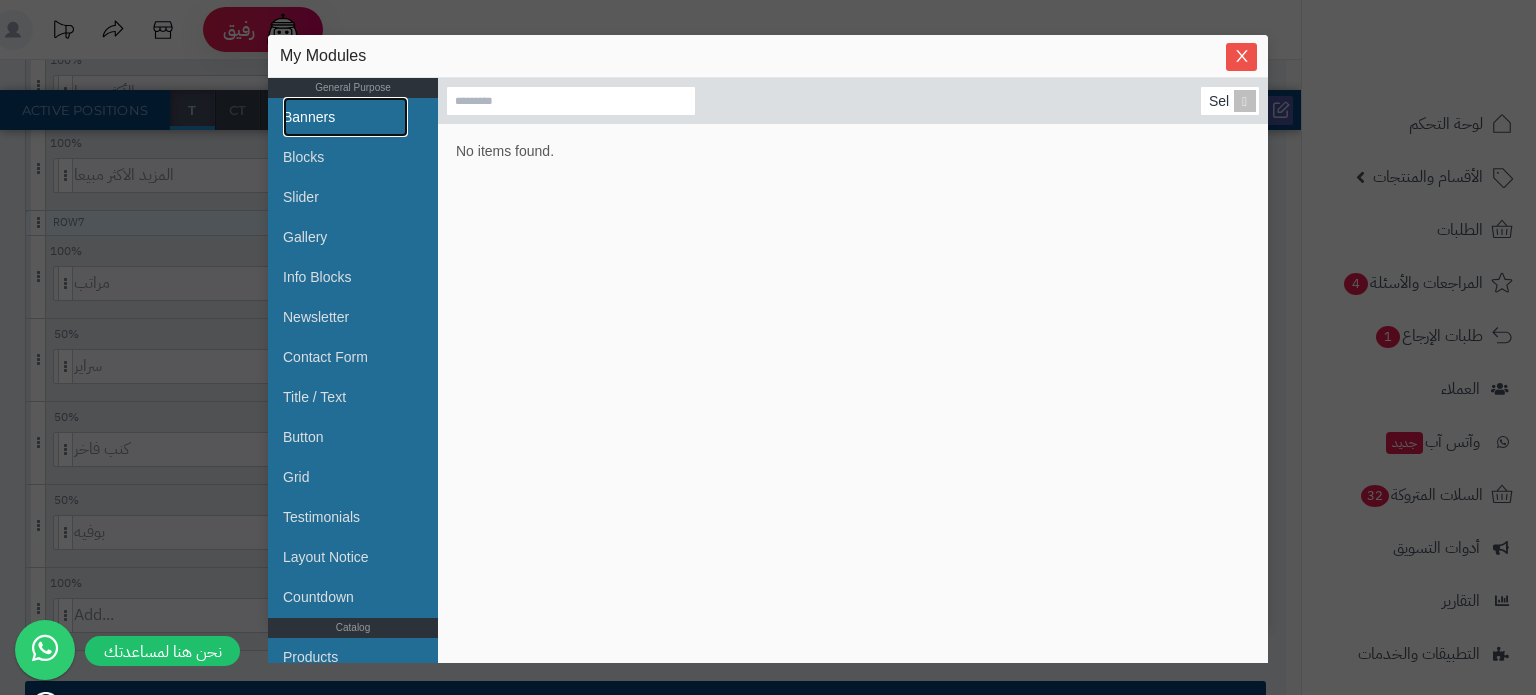 click on "Banners" at bounding box center [345, 117] 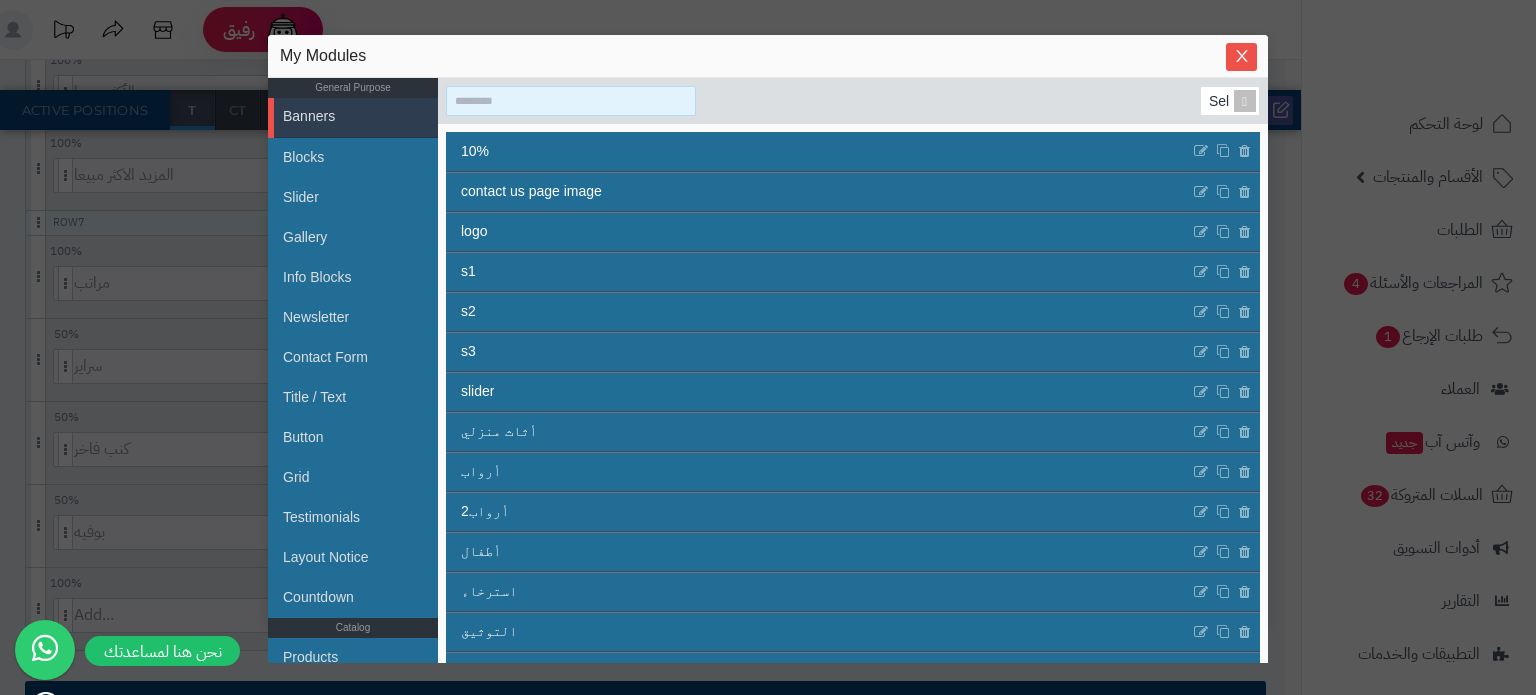 click at bounding box center (571, 101) 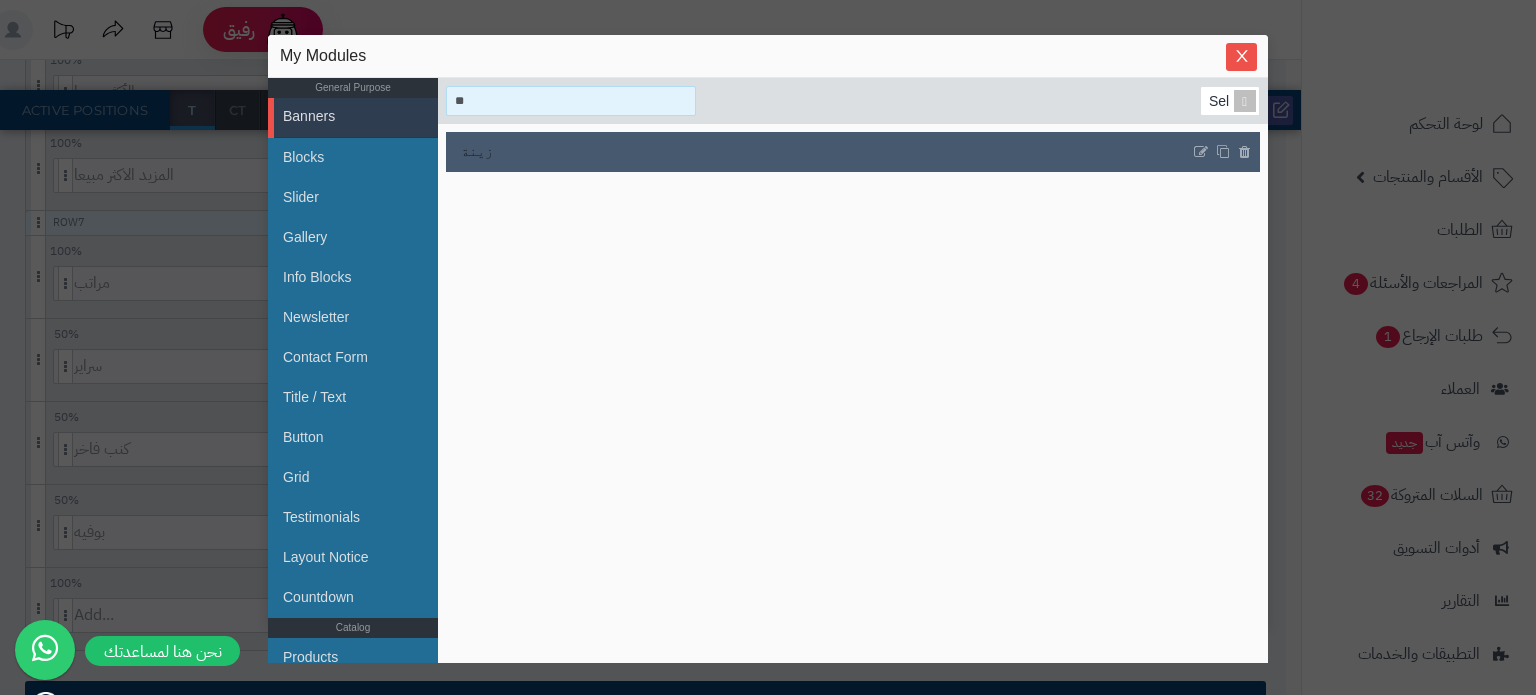 type on "**" 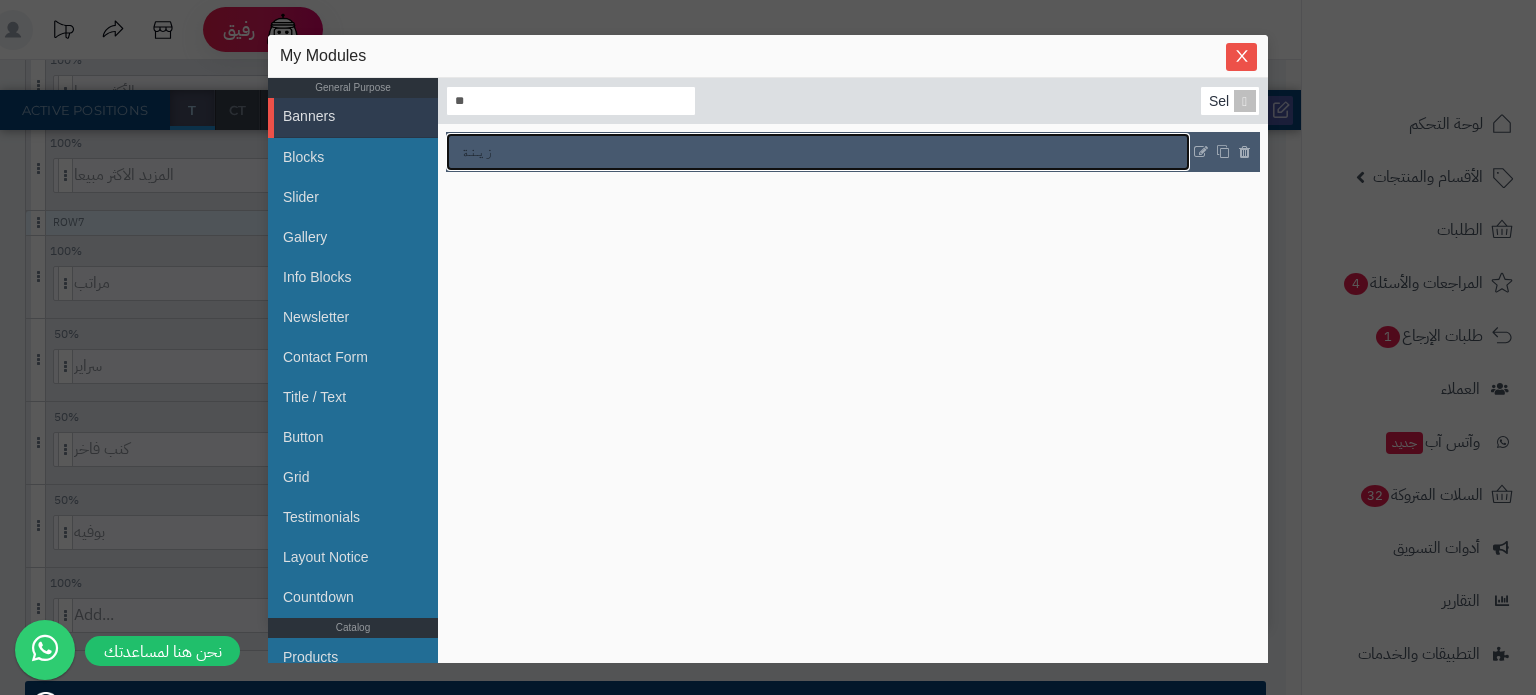 click on "زينة" at bounding box center [818, 152] 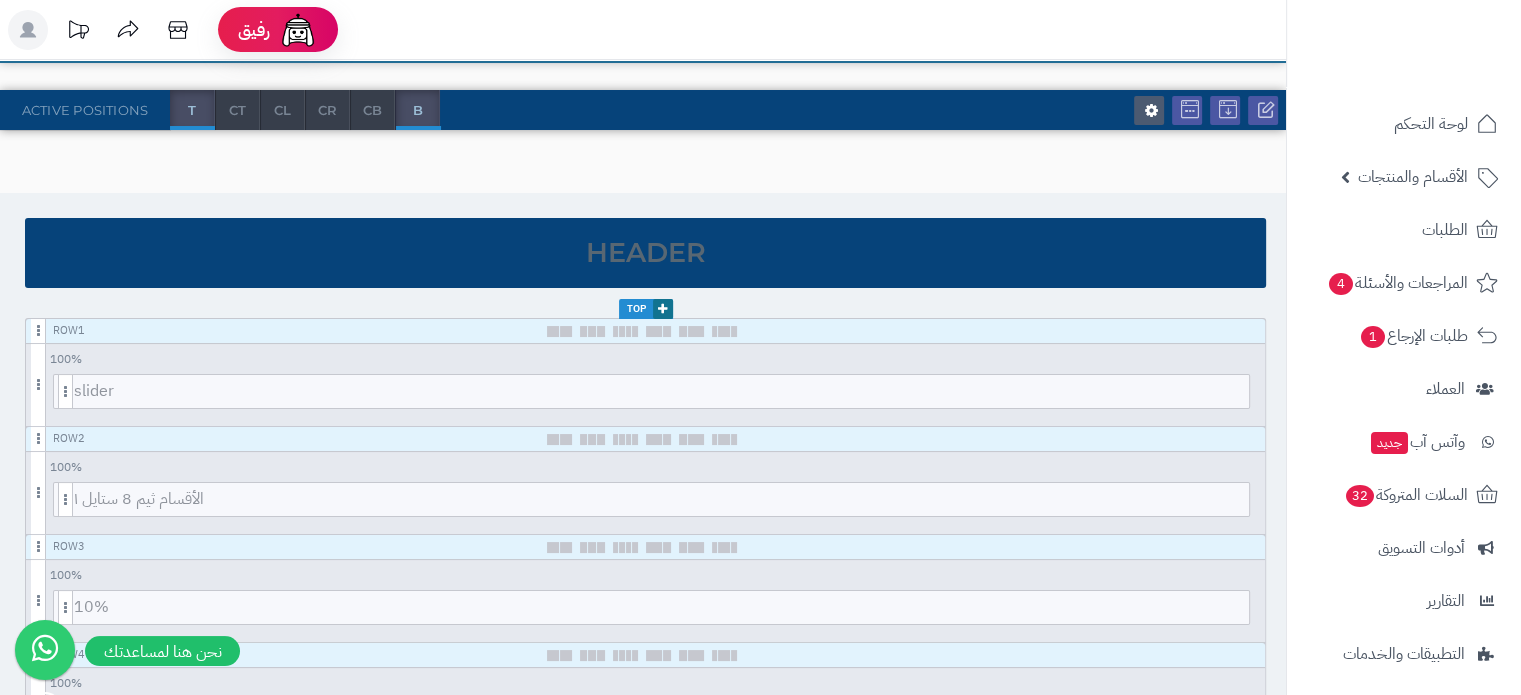 scroll, scrollTop: 0, scrollLeft: 0, axis: both 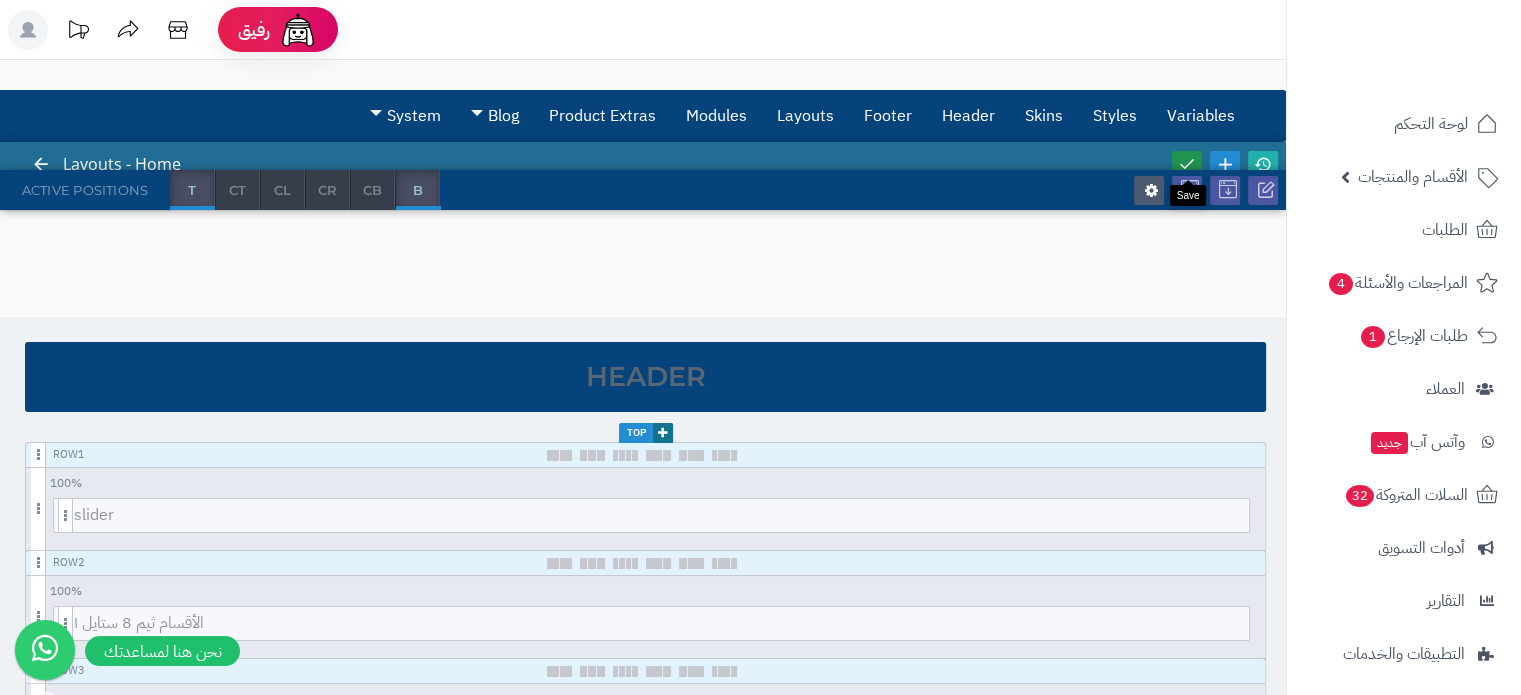 click at bounding box center [1187, 164] 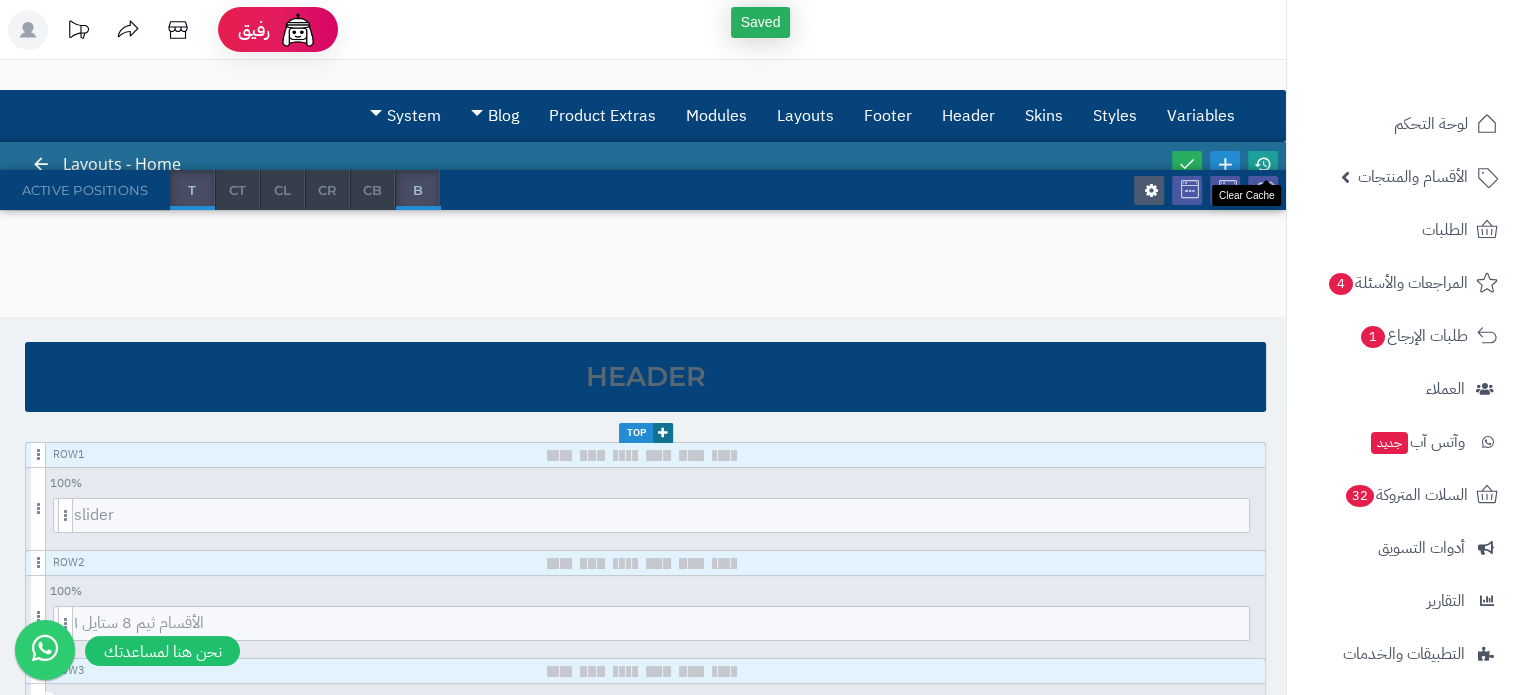 click at bounding box center (1263, 164) 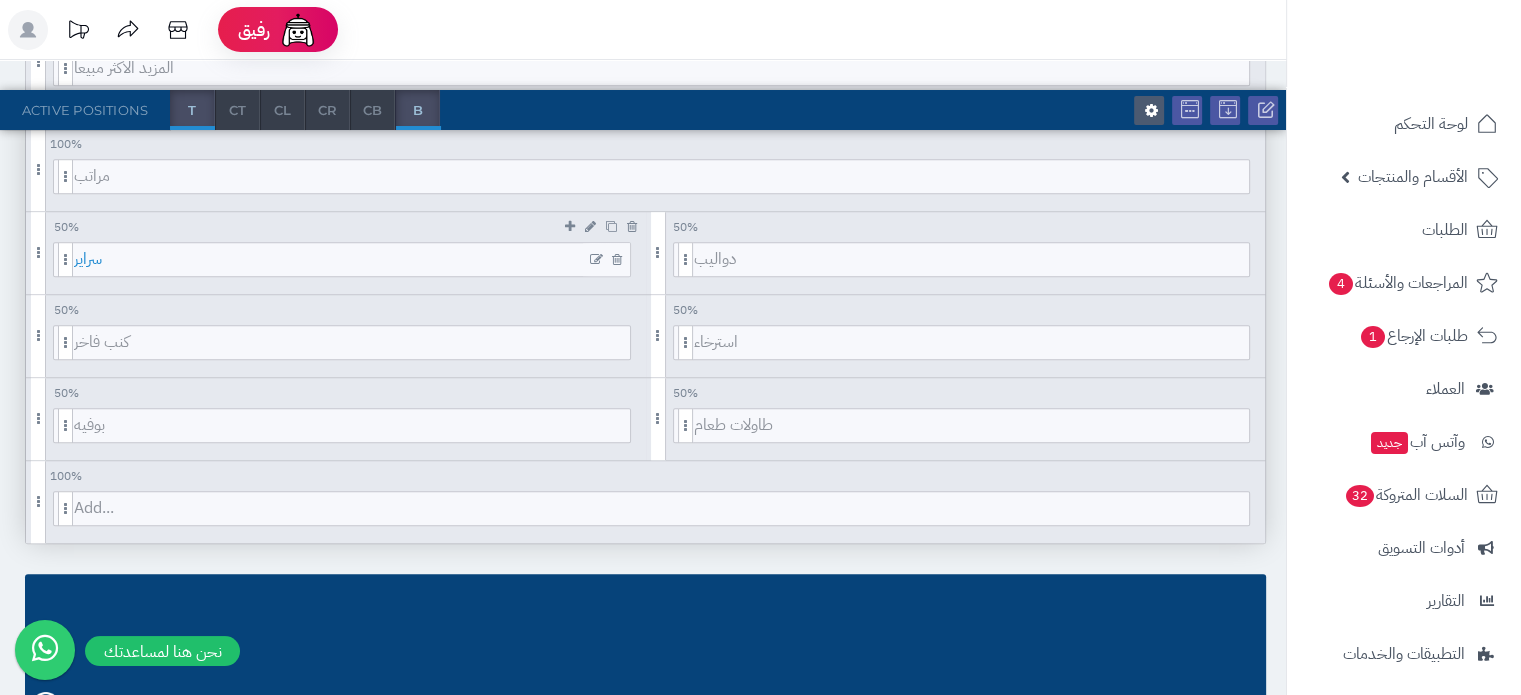 scroll, scrollTop: 1402, scrollLeft: 0, axis: vertical 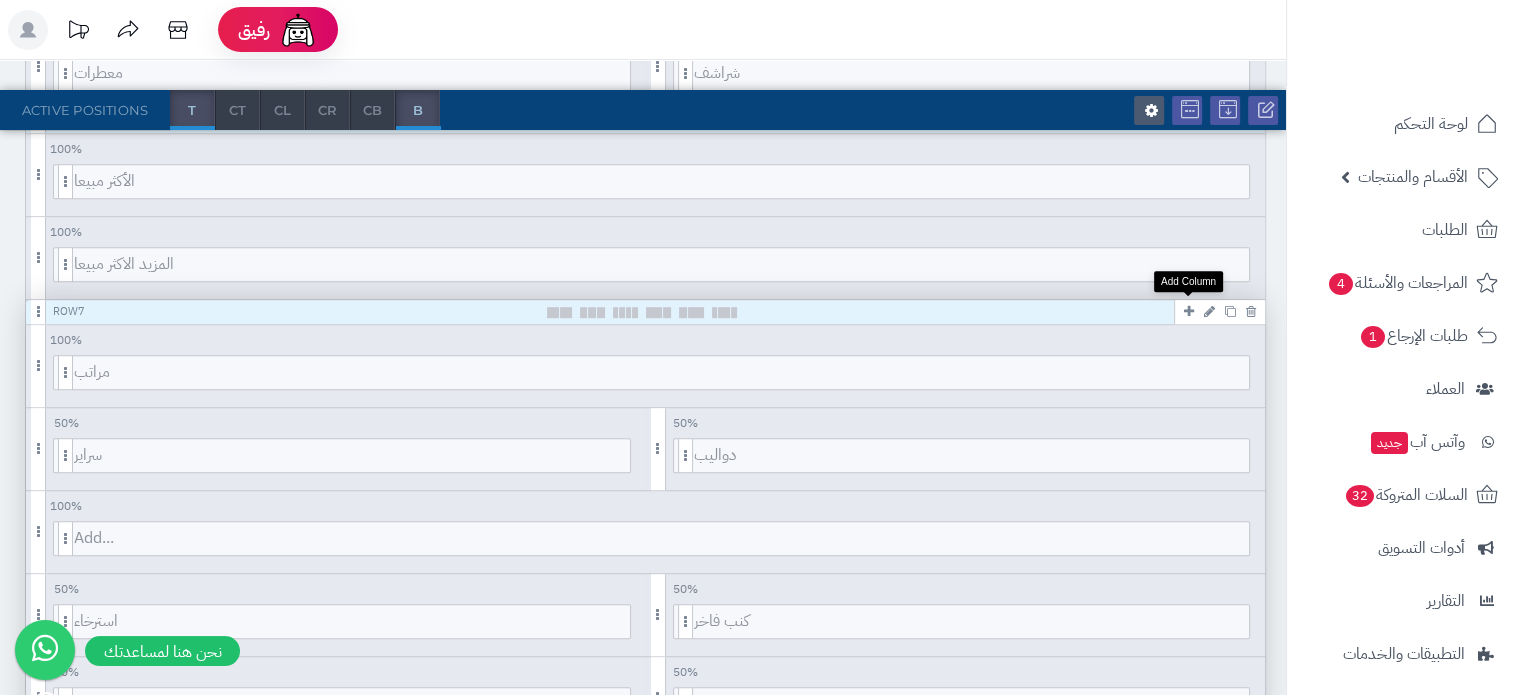 click at bounding box center [1189, 311] 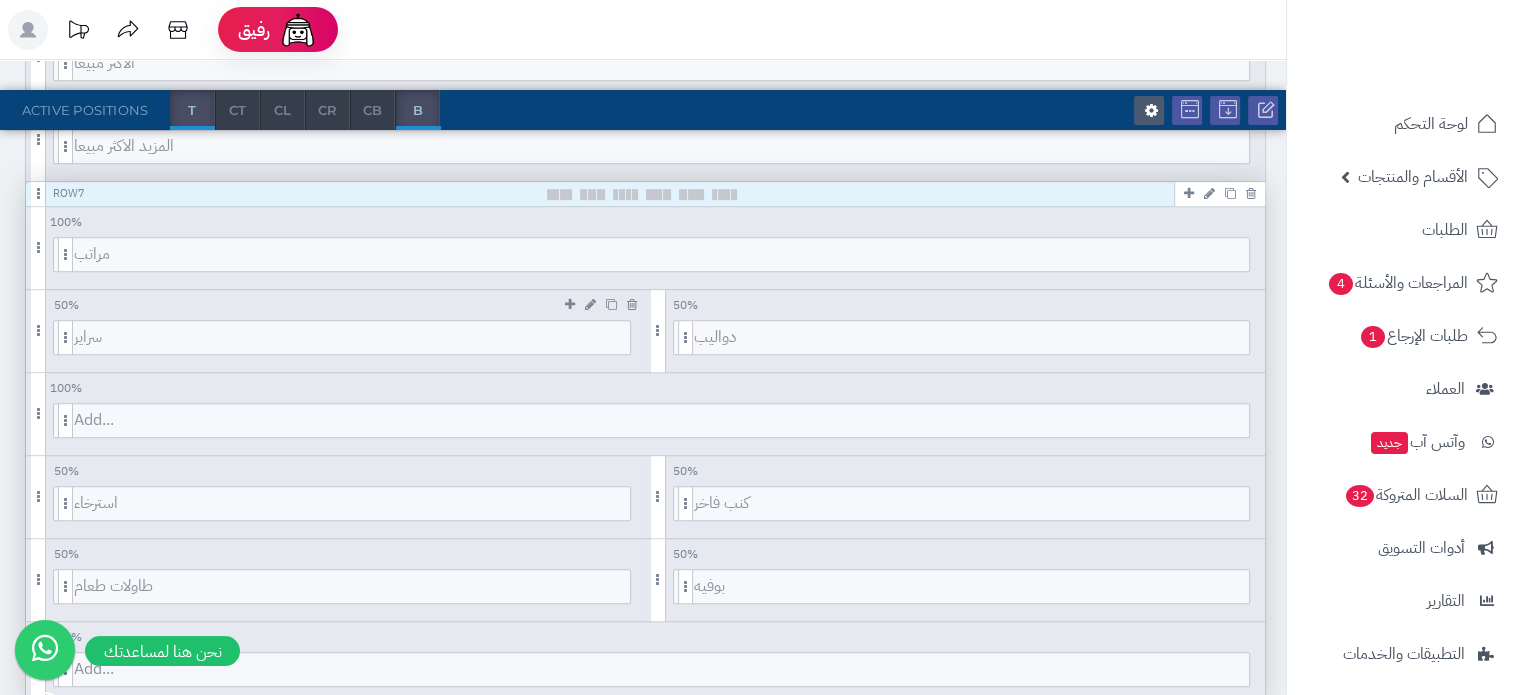scroll, scrollTop: 1374, scrollLeft: 0, axis: vertical 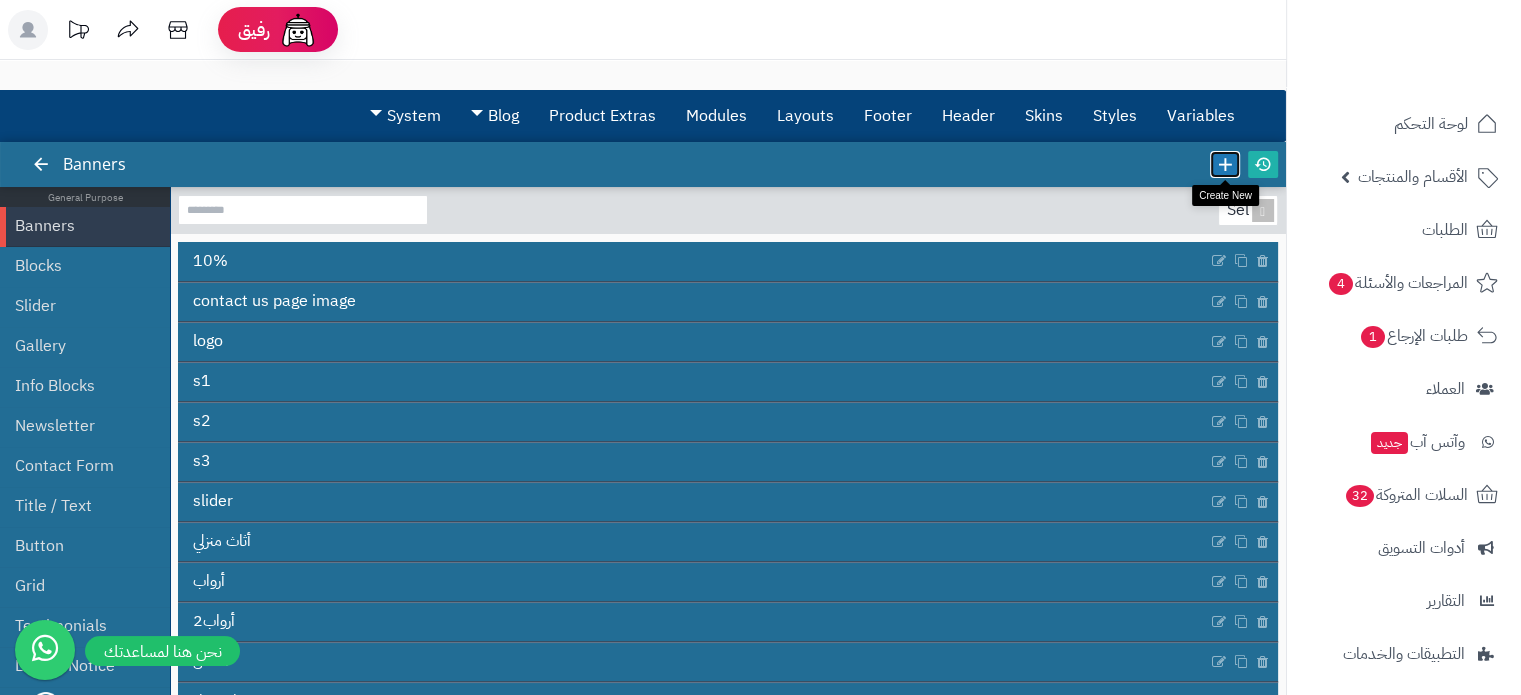 click at bounding box center (1225, 164) 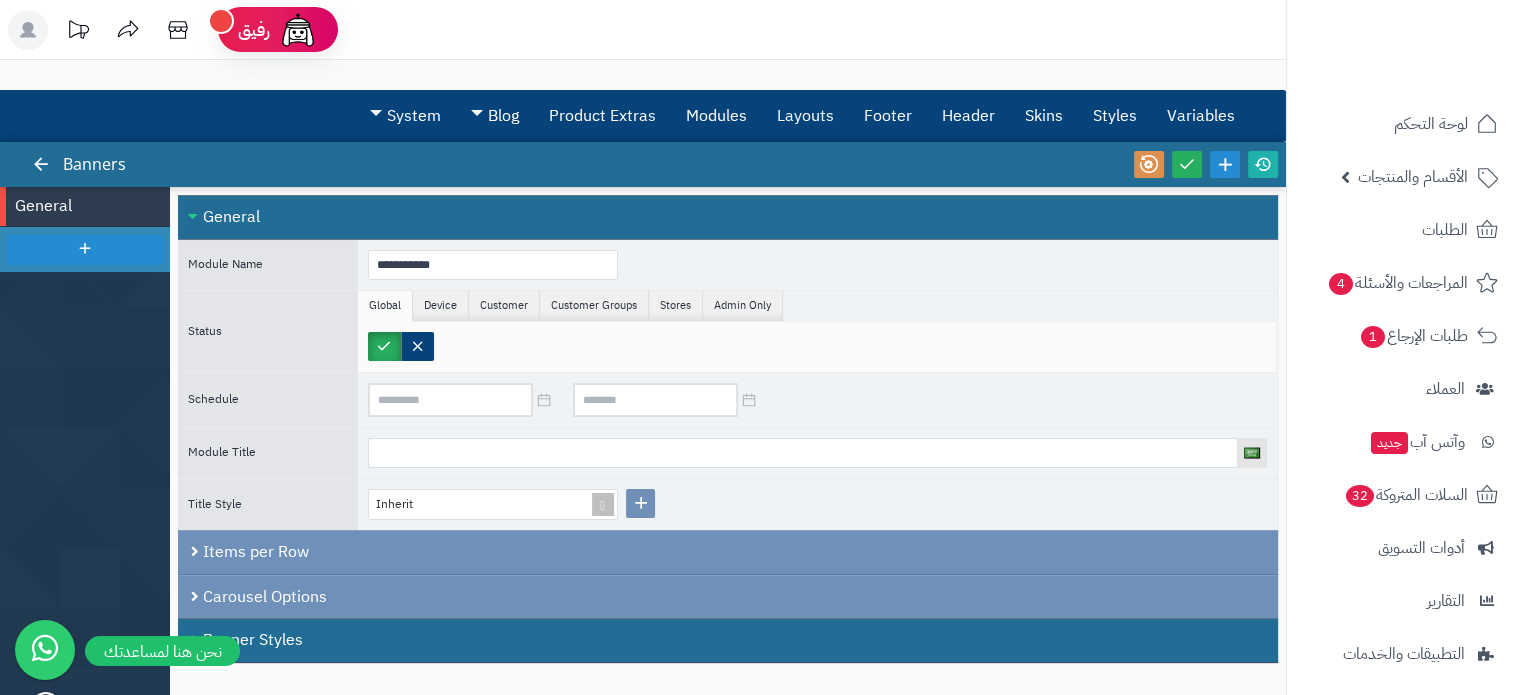 click at bounding box center [85, 249] 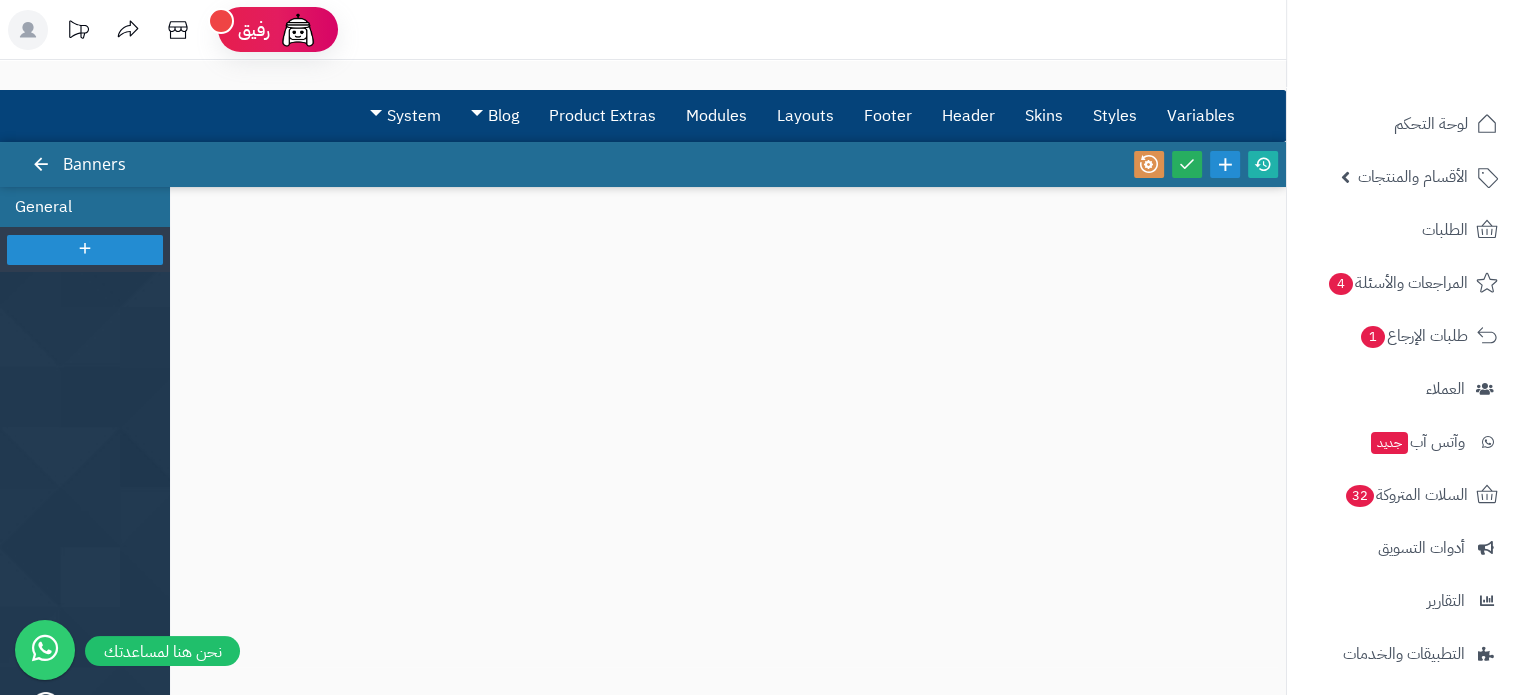 click on "General" at bounding box center [85, 207] 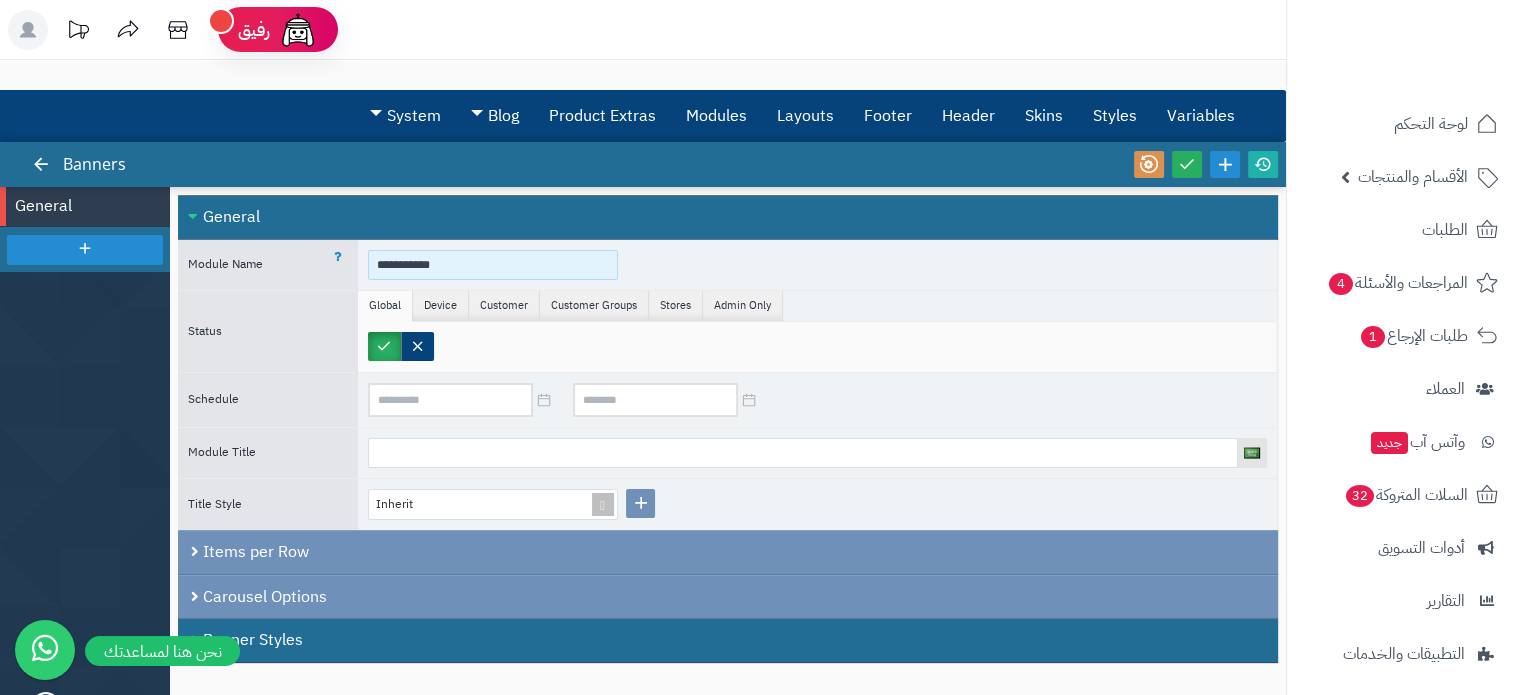 click on "**********" at bounding box center (493, 265) 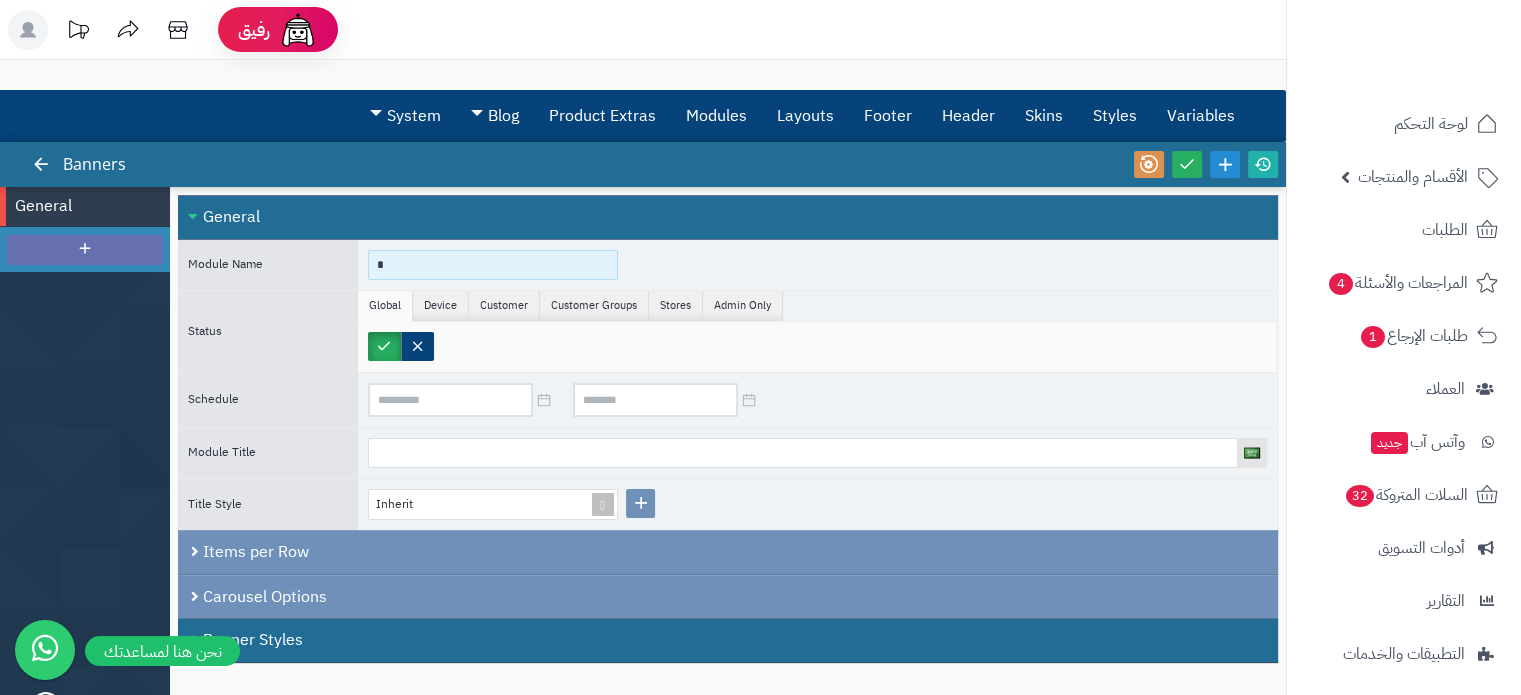 type on "*" 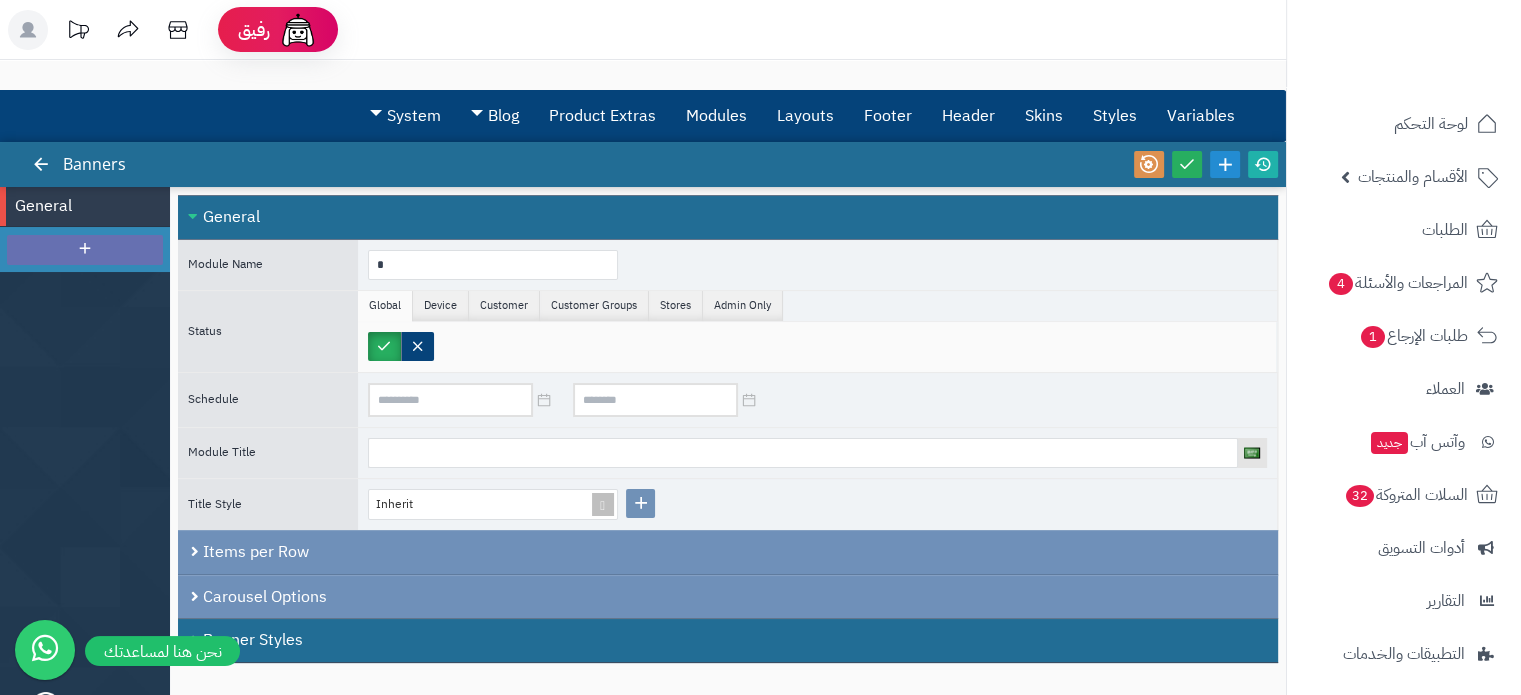 click at bounding box center [85, 250] 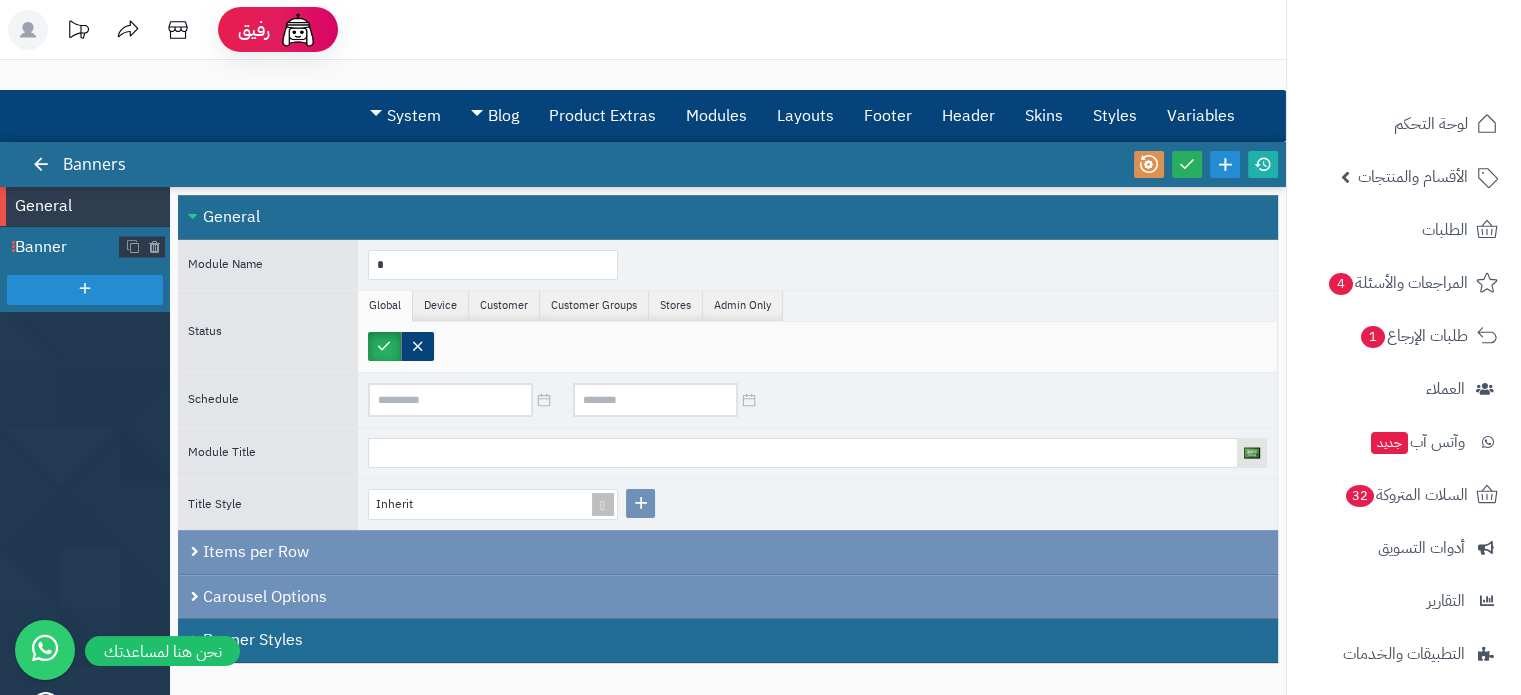 click on "Banner" at bounding box center (67, 247) 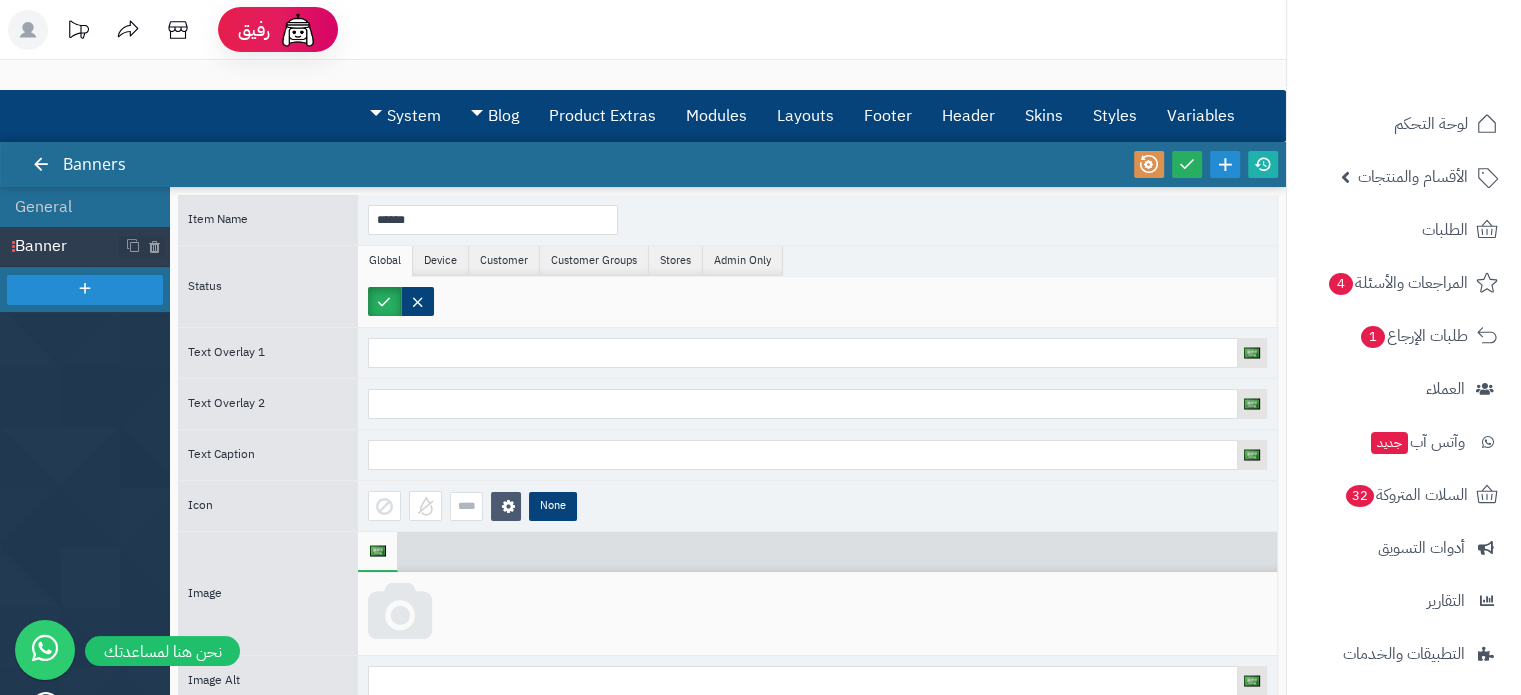 click at bounding box center (400, 613) 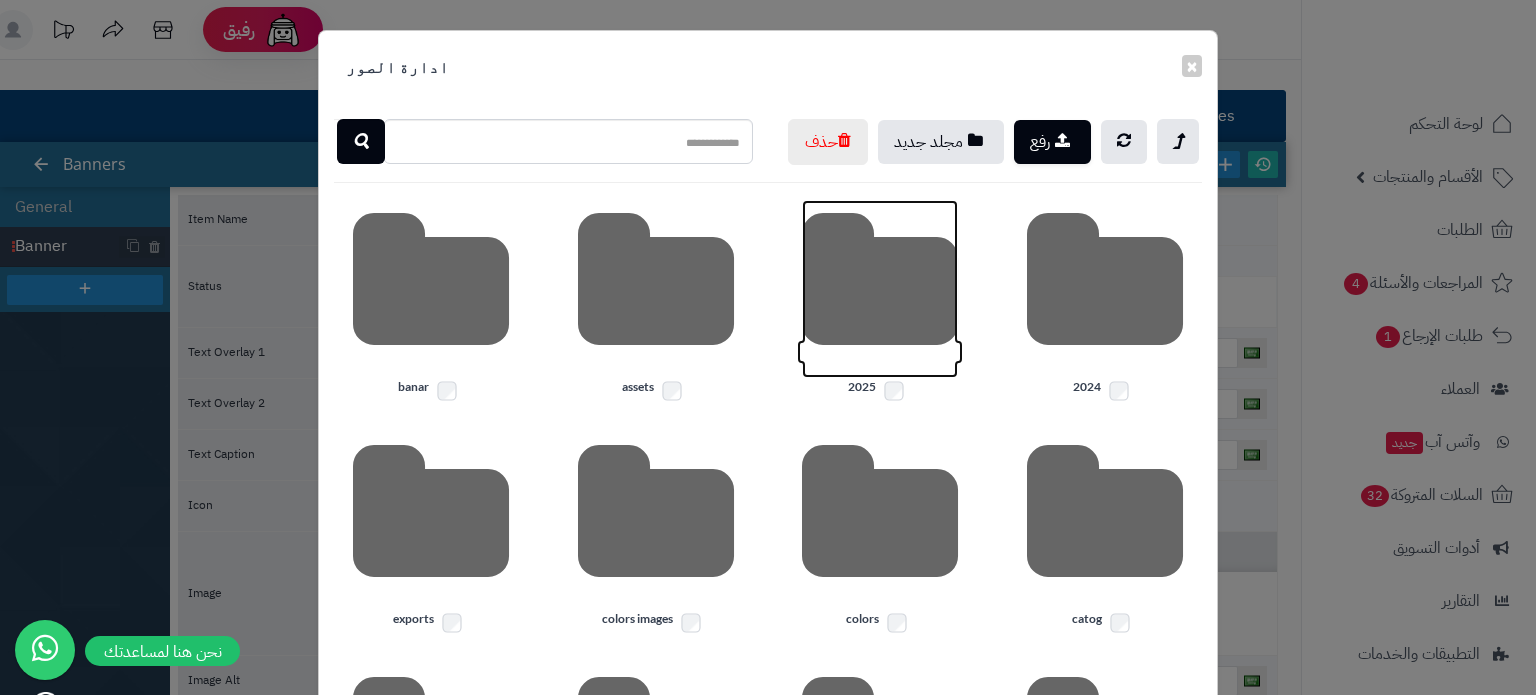 click at bounding box center [880, 289] 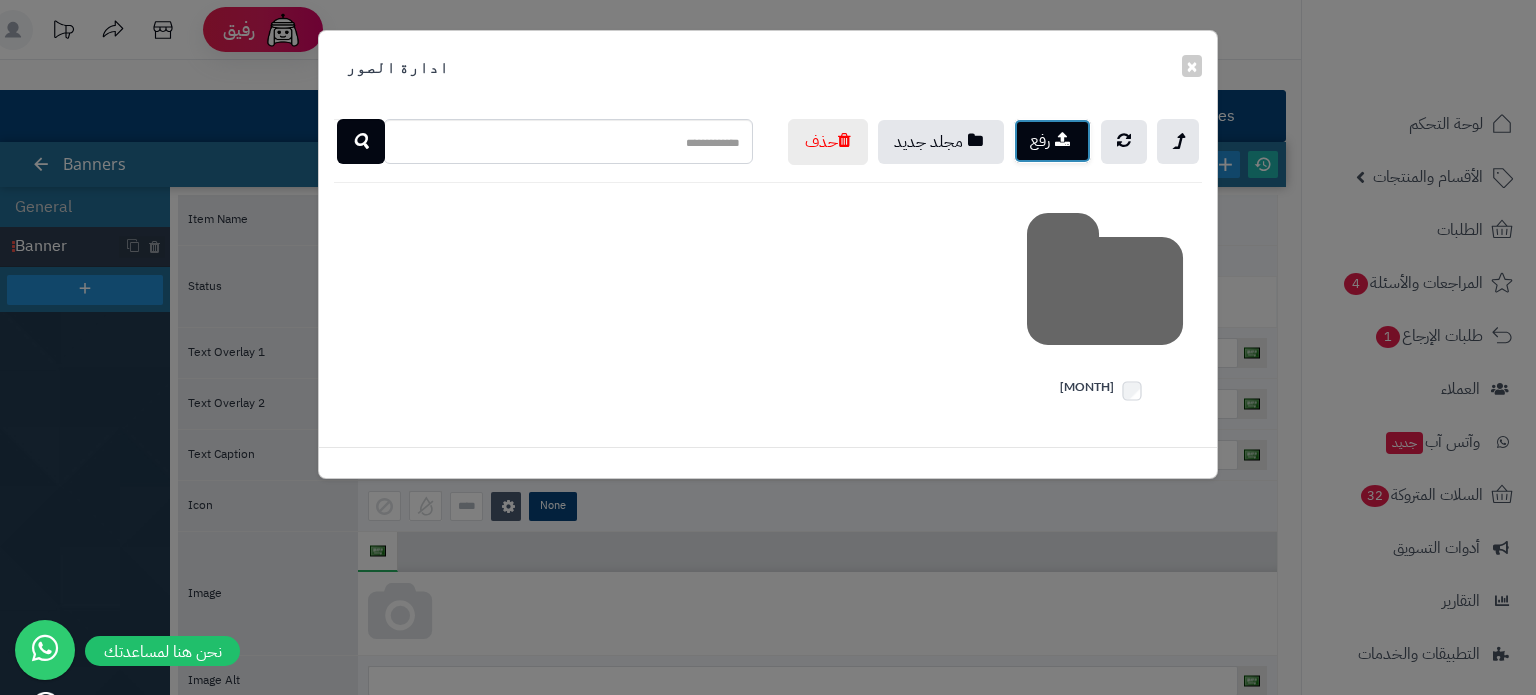 click at bounding box center [1062, 139] 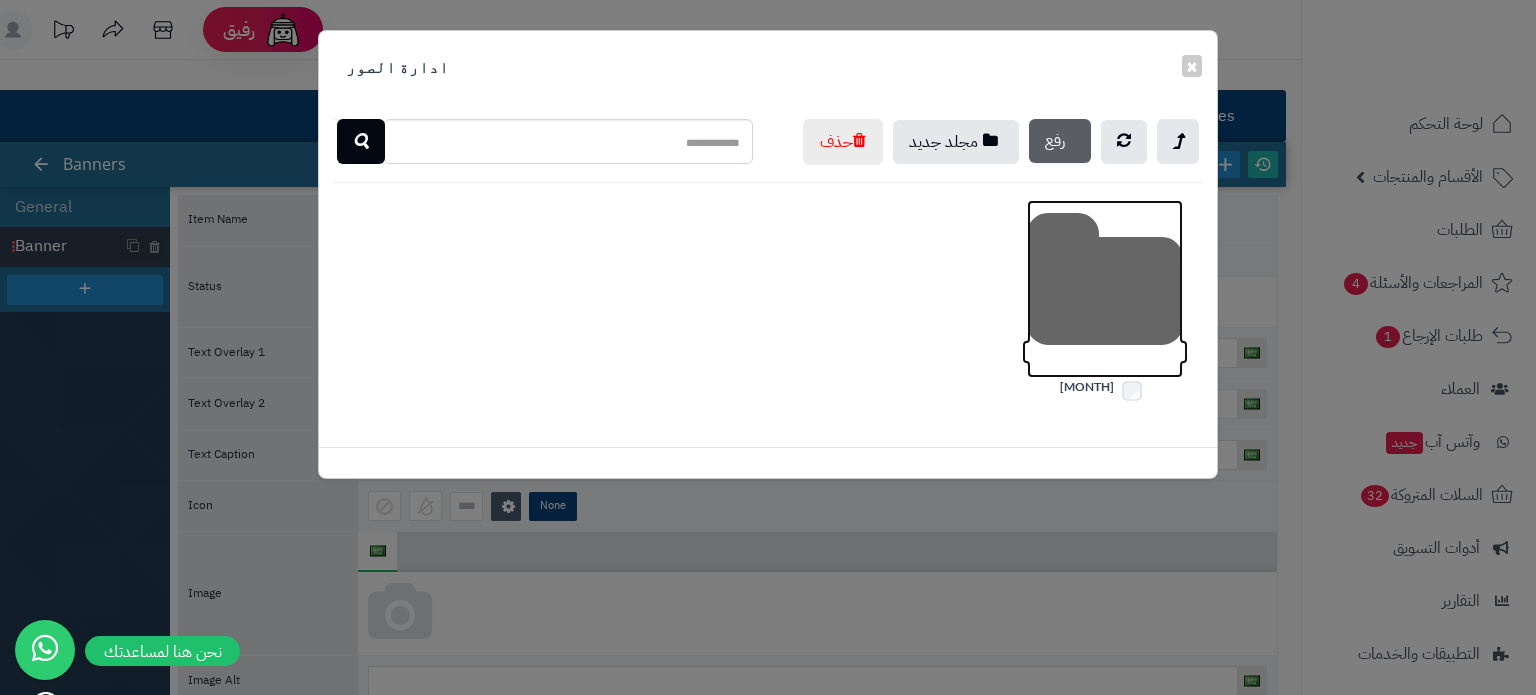 click at bounding box center (1105, 289) 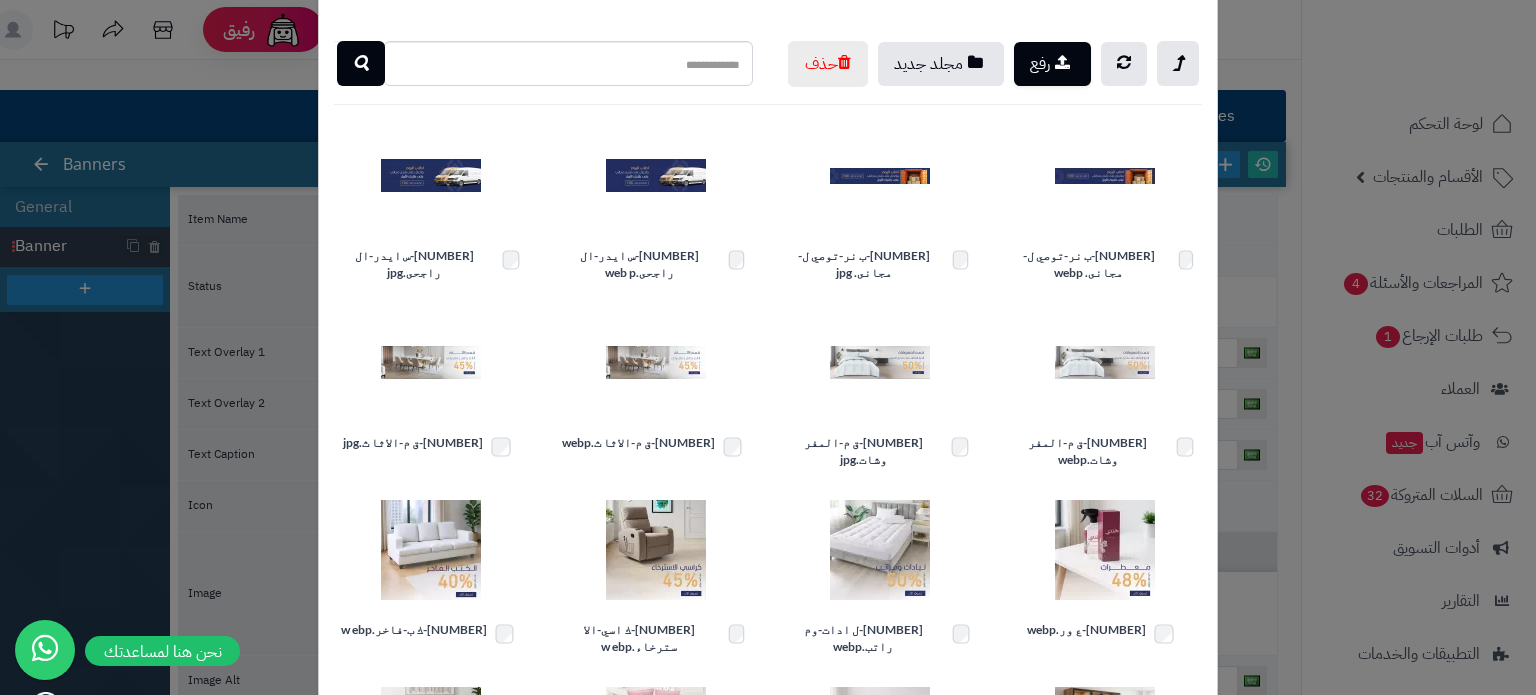 scroll, scrollTop: 415, scrollLeft: 0, axis: vertical 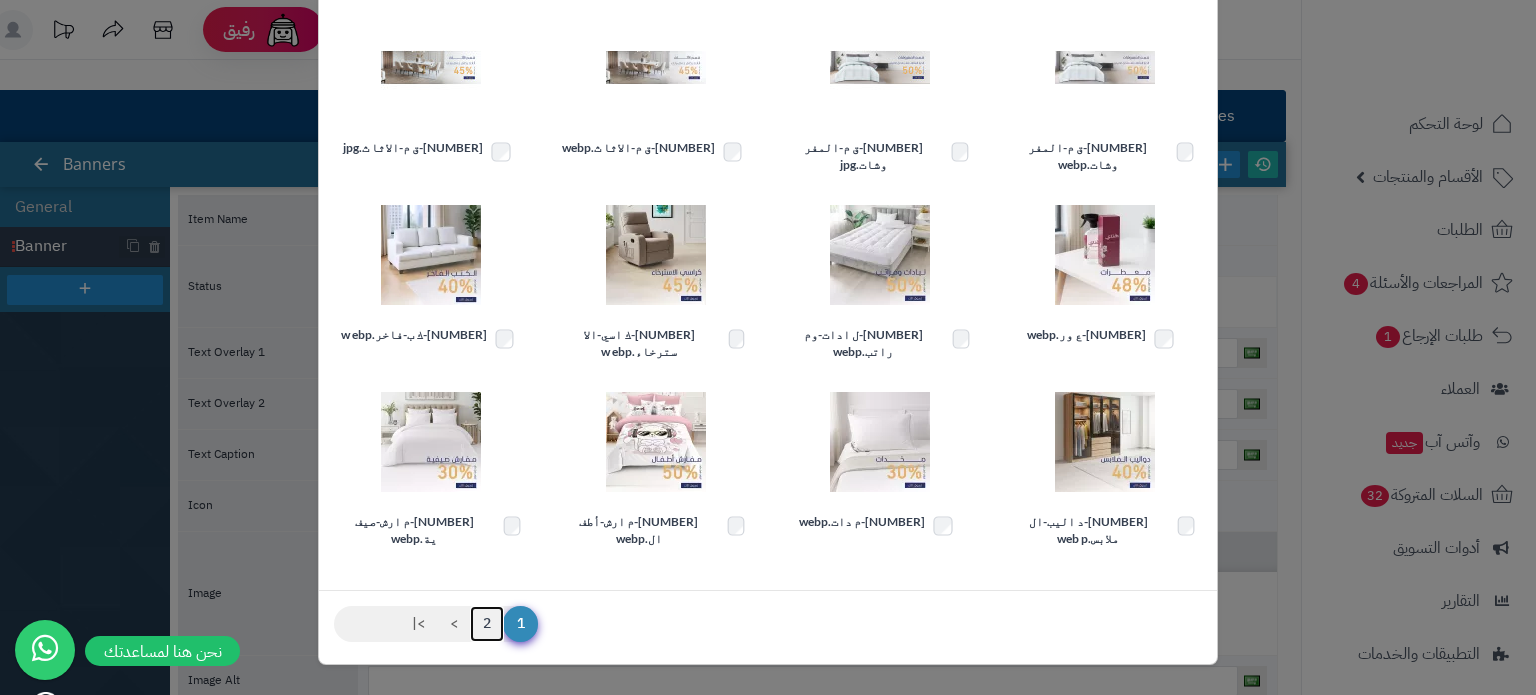 click on "2" at bounding box center [487, 624] 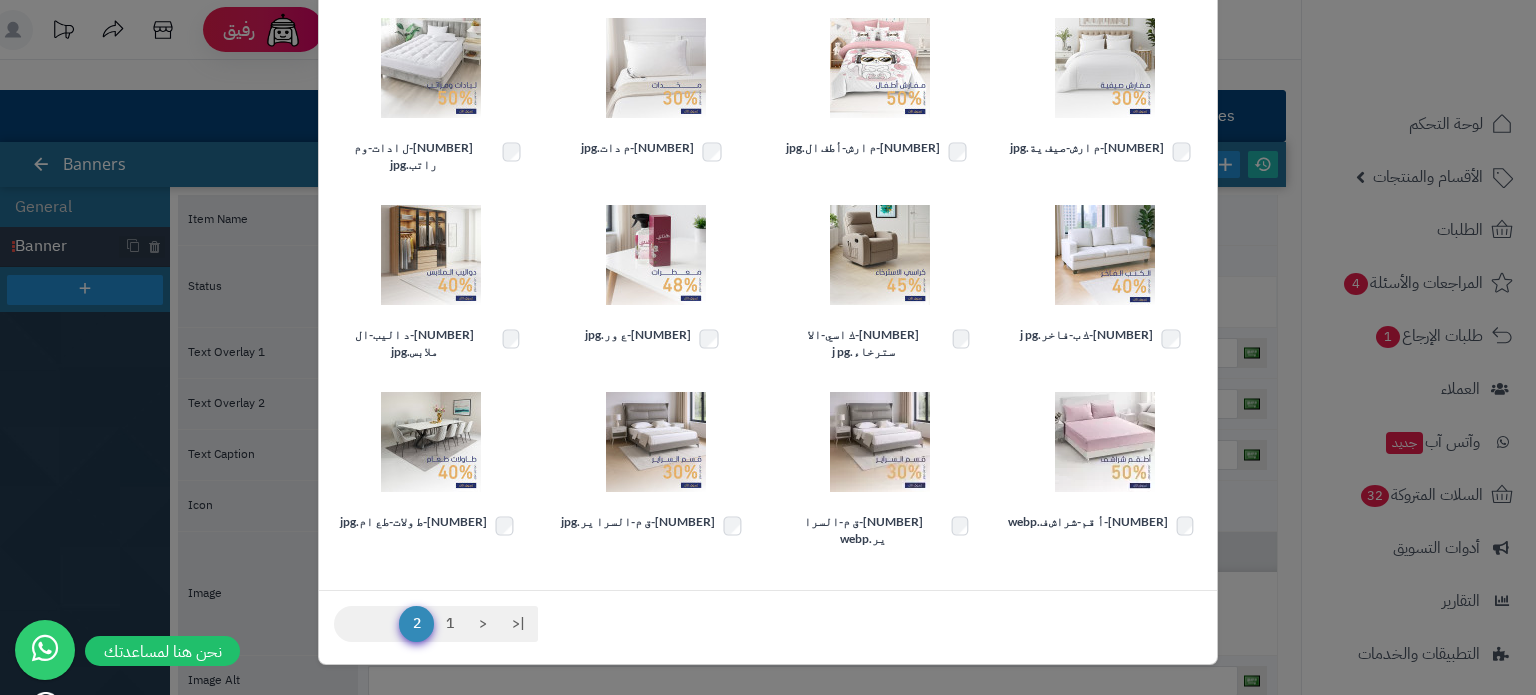 scroll, scrollTop: 415, scrollLeft: 0, axis: vertical 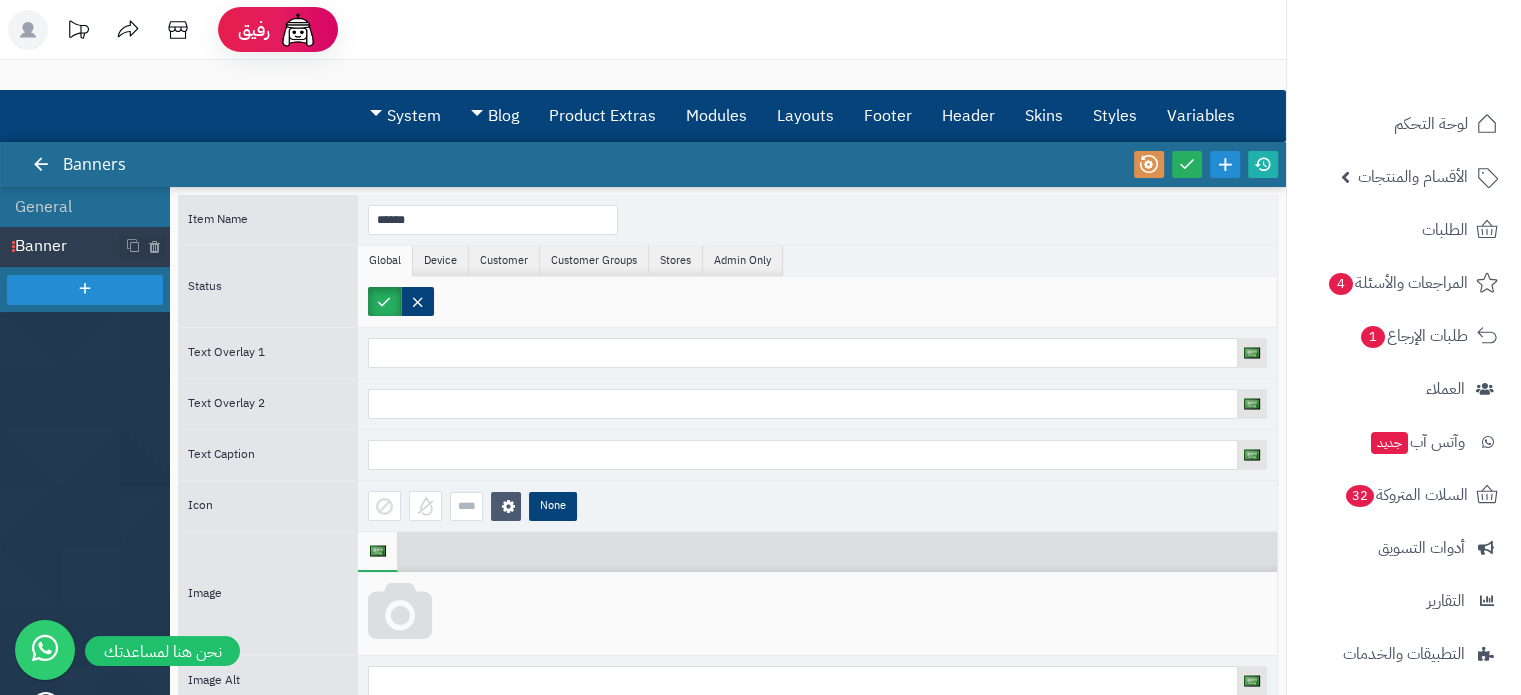click on "رفيق !
الطلبات معالجة مكتمل إرجاع المنتجات العملاء المتواجدون الان 1274 عملاء منتظرين موافقة التسجيل المنتجات غير متوفر
Rahty Admin الإدارة برجاء تجديد الاشتراك
الباقة المتقدمة
تسجيل الخروج" at bounding box center (760, 30) 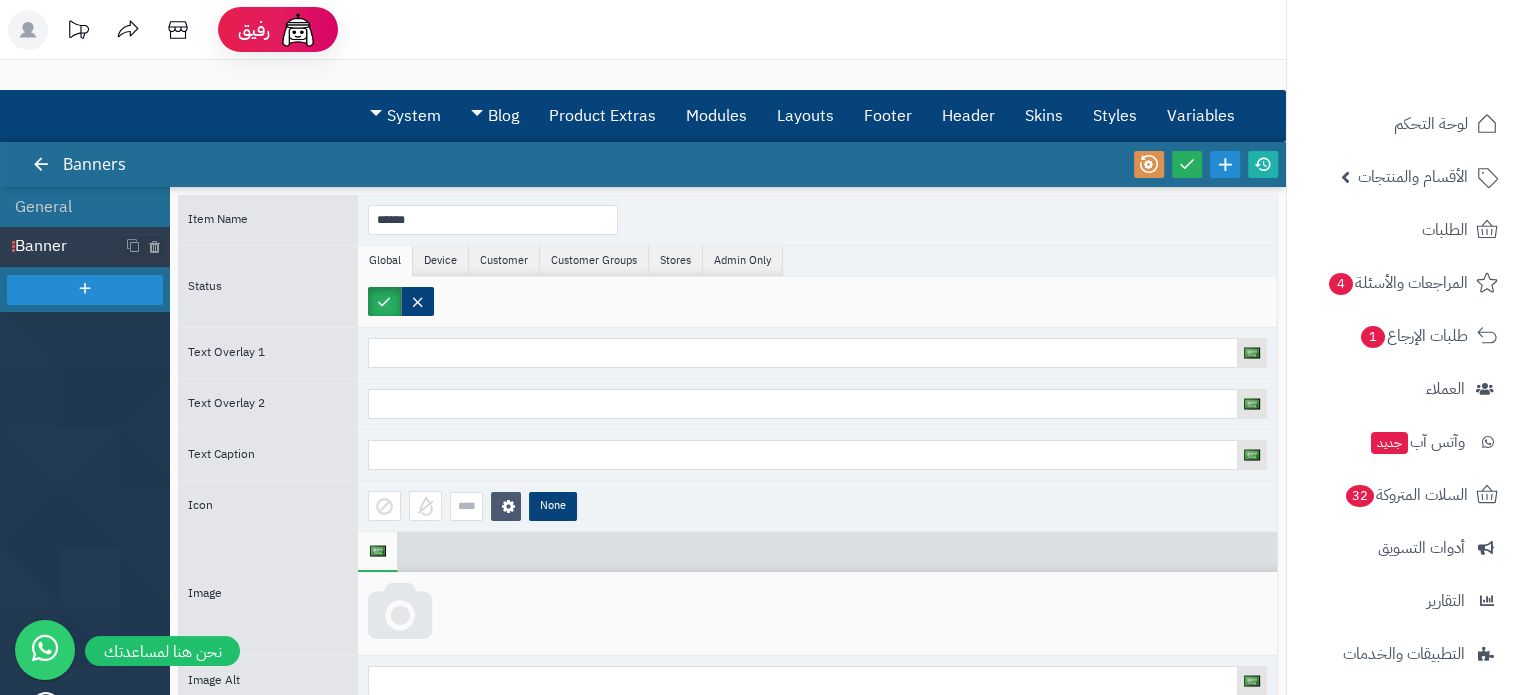 click at bounding box center (400, 613) 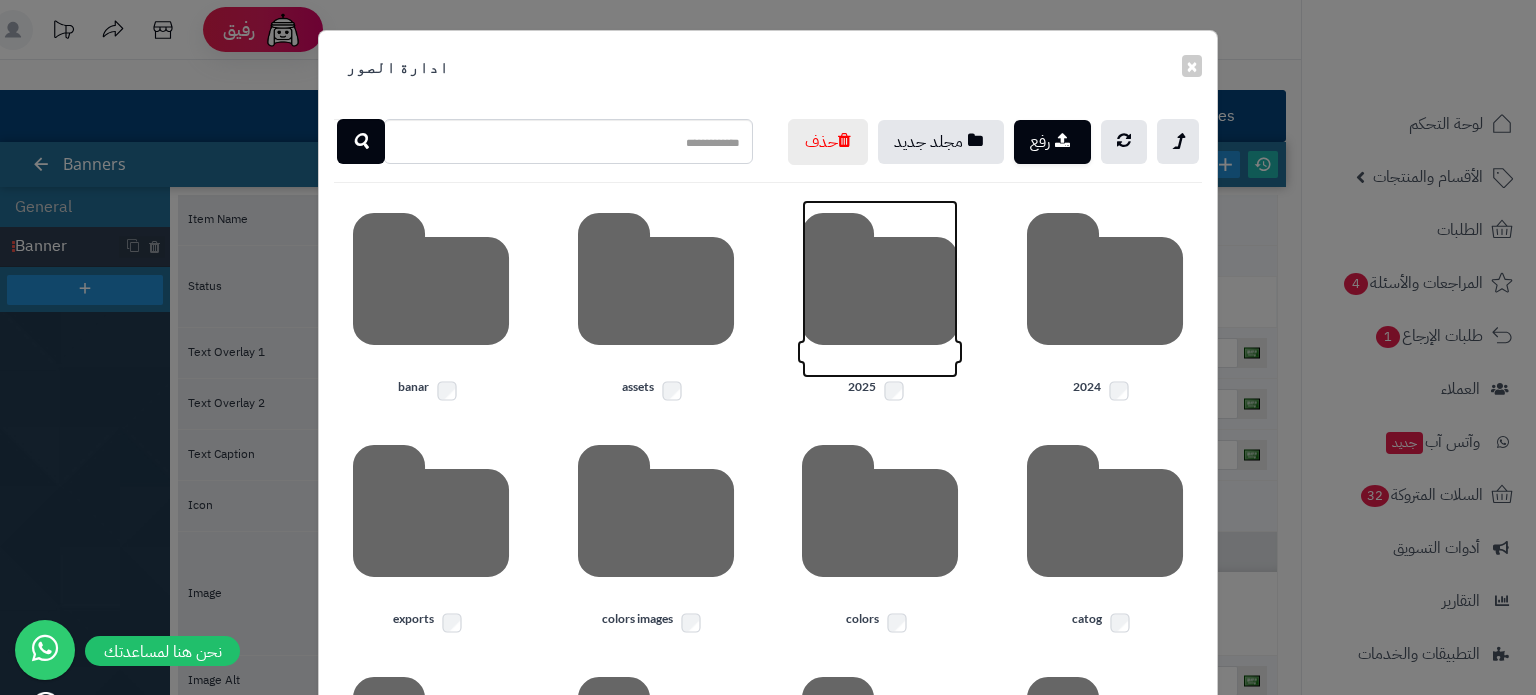 click at bounding box center [880, 289] 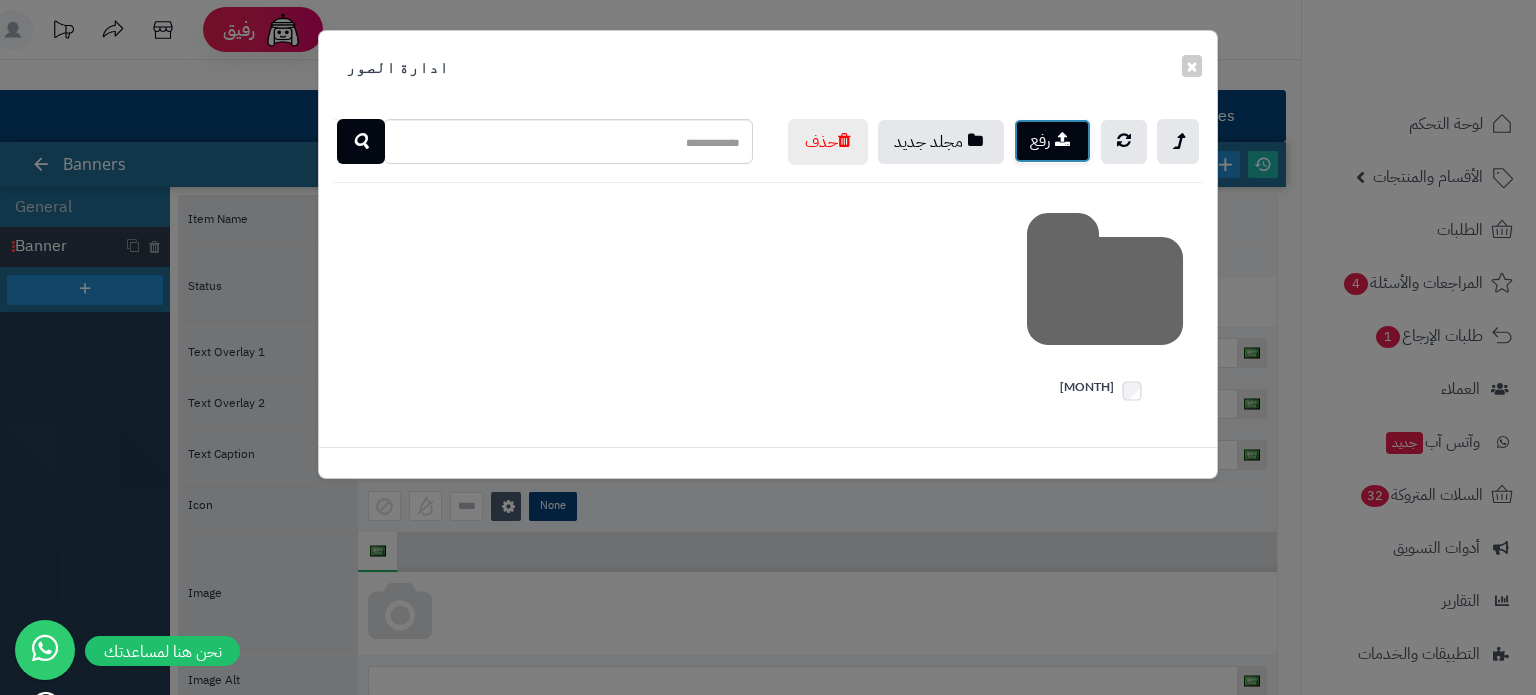 click at bounding box center (1062, 139) 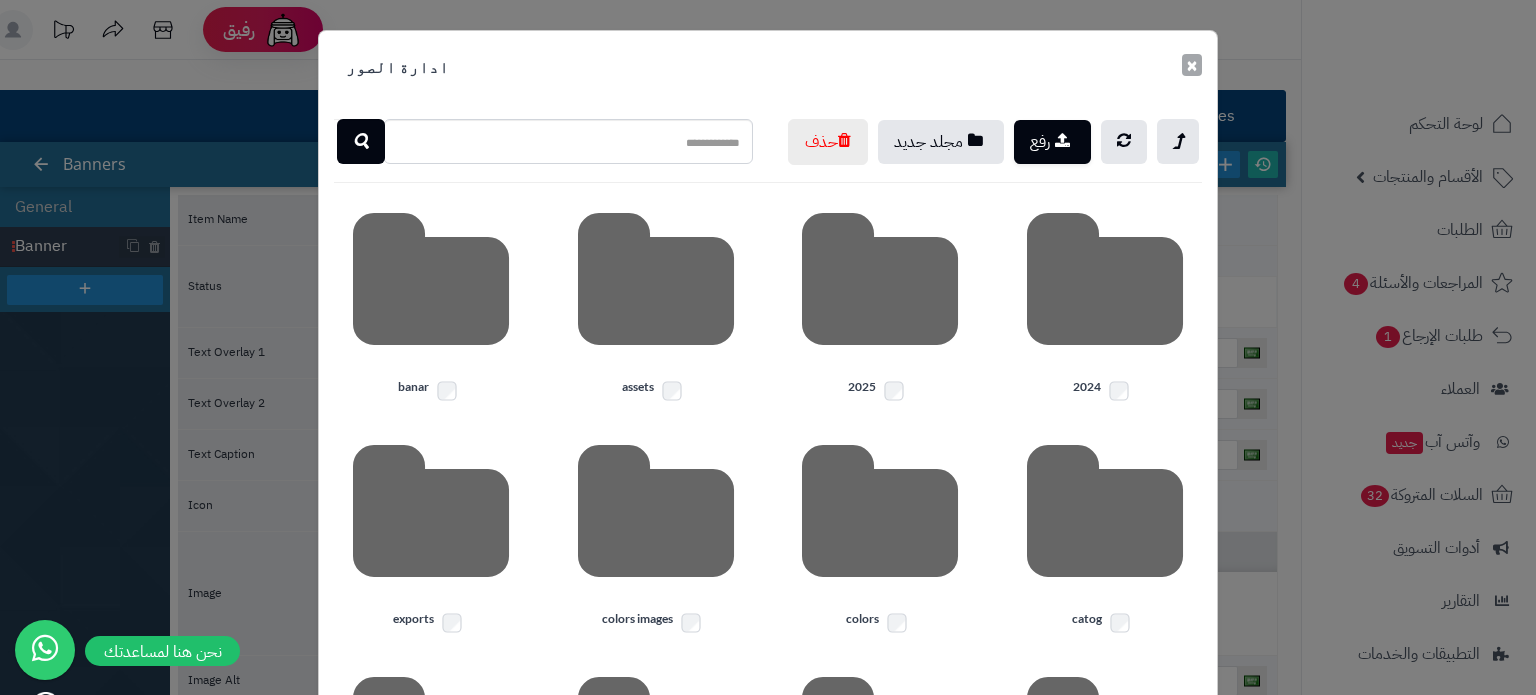 click on "×" at bounding box center (1192, 65) 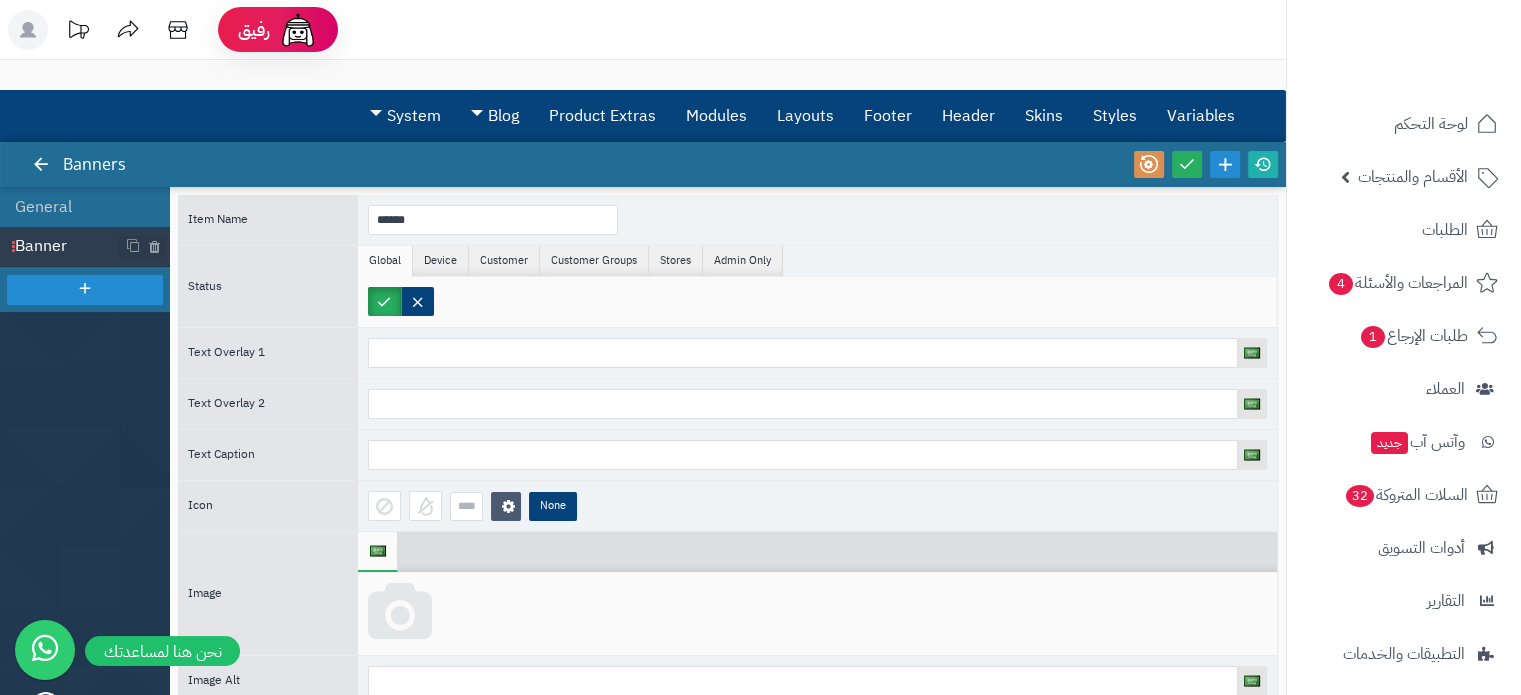 click at bounding box center [400, 613] 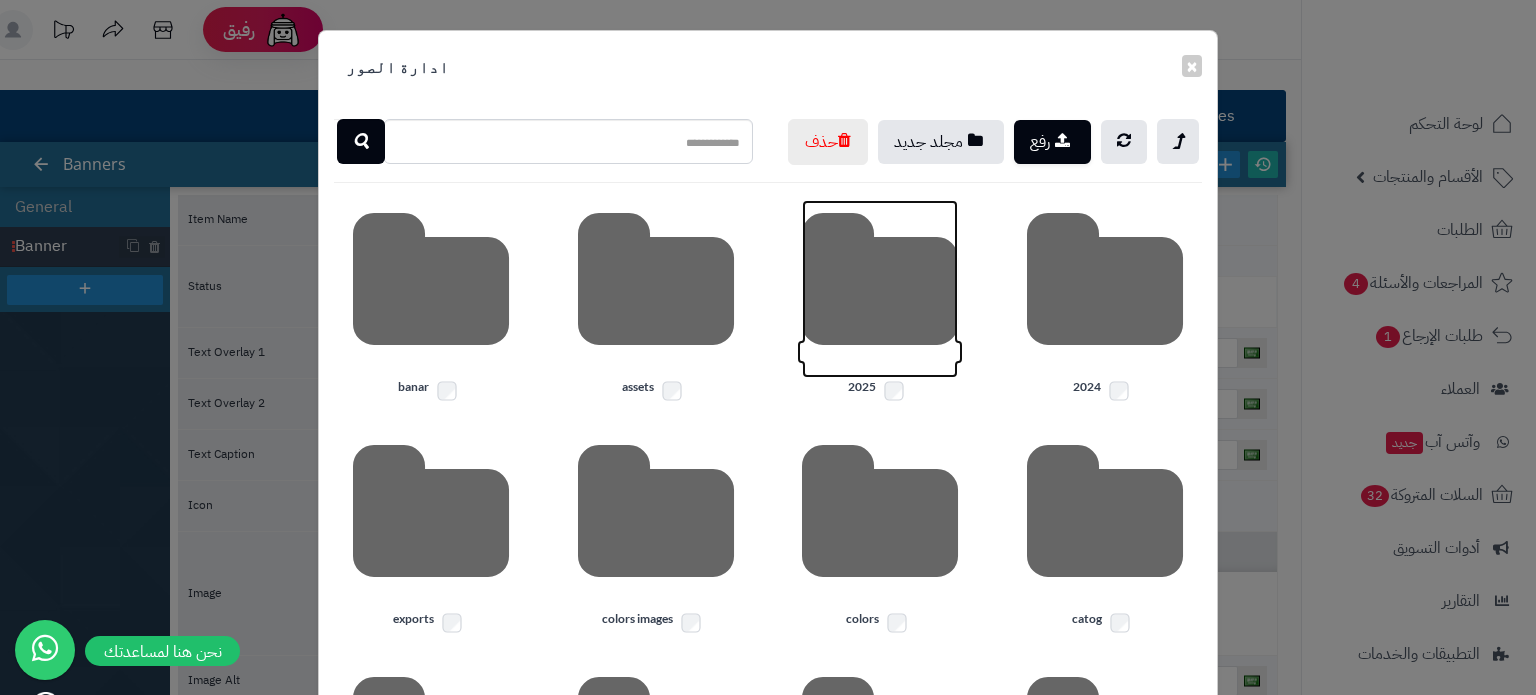 click at bounding box center [880, 289] 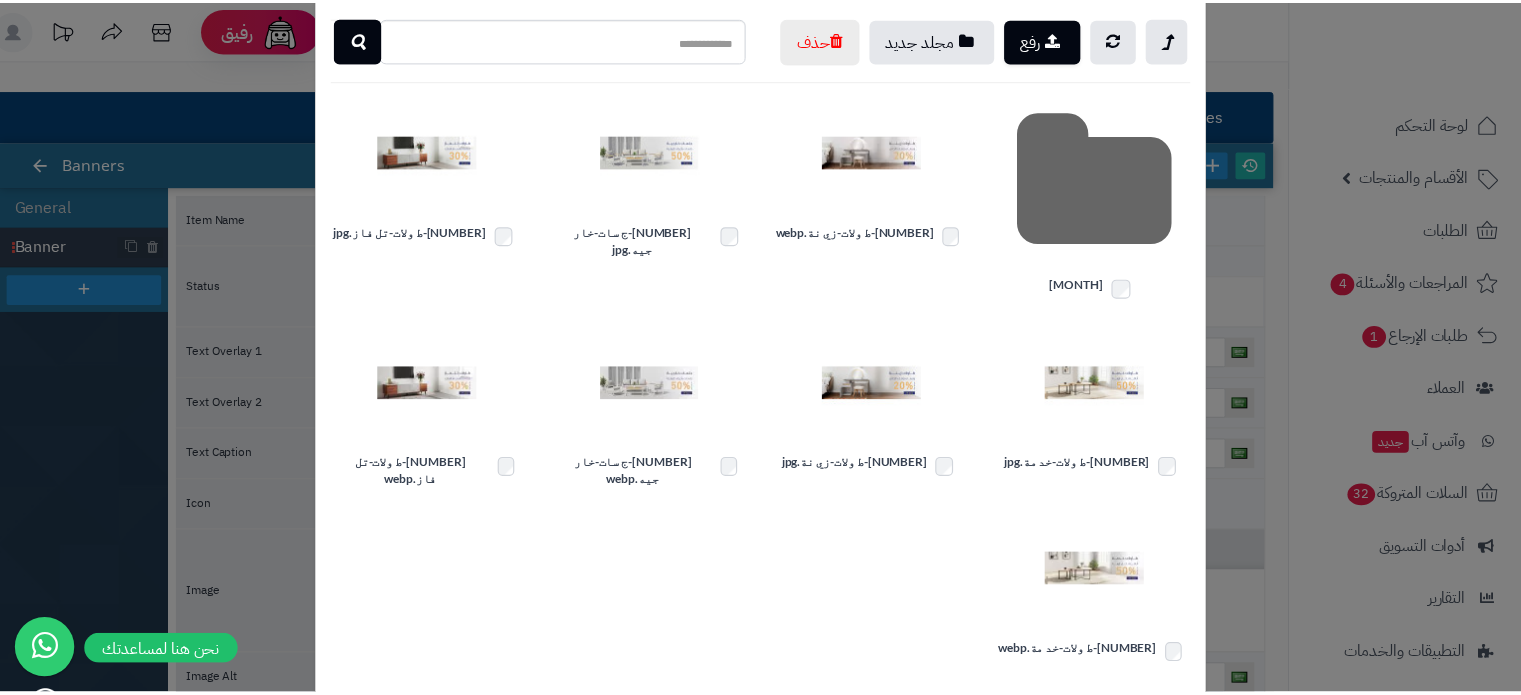 scroll, scrollTop: 231, scrollLeft: 0, axis: vertical 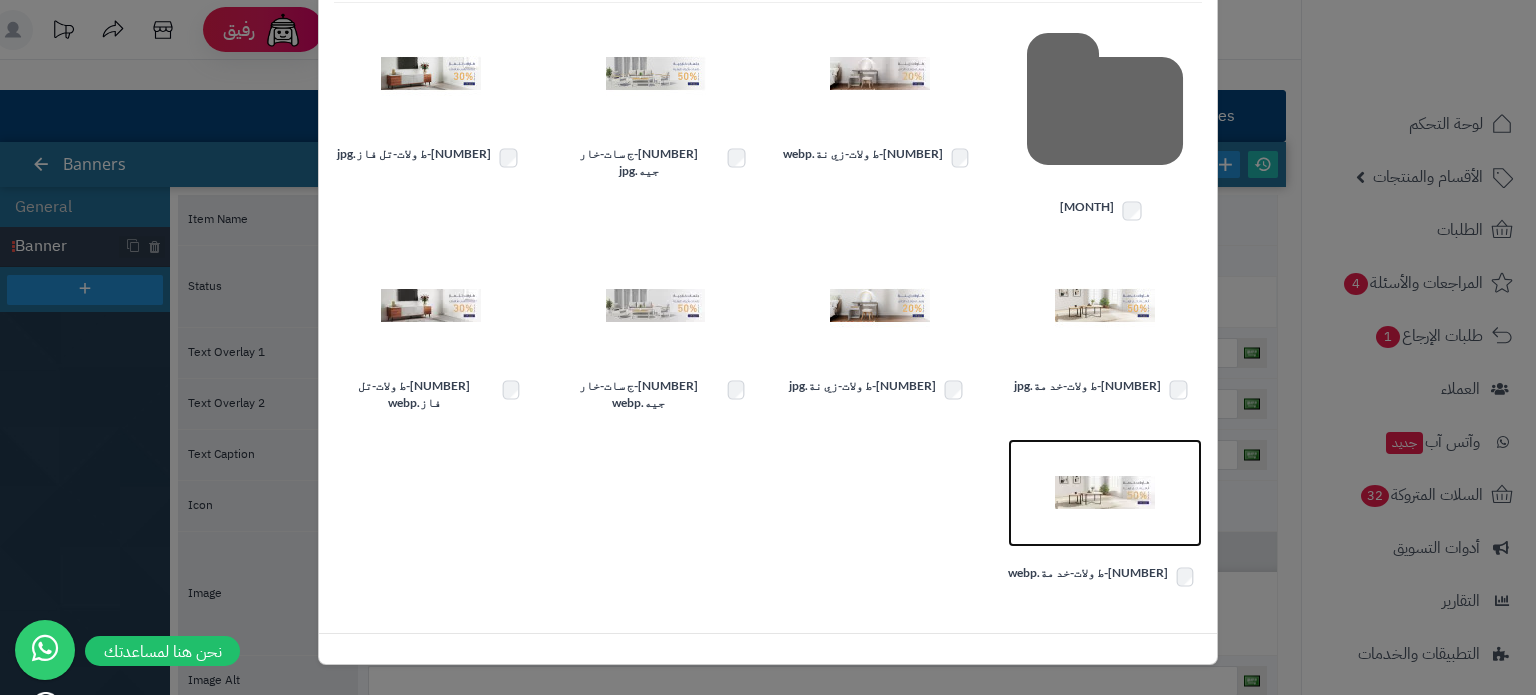 click at bounding box center [1105, 493] 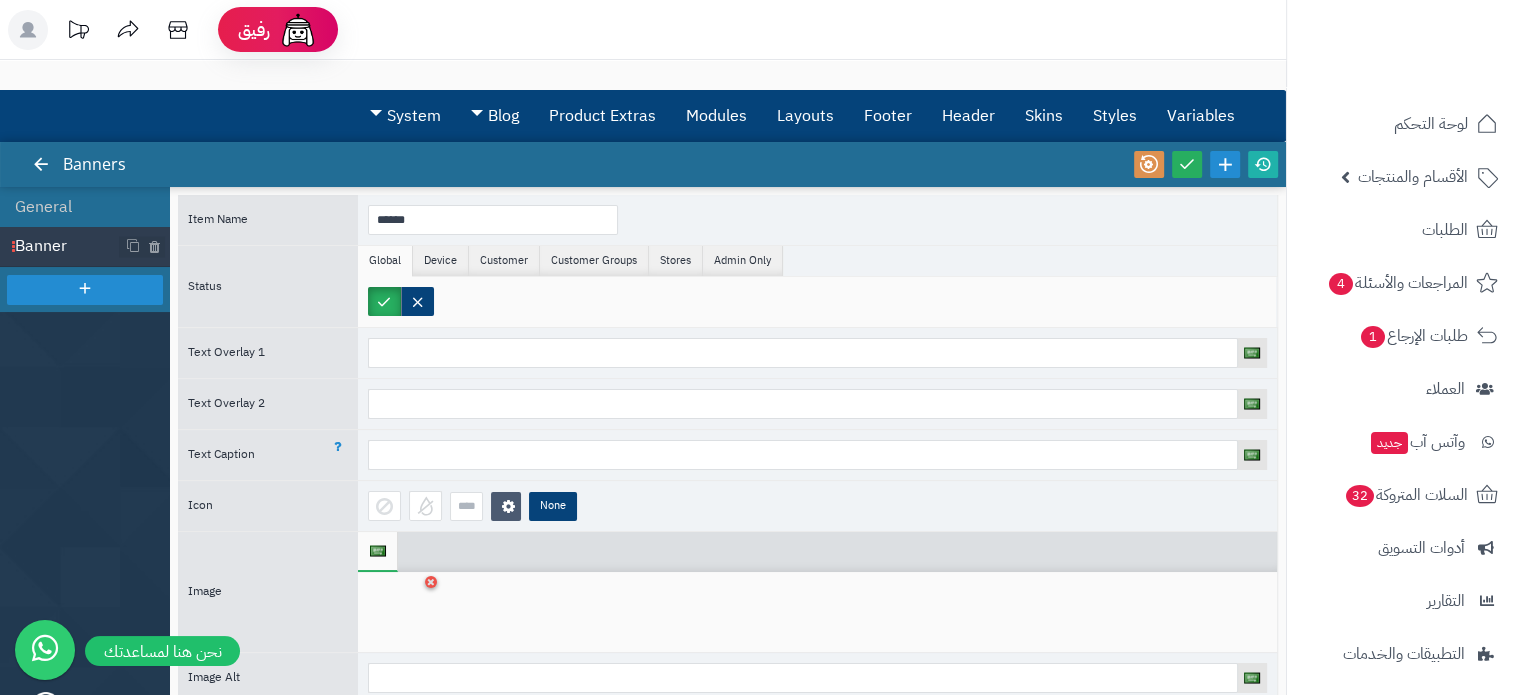 scroll, scrollTop: 39, scrollLeft: 0, axis: vertical 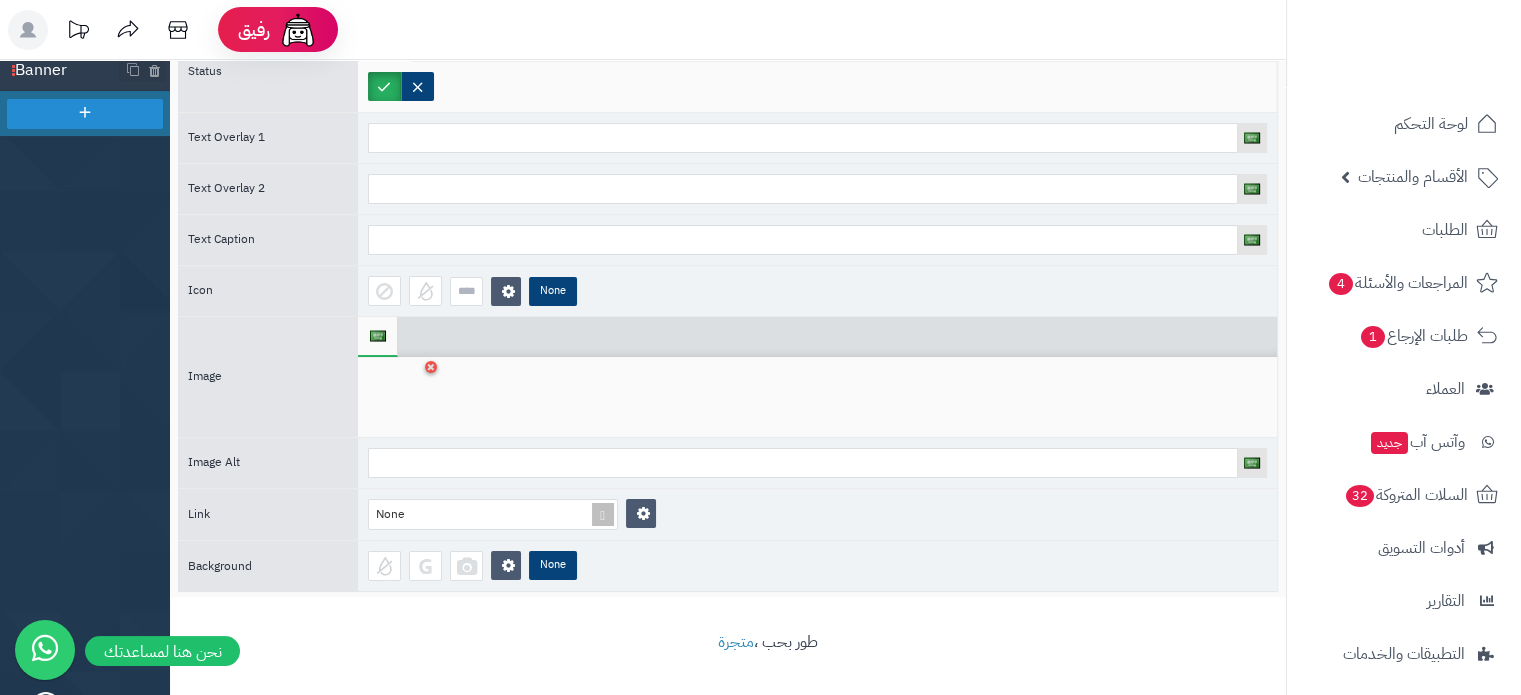 click on "None" at bounding box center [817, 514] 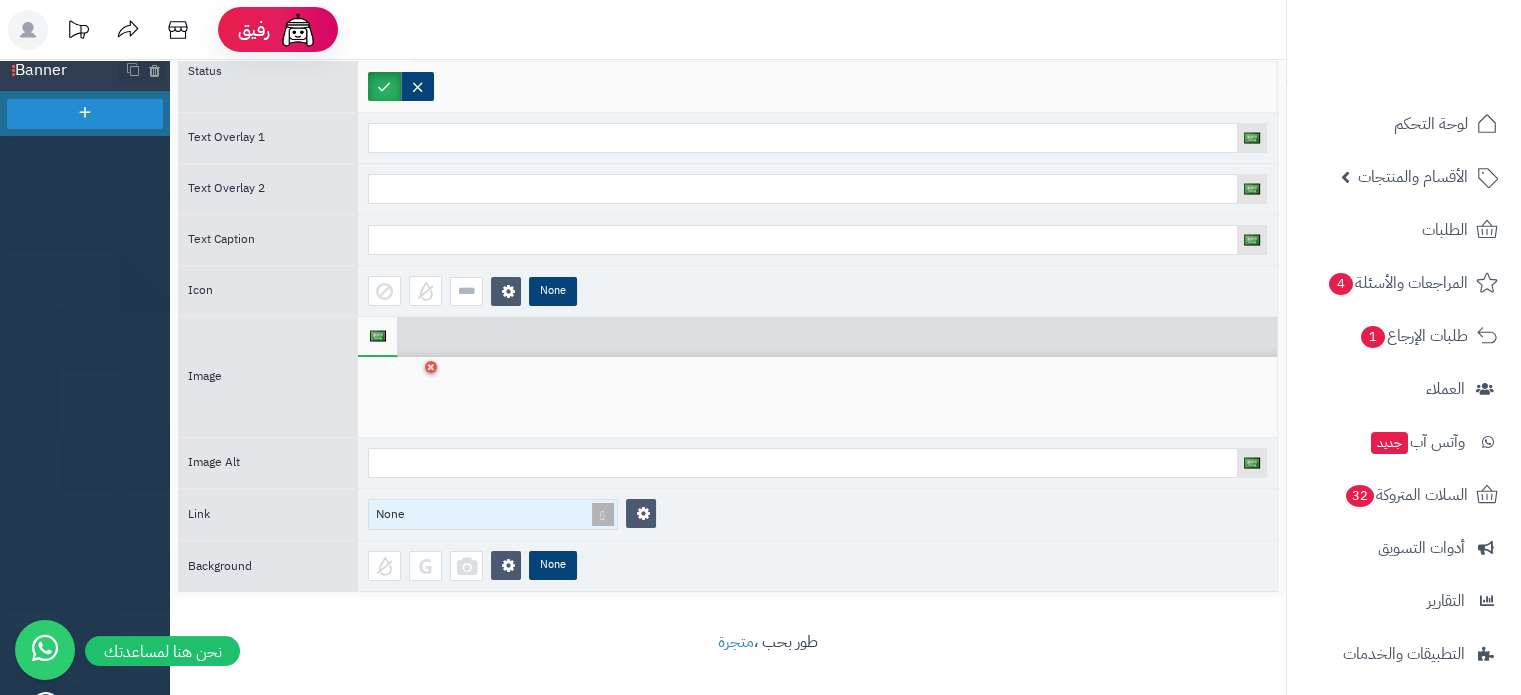 click on "None" at bounding box center [484, 514] 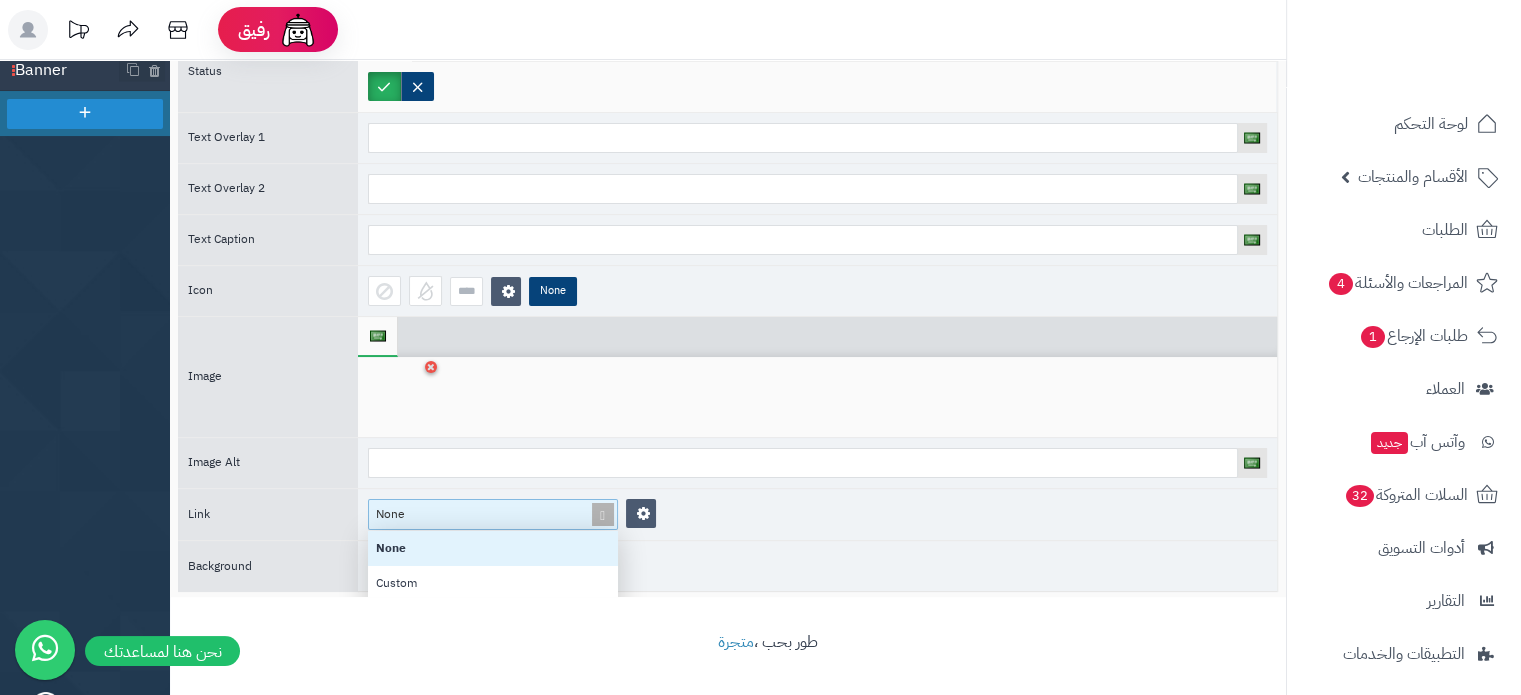 scroll, scrollTop: 16, scrollLeft: 16, axis: both 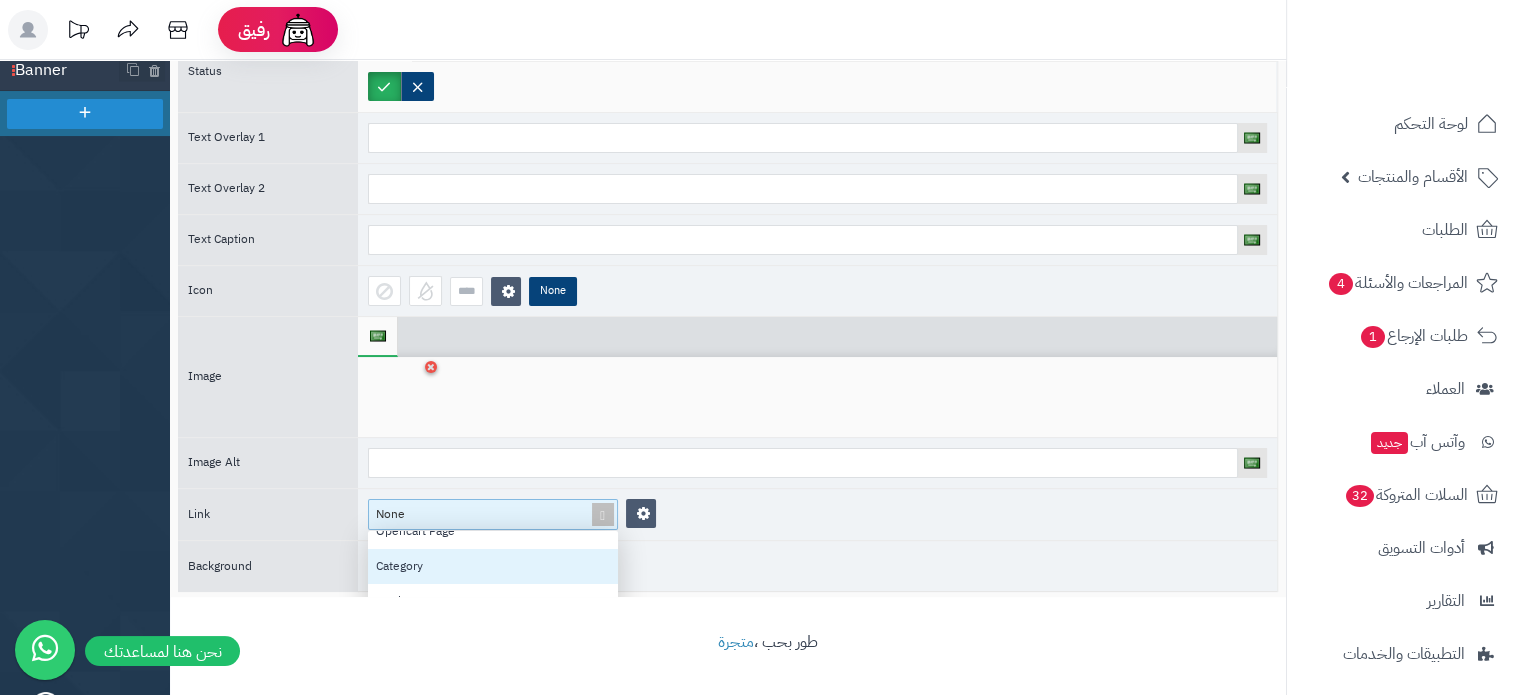 click on "Category" at bounding box center [493, 566] 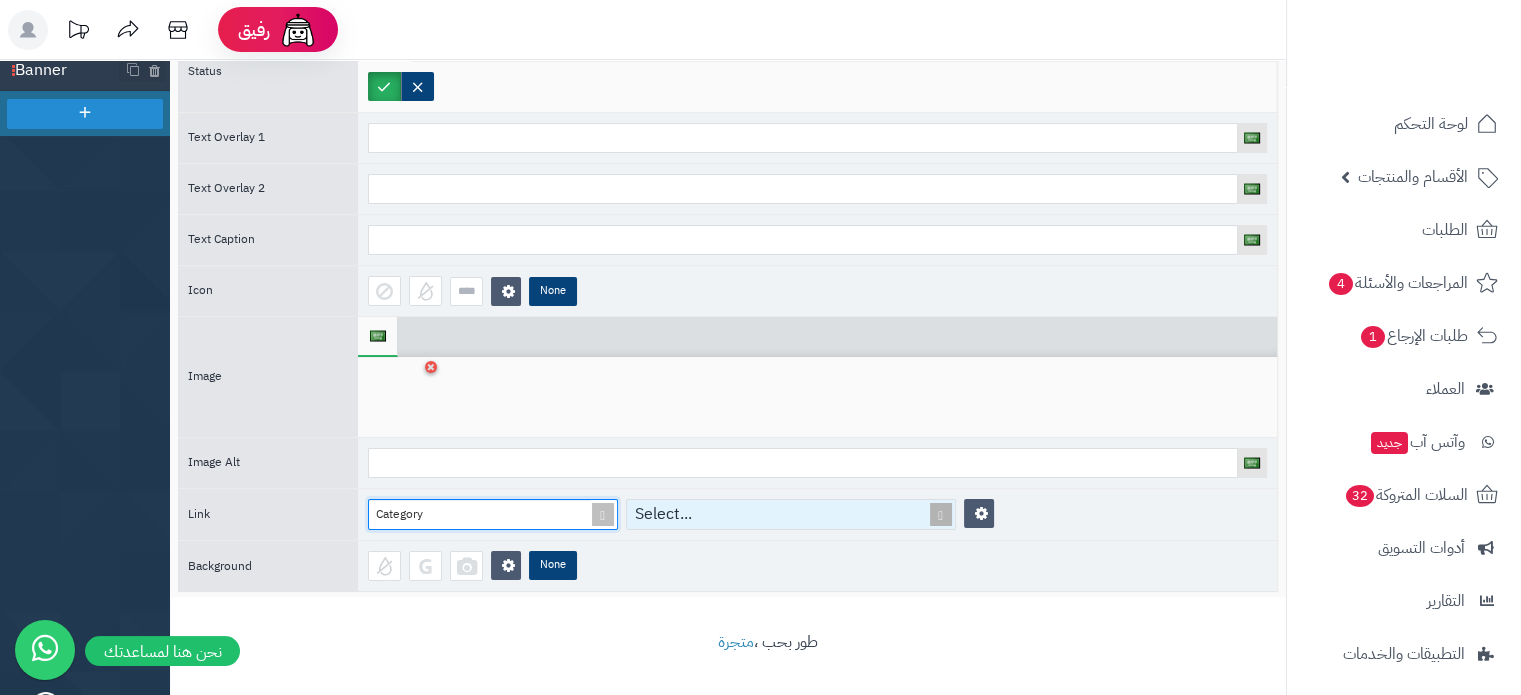 click on "Select..." at bounding box center [779, 514] 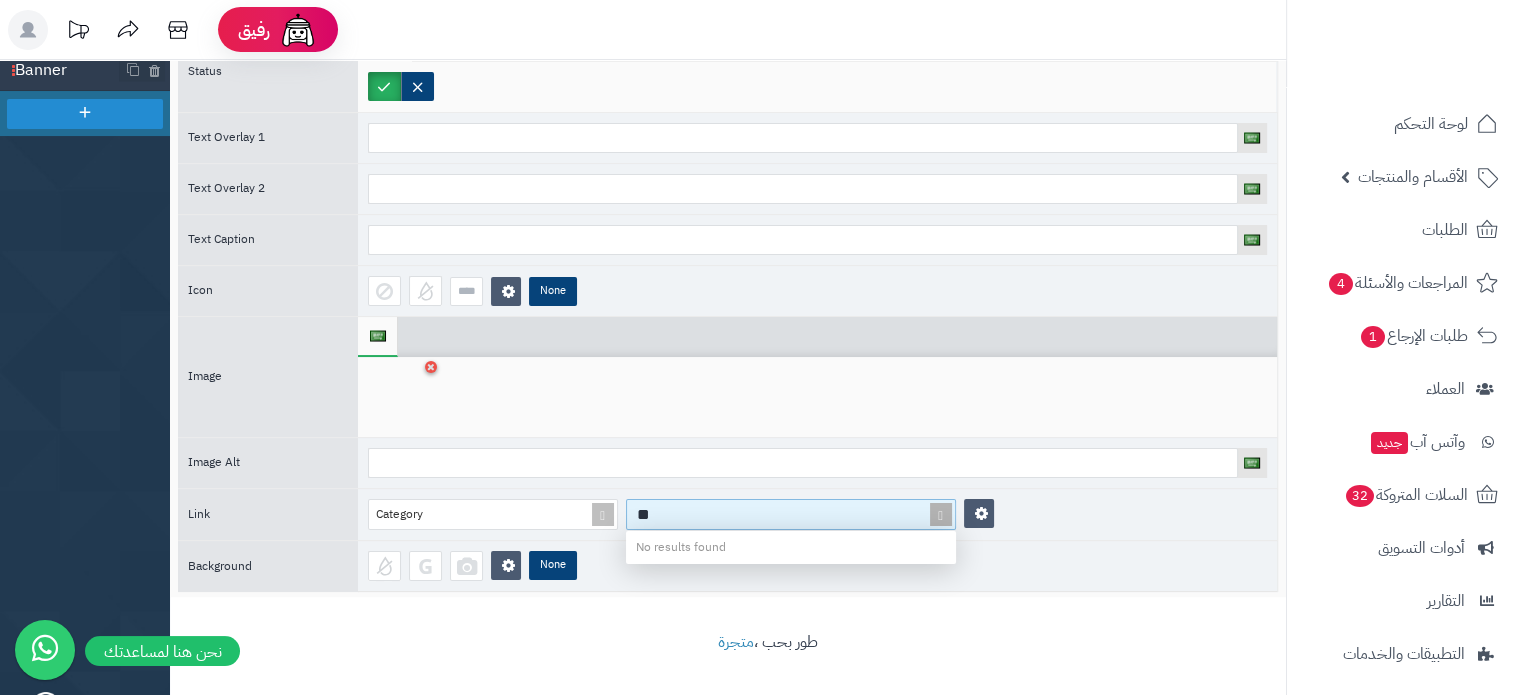 type on "*" 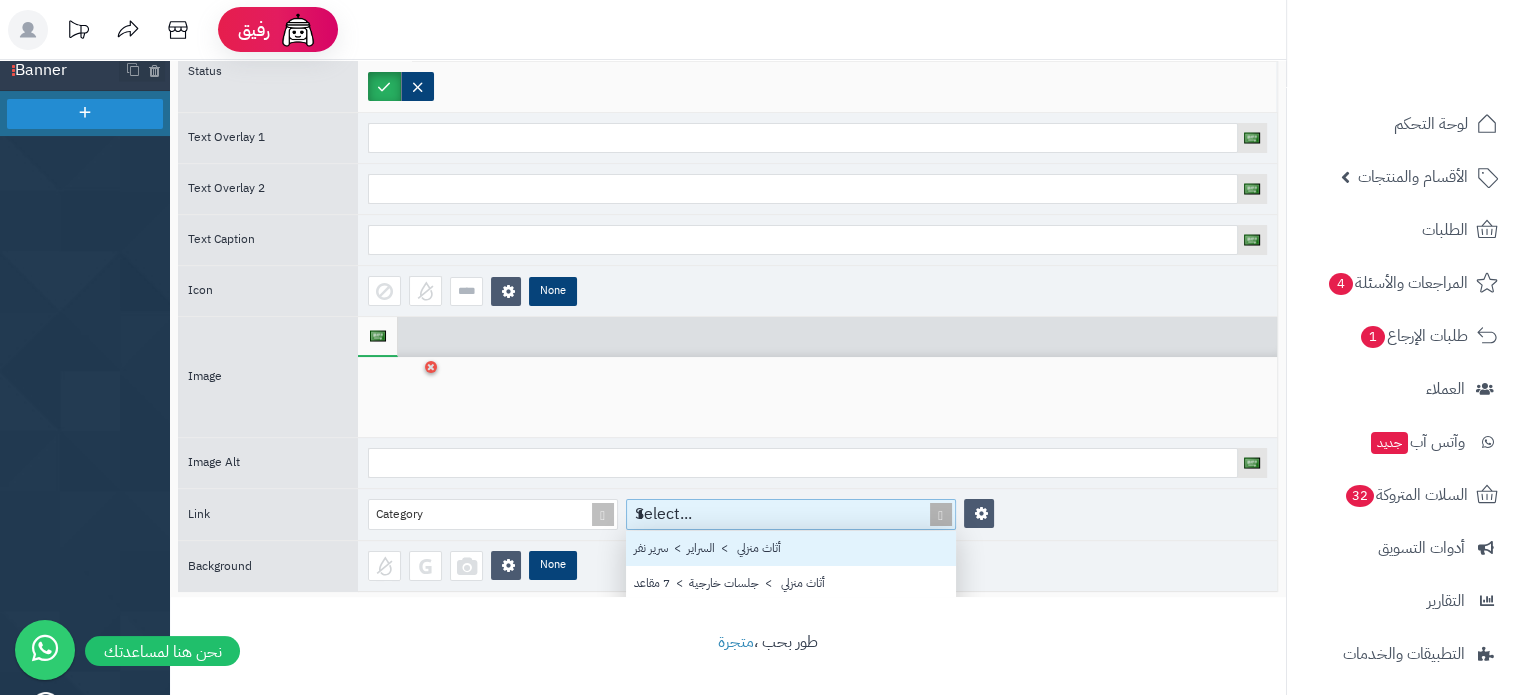 scroll, scrollTop: 16, scrollLeft: 16, axis: both 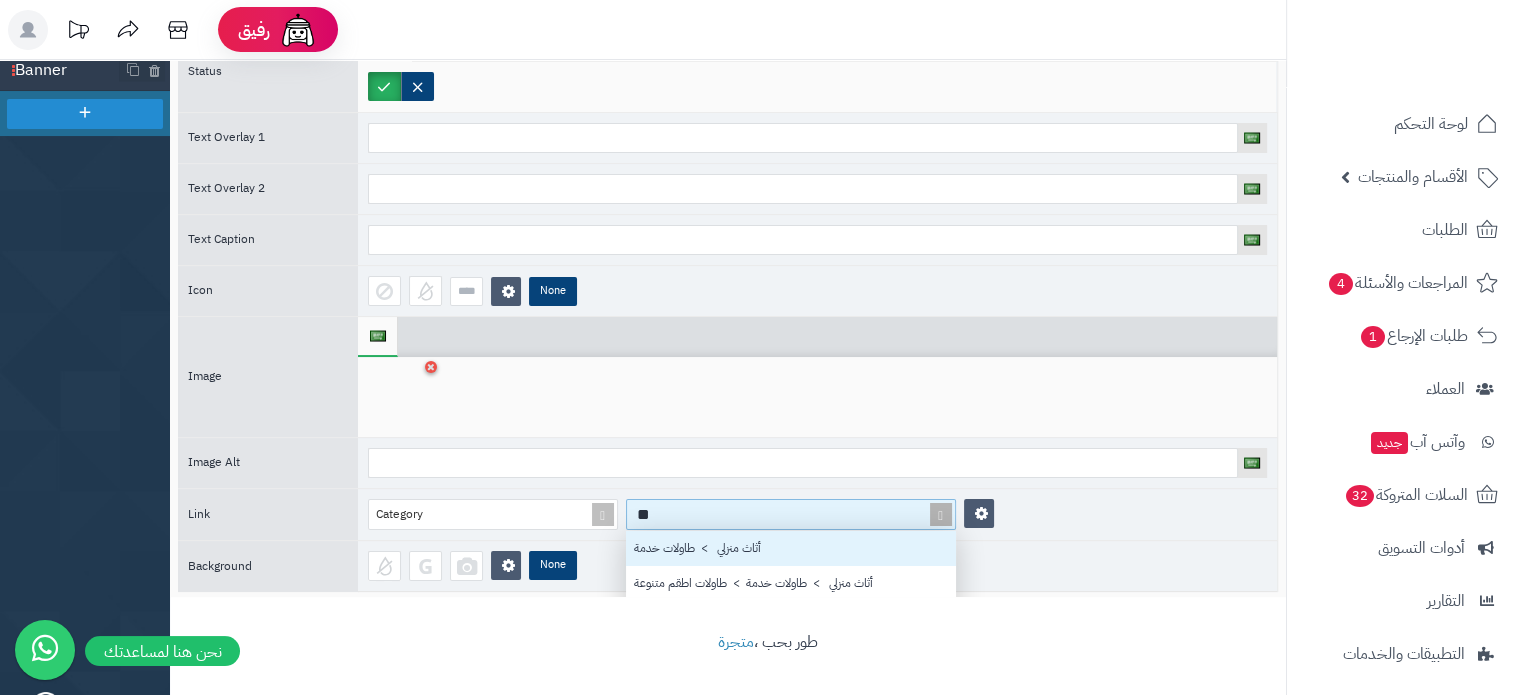 type on "***" 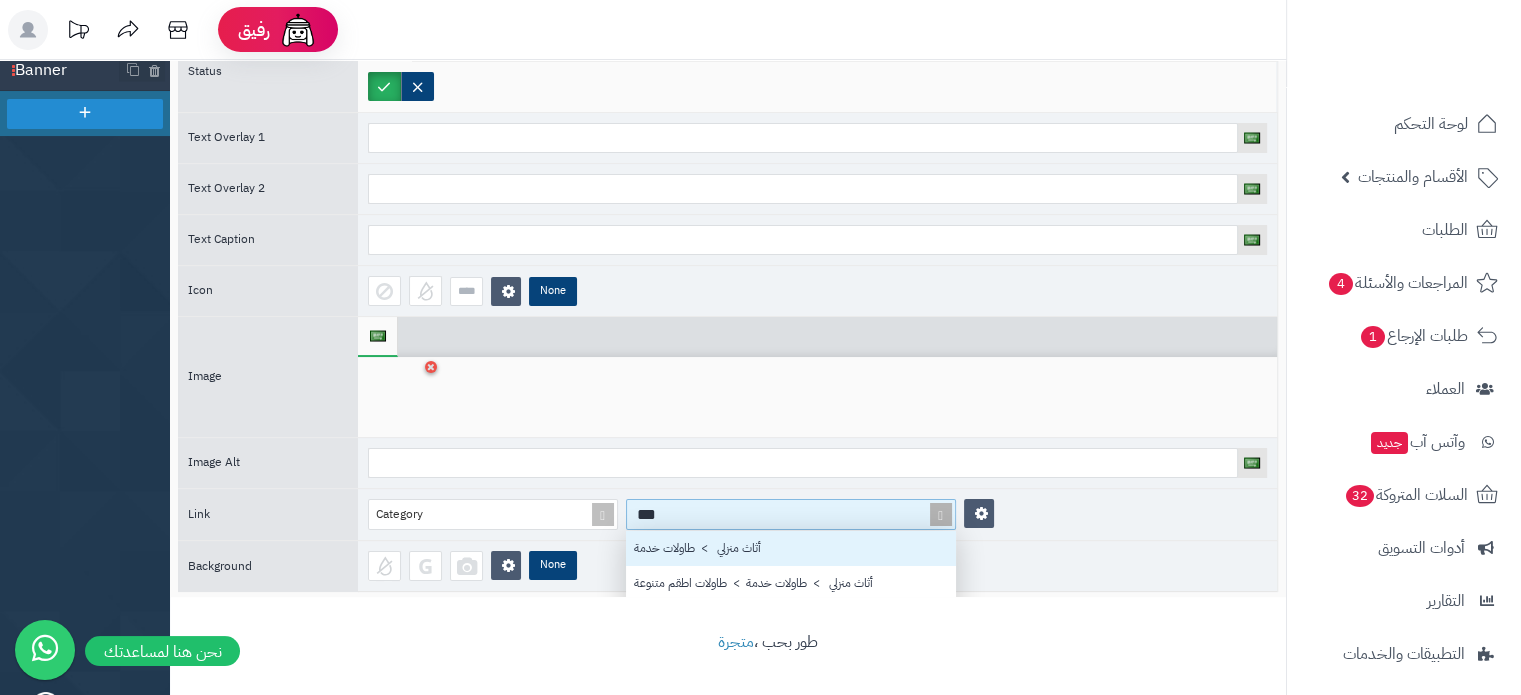 scroll, scrollTop: 20, scrollLeft: 314, axis: both 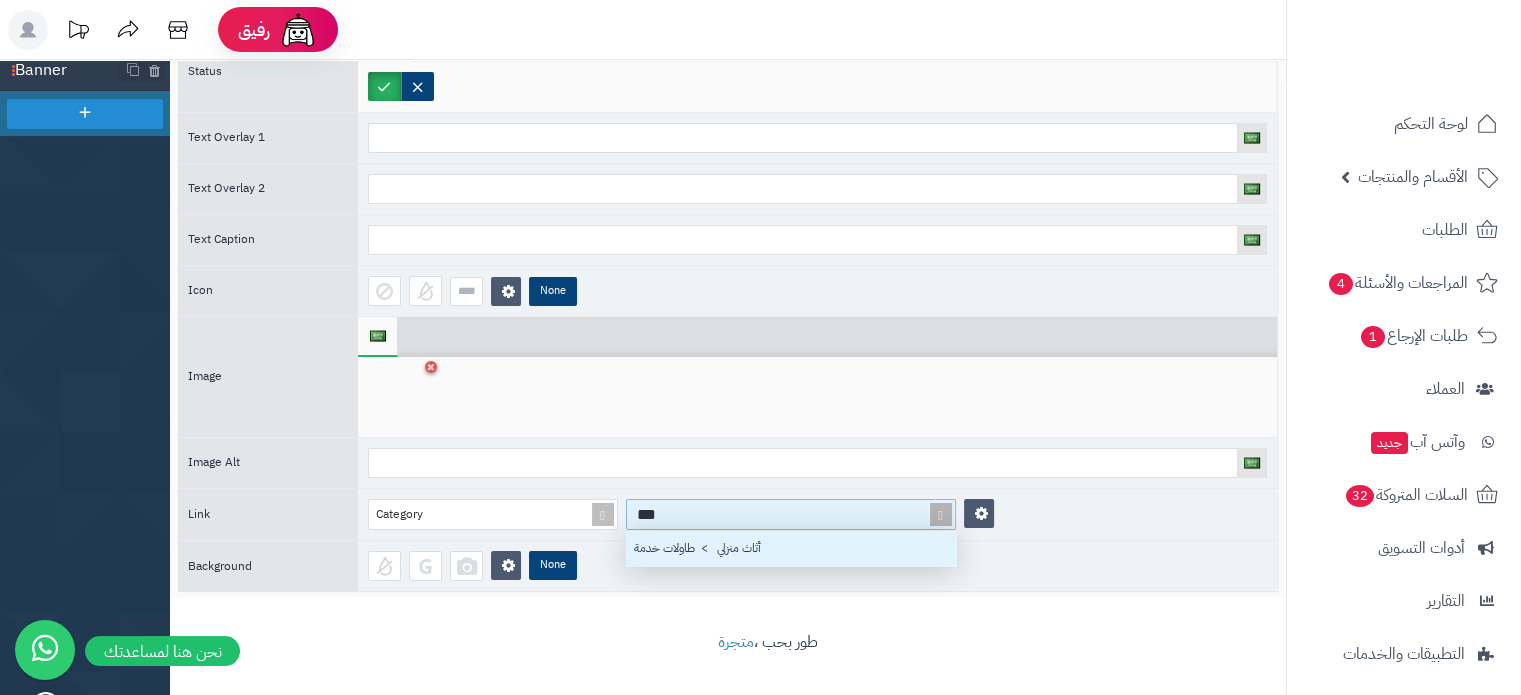 click on "أثاث منزلي   >  طاولات خدمة" at bounding box center (791, 548) 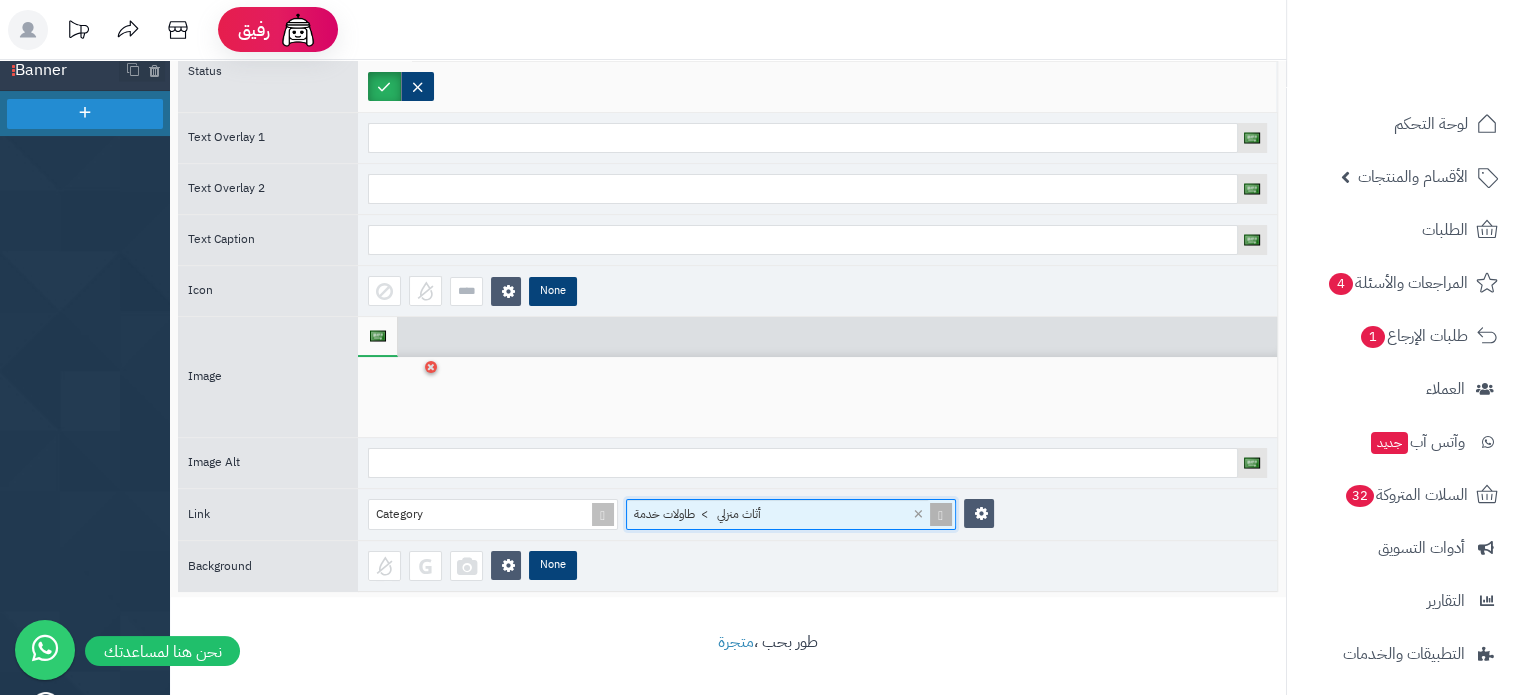 scroll, scrollTop: 0, scrollLeft: 0, axis: both 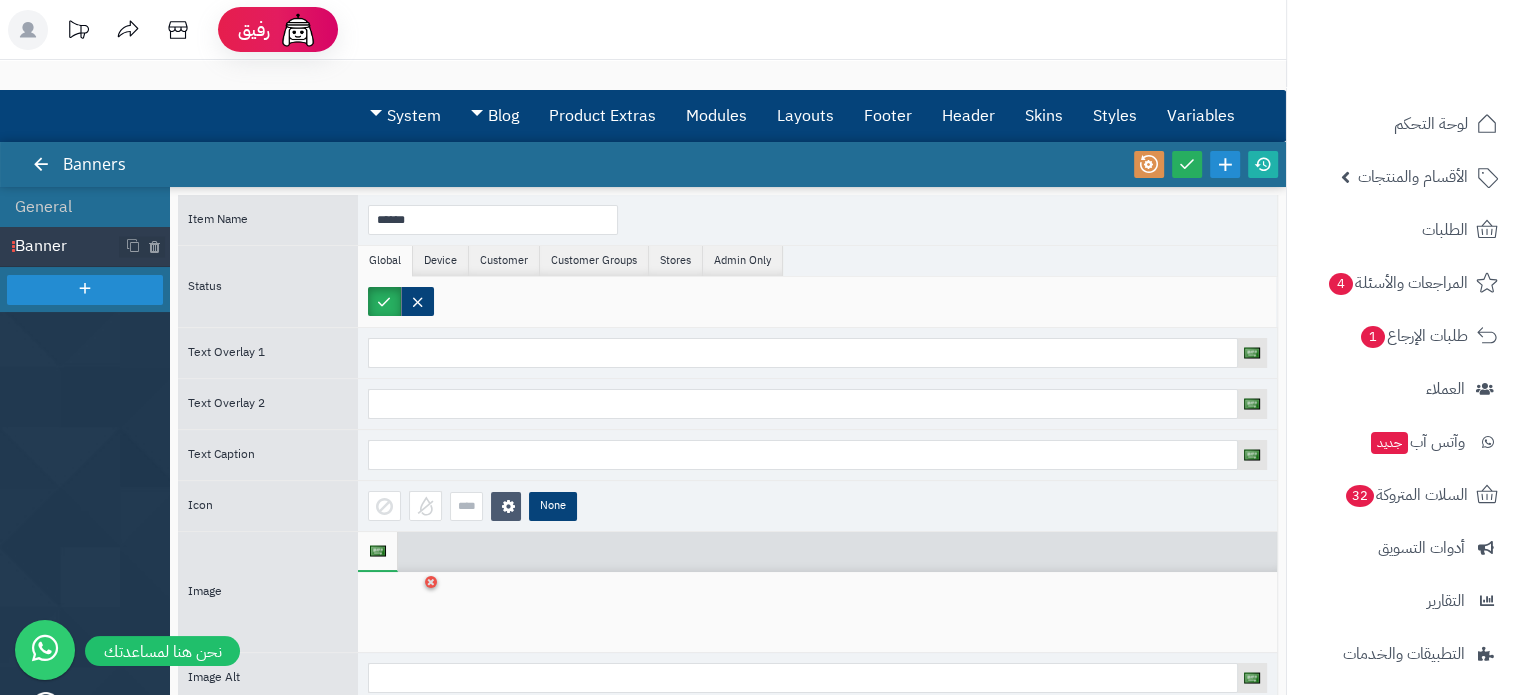 drag, startPoint x: 425, startPoint y: 201, endPoint x: 464, endPoint y: 235, distance: 51.739735 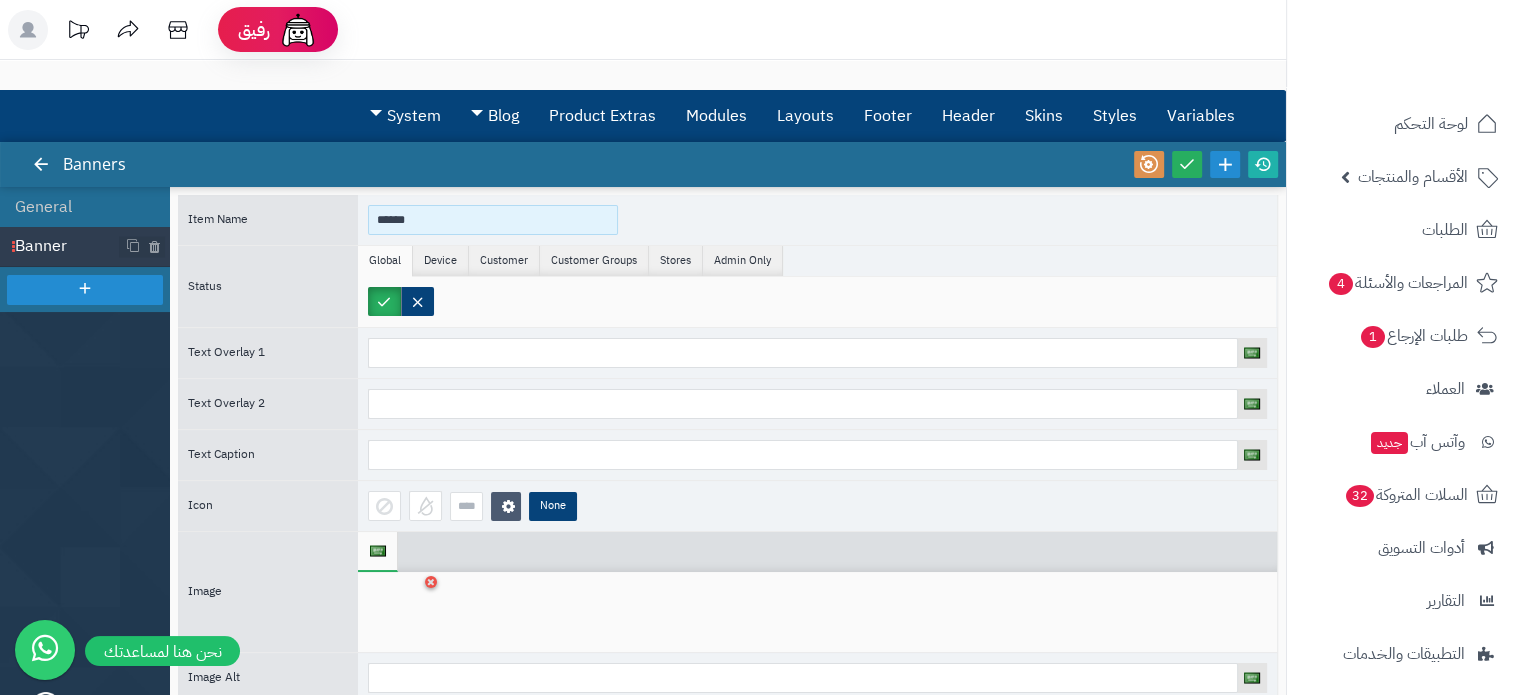 click on "******" at bounding box center (493, 220) 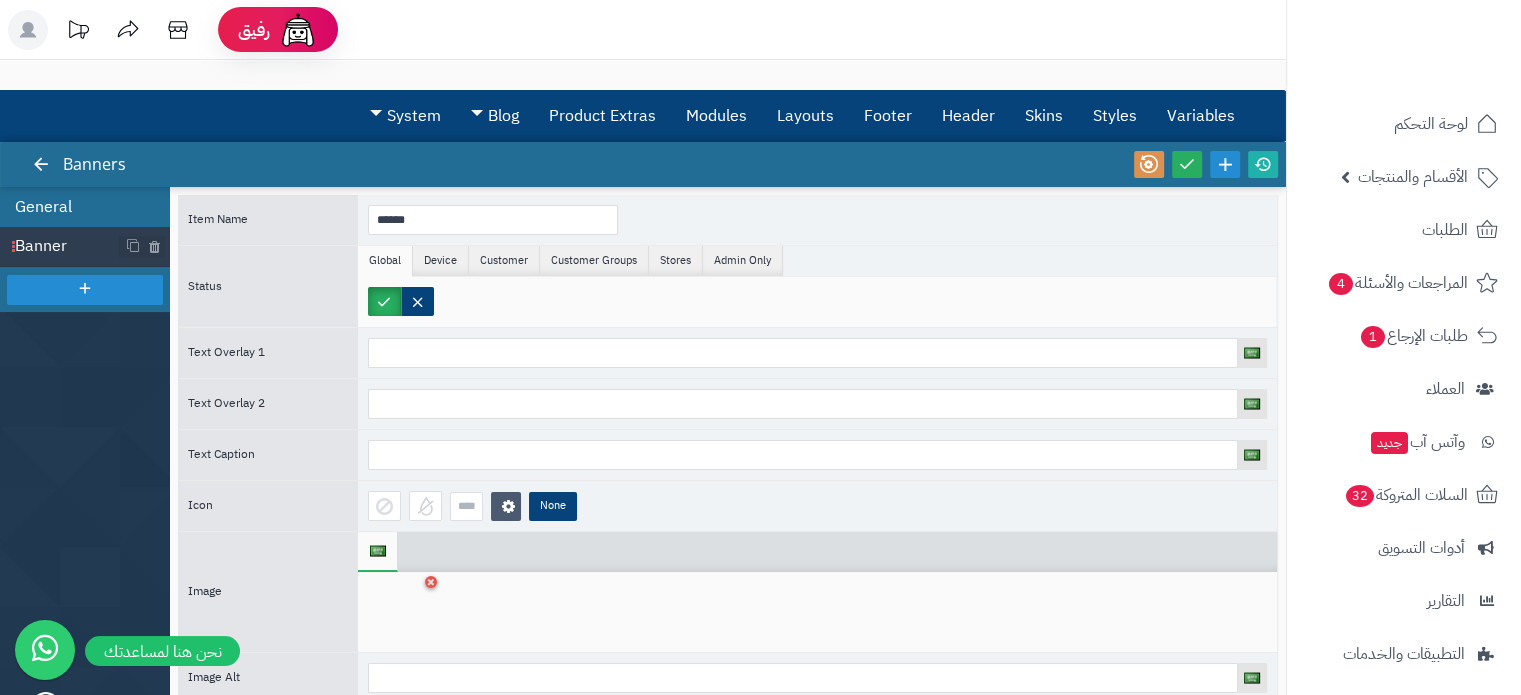click on "General" at bounding box center (85, 207) 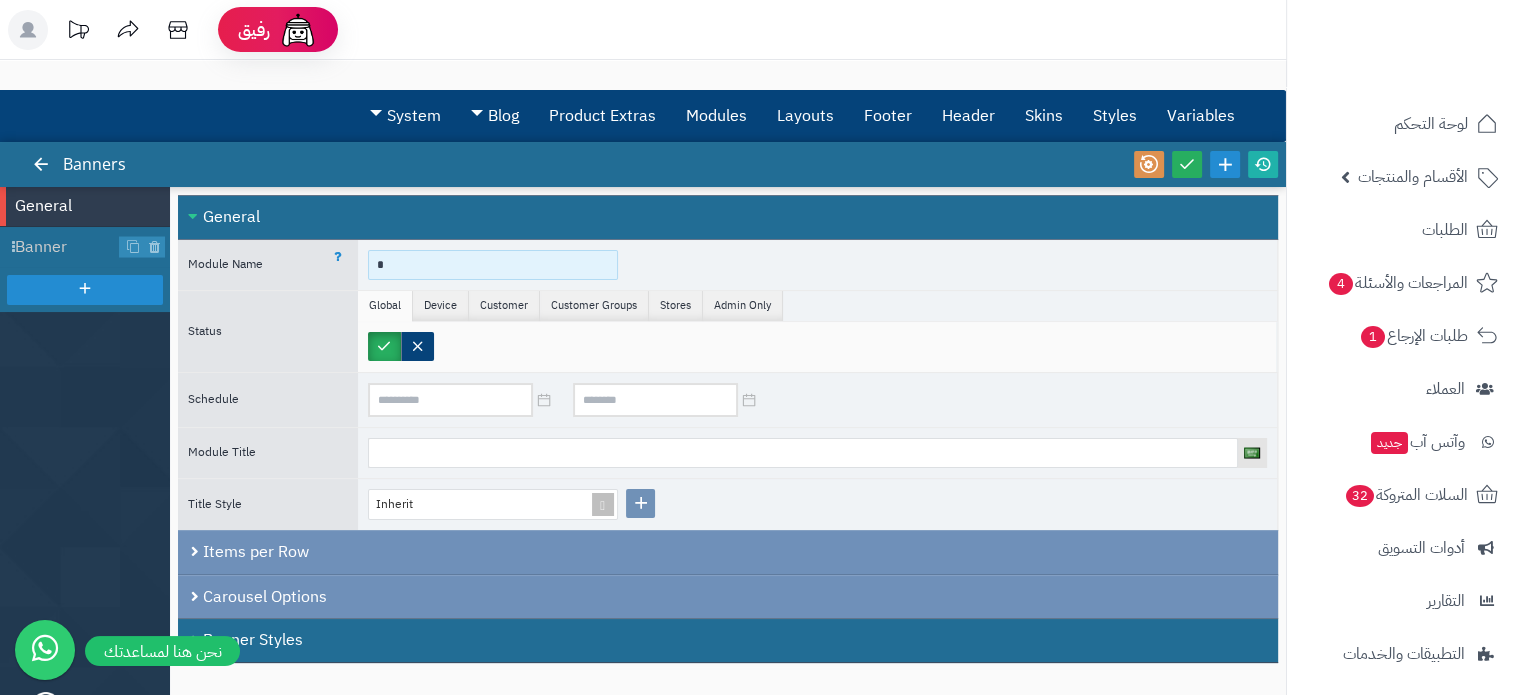 click on "*" at bounding box center (493, 265) 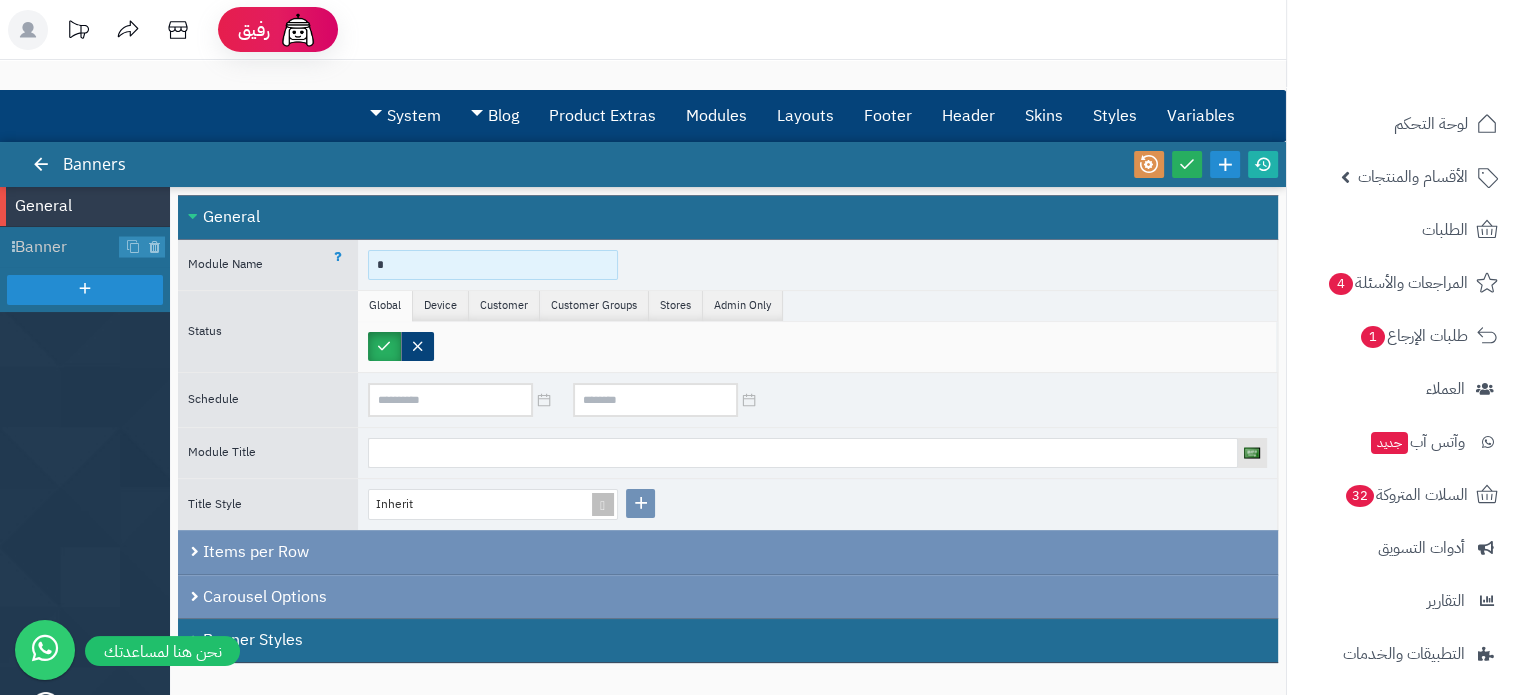 click on "*" at bounding box center [493, 265] 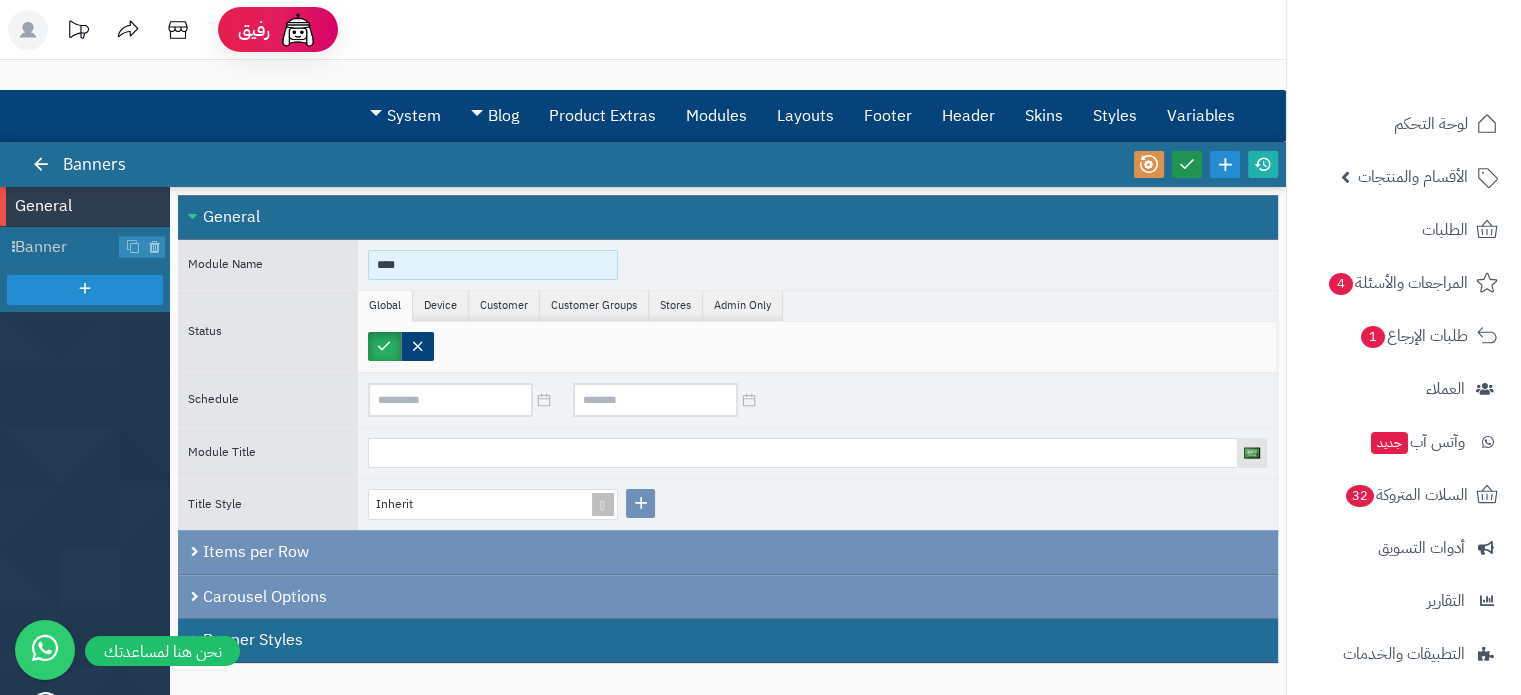 type on "****" 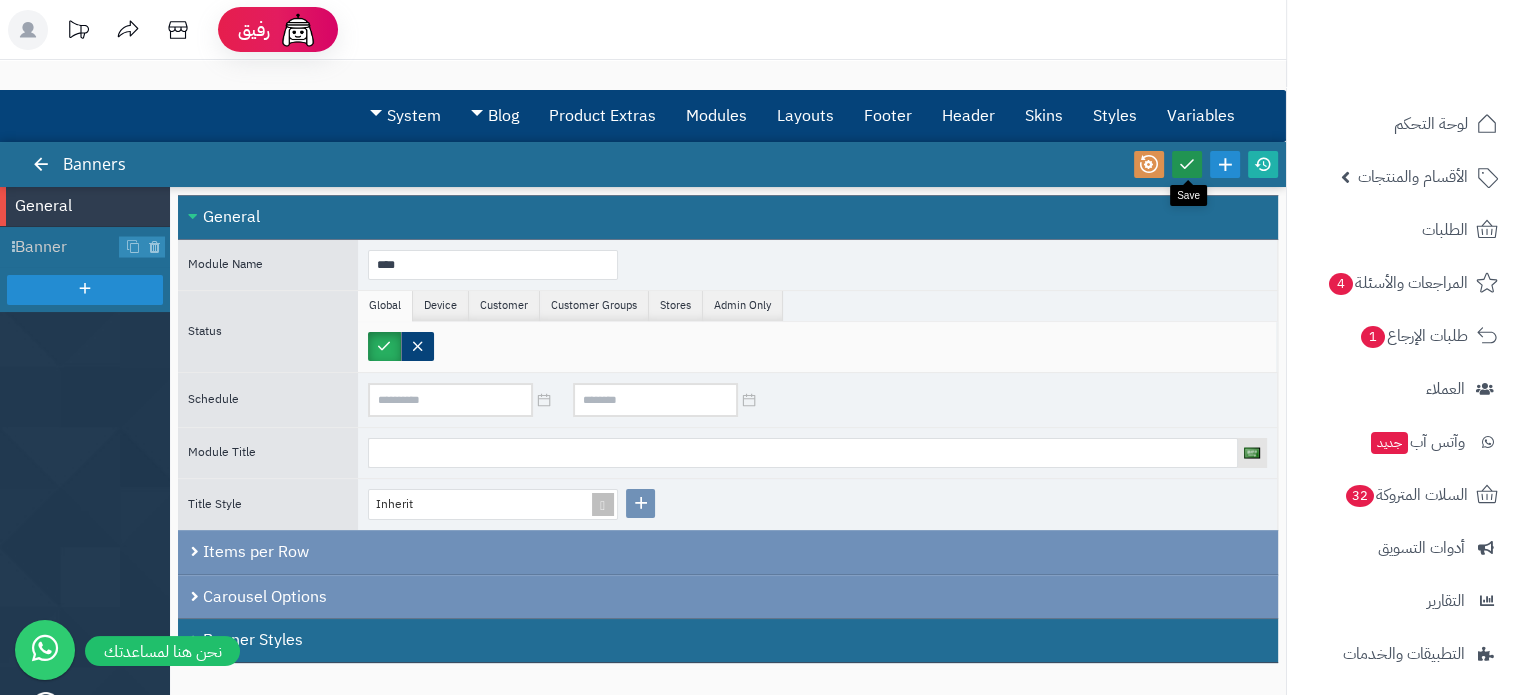 click at bounding box center [1187, 164] 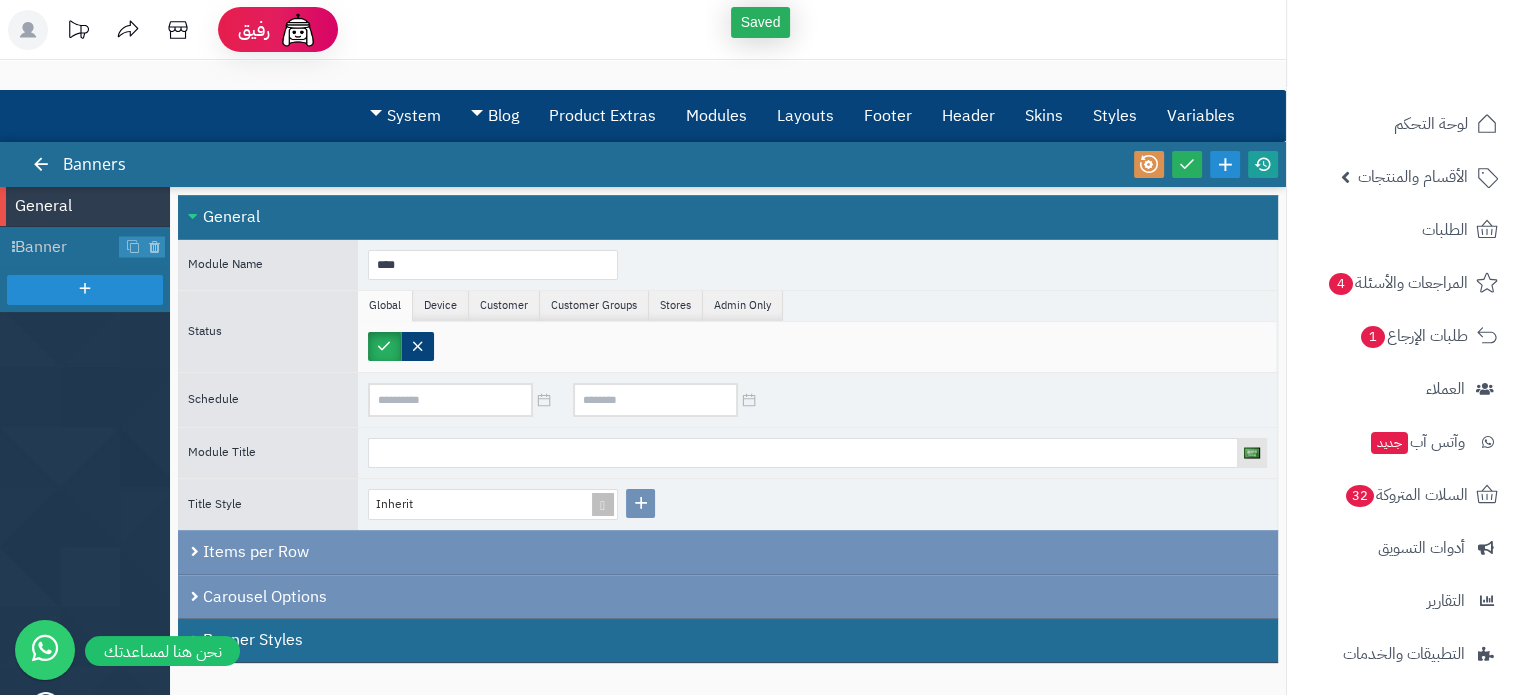 click at bounding box center (1263, 164) 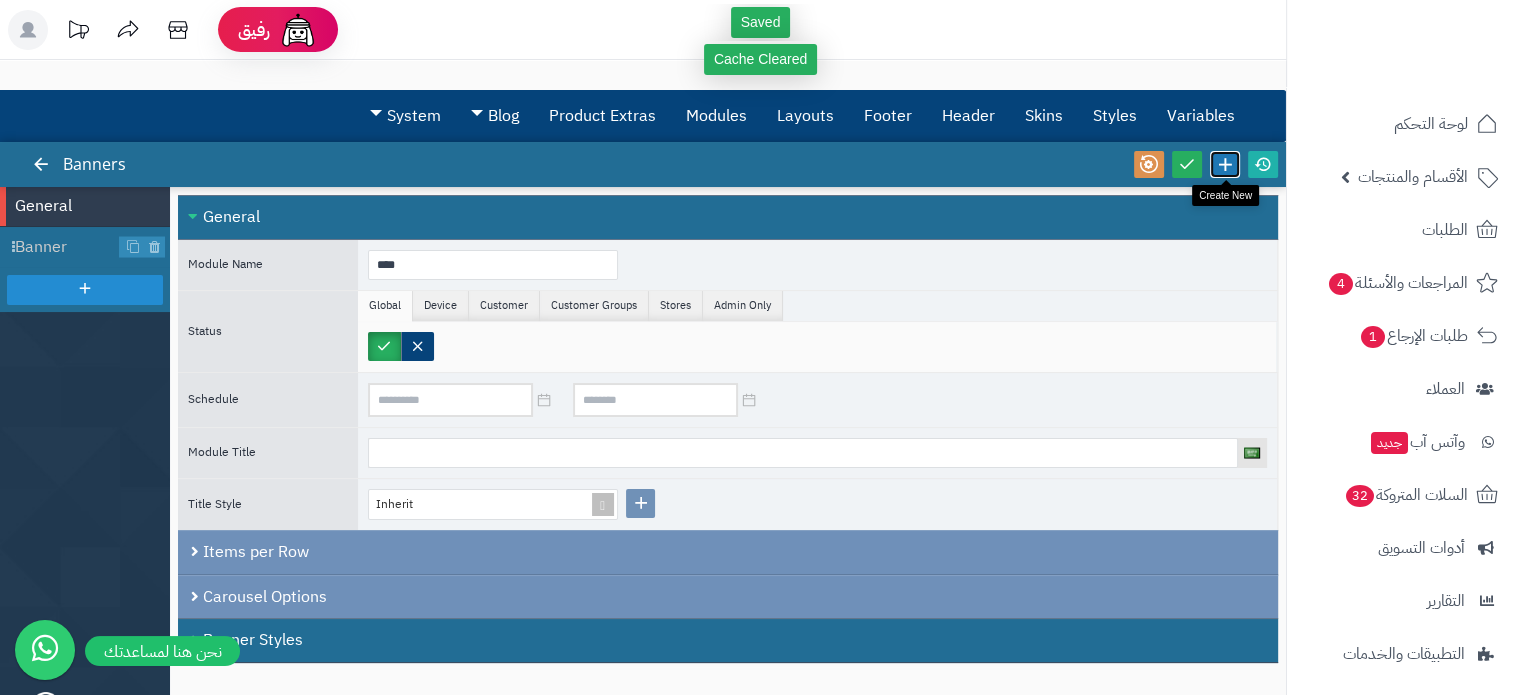 click at bounding box center (1225, 164) 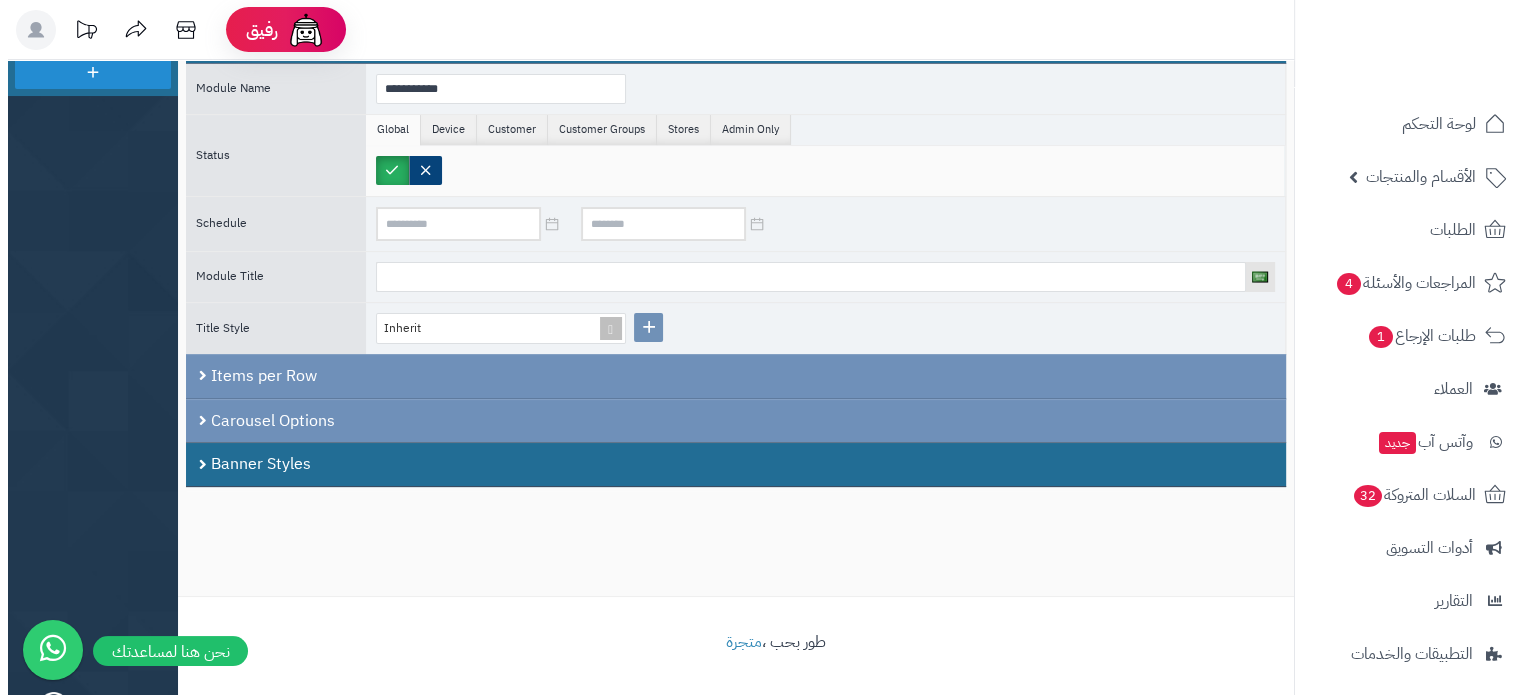 scroll, scrollTop: 0, scrollLeft: 0, axis: both 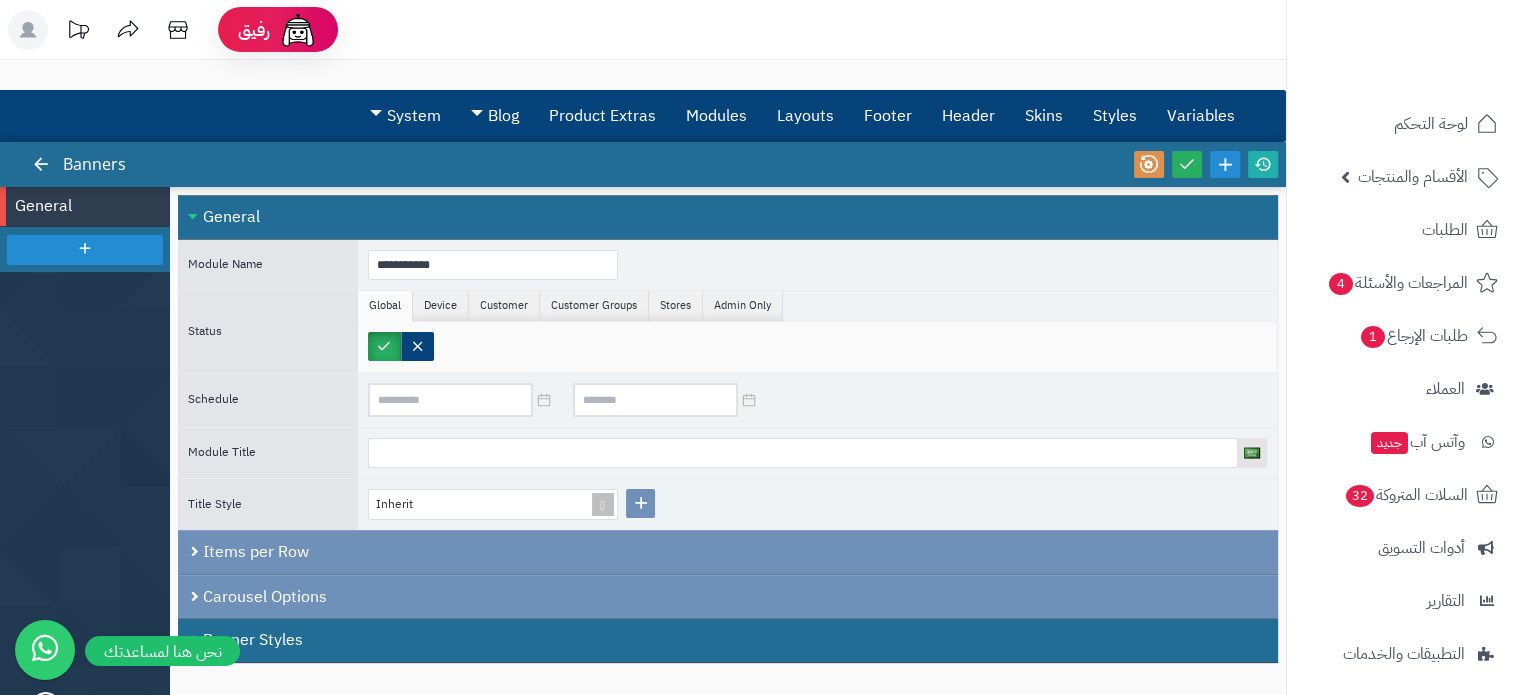 click on "General" at bounding box center (85, 207) 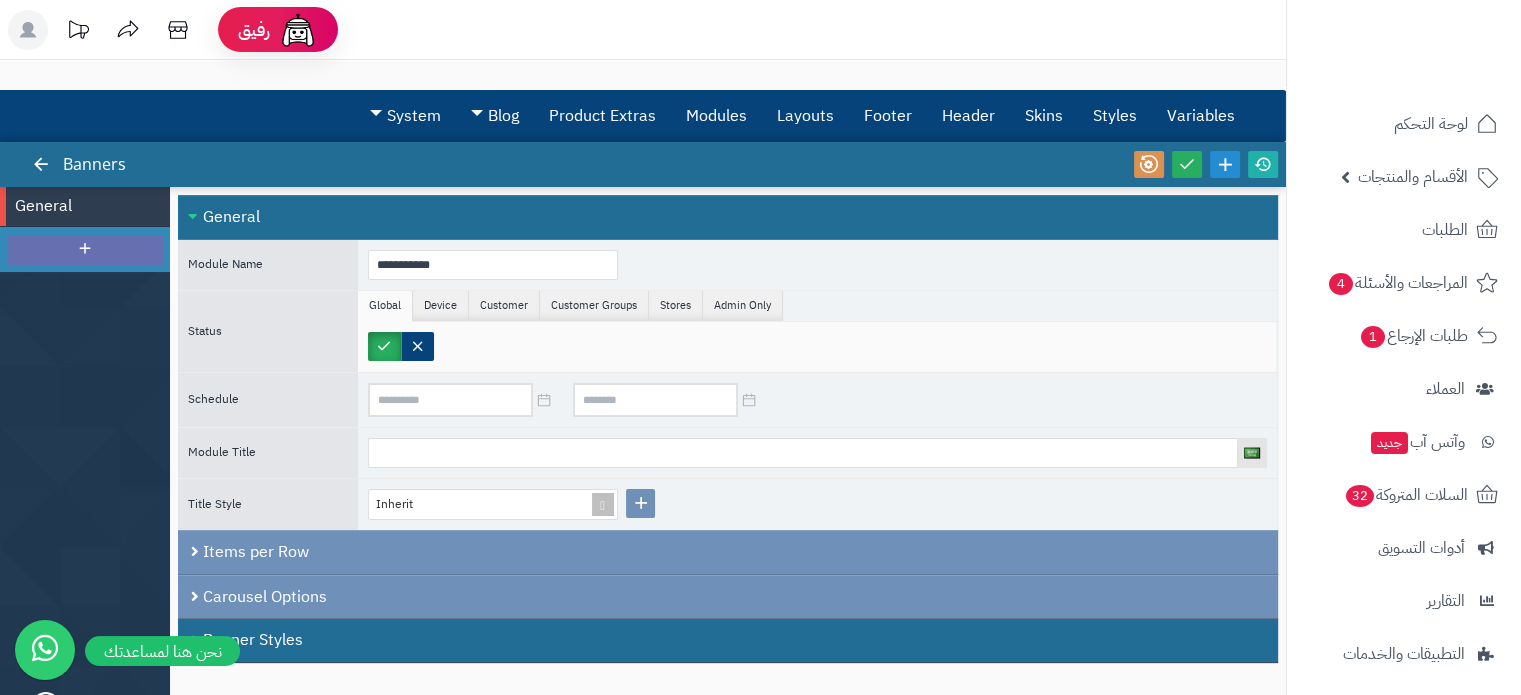 click at bounding box center [85, 250] 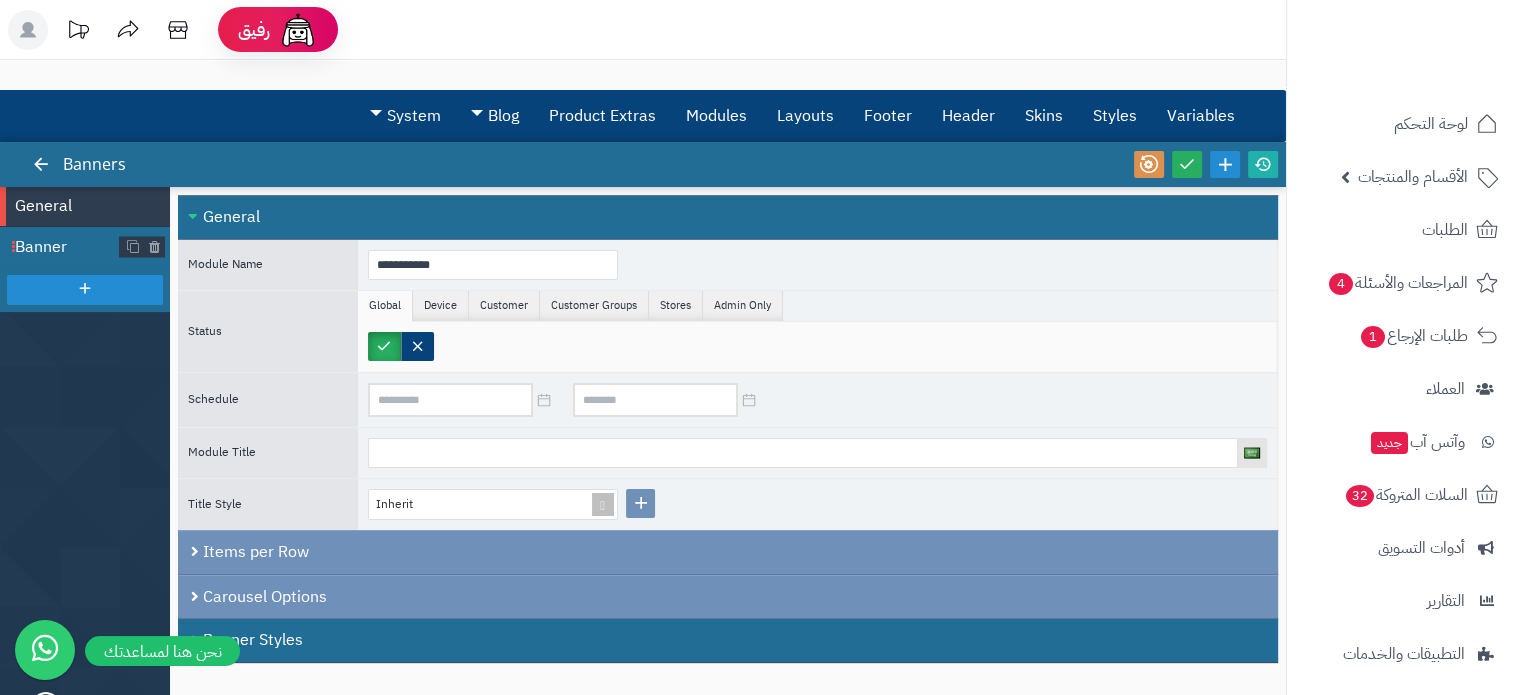 click on "Banner" at bounding box center (67, 247) 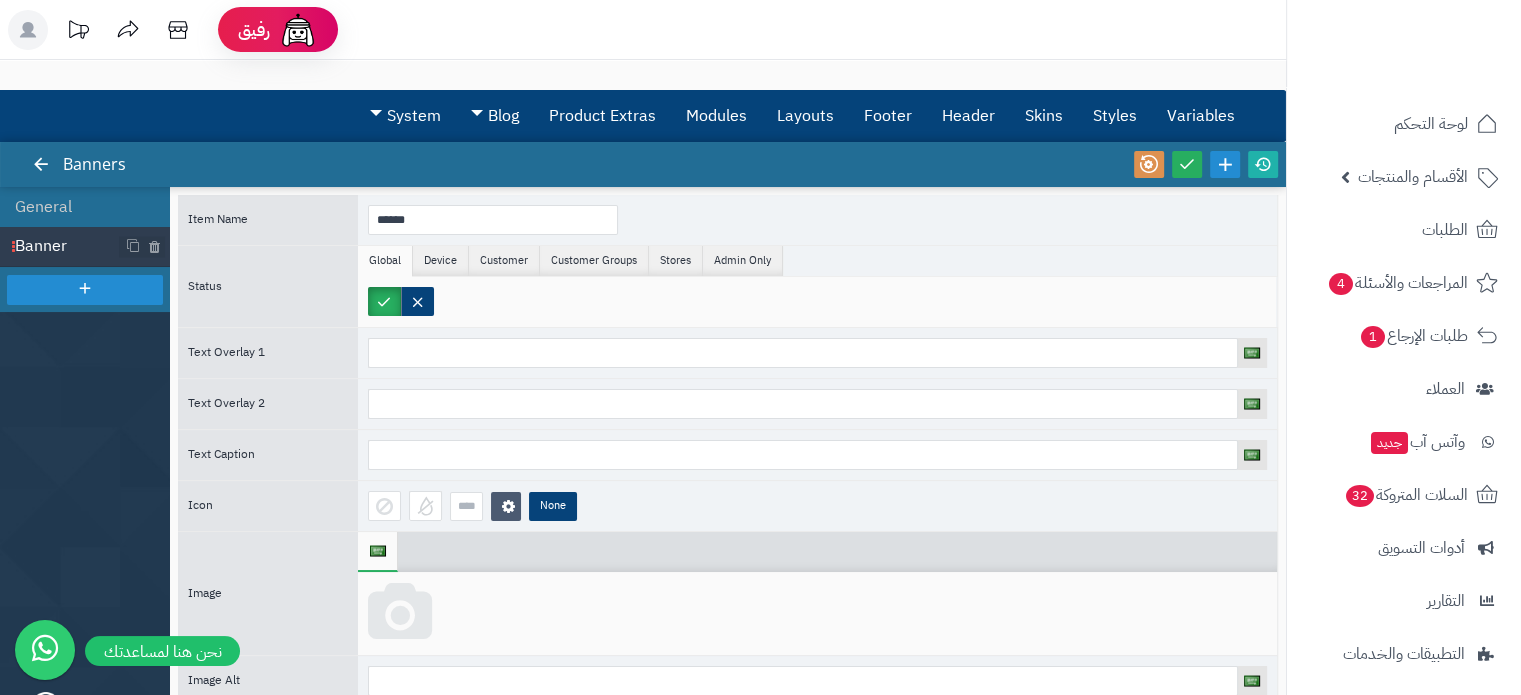 click at bounding box center [400, 613] 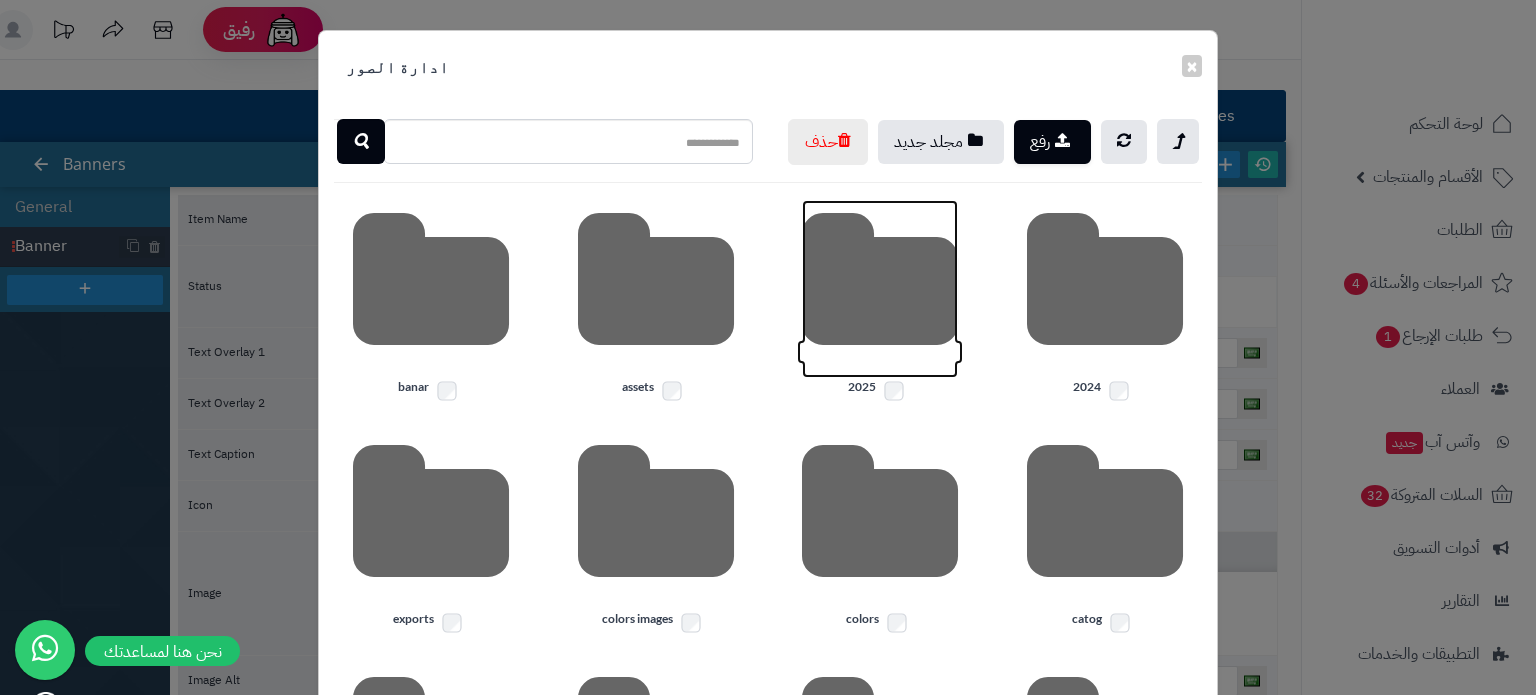 click at bounding box center (880, 289) 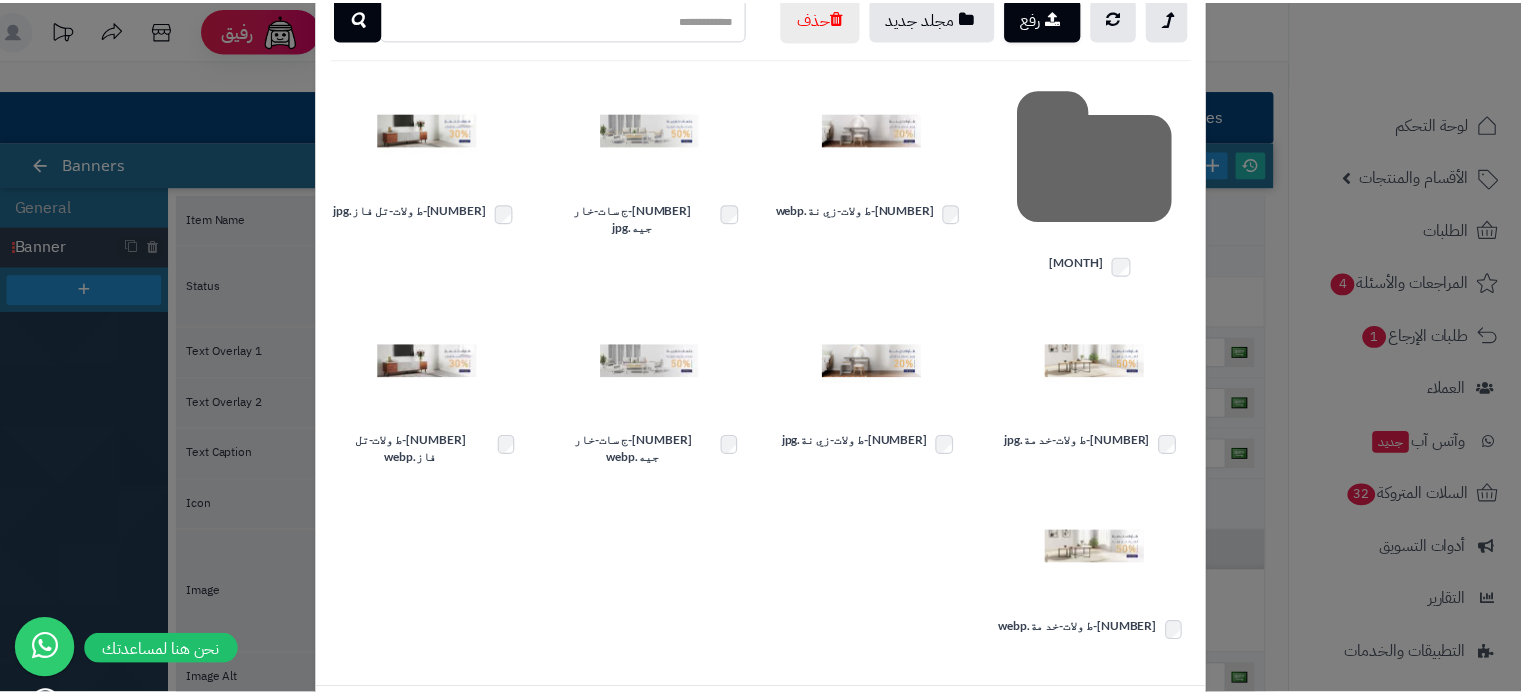 scroll, scrollTop: 126, scrollLeft: 0, axis: vertical 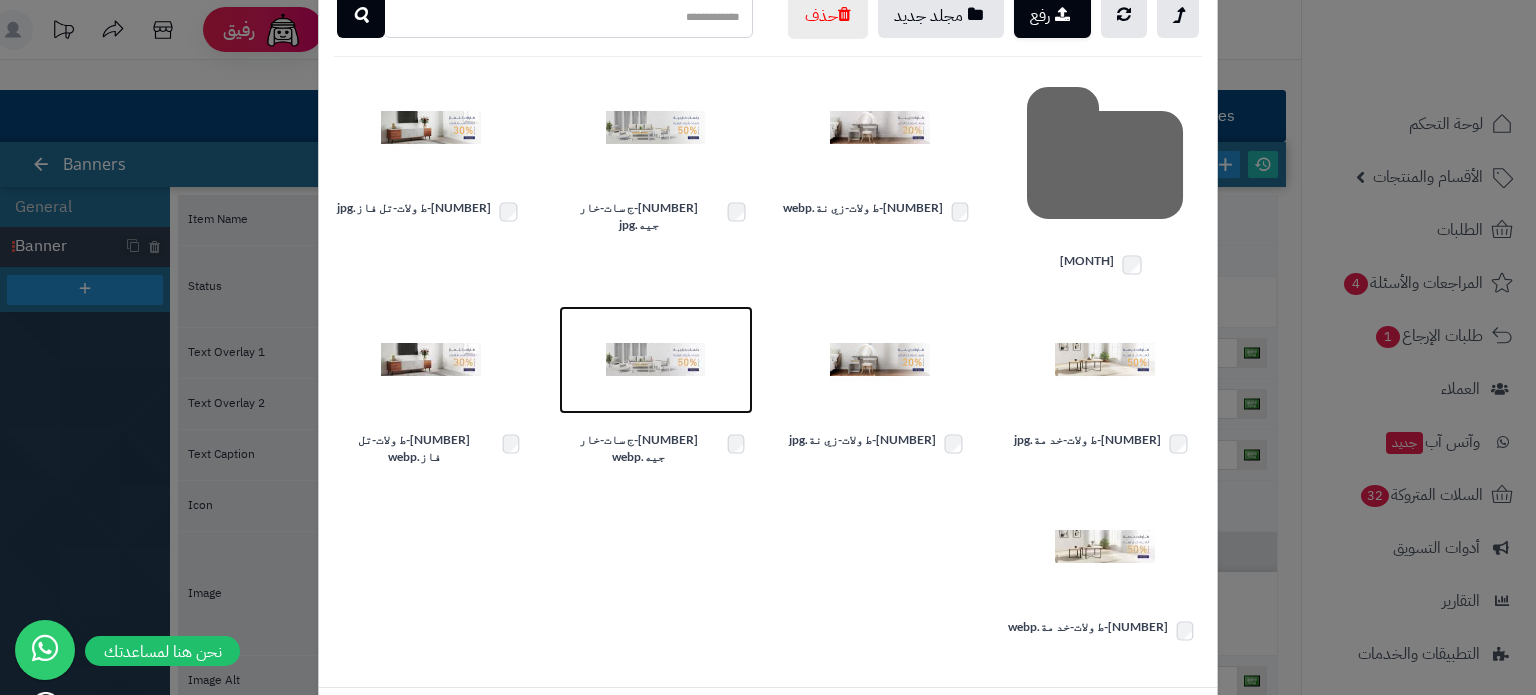 click at bounding box center (656, 360) 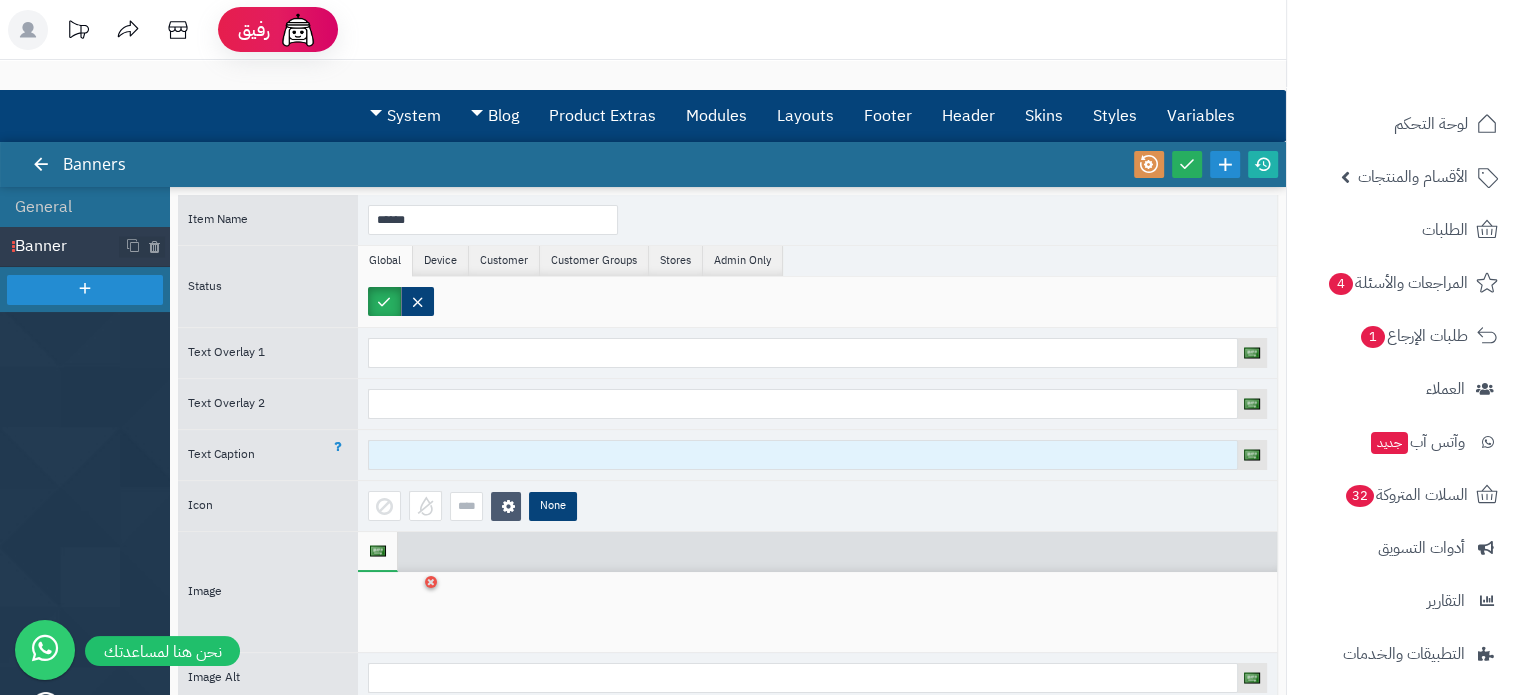 scroll, scrollTop: 39, scrollLeft: 0, axis: vertical 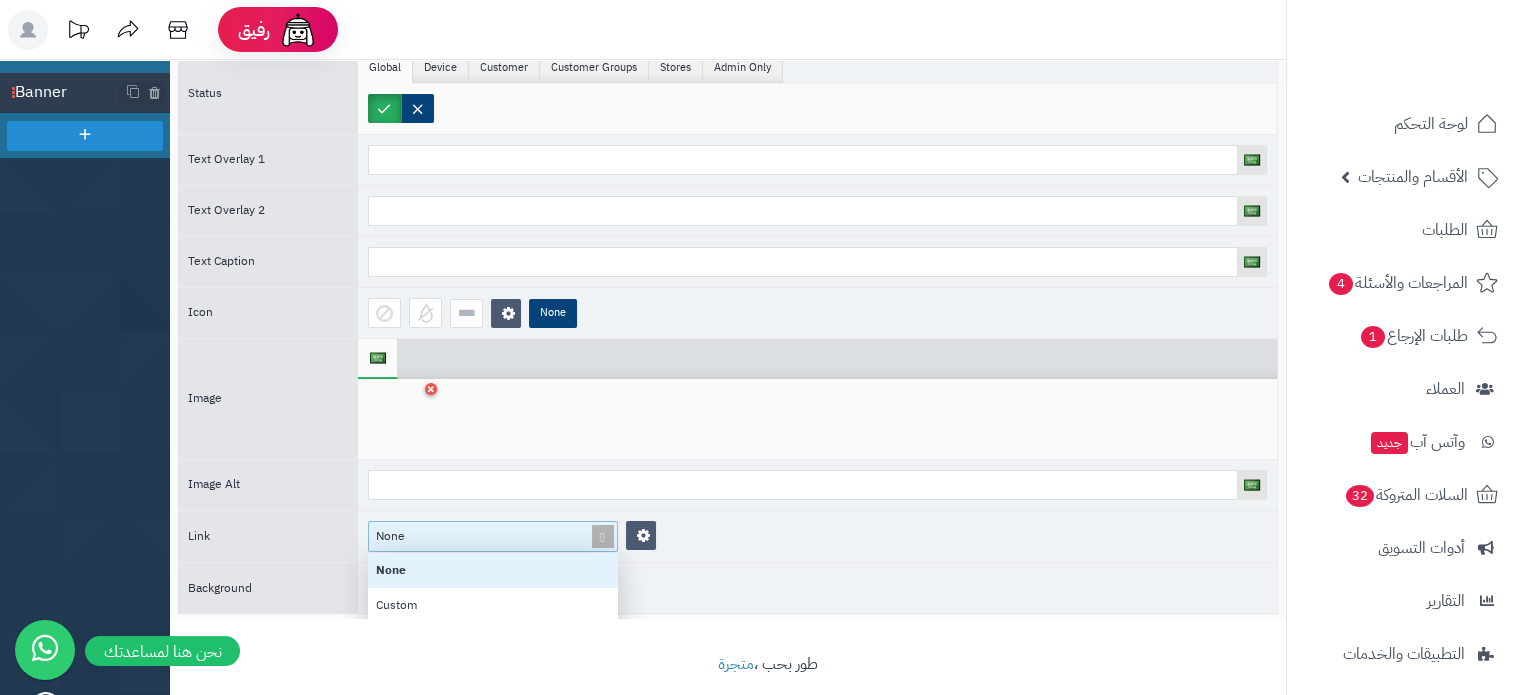 click on "None None Custom Opencart Page Category Product Manufacturer Information Blog Home Blog Category Blog Post Popup Login Popup Register Popup" at bounding box center (493, 536) 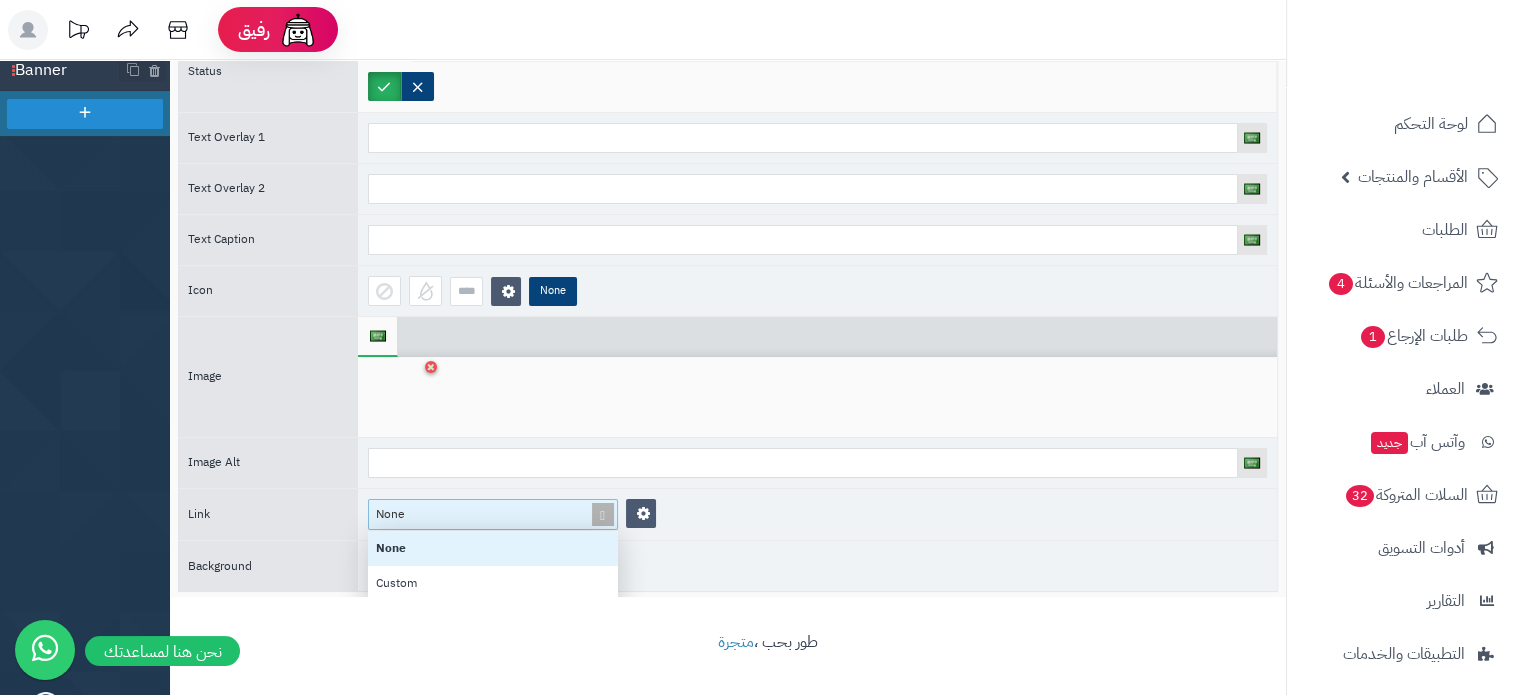 scroll, scrollTop: 16, scrollLeft: 16, axis: both 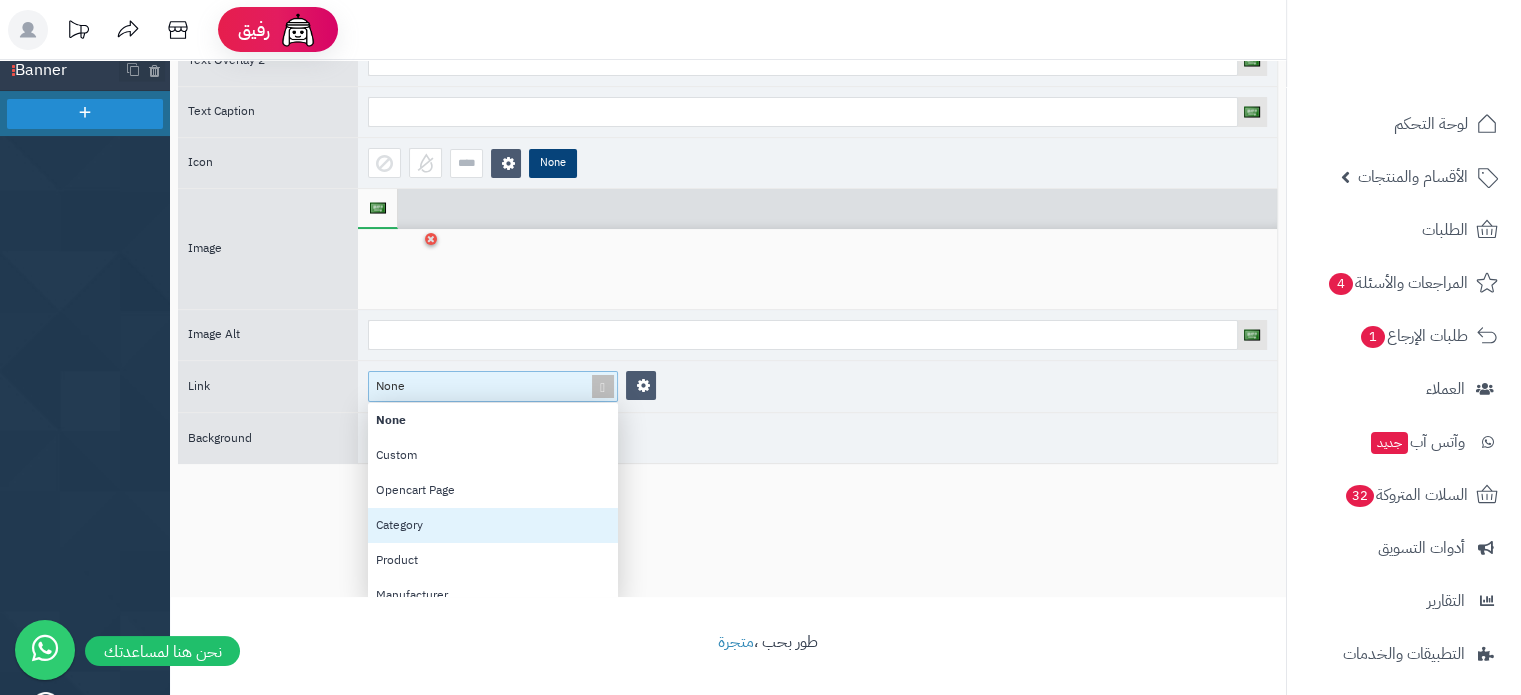 click on "Category" at bounding box center (493, 525) 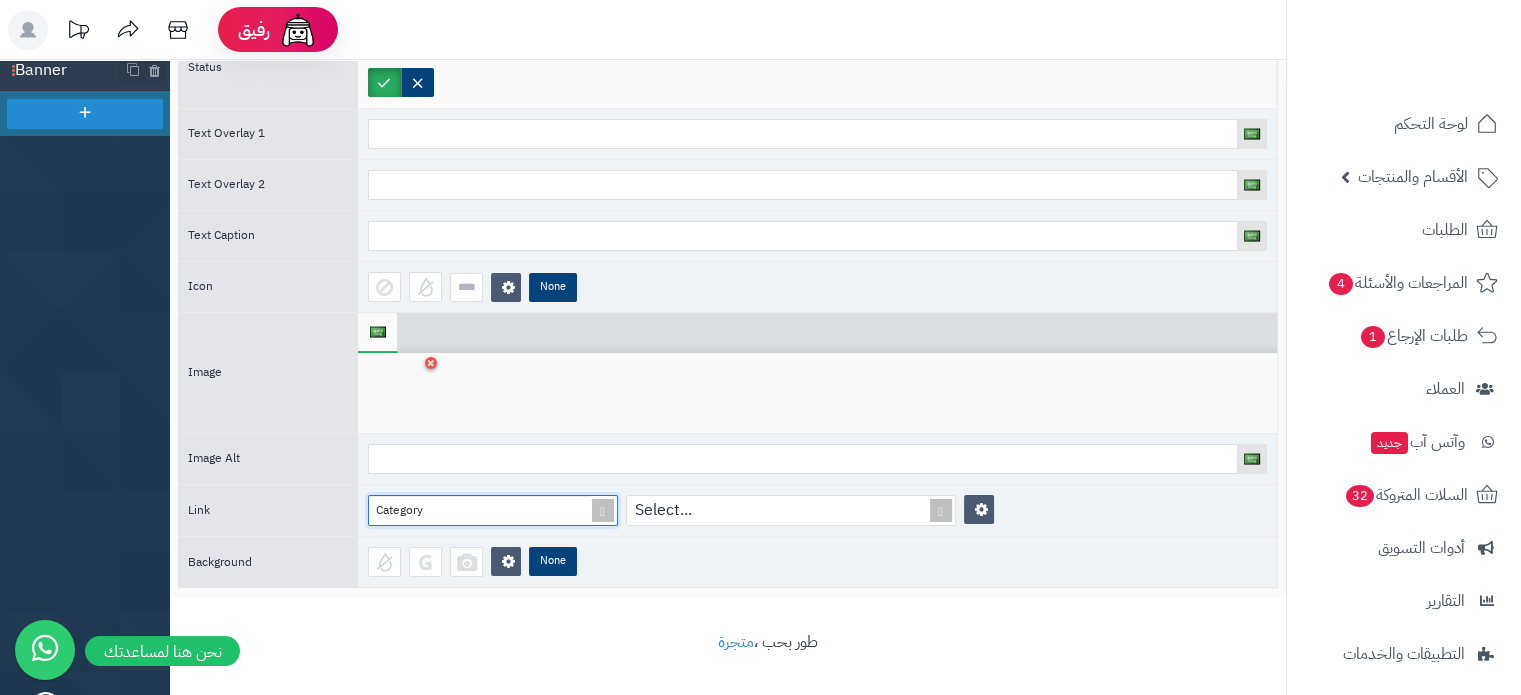 scroll, scrollTop: 39, scrollLeft: 0, axis: vertical 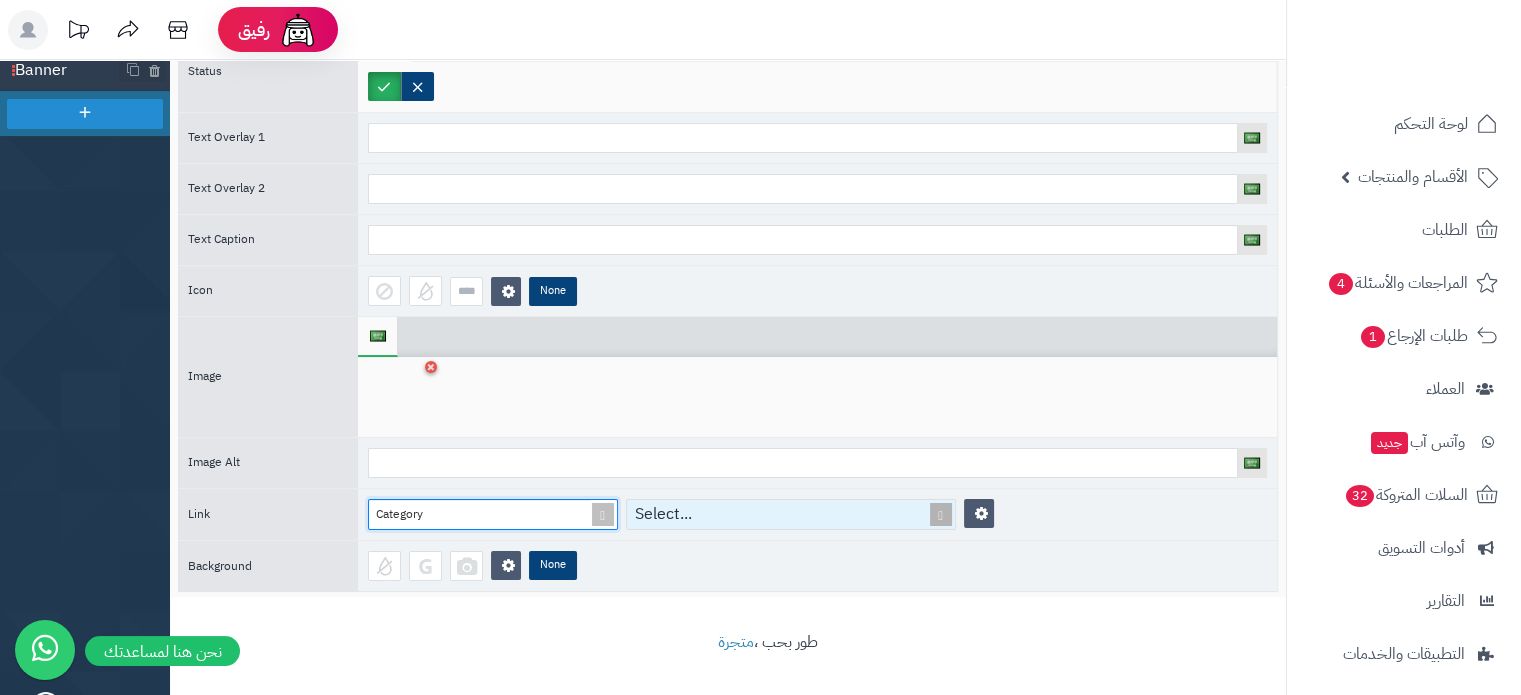 click on "Select..." at bounding box center [779, 514] 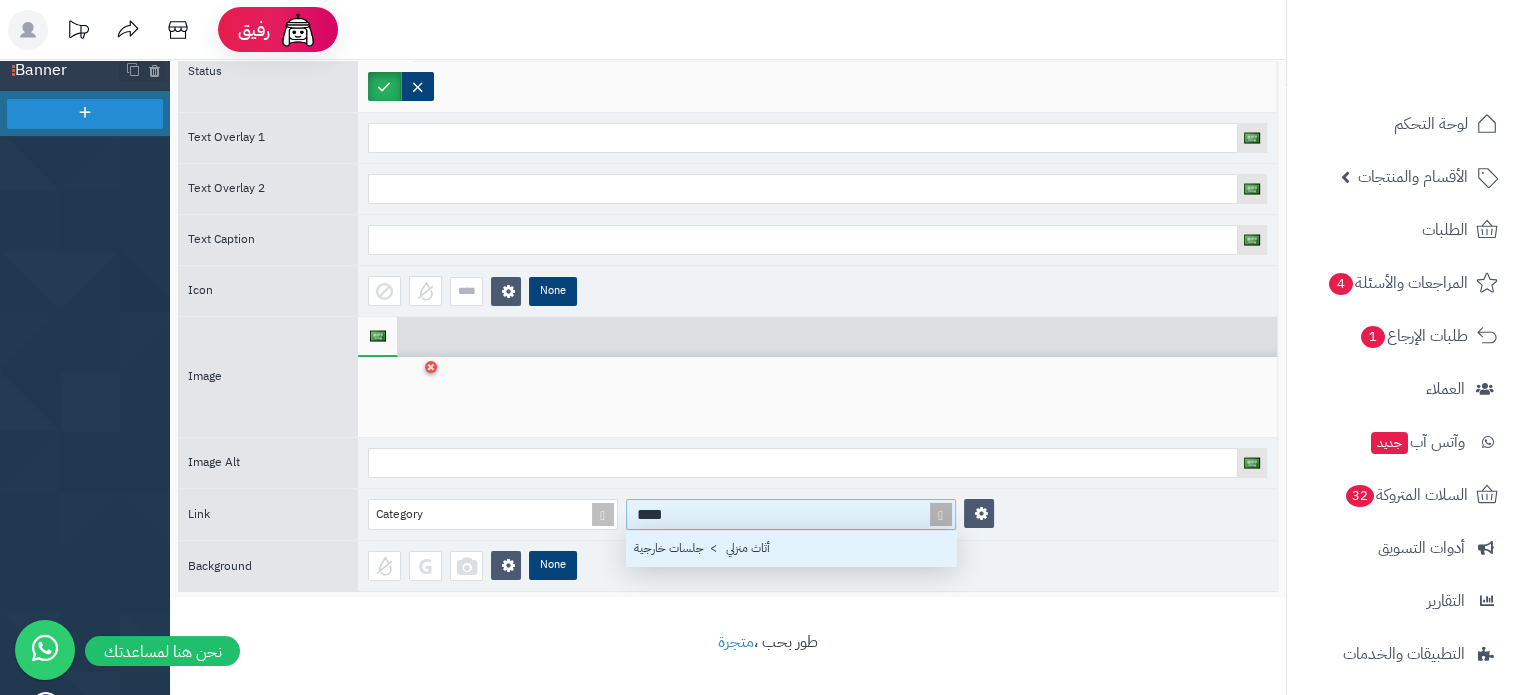 scroll, scrollTop: 16, scrollLeft: 16, axis: both 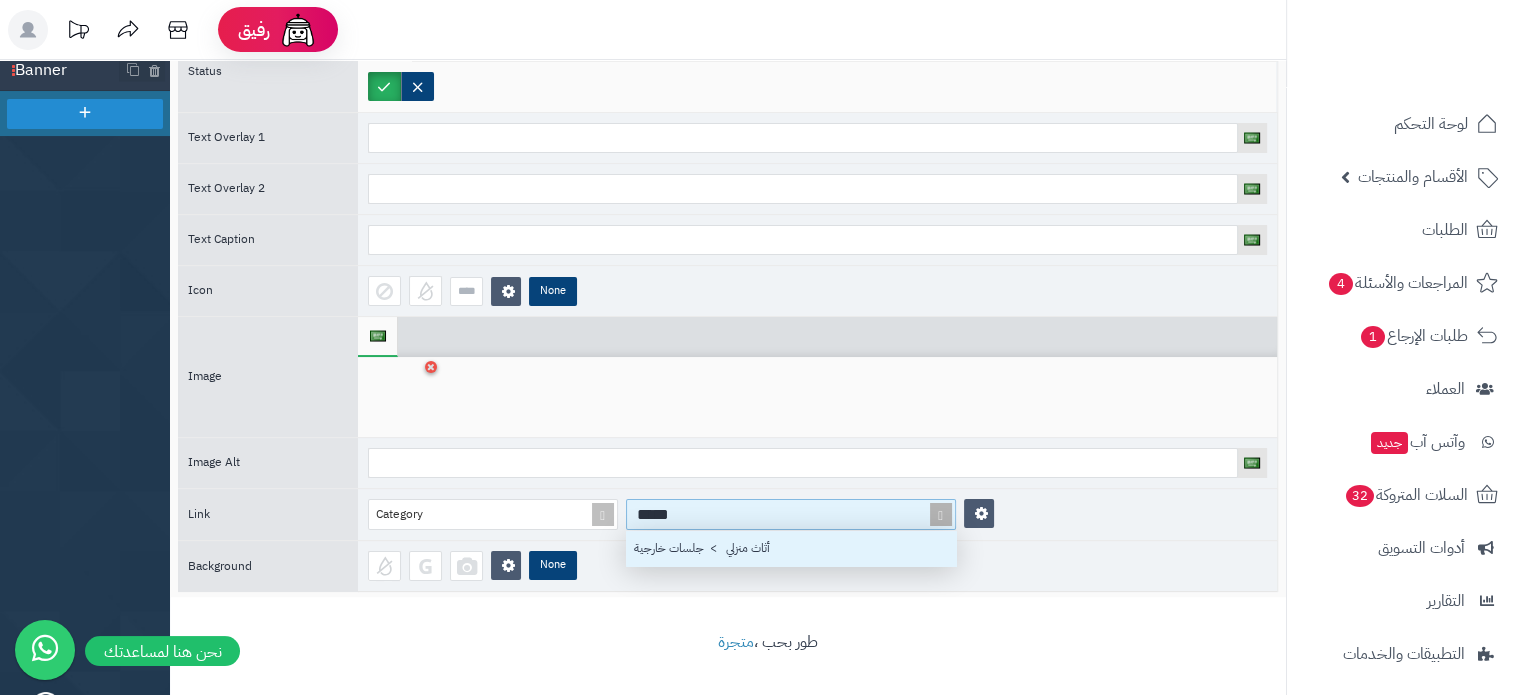 click on "أثاث منزلي   >  جلسات خارجية" at bounding box center [791, 548] 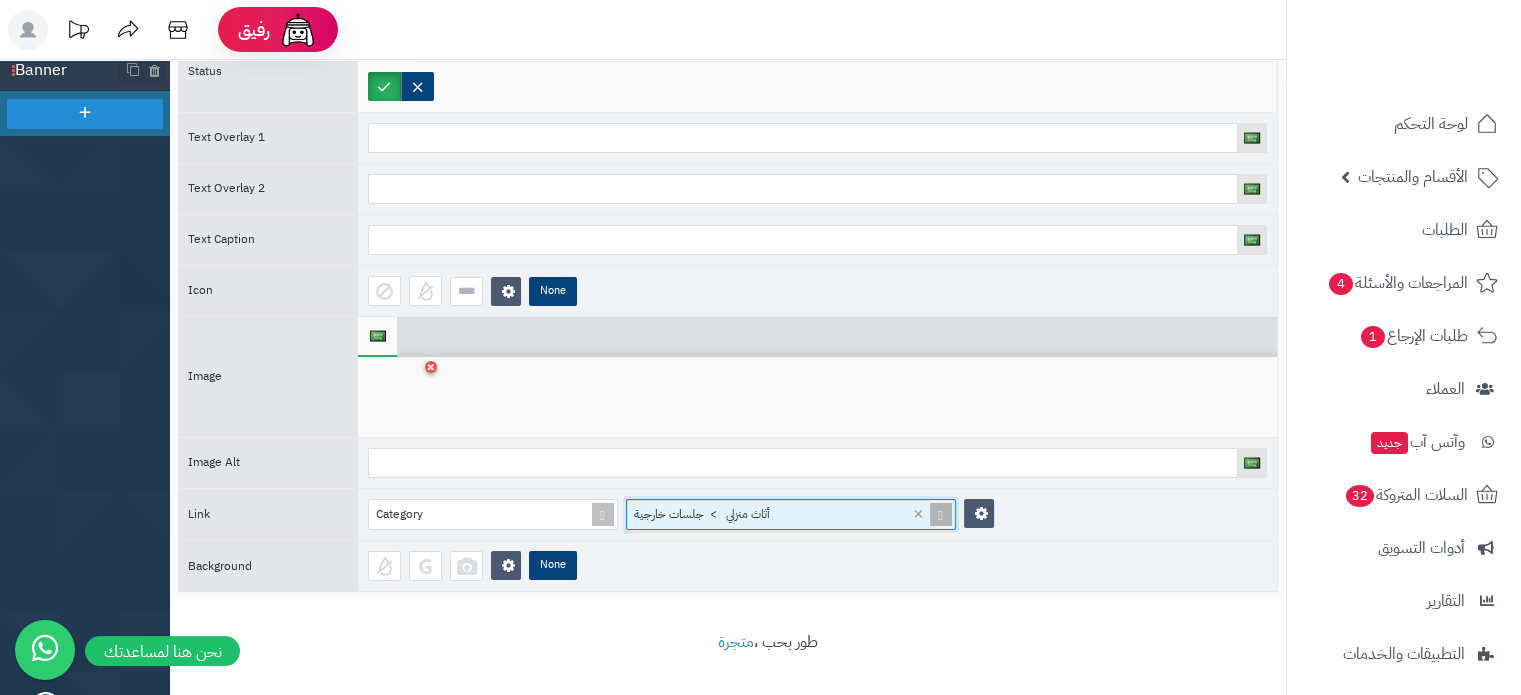 scroll, scrollTop: 0, scrollLeft: 0, axis: both 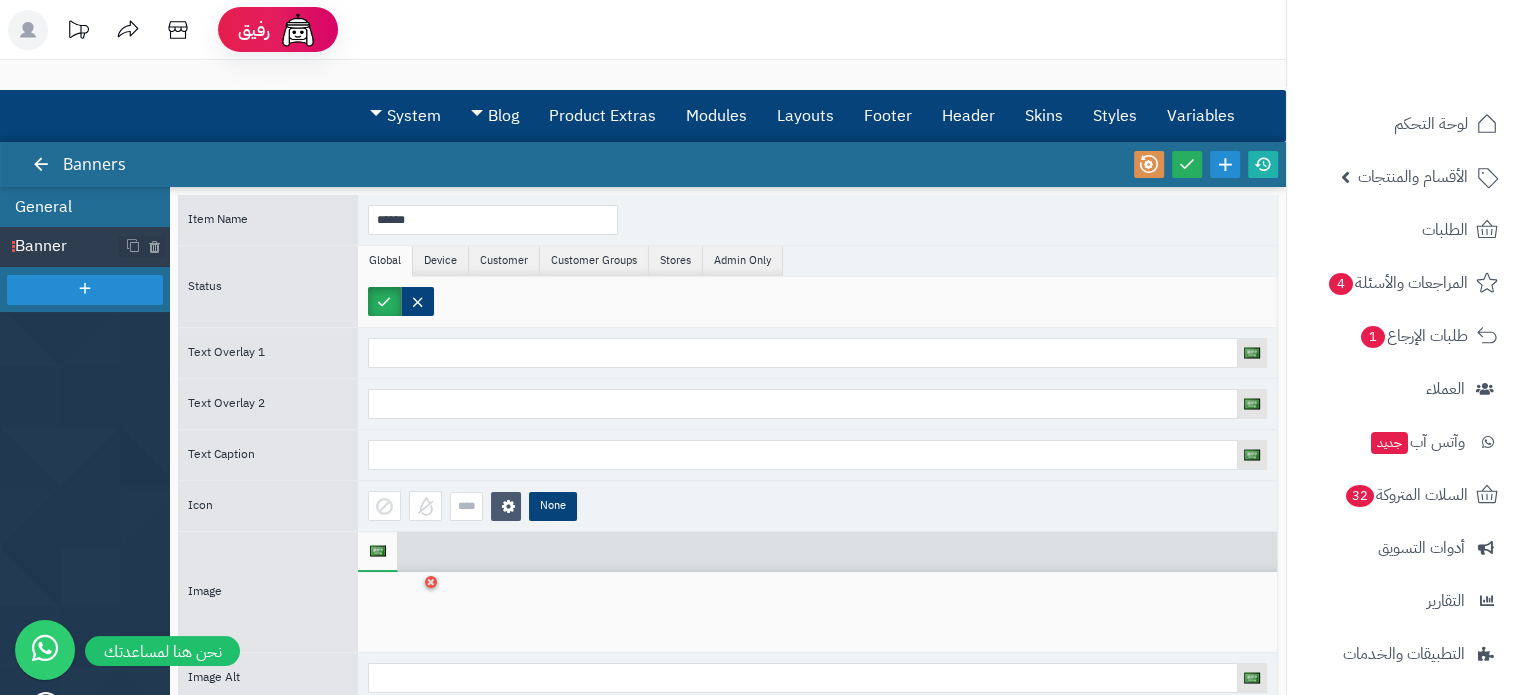 click on "General" at bounding box center (85, 207) 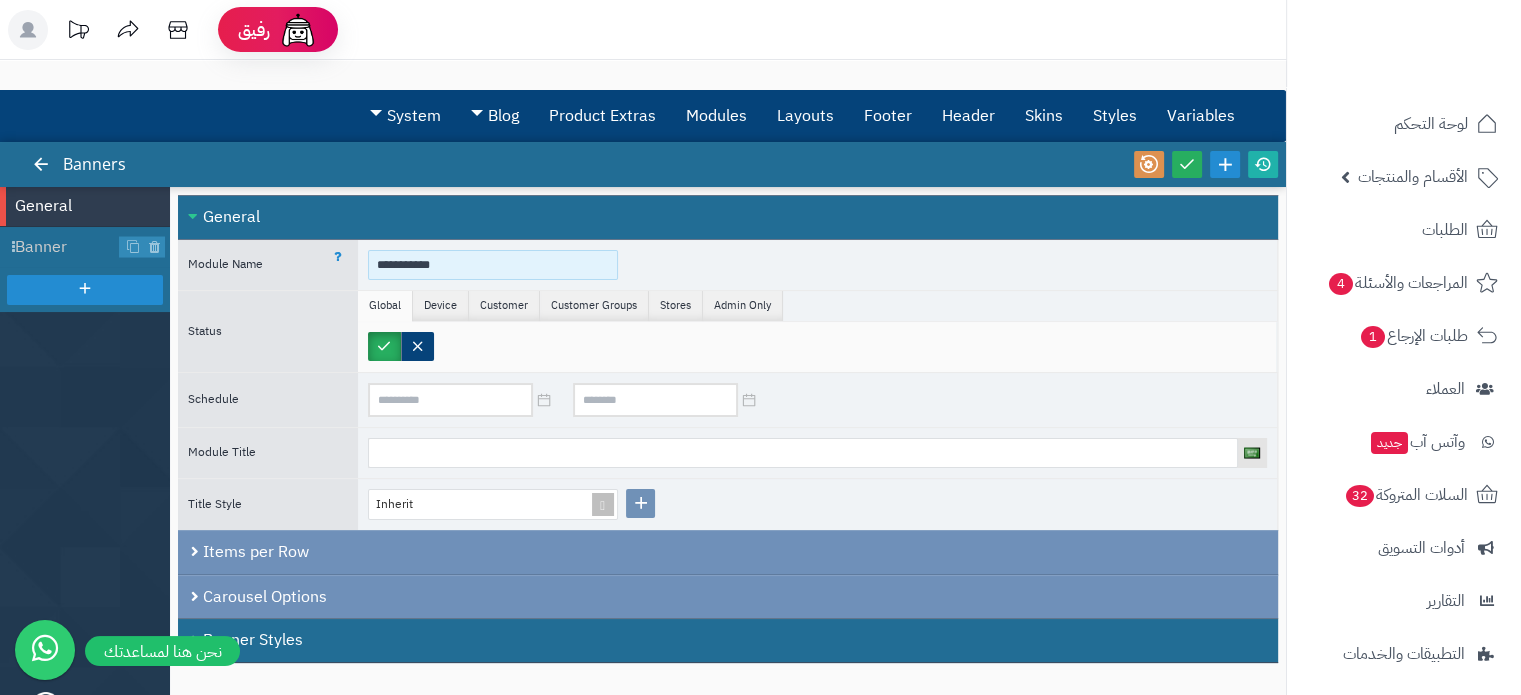 click on "**********" at bounding box center (493, 265) 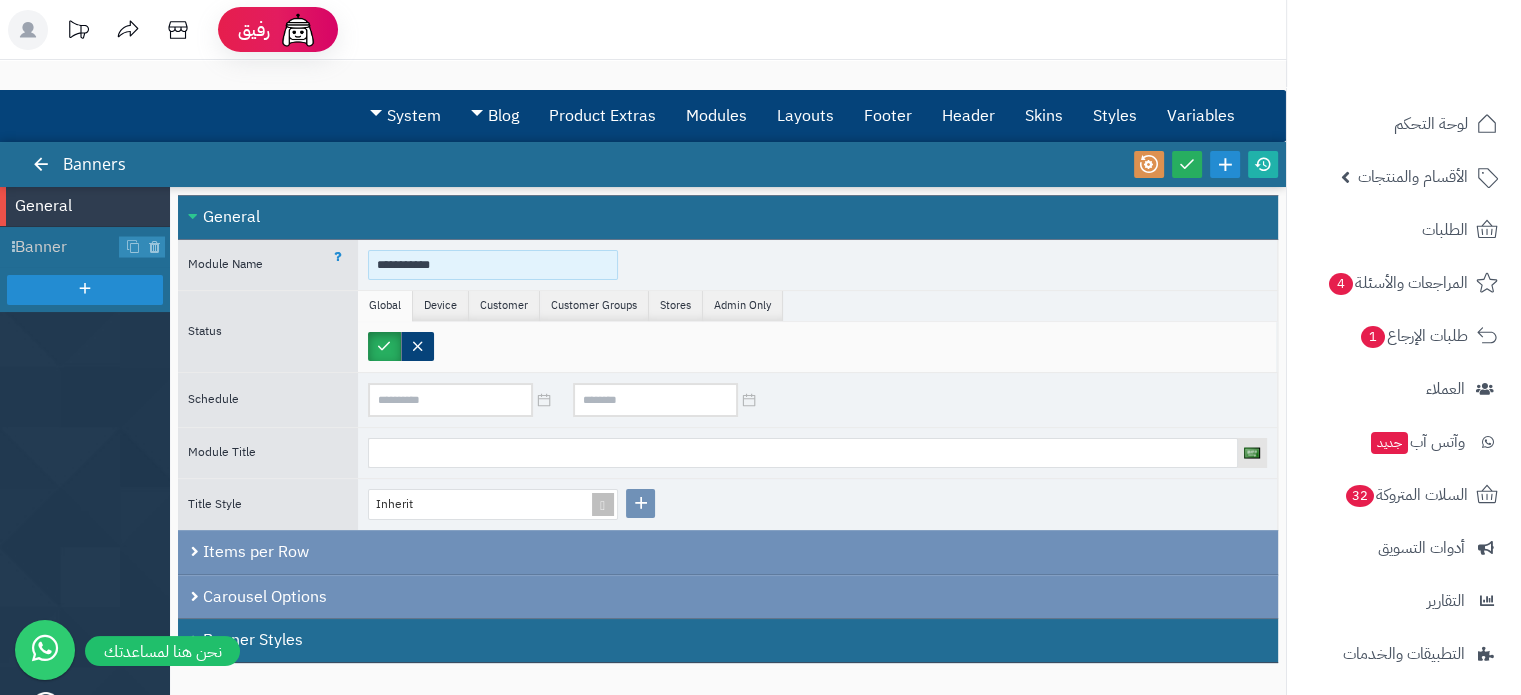 click on "**********" at bounding box center (493, 265) 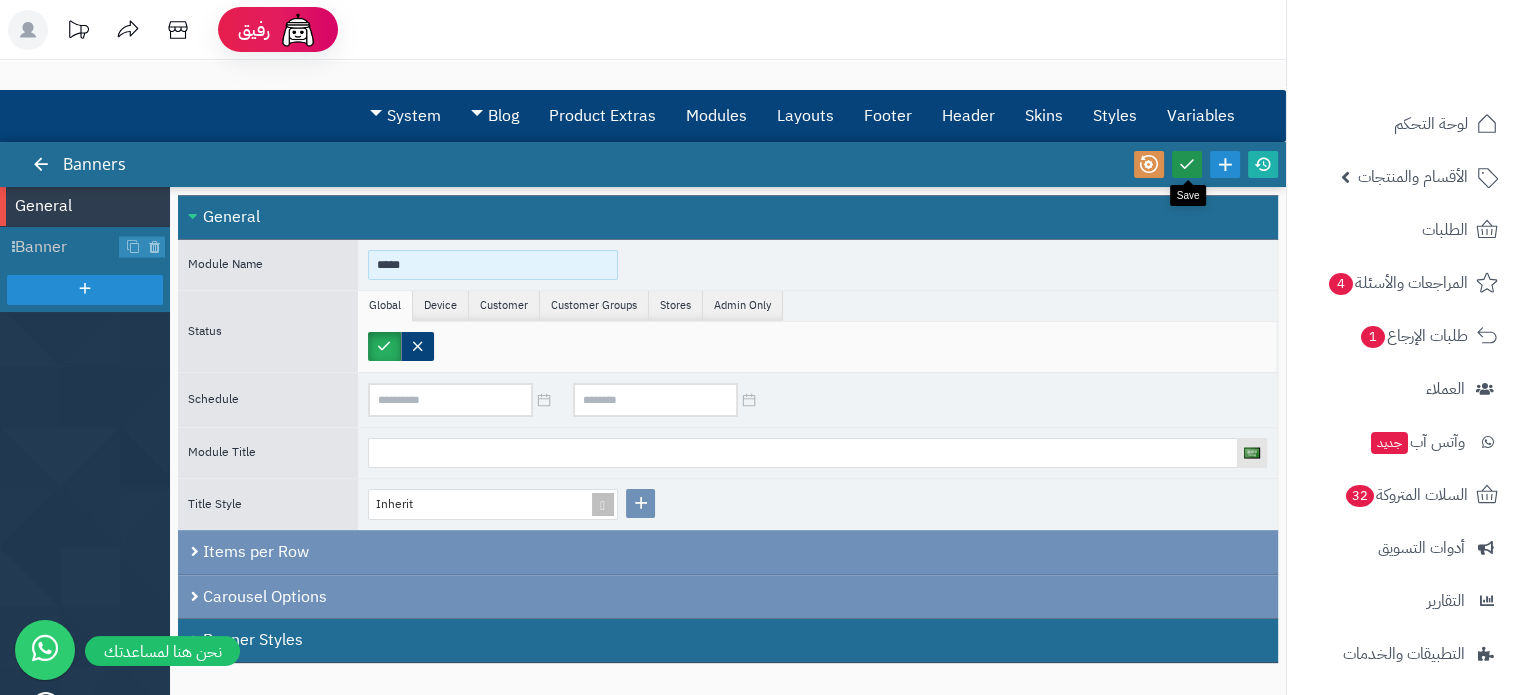 type on "*****" 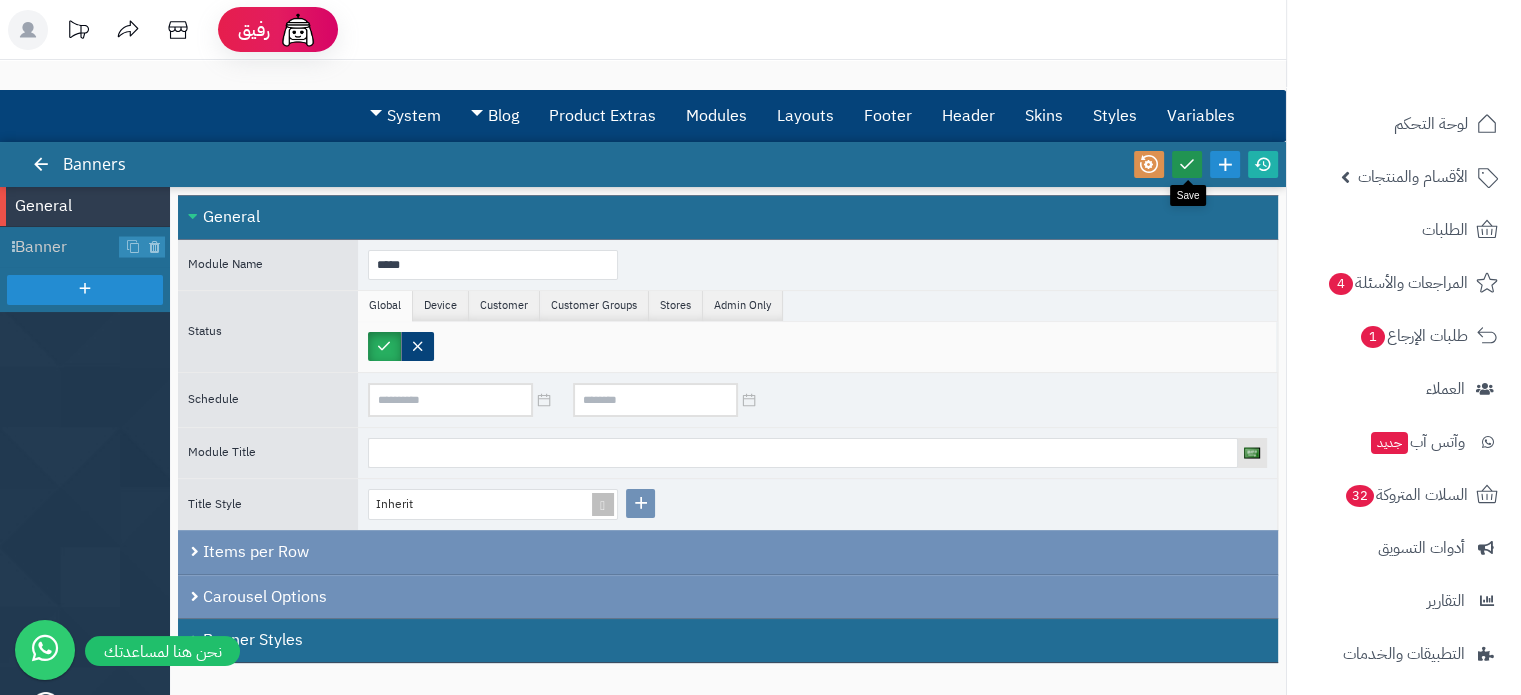 click at bounding box center [1187, 164] 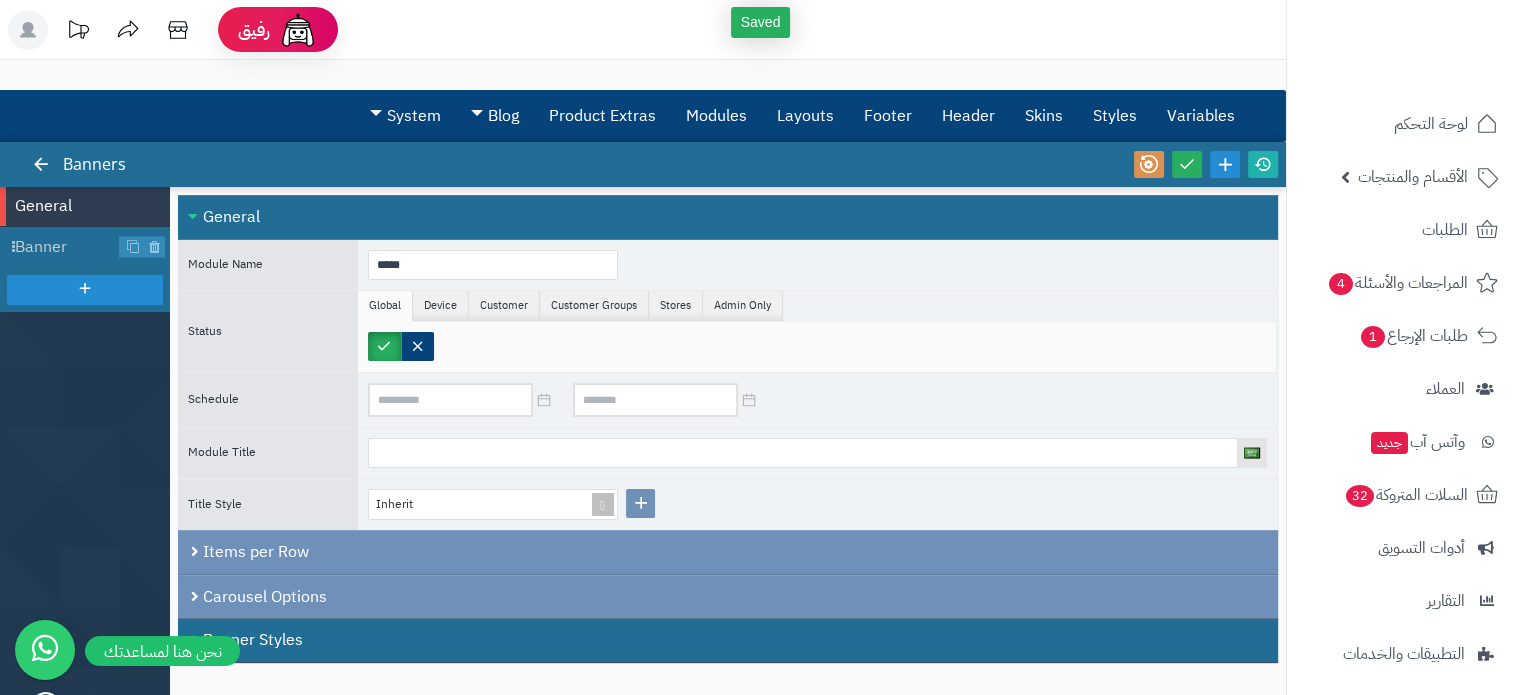 click at bounding box center [1206, 164] 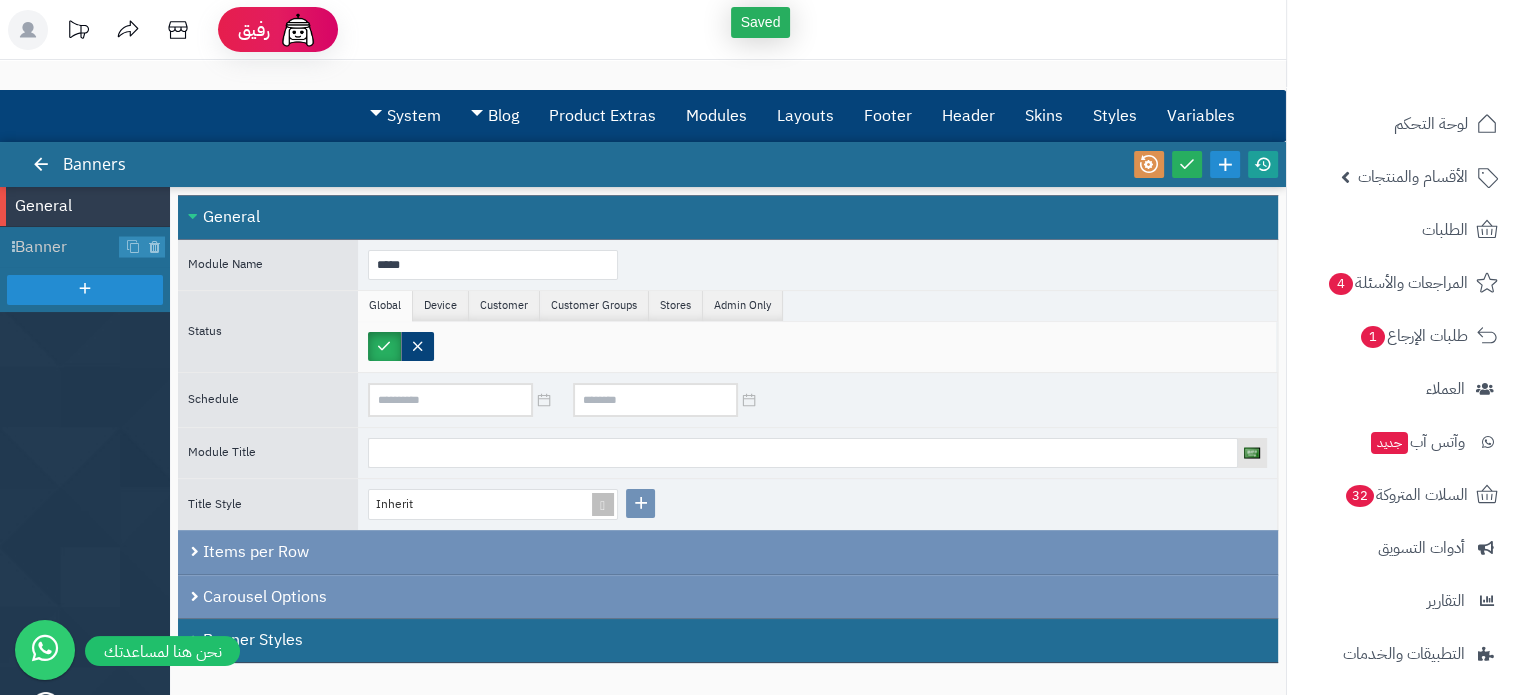 click at bounding box center (1263, 164) 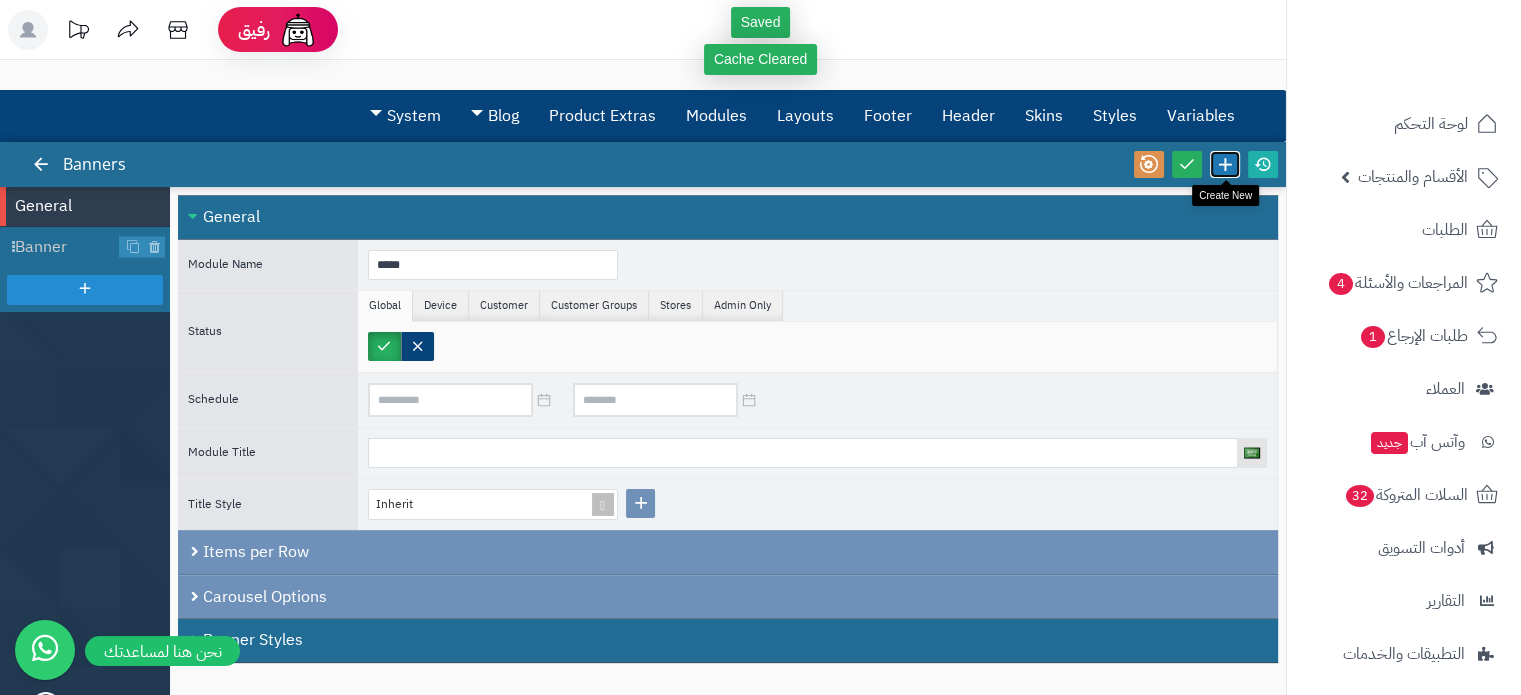 click at bounding box center [1225, 164] 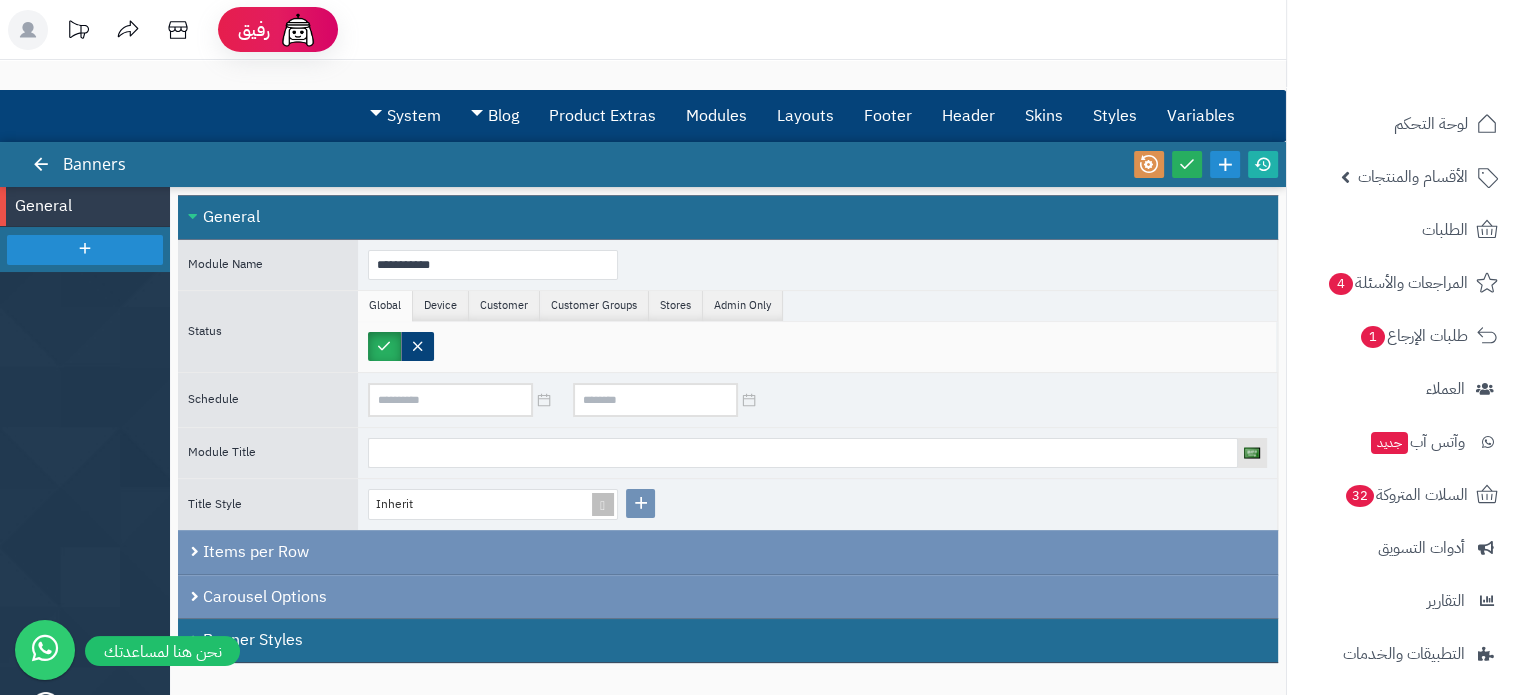 click on "General" at bounding box center (85, 207) 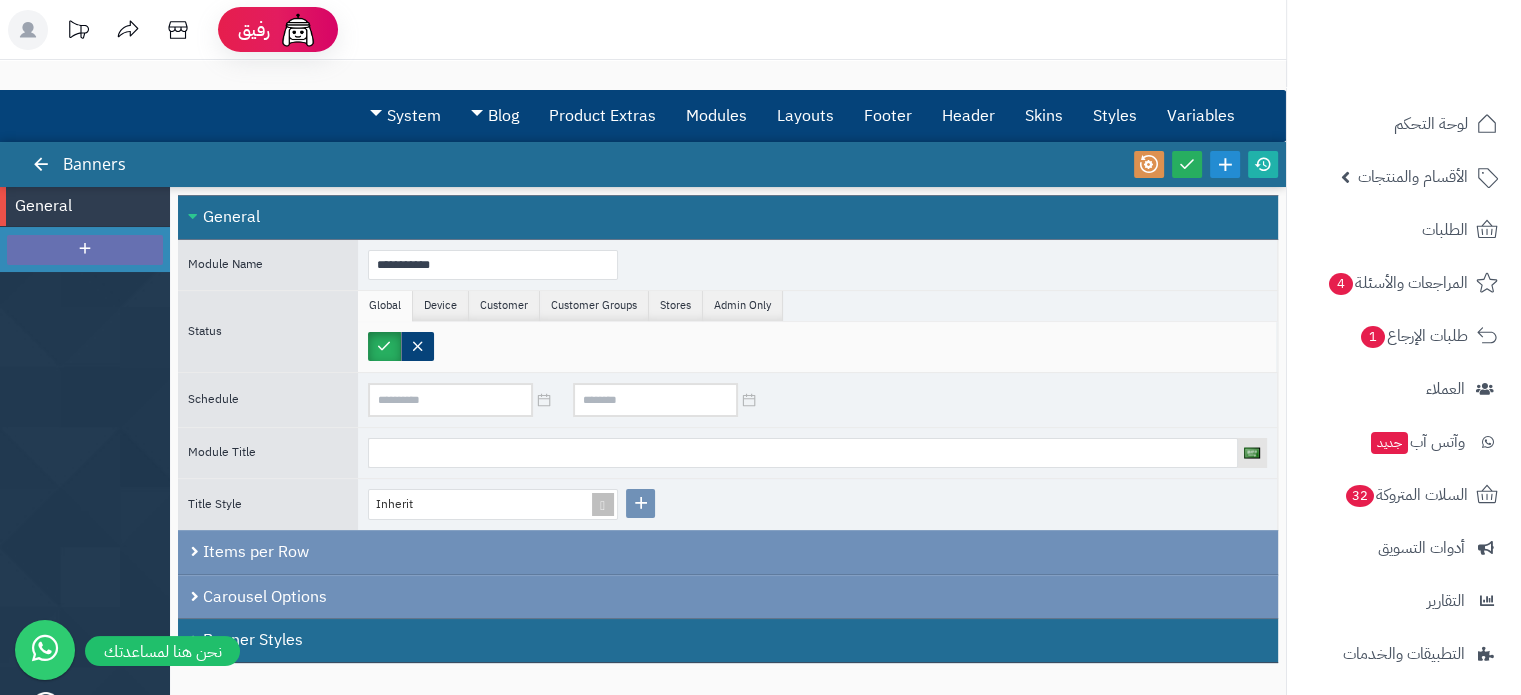 click at bounding box center (85, 250) 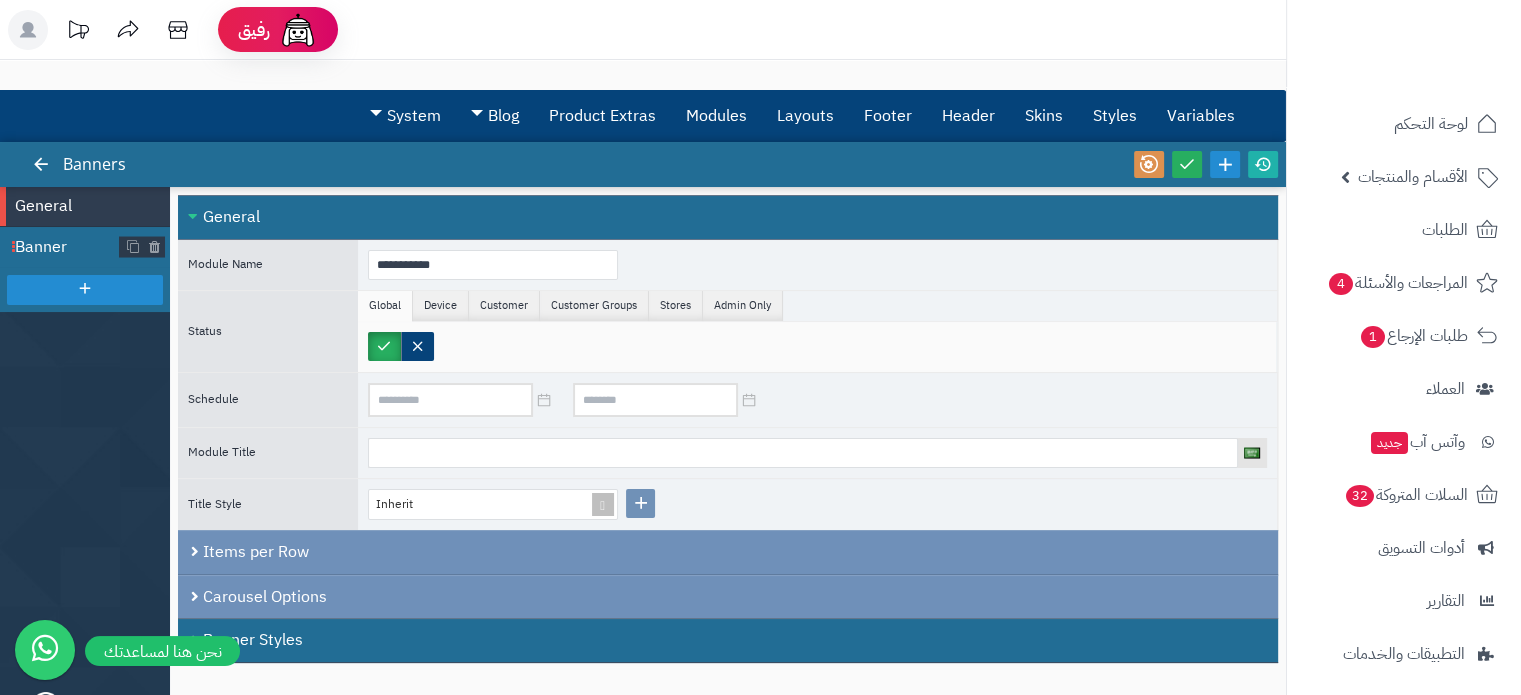 click on "Banner" at bounding box center [67, 247] 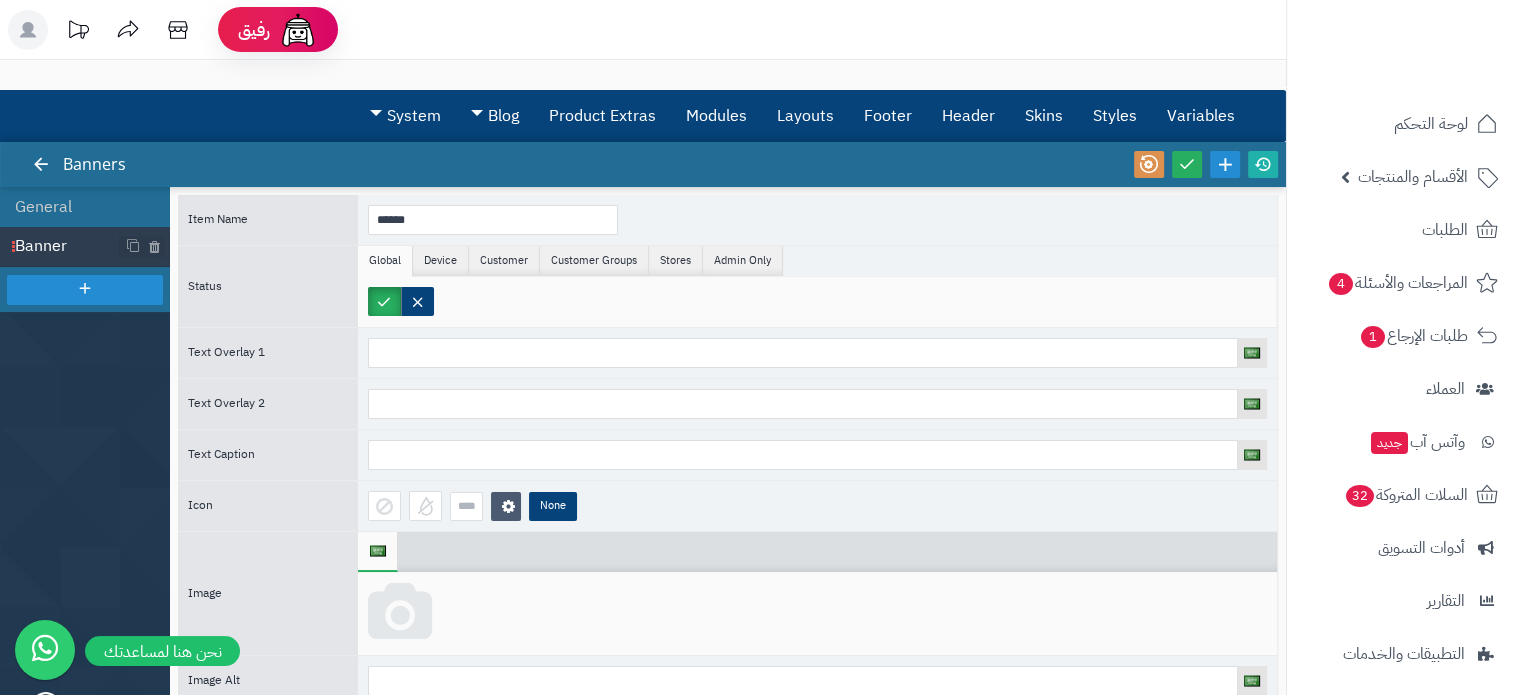 click at bounding box center [400, 613] 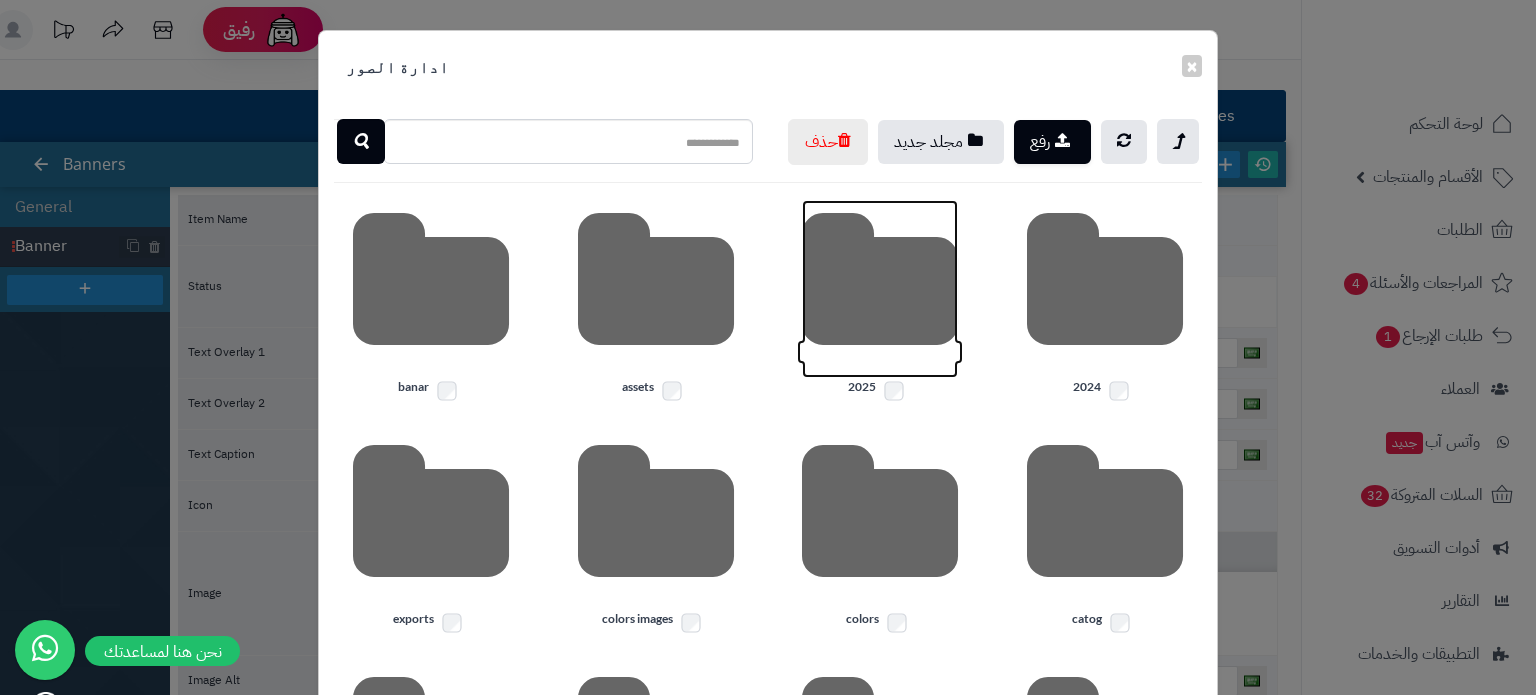 click at bounding box center (880, 289) 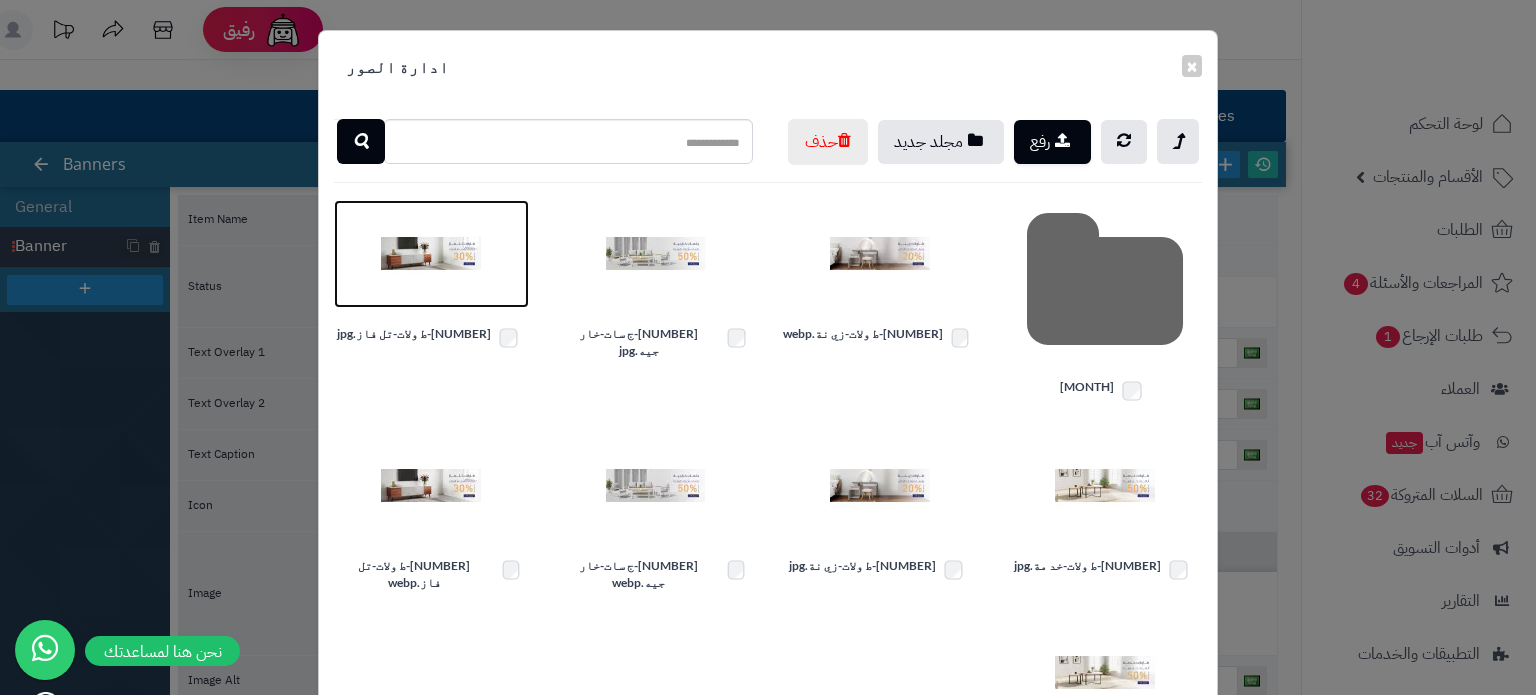 click at bounding box center (431, 254) 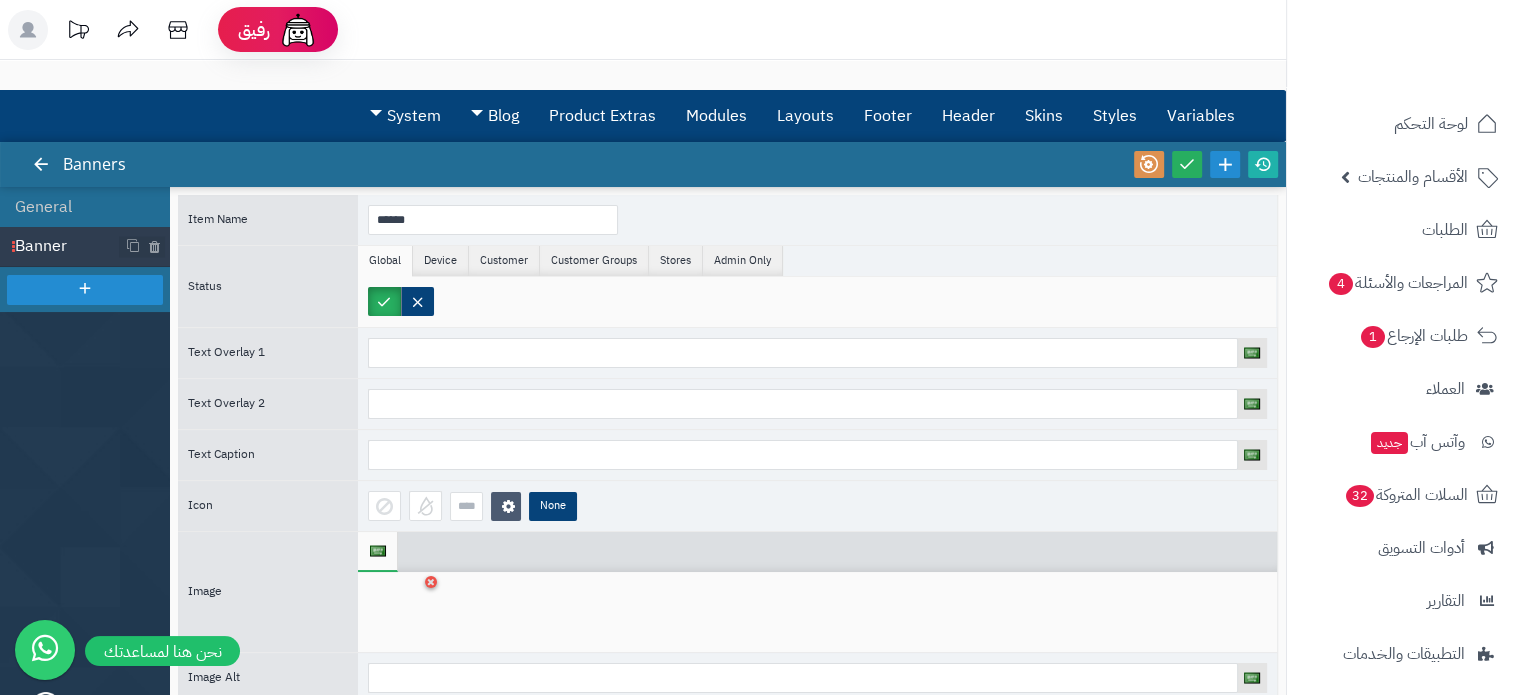 click at bounding box center (417, 301) 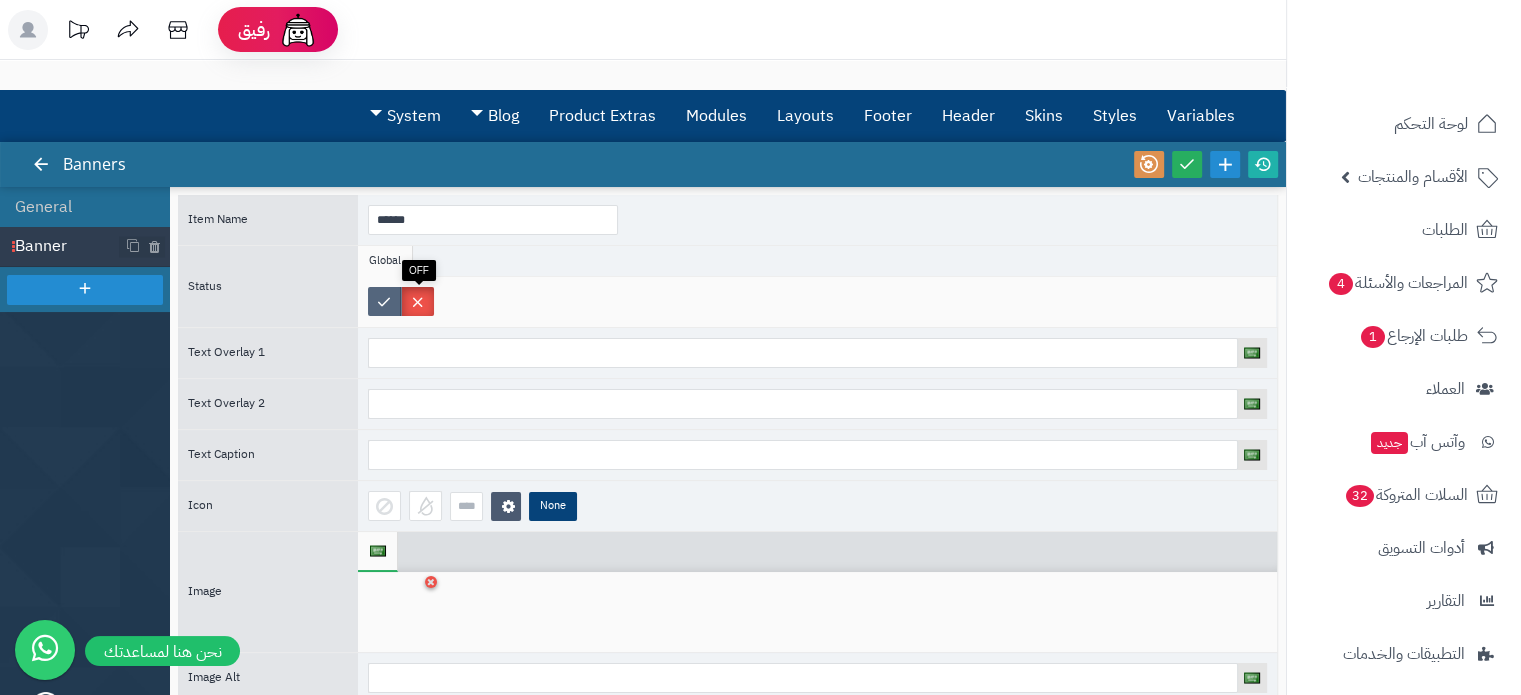 click at bounding box center (384, 301) 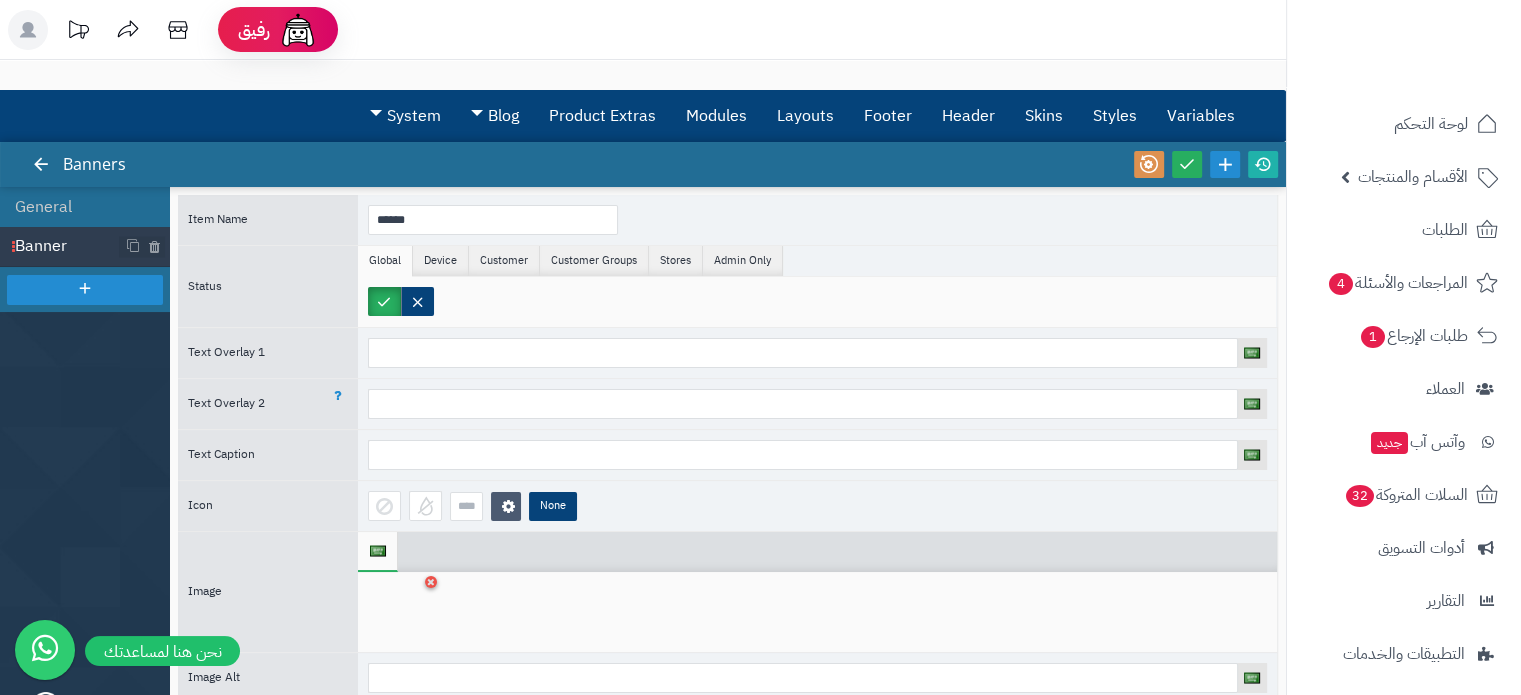 scroll, scrollTop: 39, scrollLeft: 0, axis: vertical 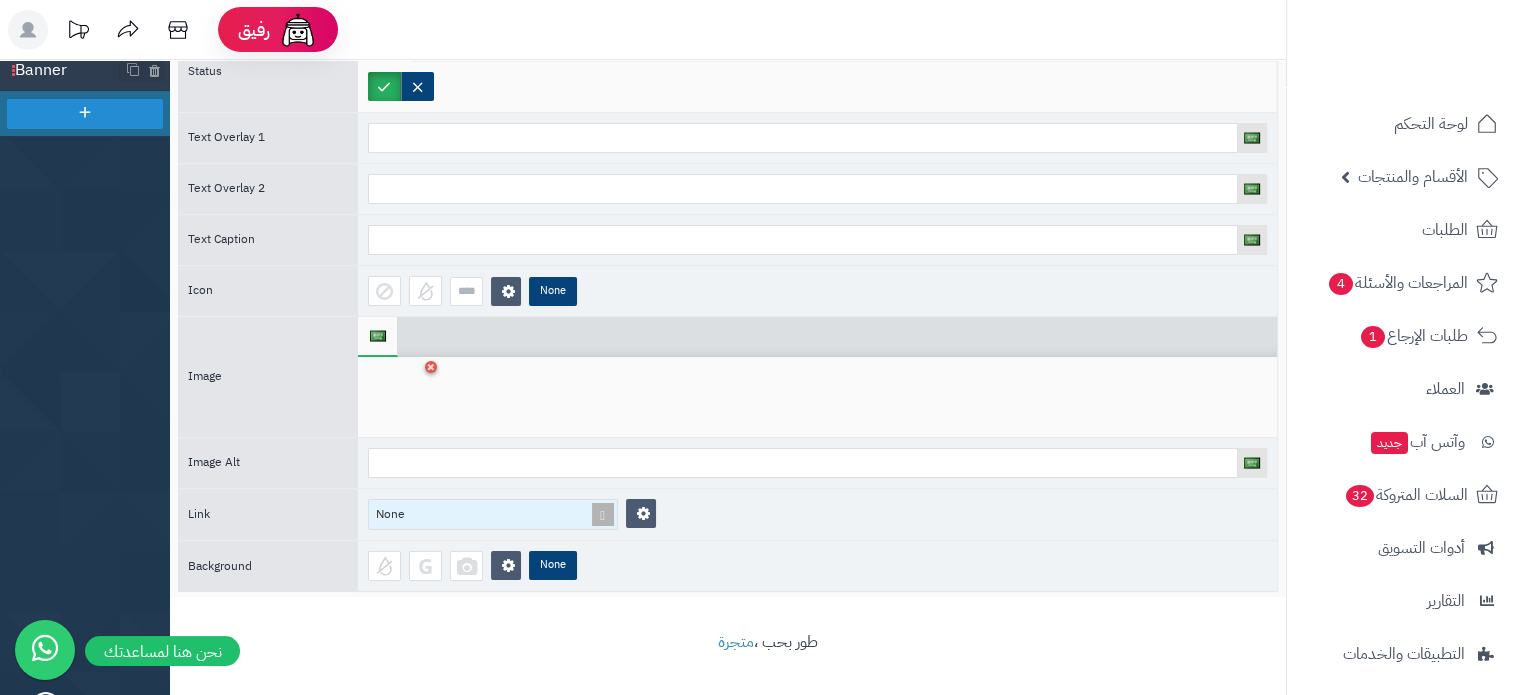 click on "رفيق !
الطلبات معالجة مكتمل إرجاع المنتجات العملاء المتواجدون الان 1274 عملاء منتظرين موافقة التسجيل المنتجات غير متوفر
Rahty Admin الإدارة برجاء تجديد الاشتراك
الباقة المتقدمة
تسجيل الخروج
ادع صديقك  إلى منصة متجرة
عميل متجرة العزيز
قم بدعوة صديقك للاشتراك في الباقات السنوية لمنصة متجرة
ليحصل  هو على 20% خصم وتحصل انت على 20% من قيمة الباقة كخصم عند تجديد اشتراكك
مثال : في حال دعوتك لصديق وقام بالإشتراك بالباقة الأساسية 1800 ،ريال / سنة يحصل هو على خصم 360  وأنت  على 360 ريال كتخفيض عند تجديد إشتراكك القادم." at bounding box center [760, 260] 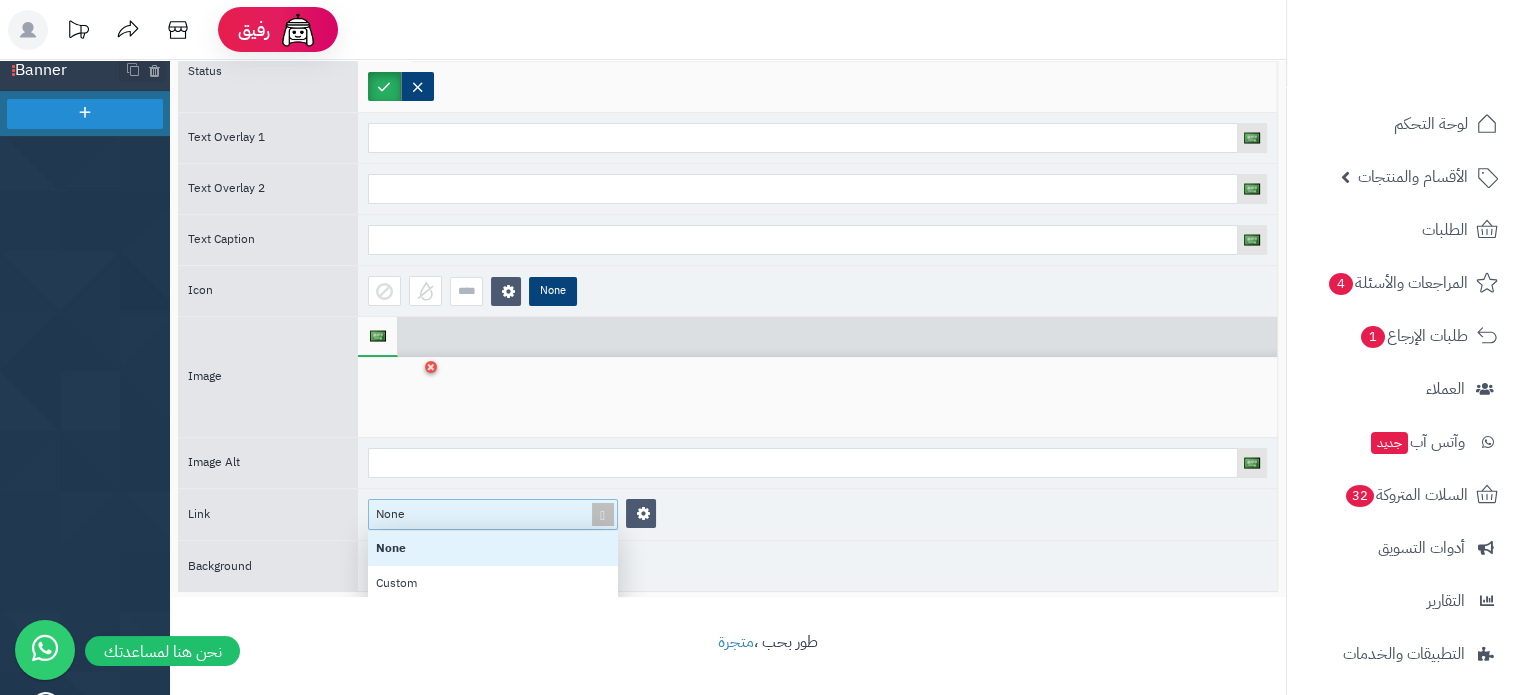 scroll, scrollTop: 16, scrollLeft: 16, axis: both 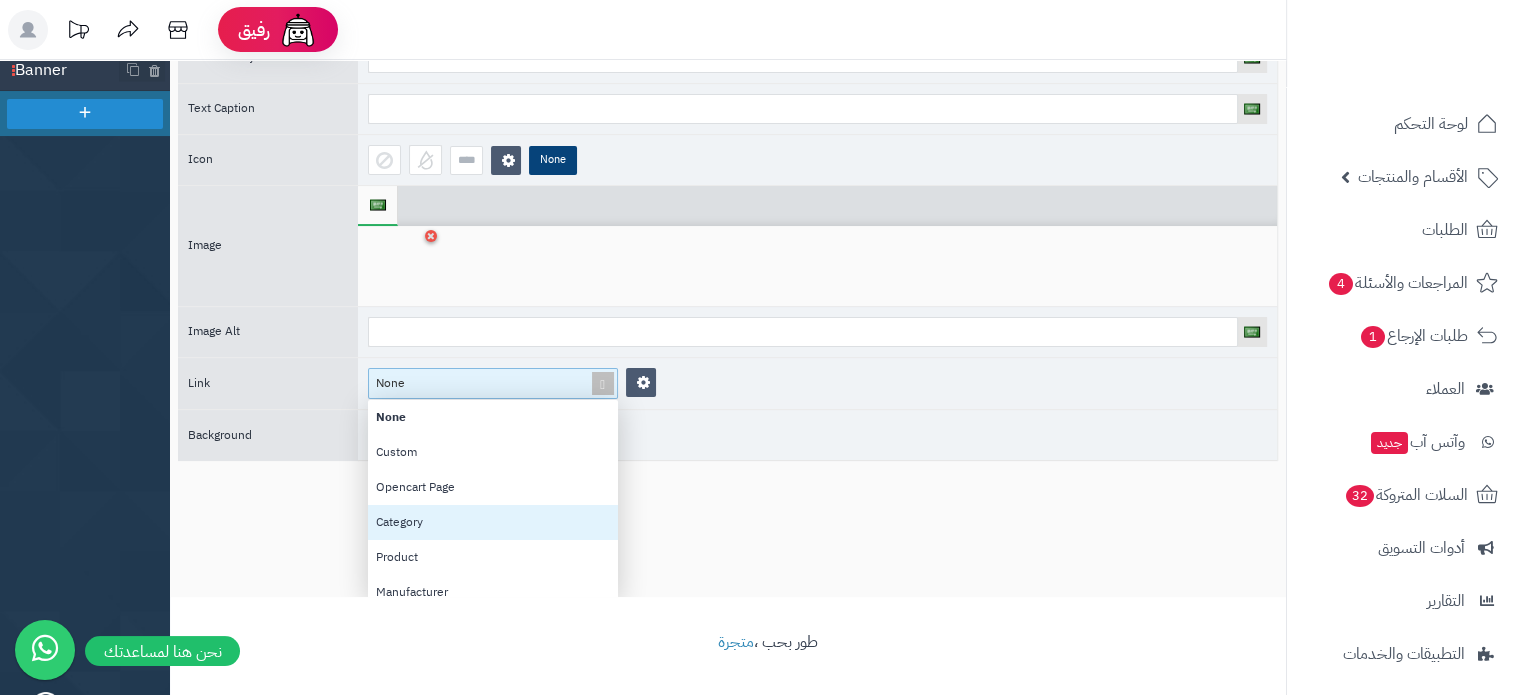 click on "Category" at bounding box center (493, 522) 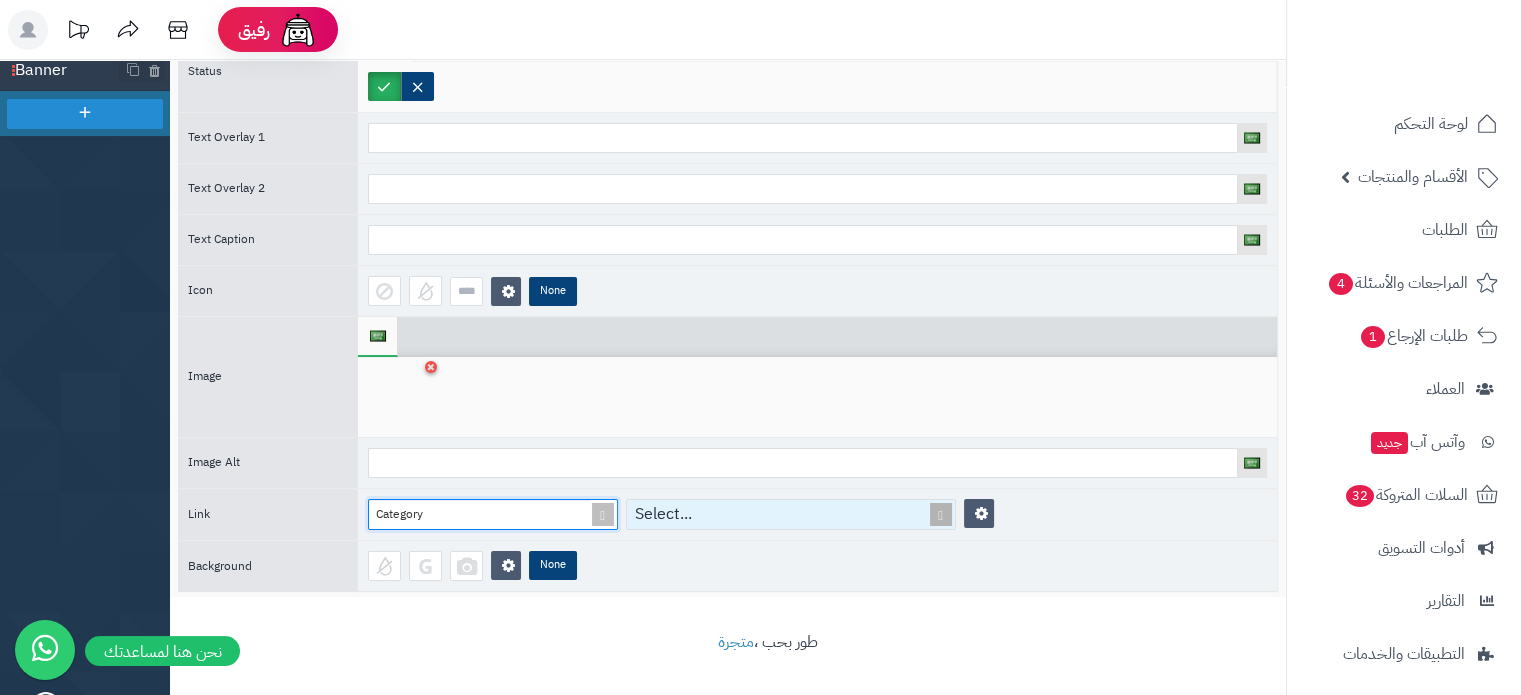 click on "Select..." at bounding box center [779, 514] 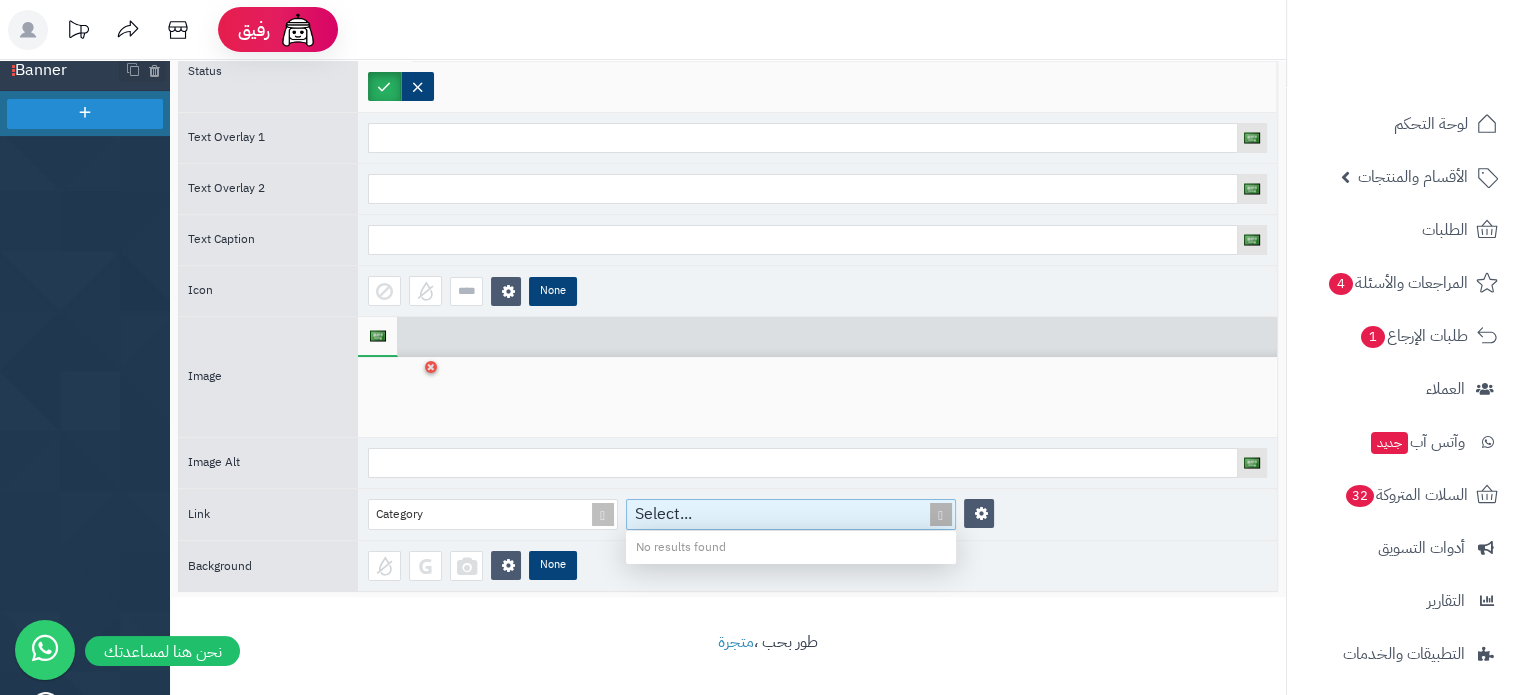 type on "*" 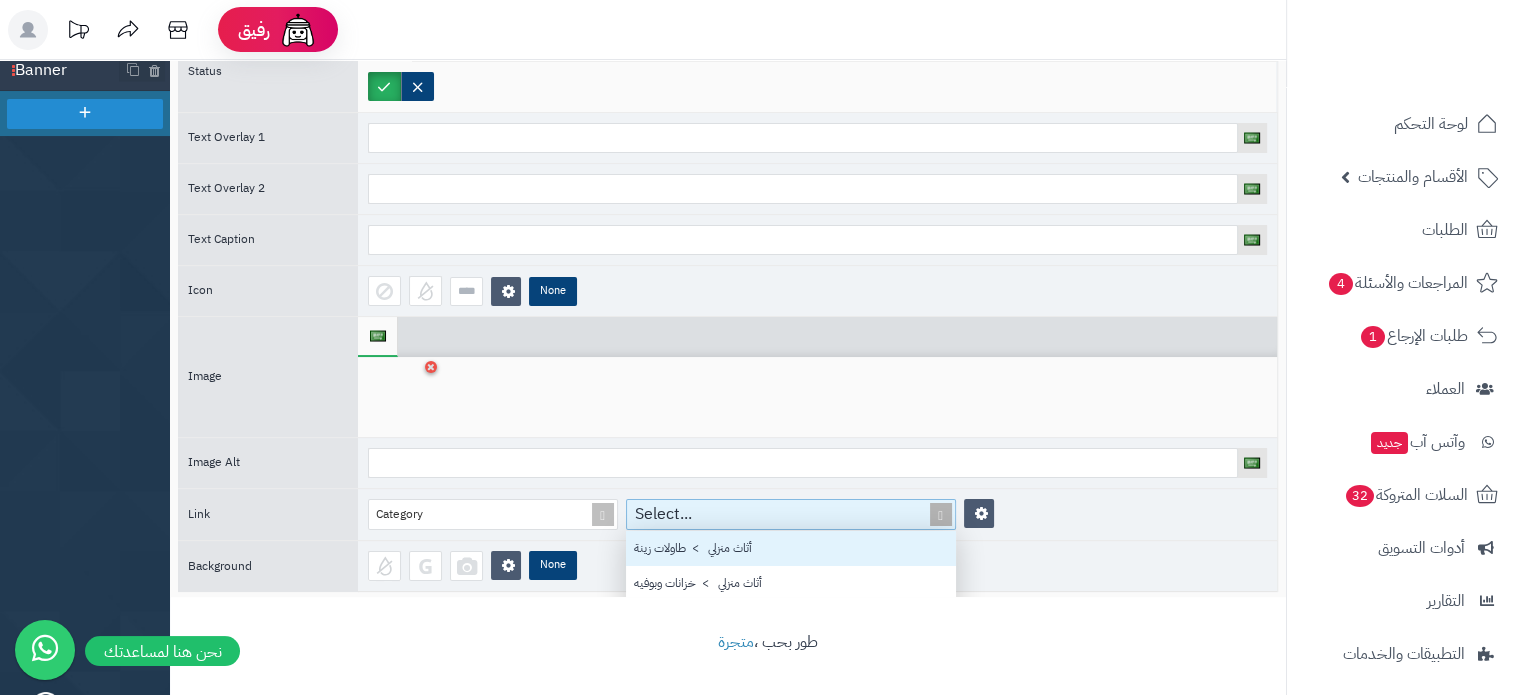 scroll, scrollTop: 16, scrollLeft: 16, axis: both 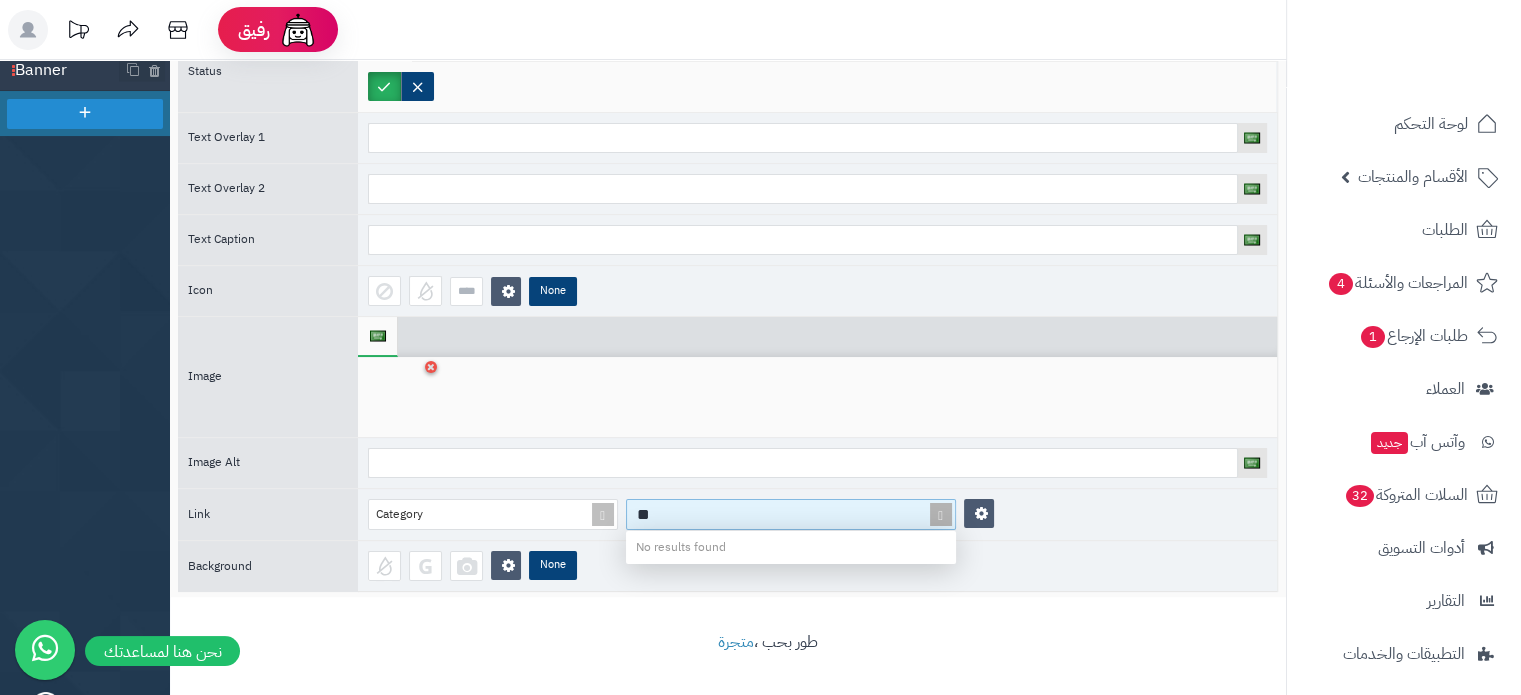 type on "*" 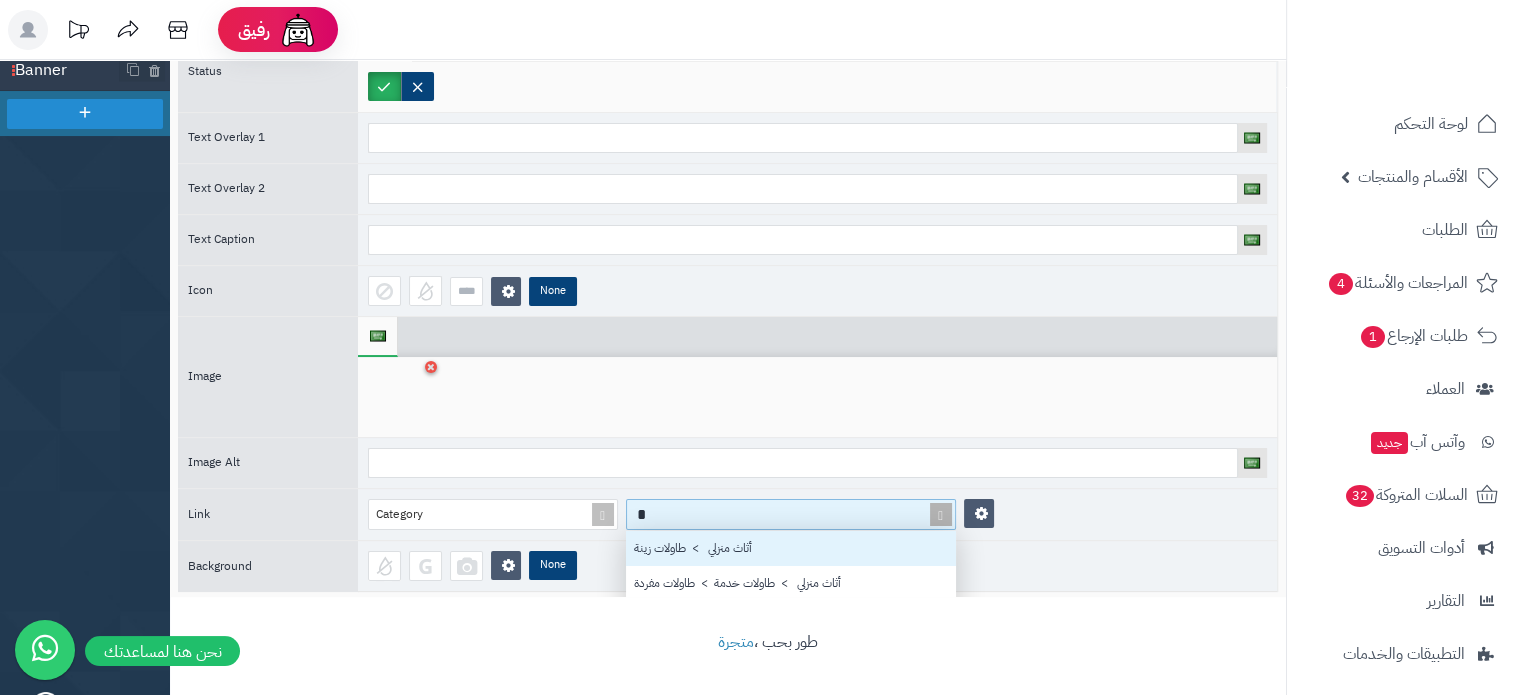 scroll, scrollTop: 16, scrollLeft: 16, axis: both 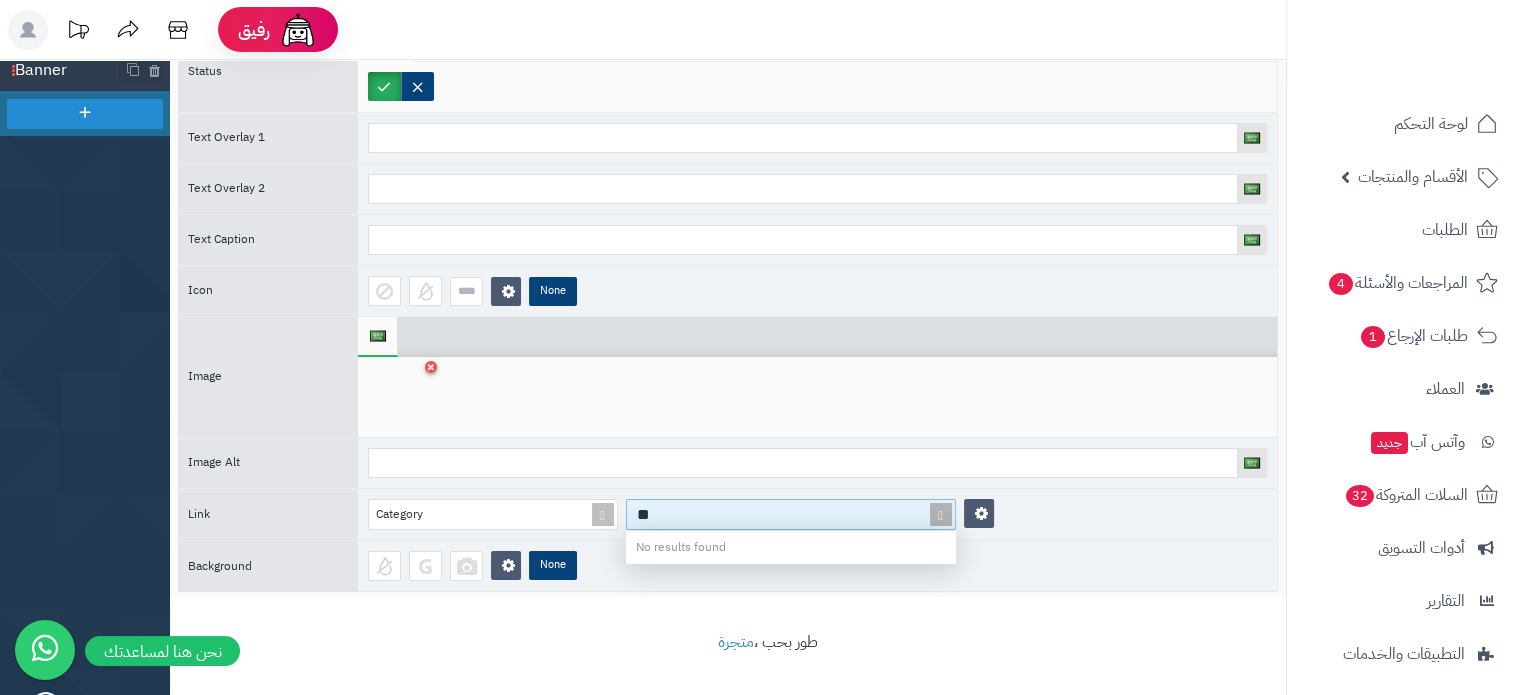 type on "*" 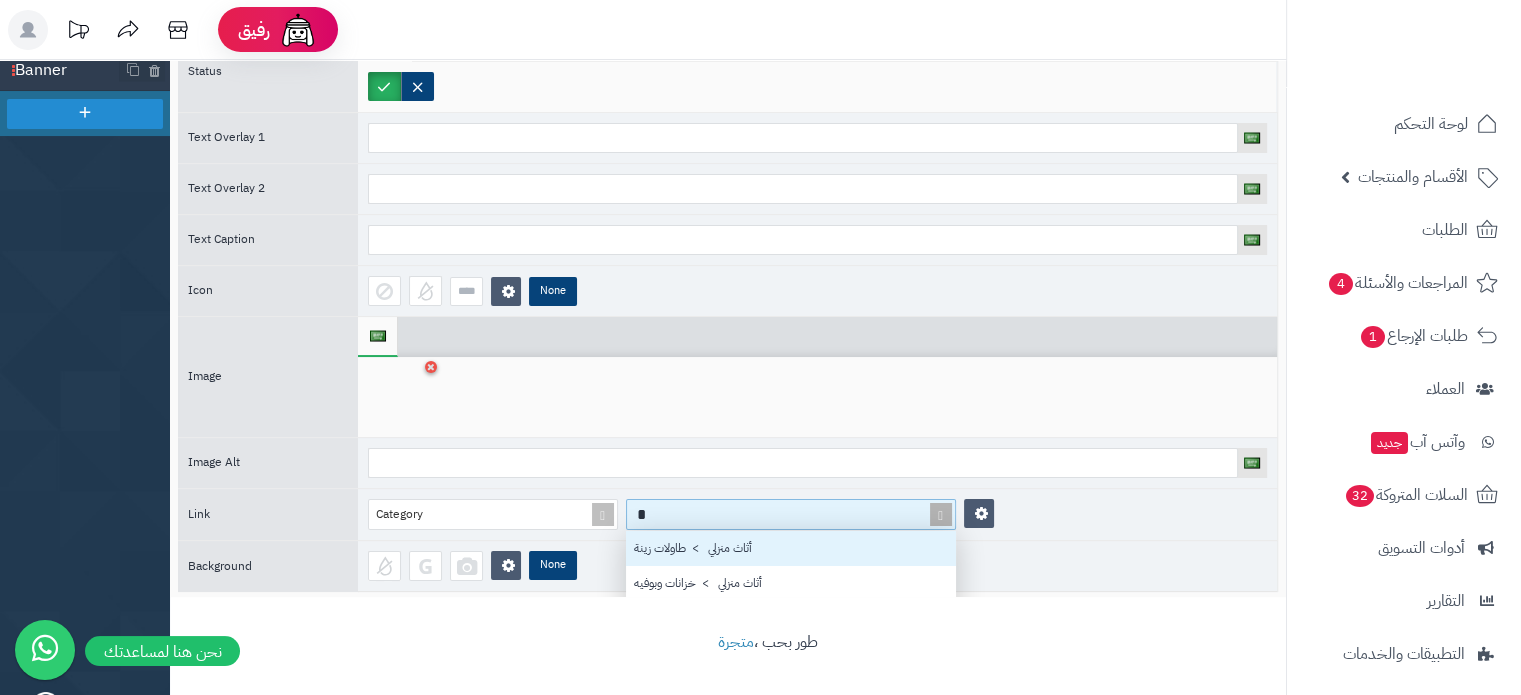 scroll, scrollTop: 16, scrollLeft: 16, axis: both 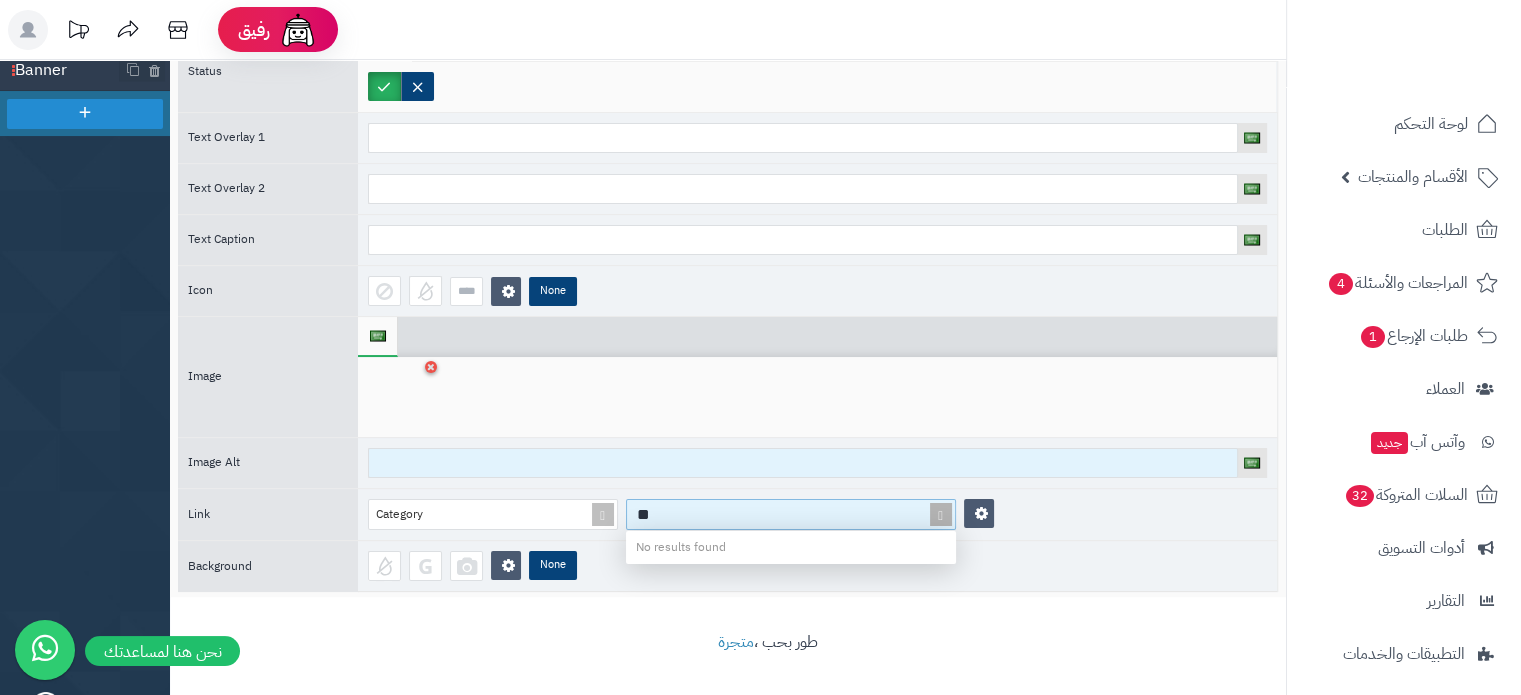 type on "*" 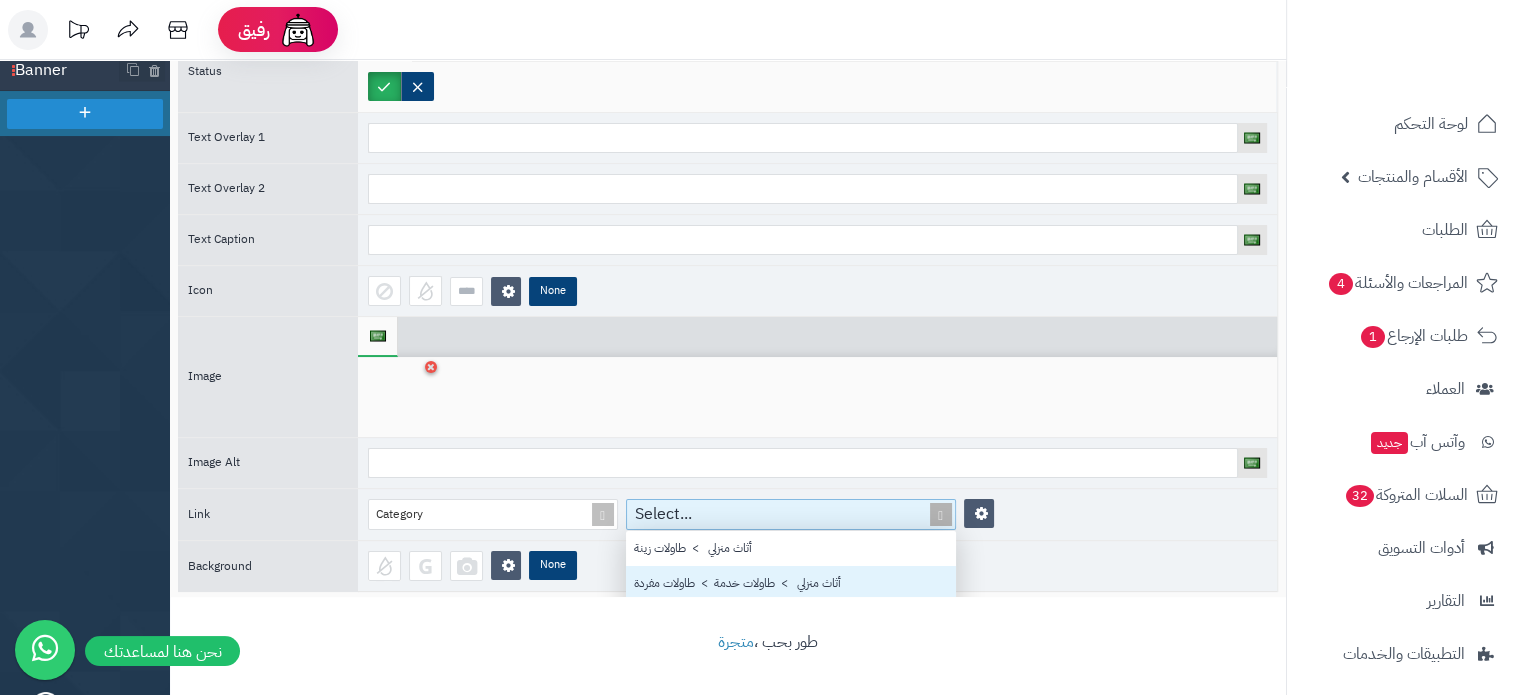 scroll, scrollTop: 170, scrollLeft: 0, axis: vertical 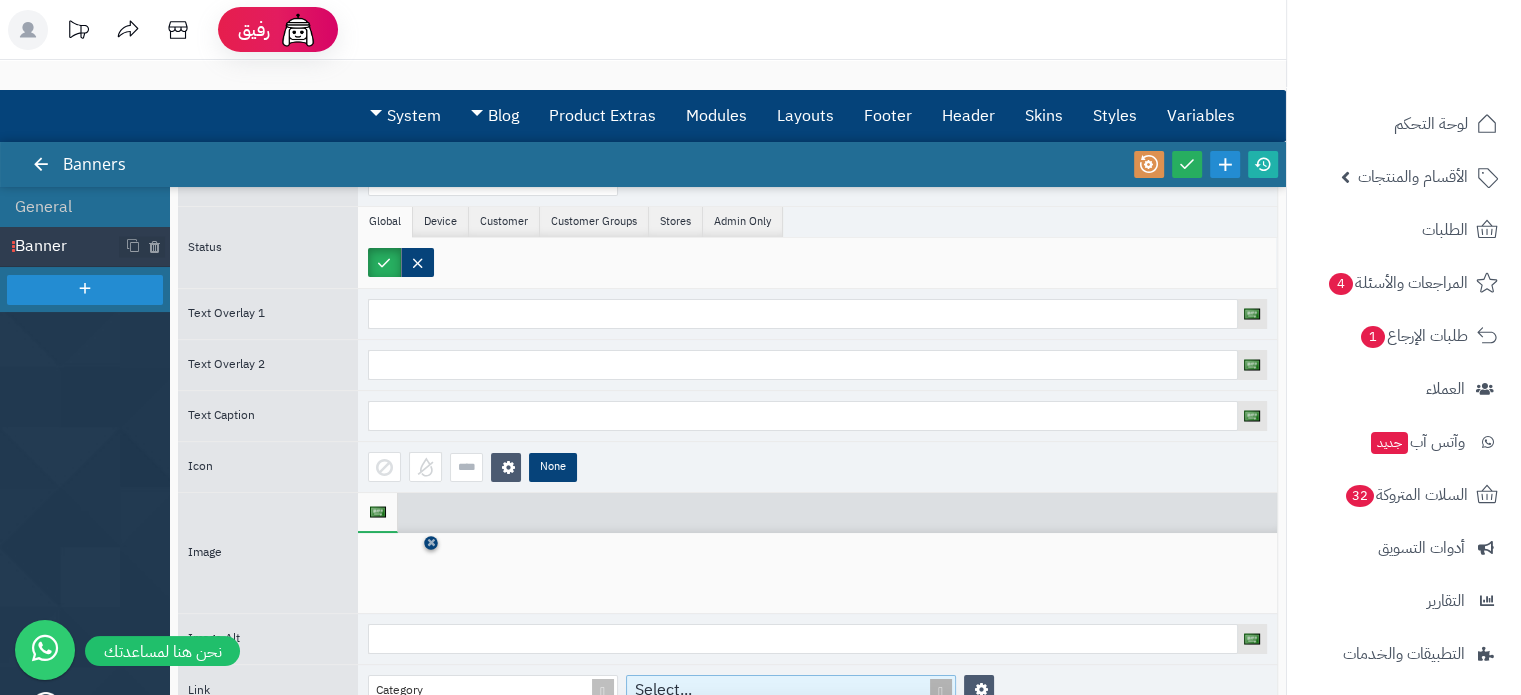 click at bounding box center [431, 543] 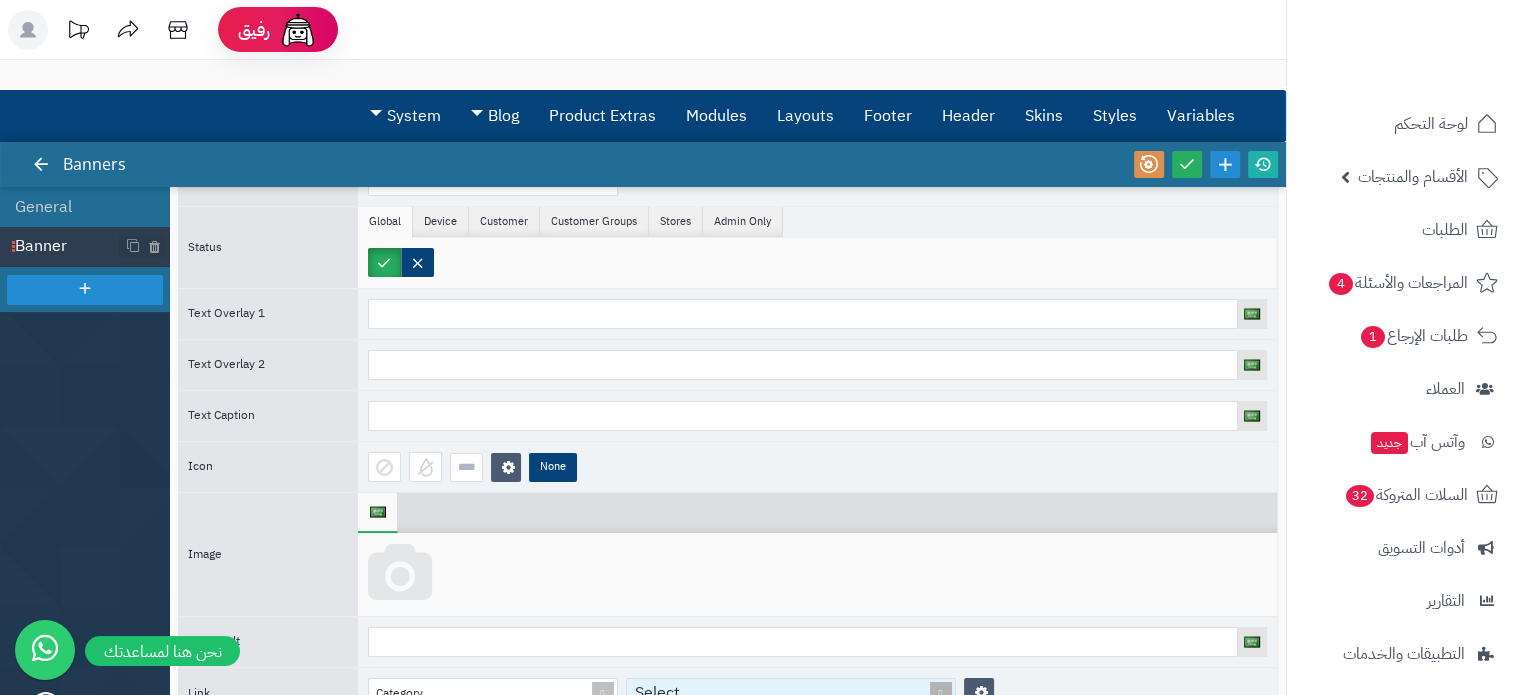 click at bounding box center [400, 574] 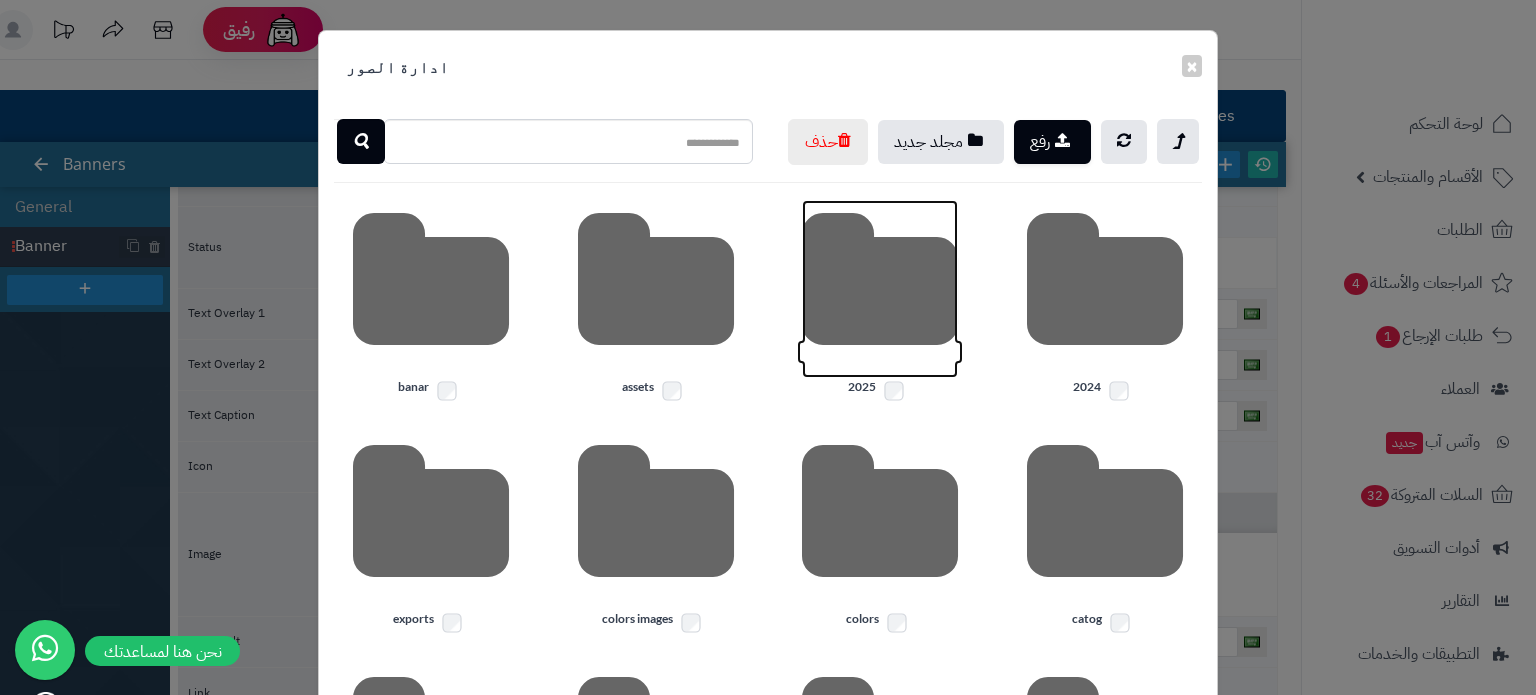 click at bounding box center [880, 289] 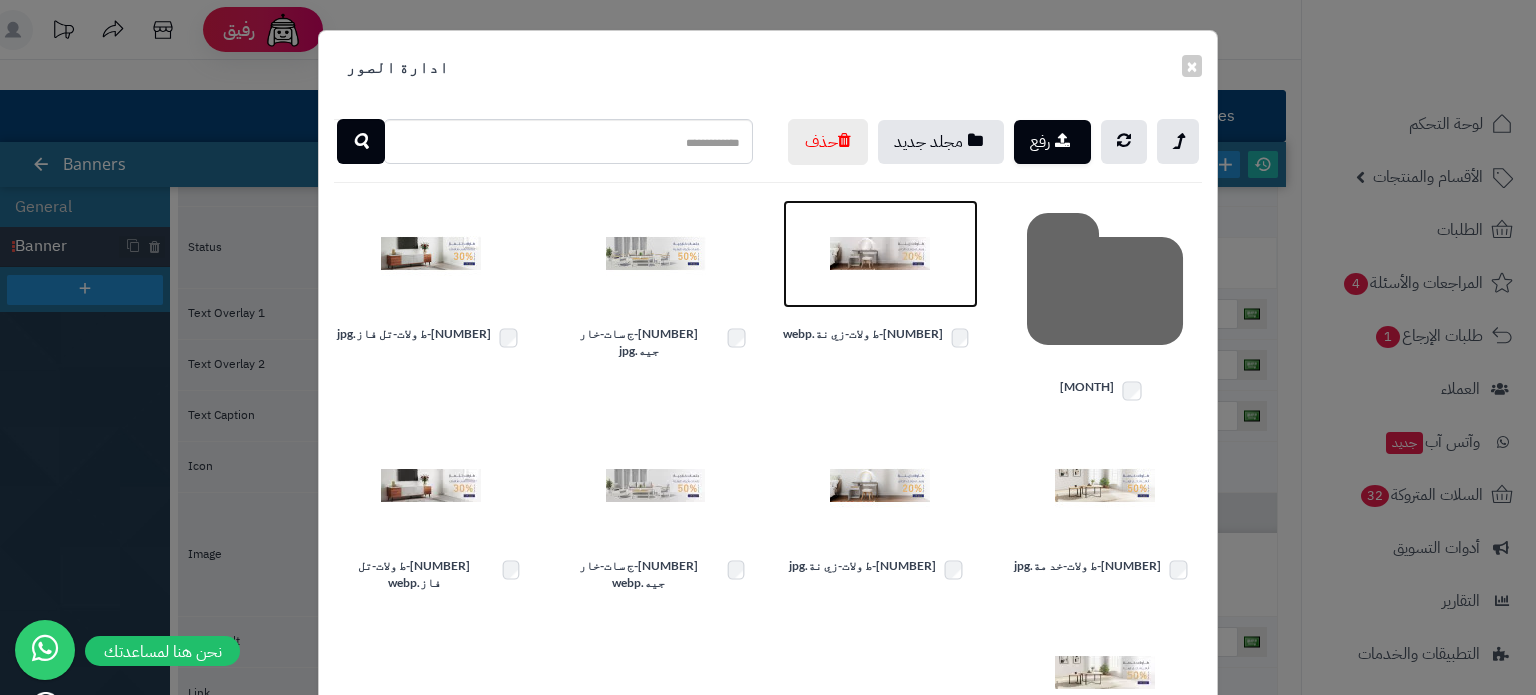 click at bounding box center (880, 254) 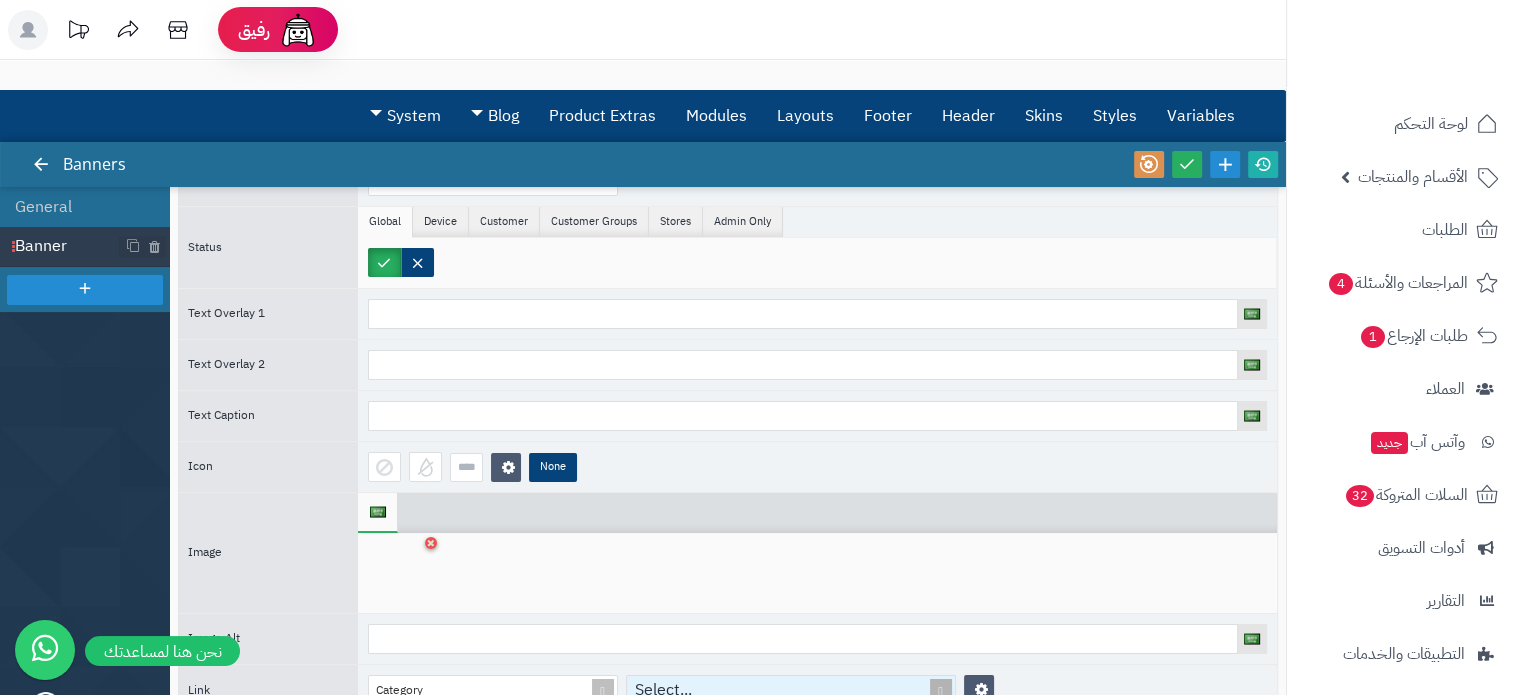 scroll, scrollTop: 176, scrollLeft: 0, axis: vertical 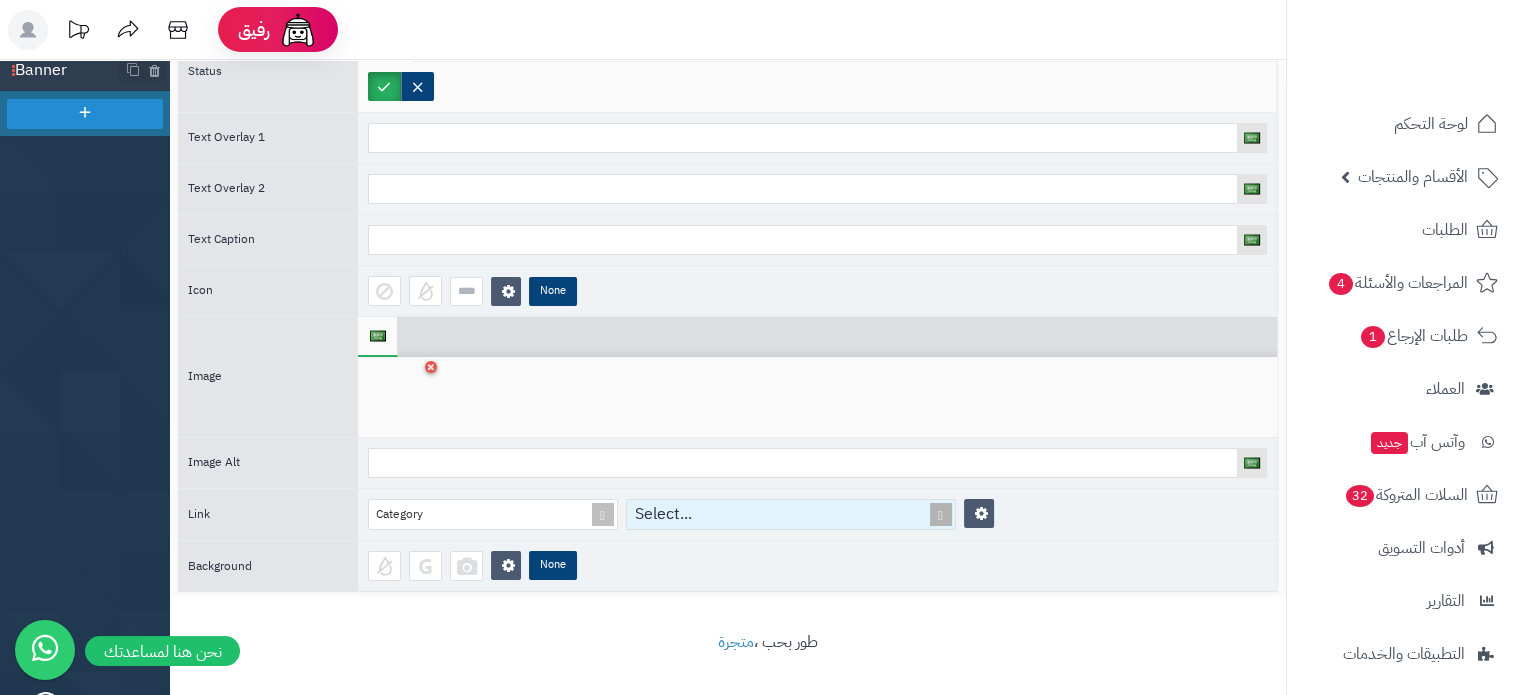 click on "Category Select..." at bounding box center [817, 514] 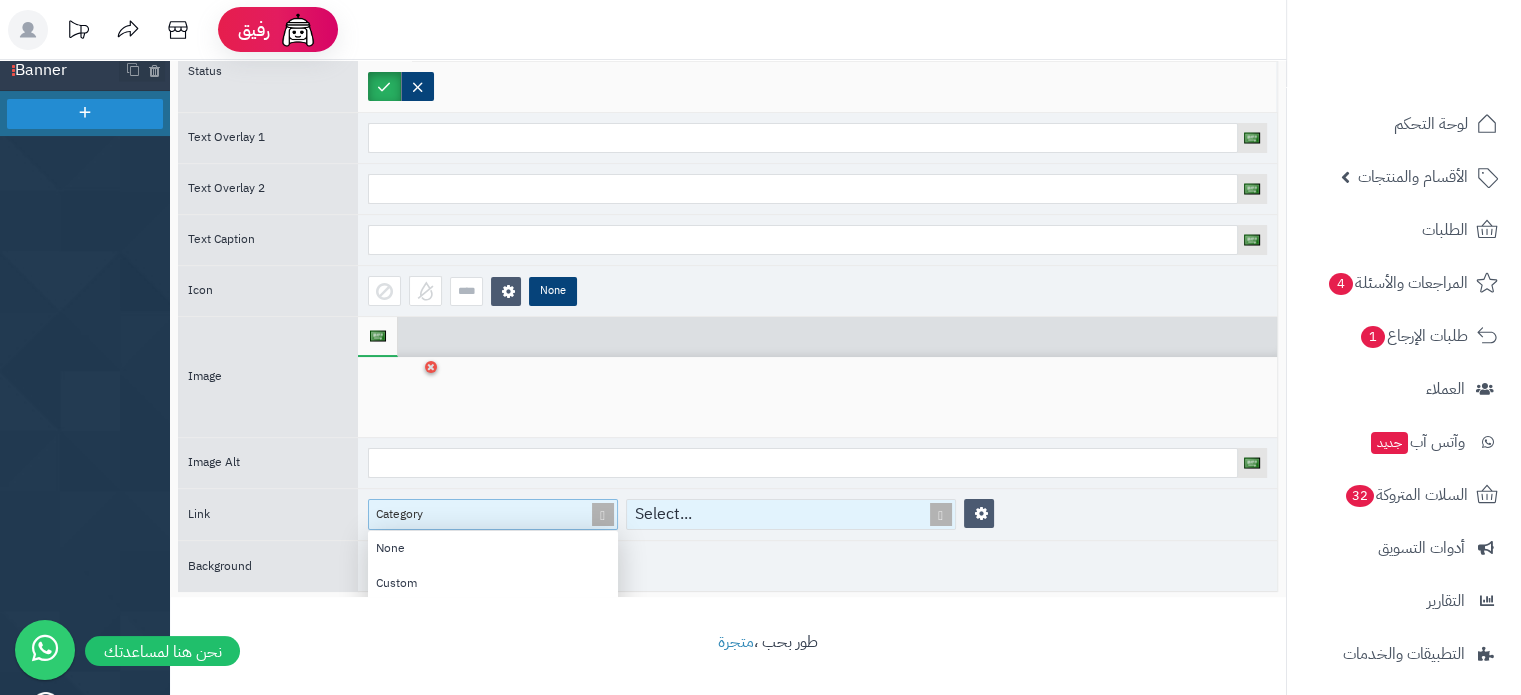 click on "Category" at bounding box center [484, 514] 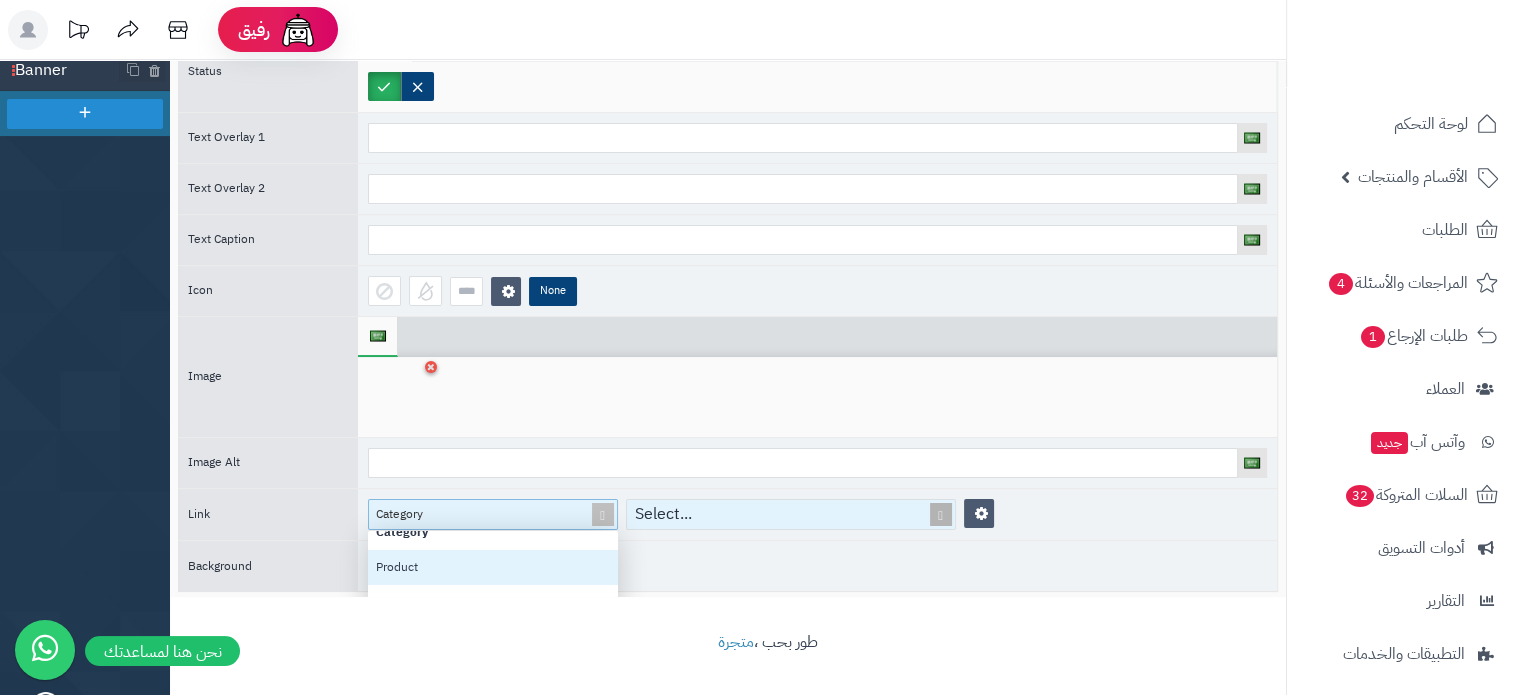 scroll, scrollTop: 104, scrollLeft: 0, axis: vertical 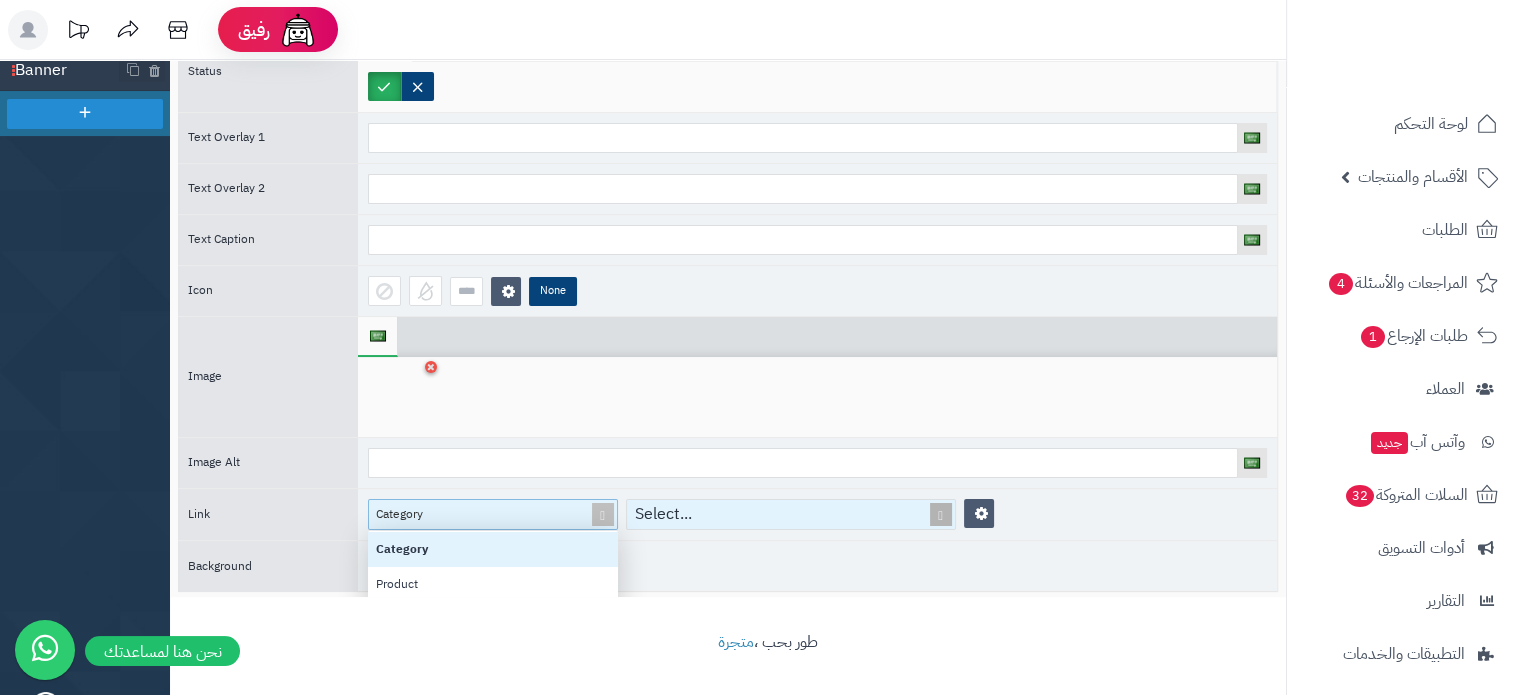click on "Select..." at bounding box center [779, 514] 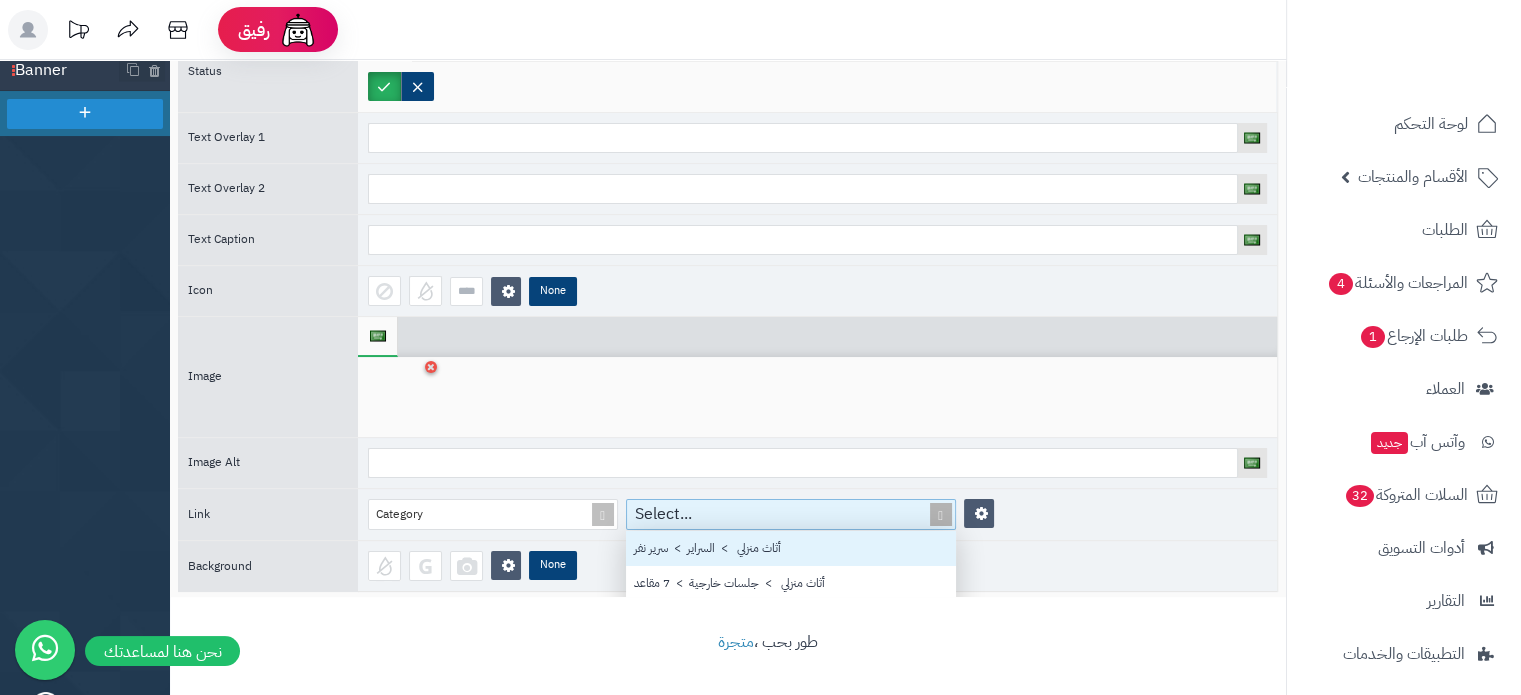 scroll, scrollTop: 16, scrollLeft: 16, axis: both 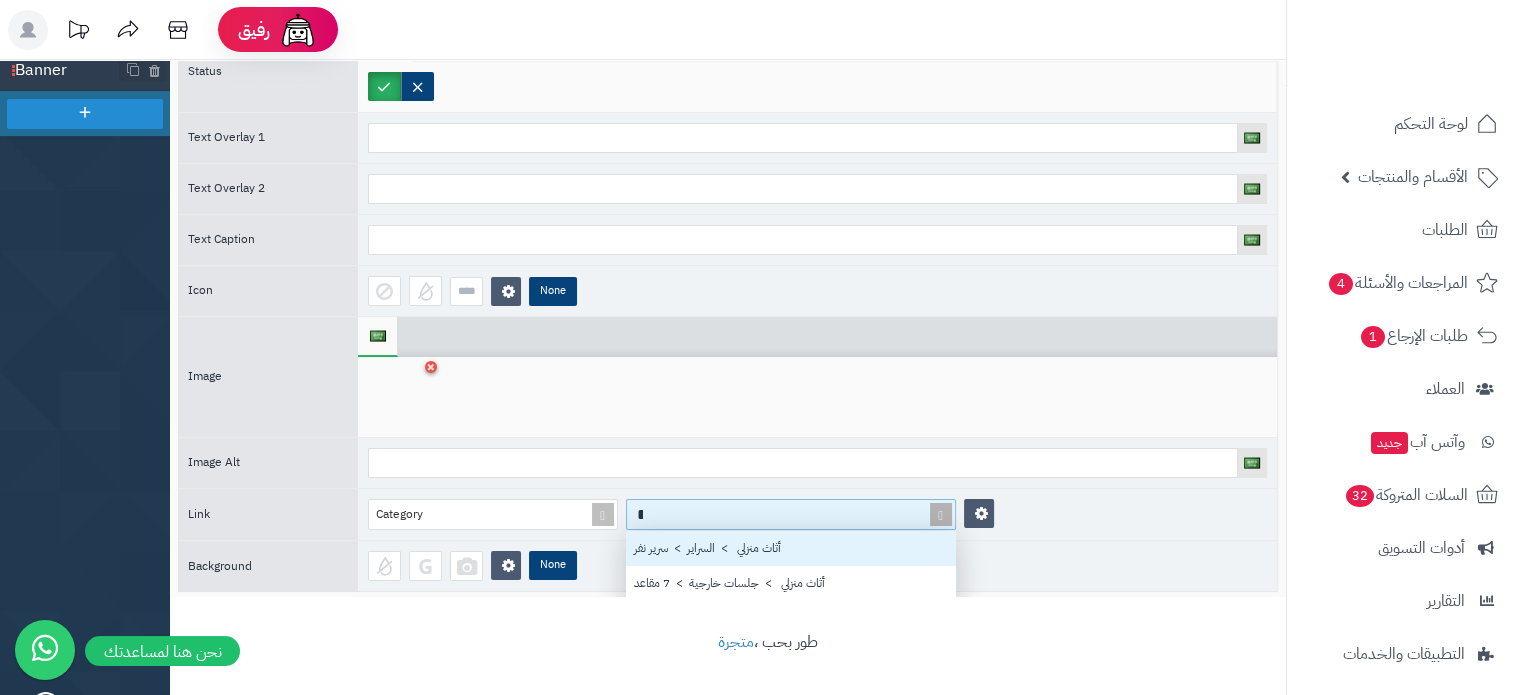 type on "**" 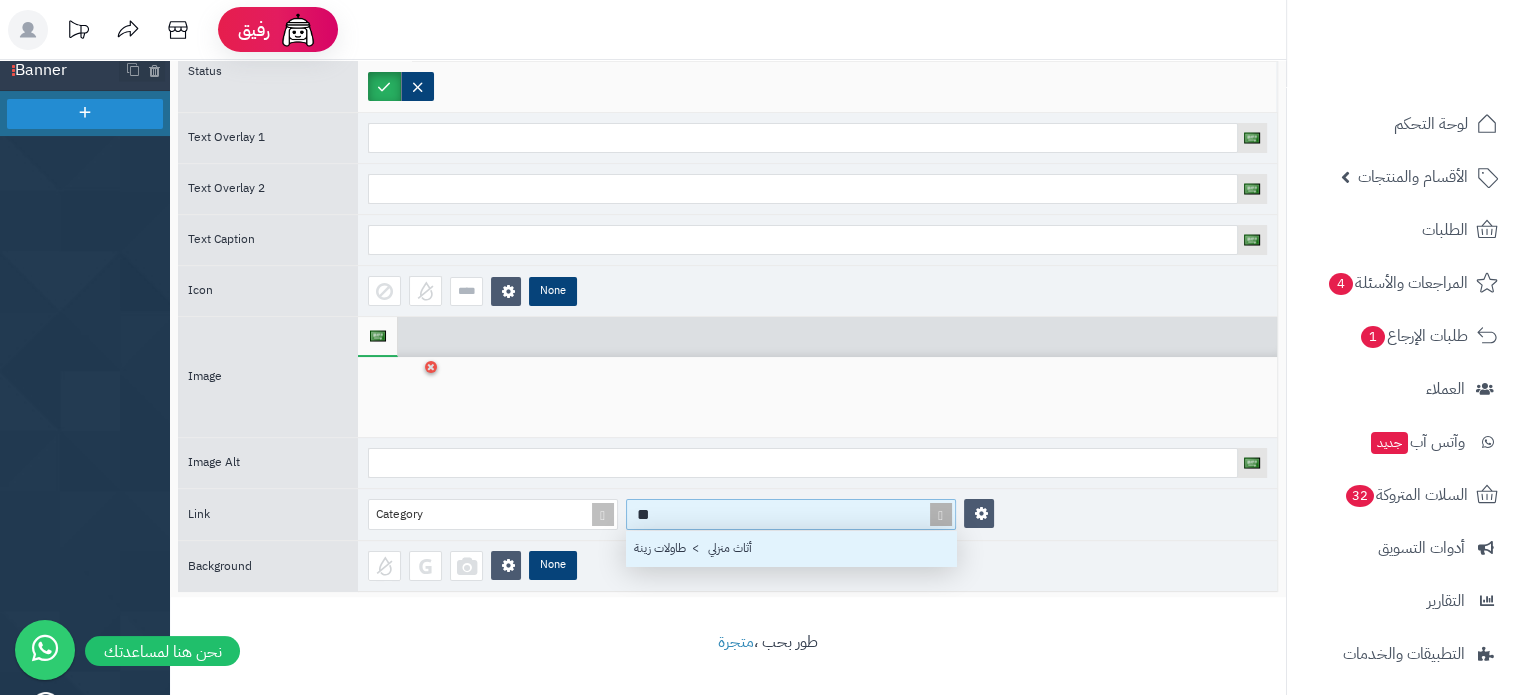 click on "أثاث منزلي   >  طاولات زينة" at bounding box center (791, 548) 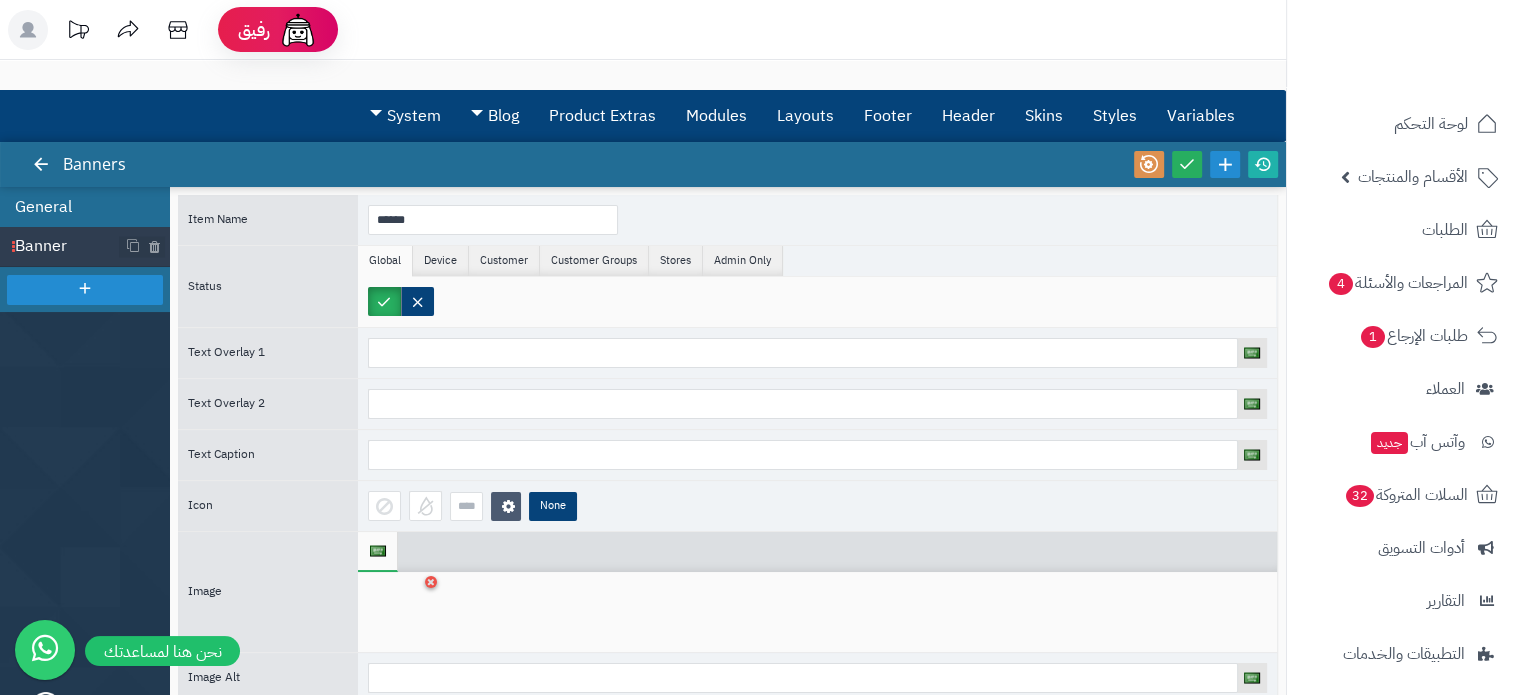 click on "General" at bounding box center (85, 207) 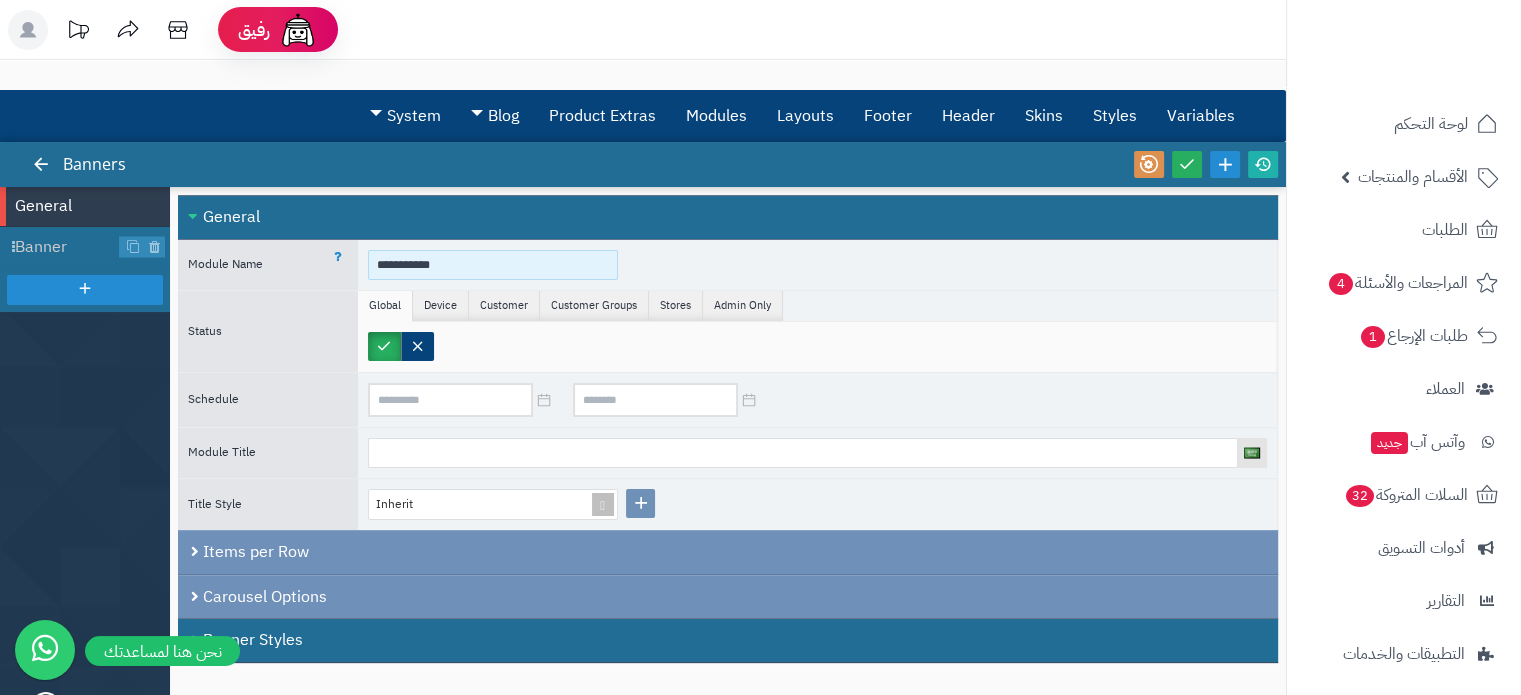 click on "**********" at bounding box center (493, 265) 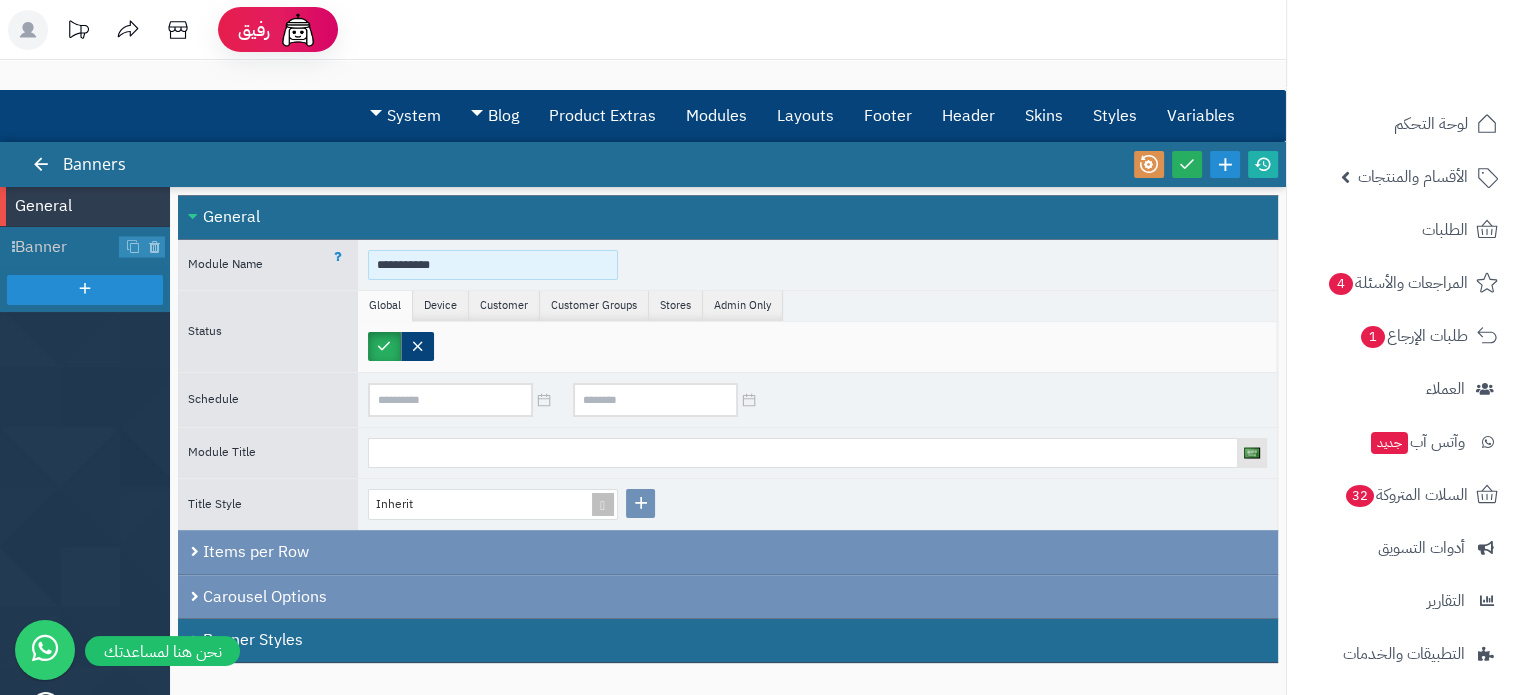 click on "**********" at bounding box center (493, 265) 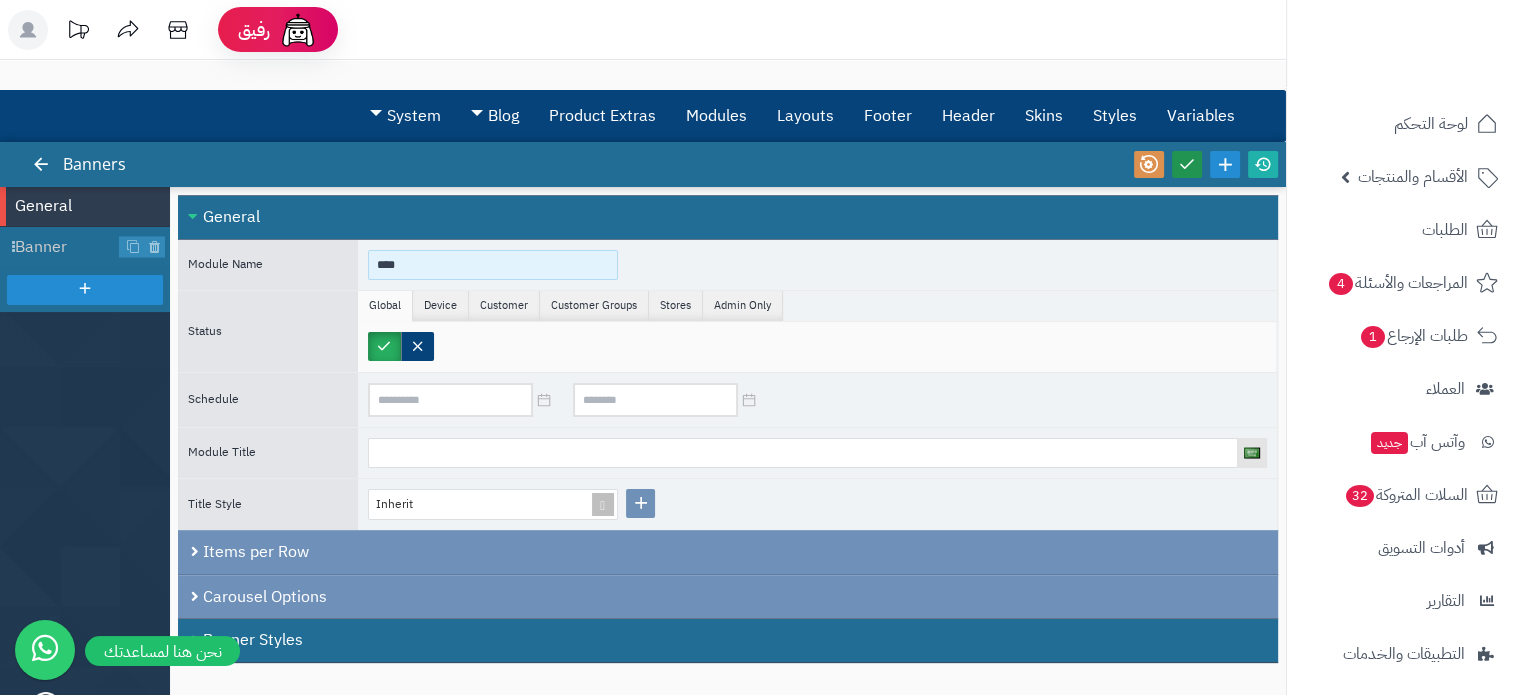type on "****" 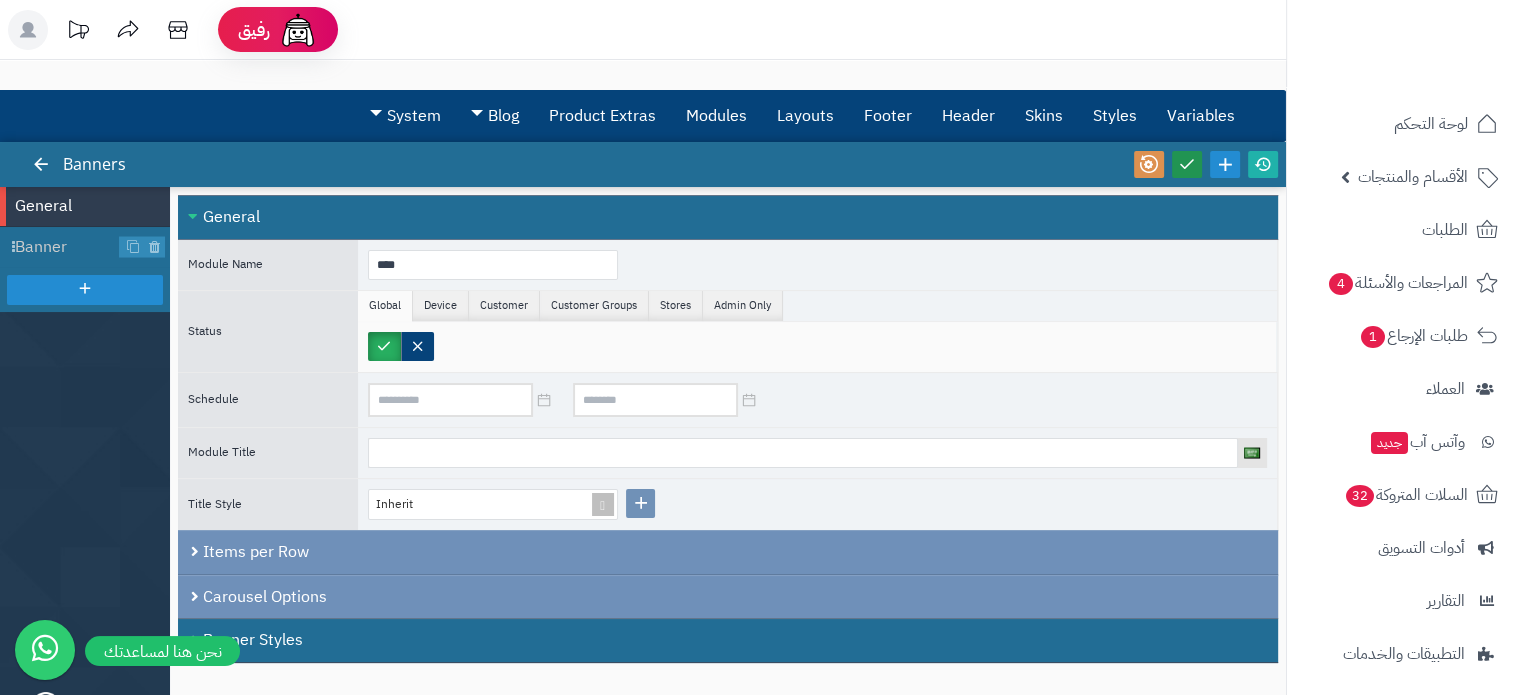 click at bounding box center [1187, 164] 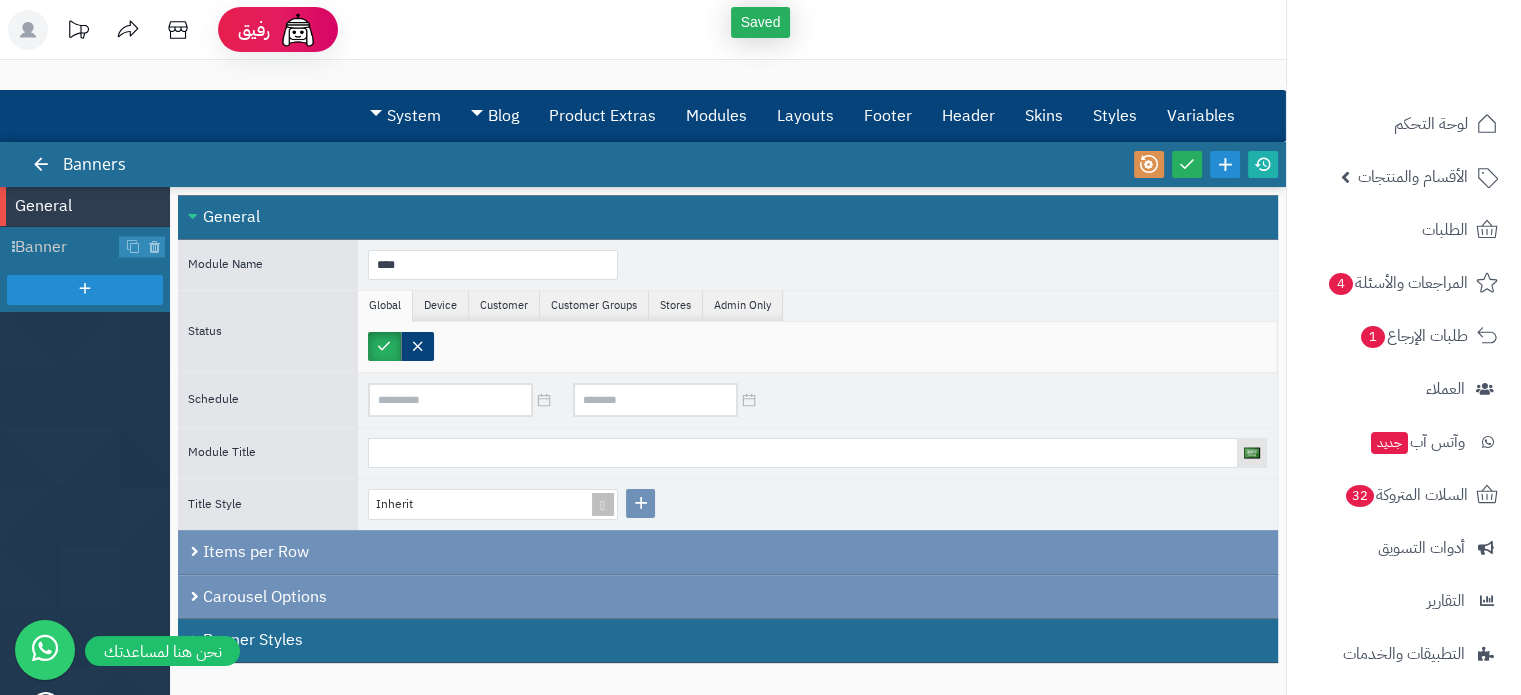 click at bounding box center [1263, 164] 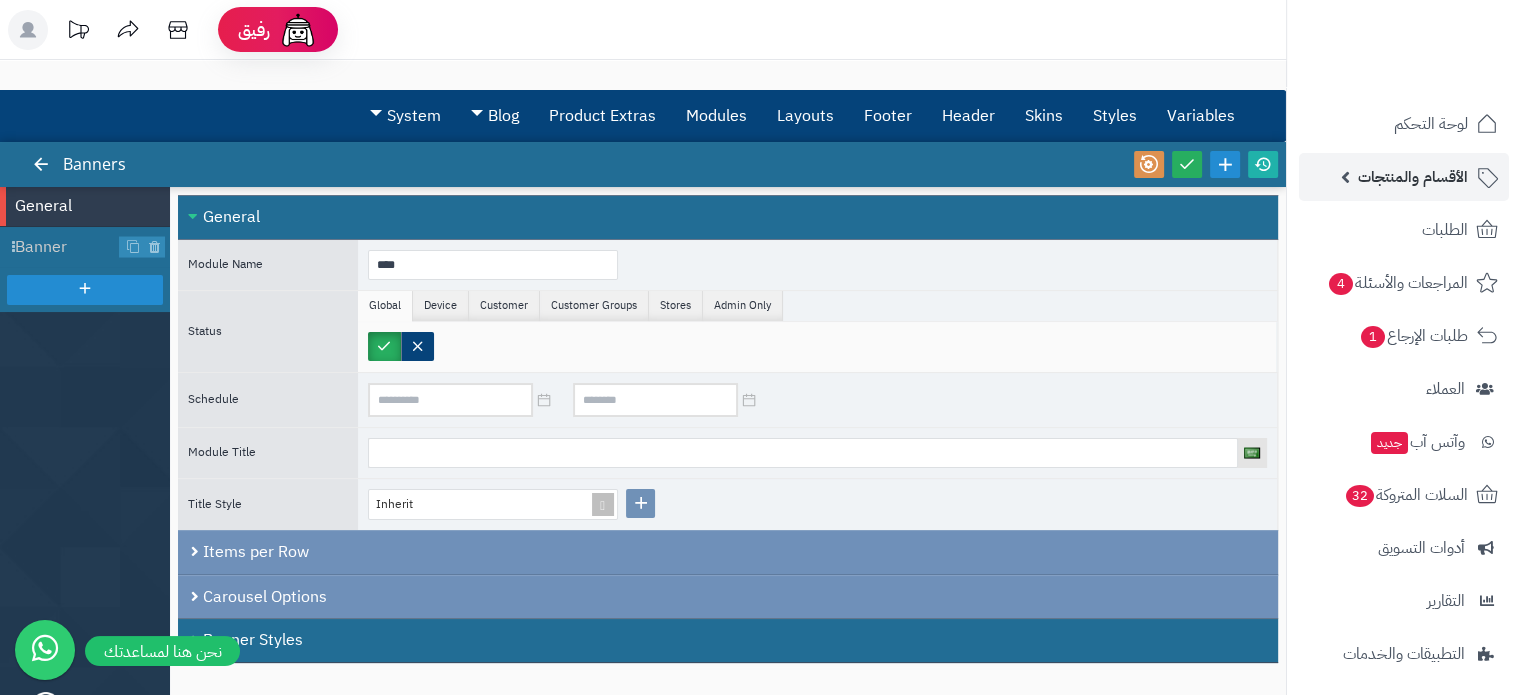 click on "الأقسام والمنتجات" at bounding box center (1404, 177) 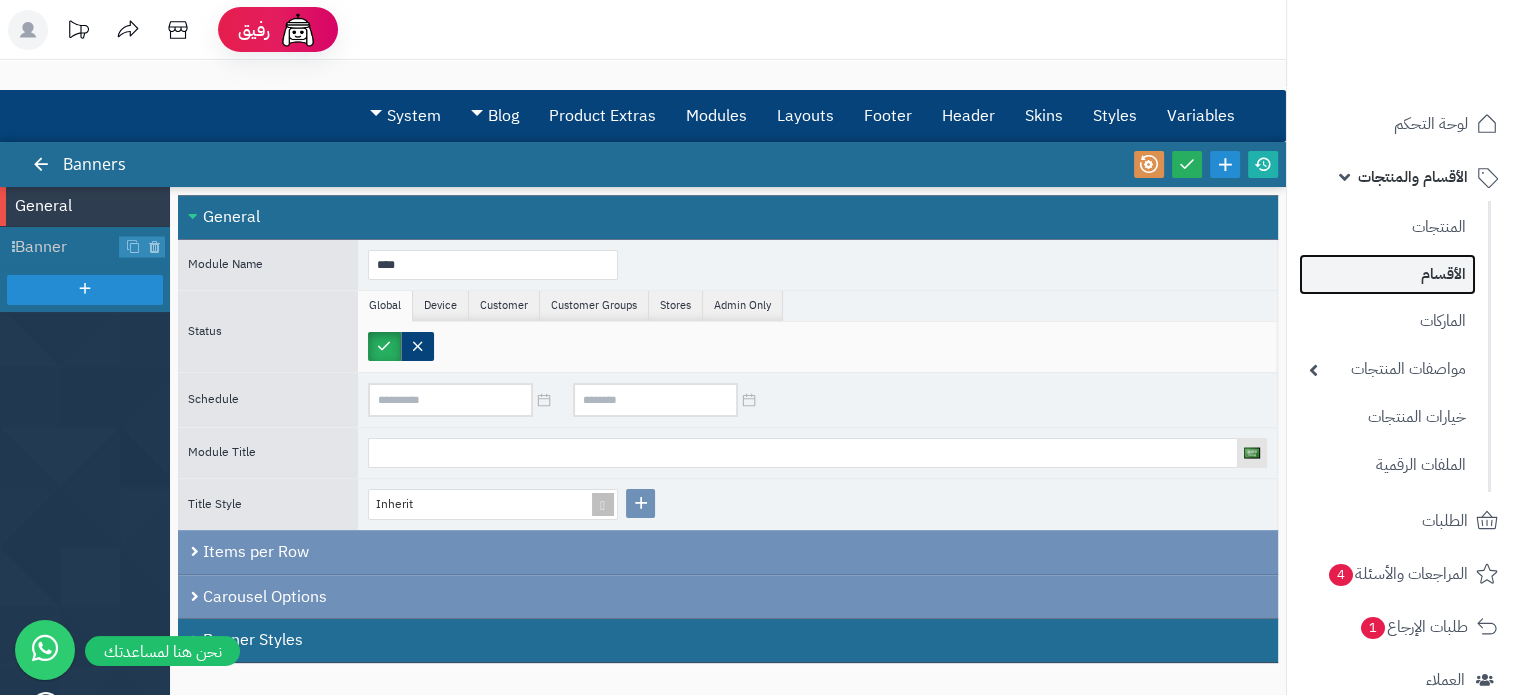 click on "الأقسام" at bounding box center [1387, 274] 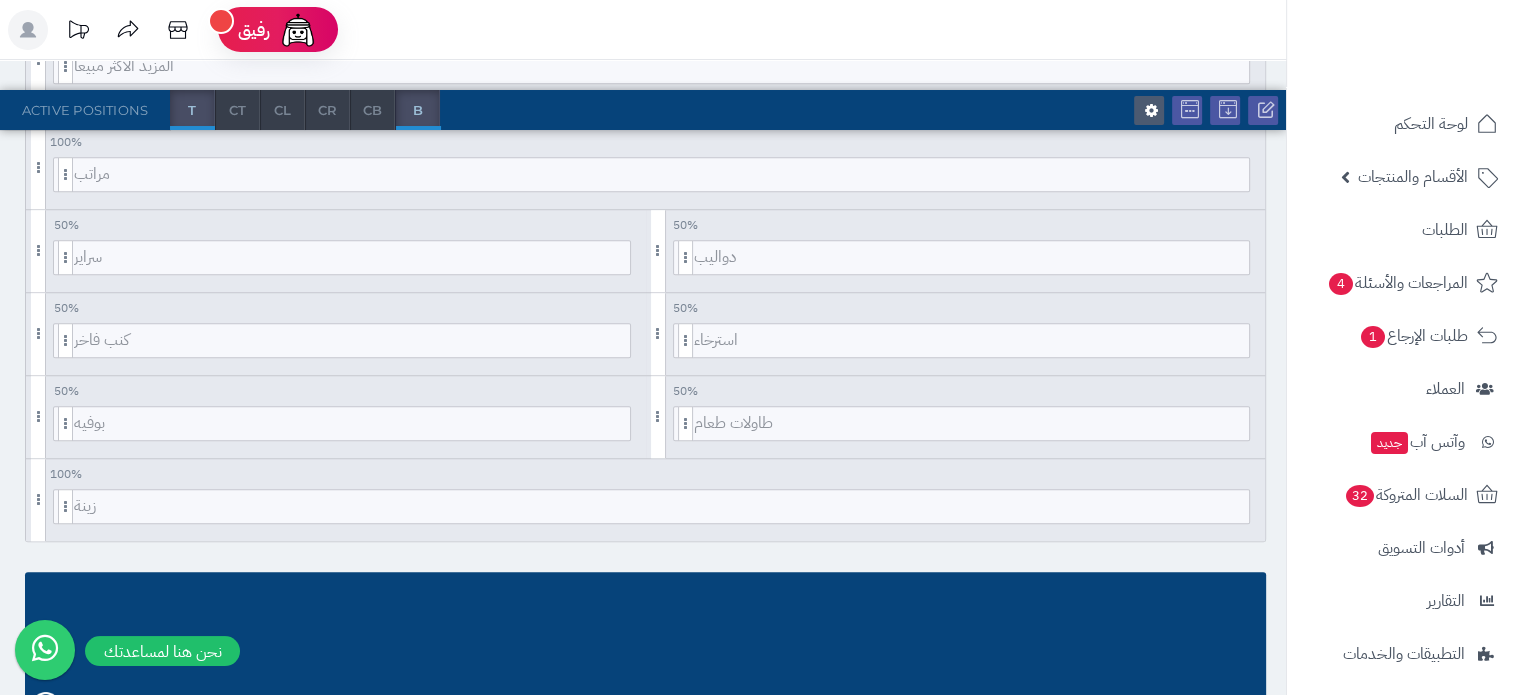 scroll, scrollTop: 1404, scrollLeft: 0, axis: vertical 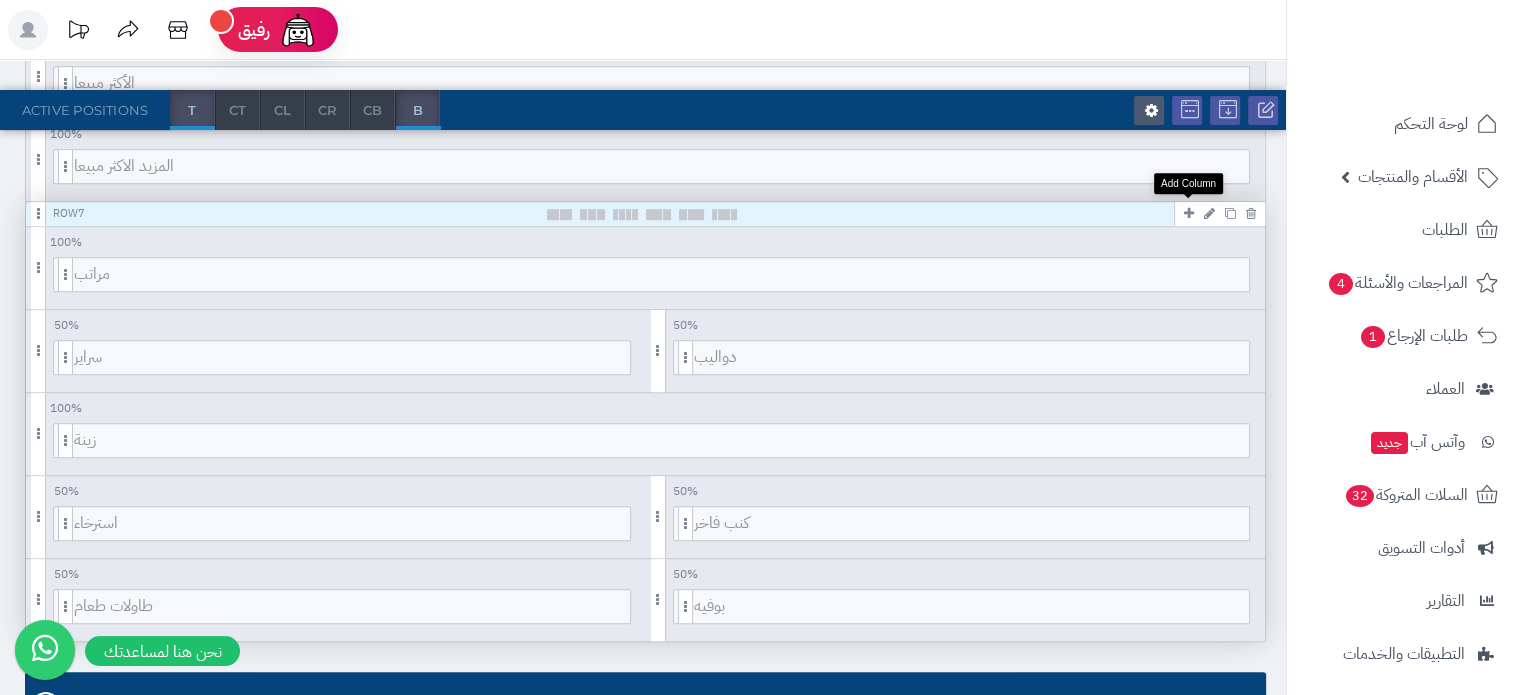 click at bounding box center (1189, 213) 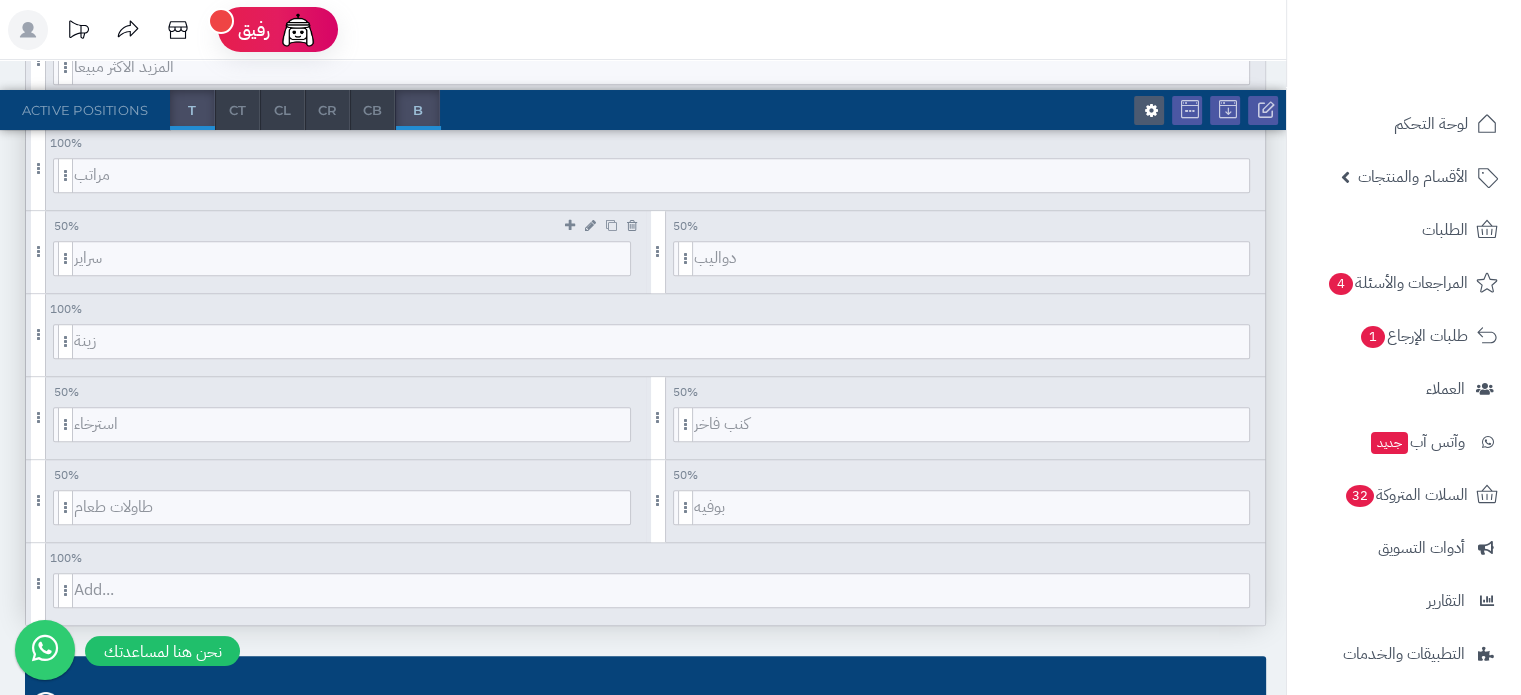 scroll, scrollTop: 1404, scrollLeft: 0, axis: vertical 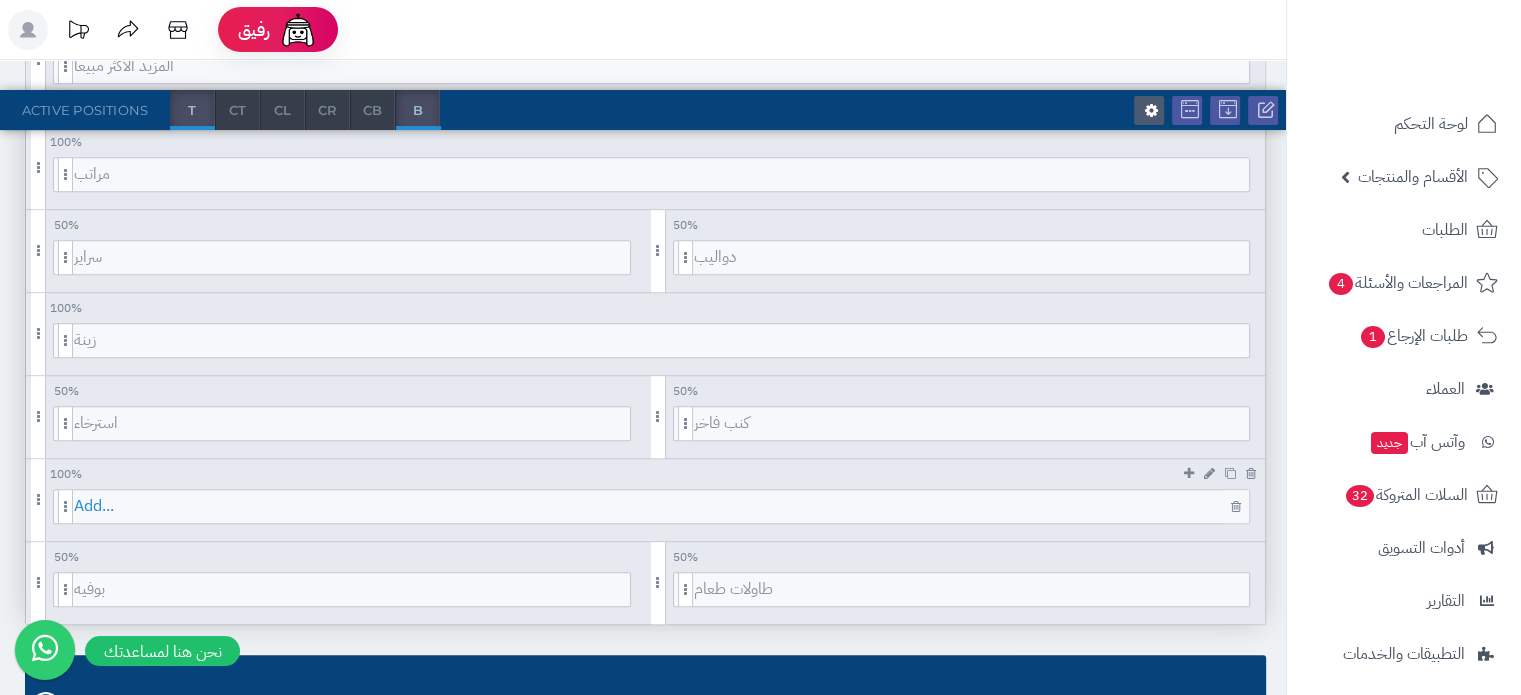 click on "Add..." at bounding box center (661, 506) 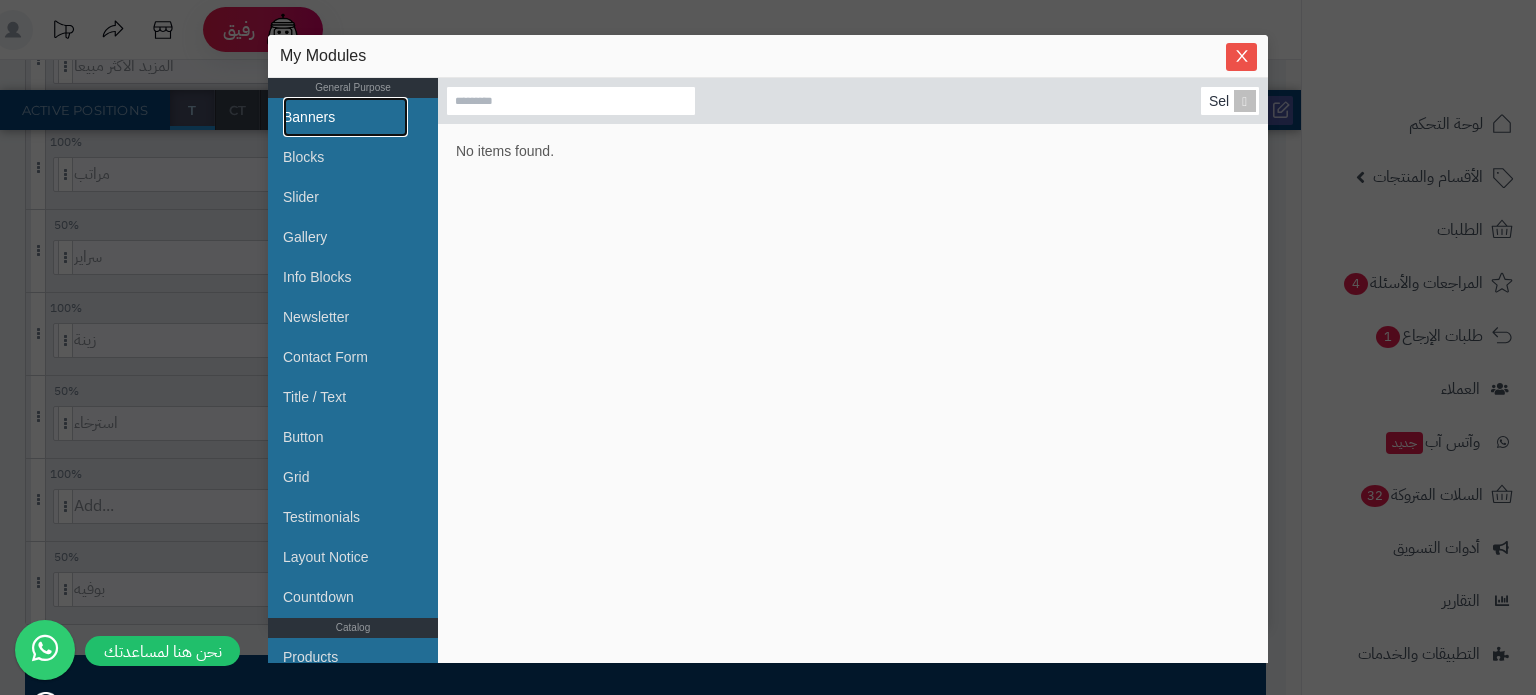 click on "Banners" at bounding box center [345, 117] 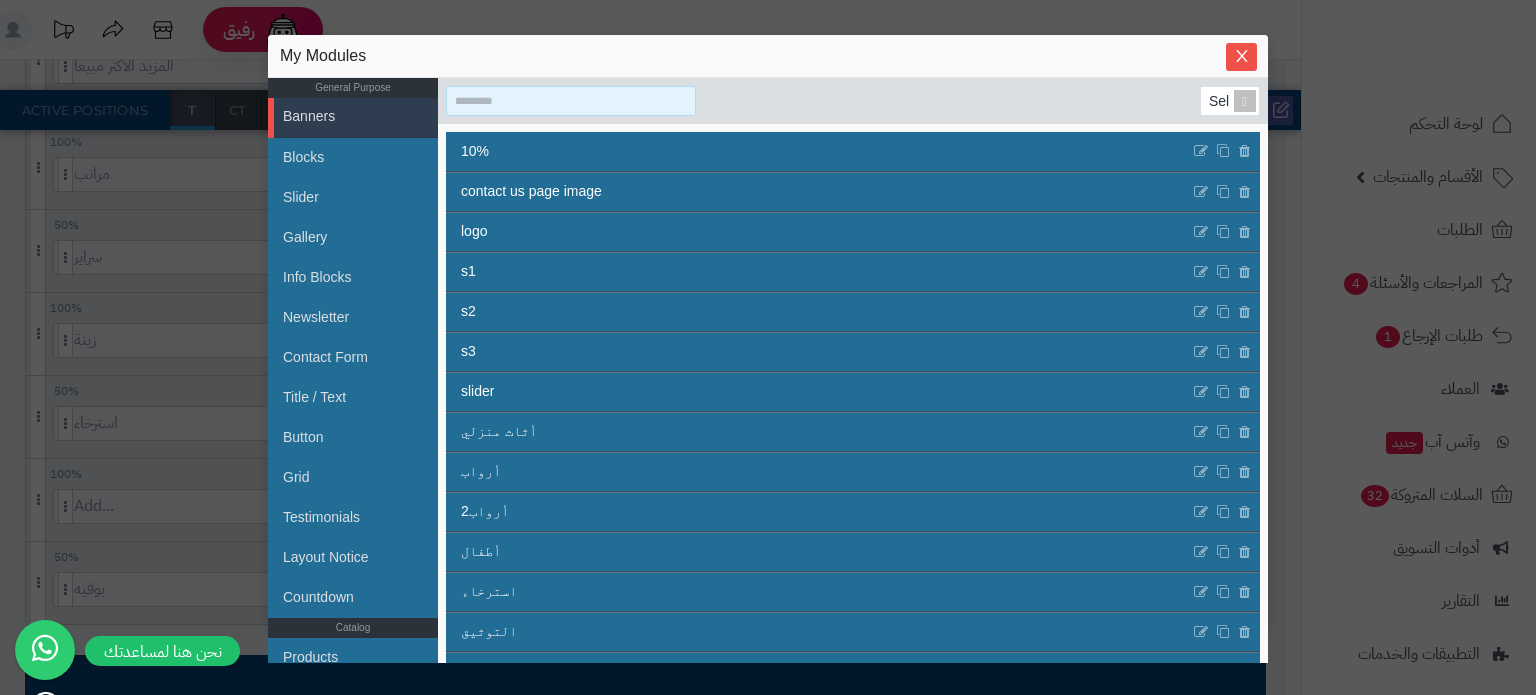 click at bounding box center [571, 101] 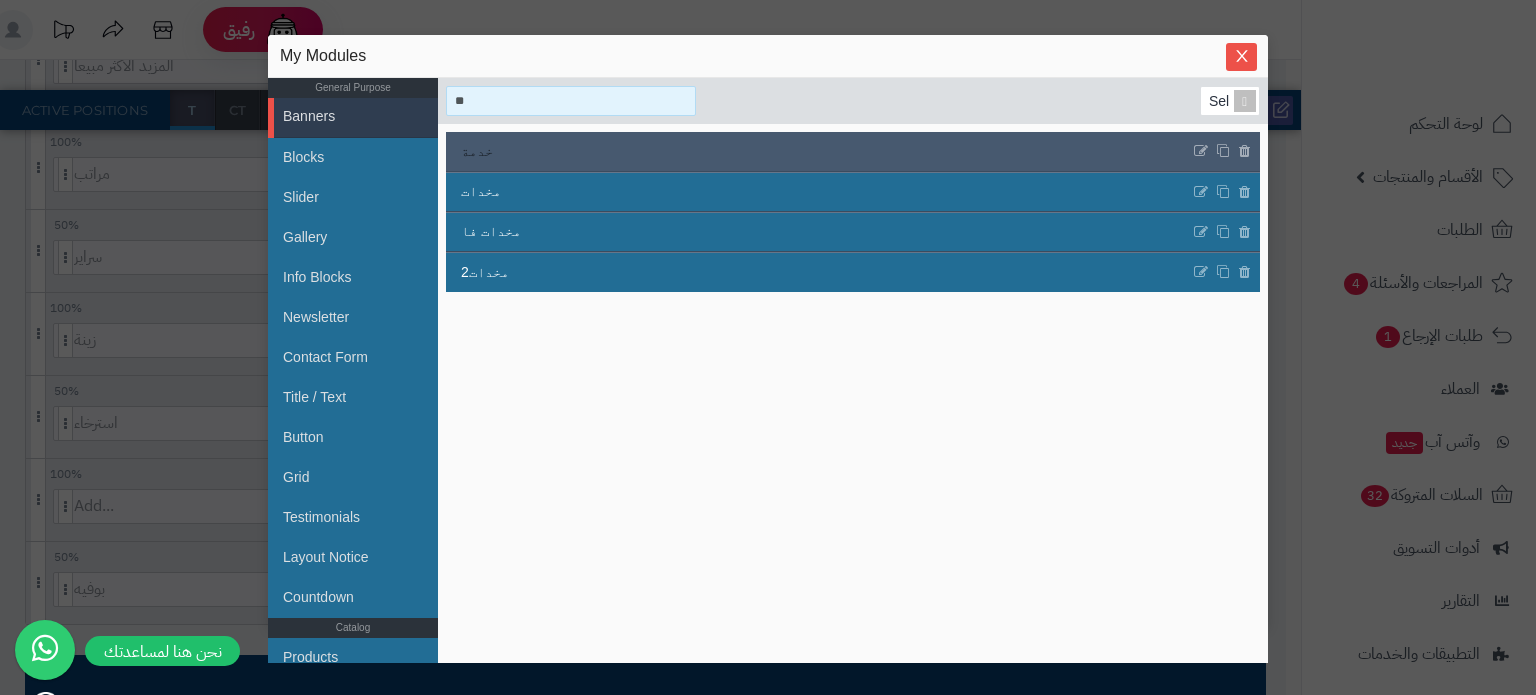 type on "**" 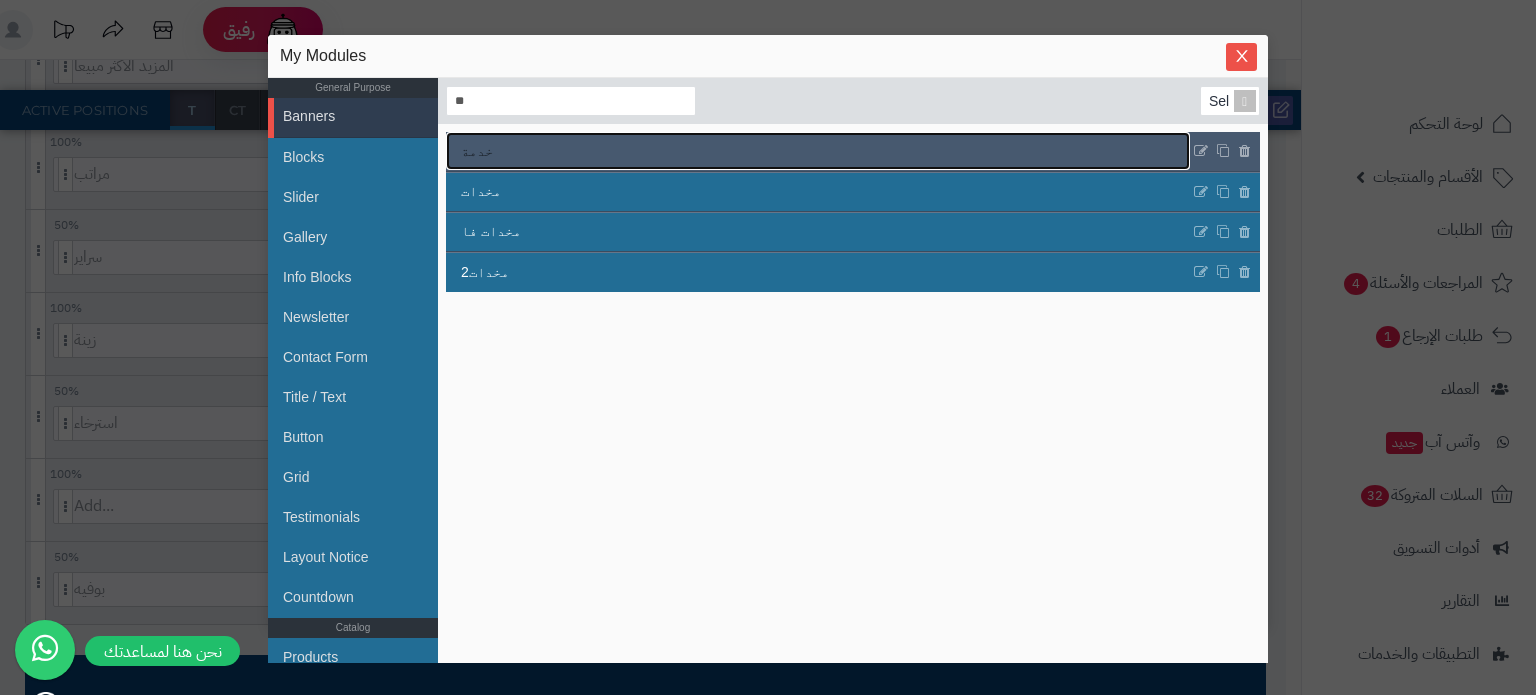 click on "خدمة" at bounding box center (818, 151) 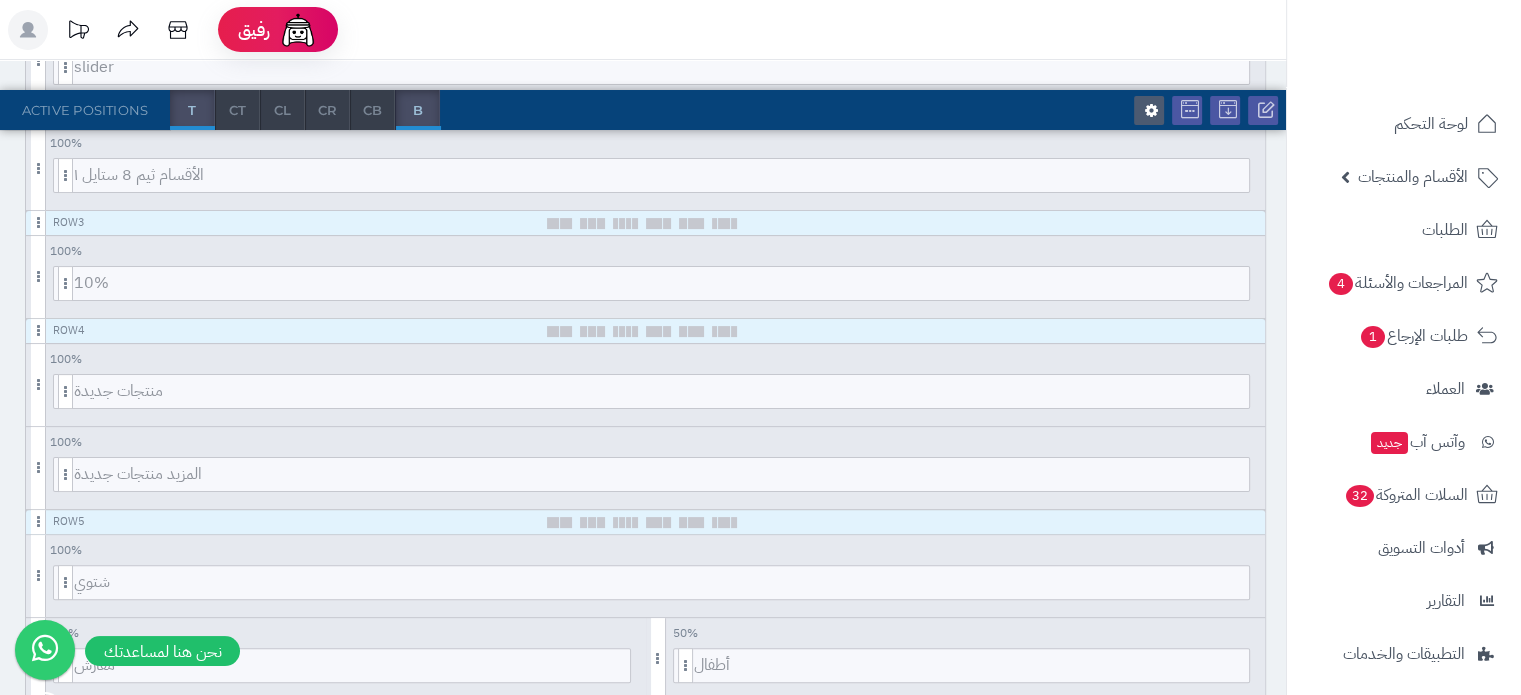 scroll, scrollTop: 0, scrollLeft: 0, axis: both 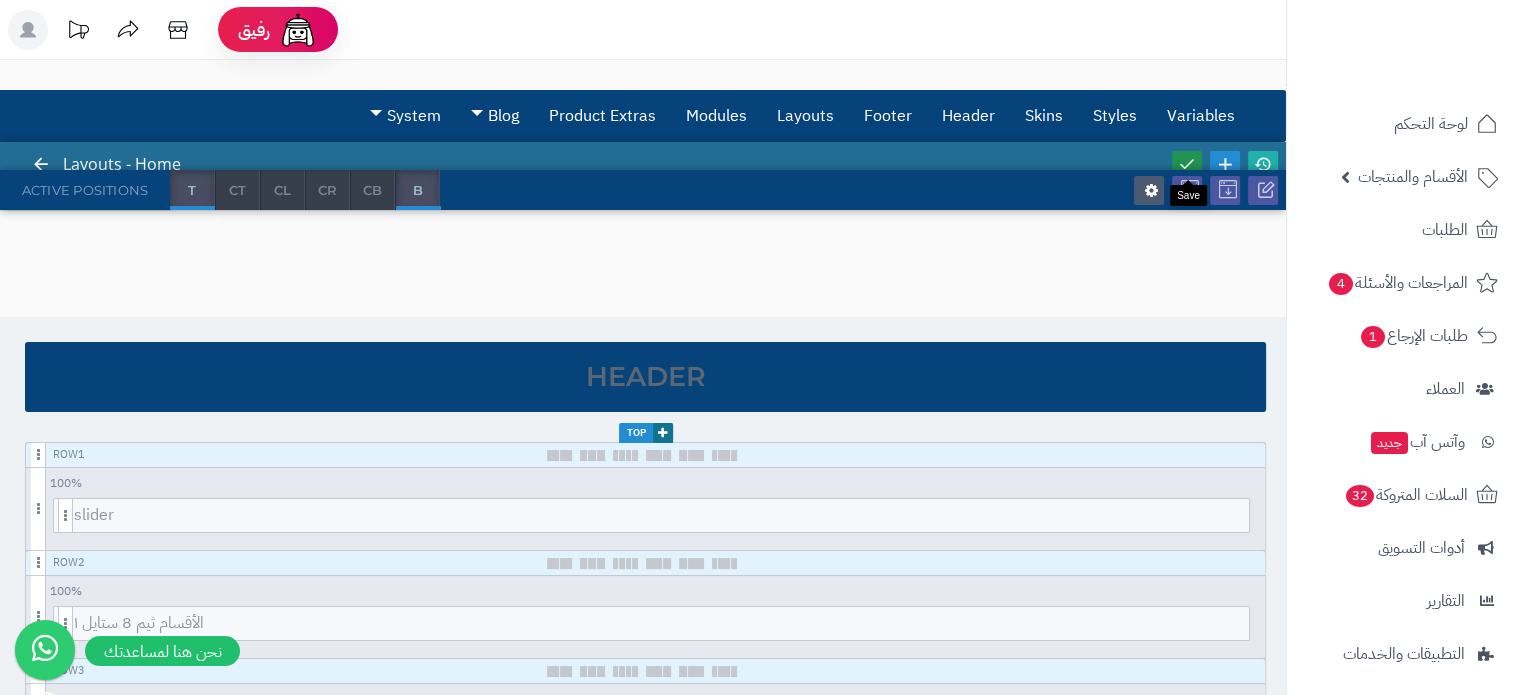 click at bounding box center [1187, 164] 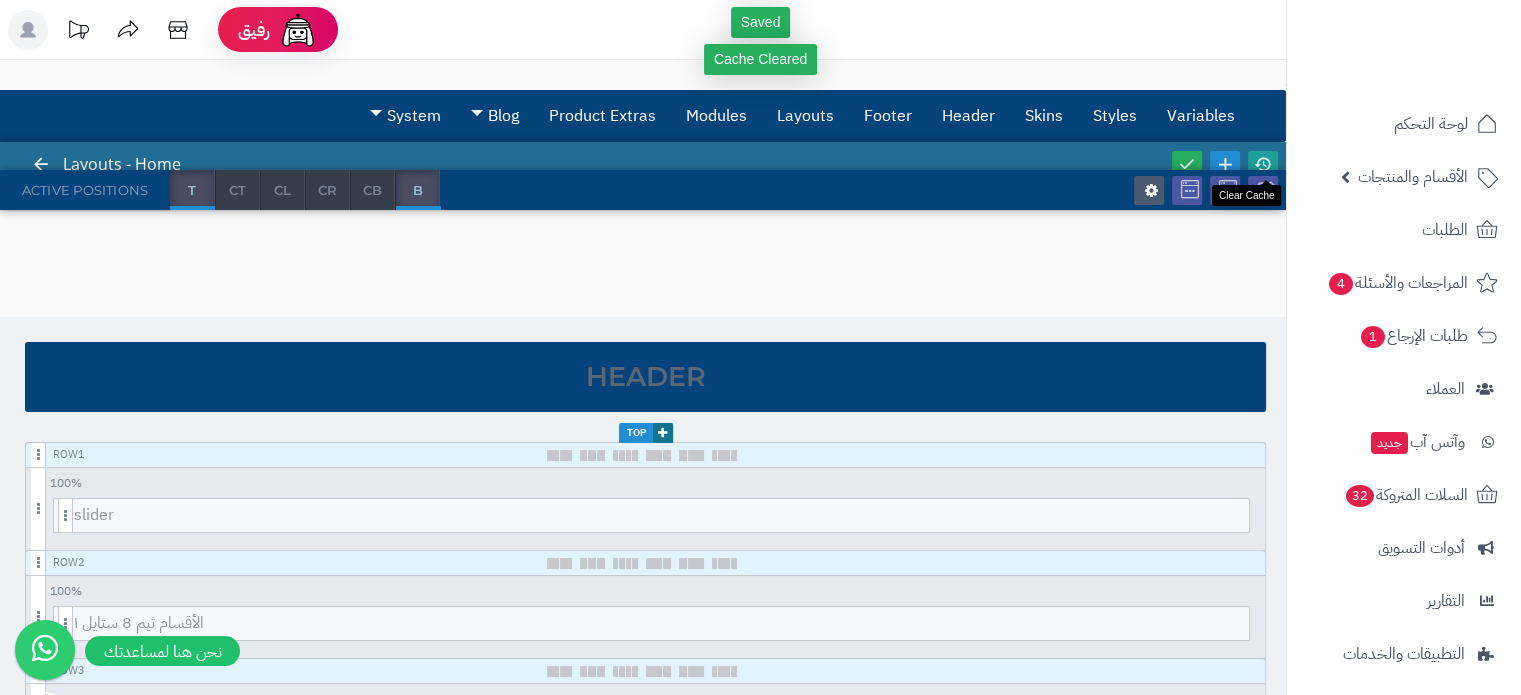 click at bounding box center [1263, 164] 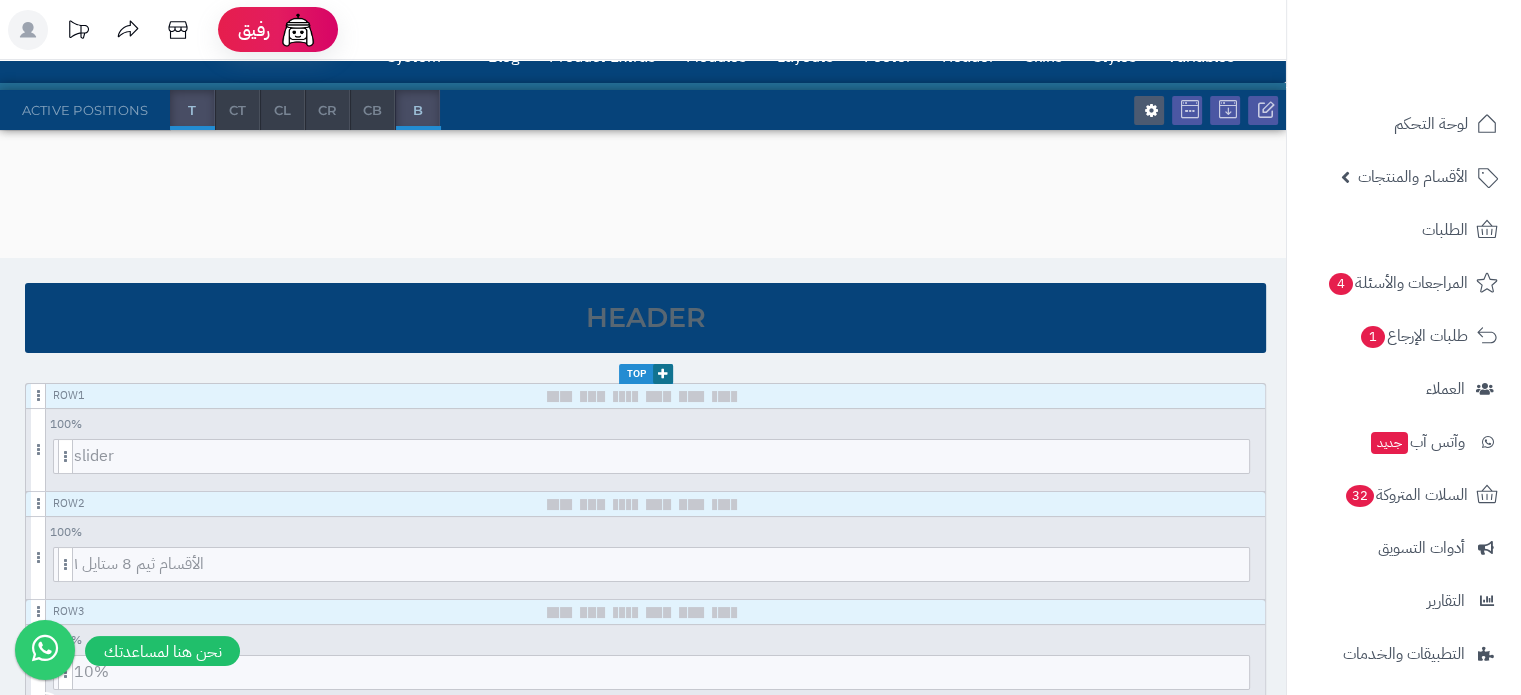 scroll, scrollTop: 0, scrollLeft: 0, axis: both 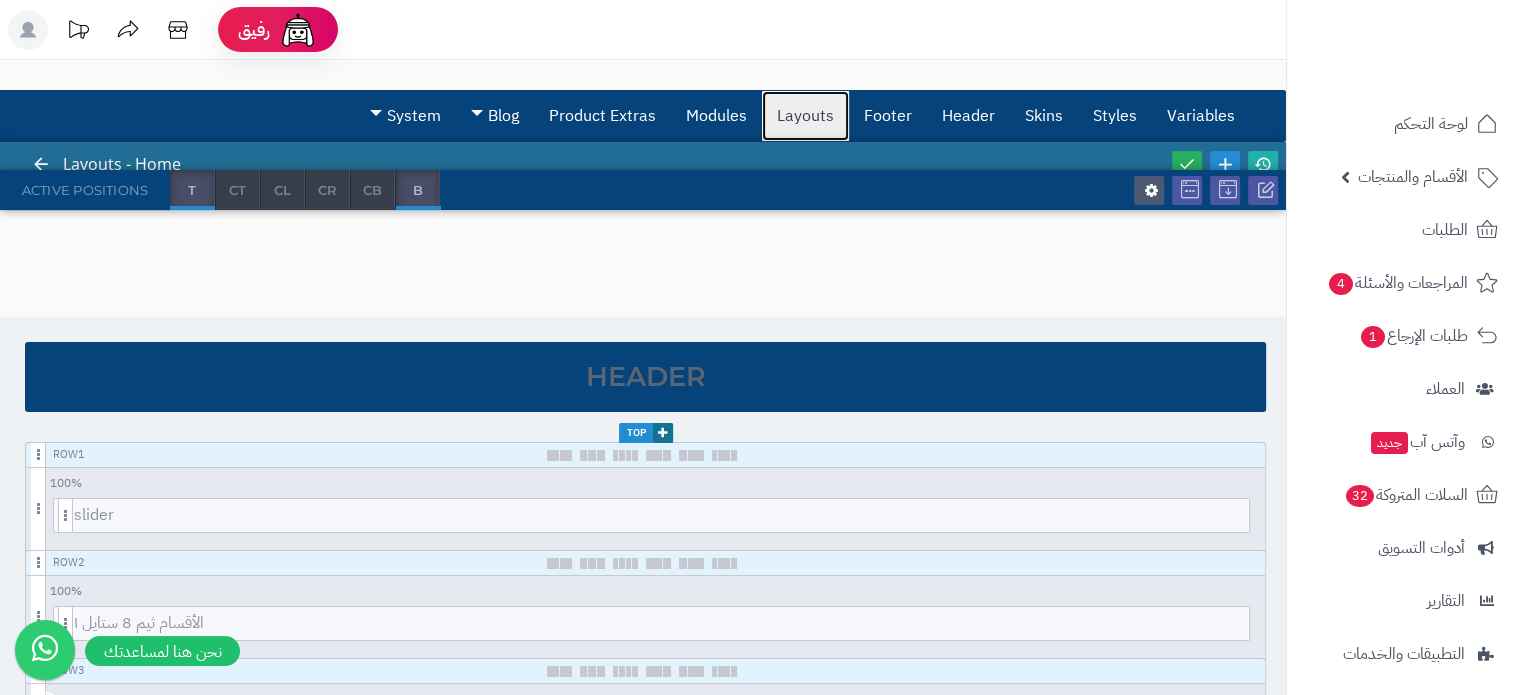 click on "Layouts" at bounding box center (805, 116) 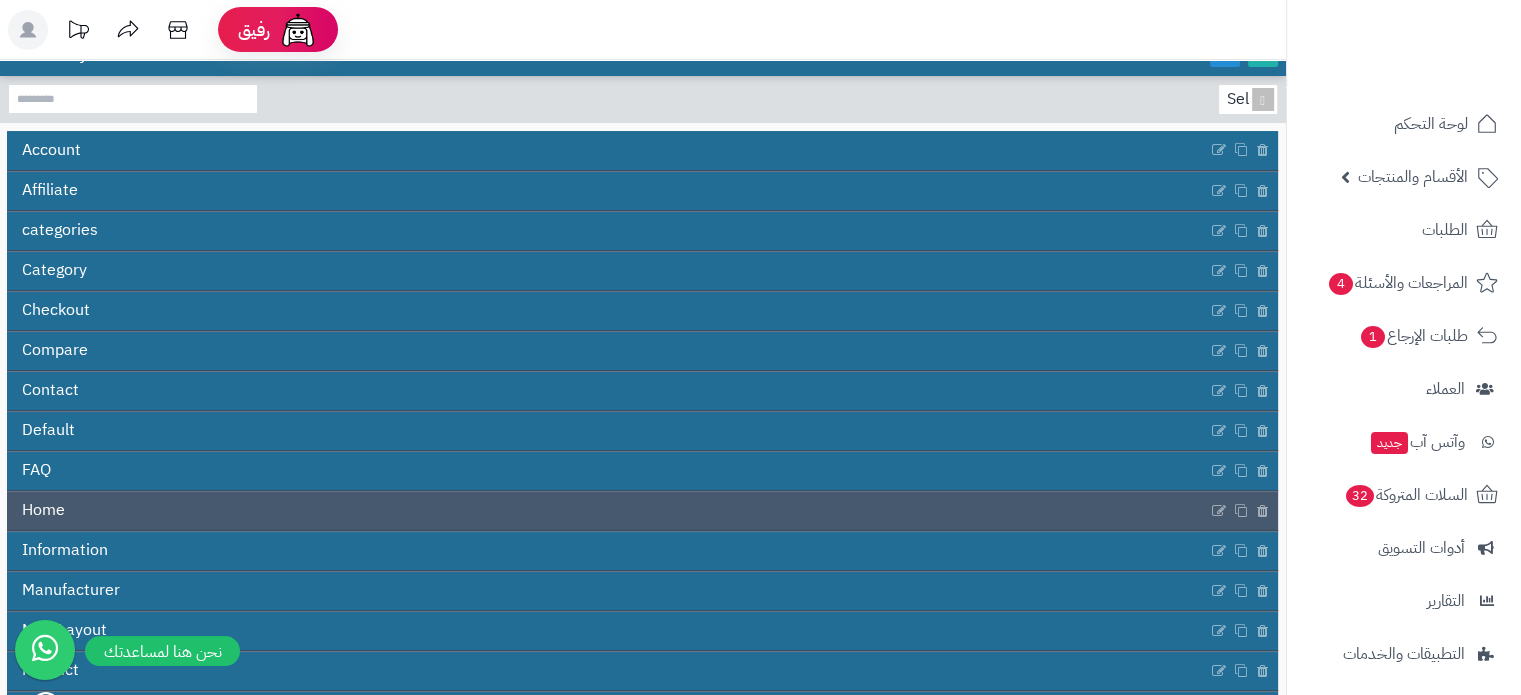 scroll, scrollTop: 124, scrollLeft: 0, axis: vertical 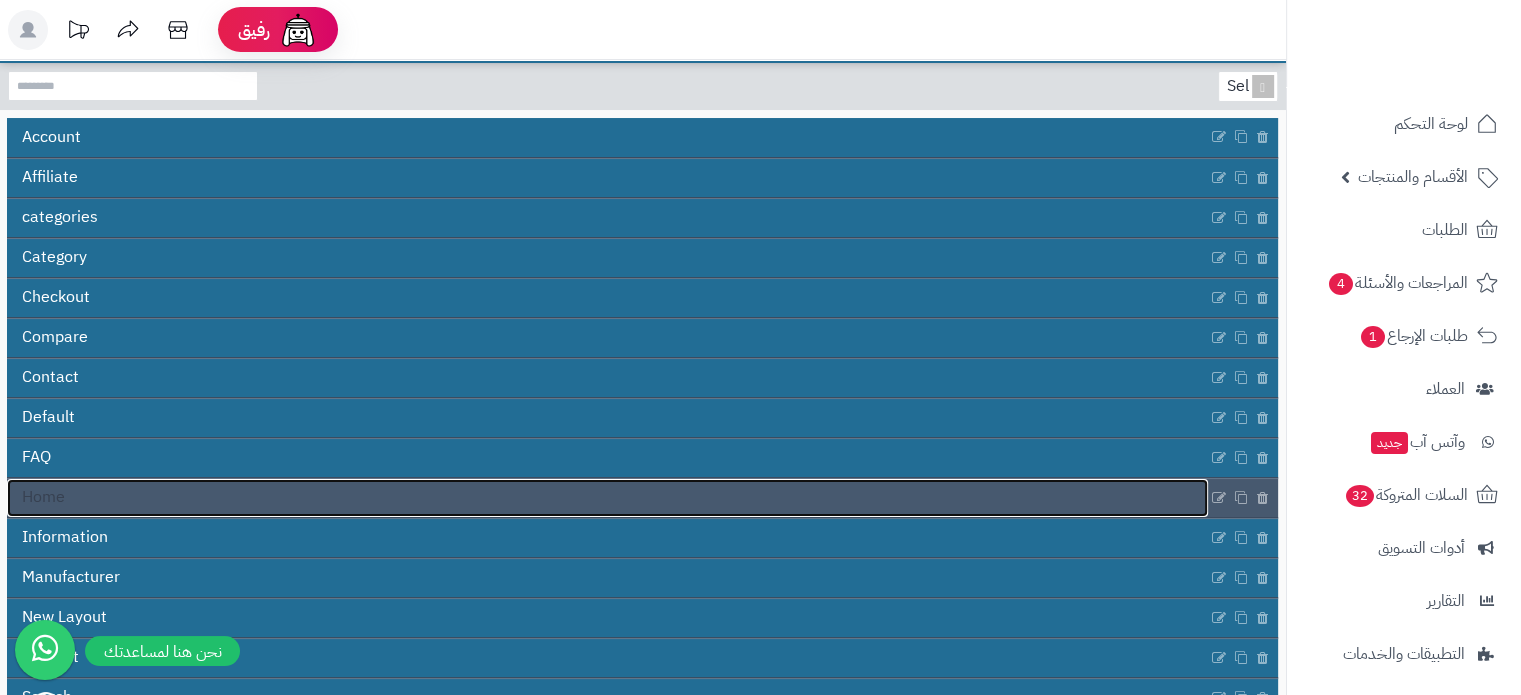 click on "Home" at bounding box center (607, 498) 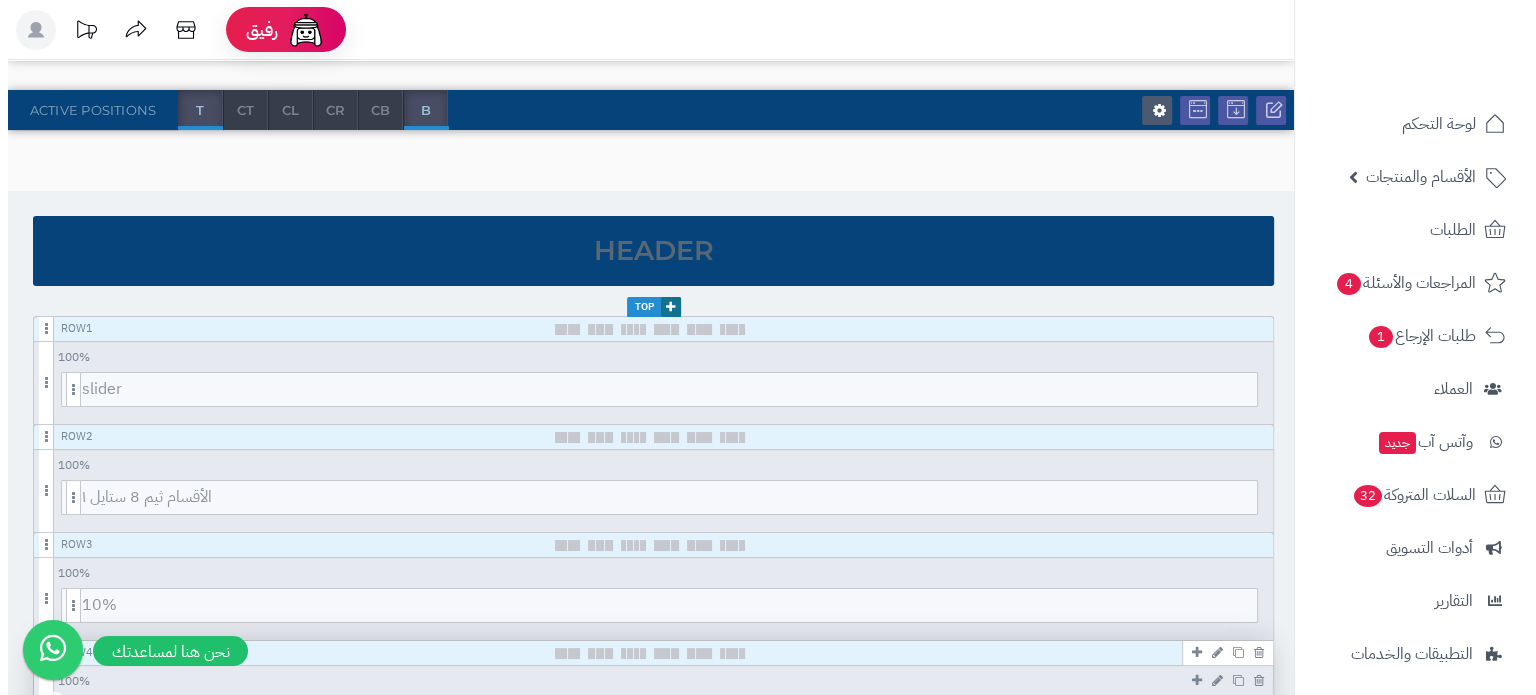 scroll, scrollTop: 132, scrollLeft: 0, axis: vertical 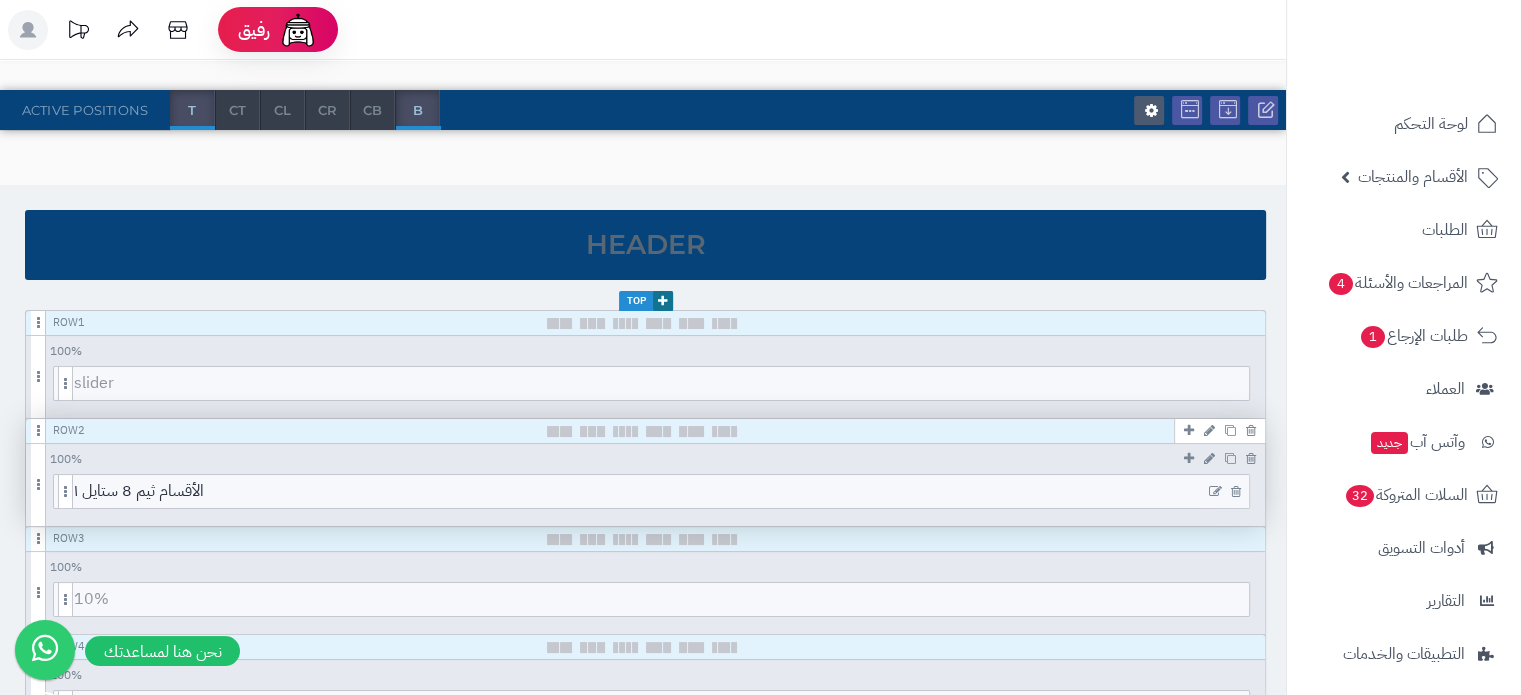 click at bounding box center [1215, 492] 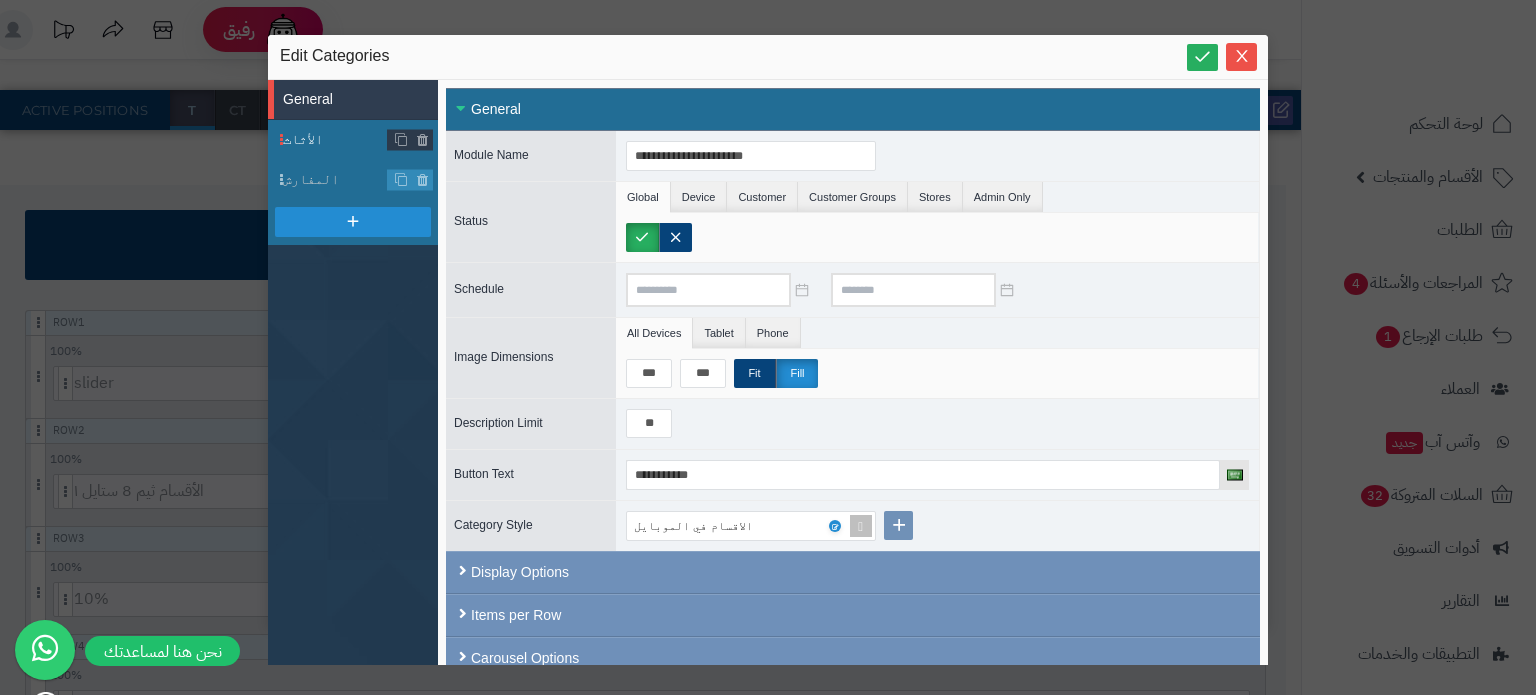 click on "الأثاث" at bounding box center [353, 140] 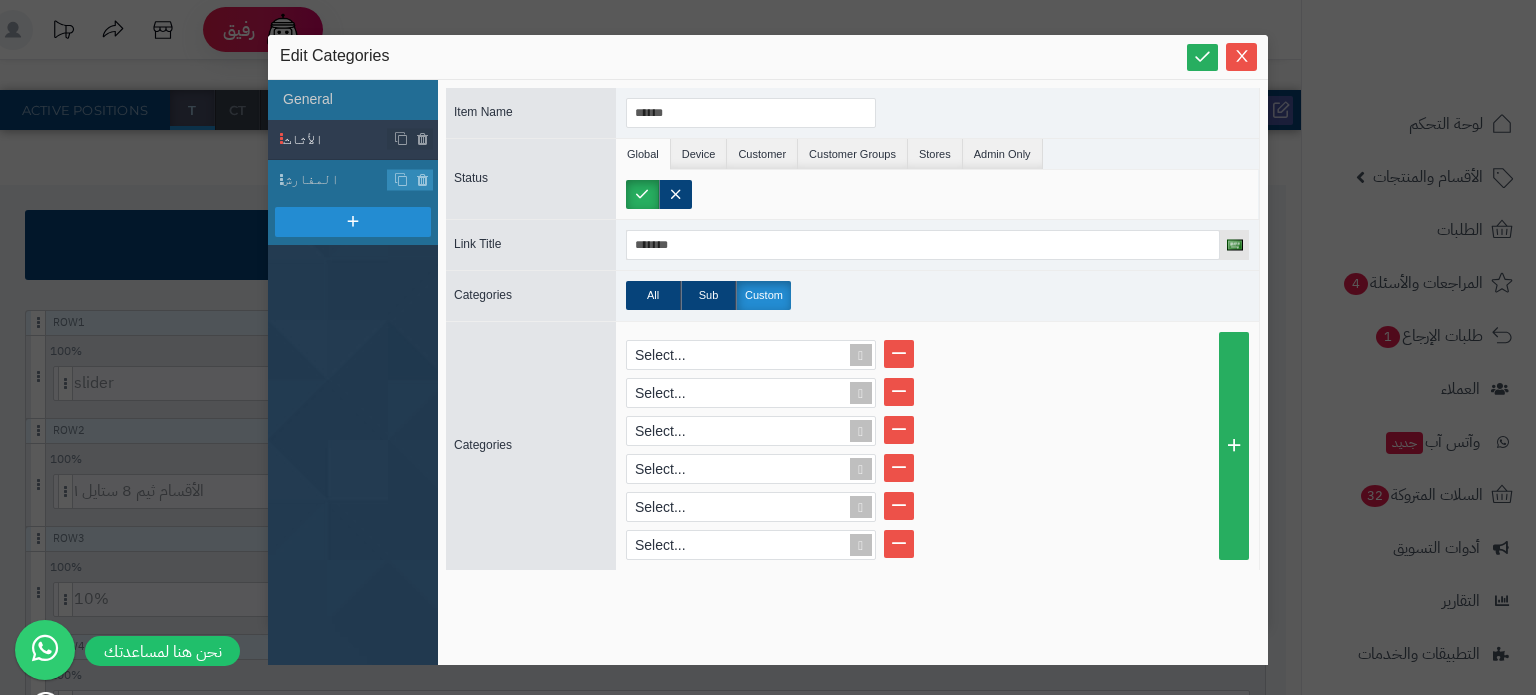 click on "الأثاث" at bounding box center (353, 140) 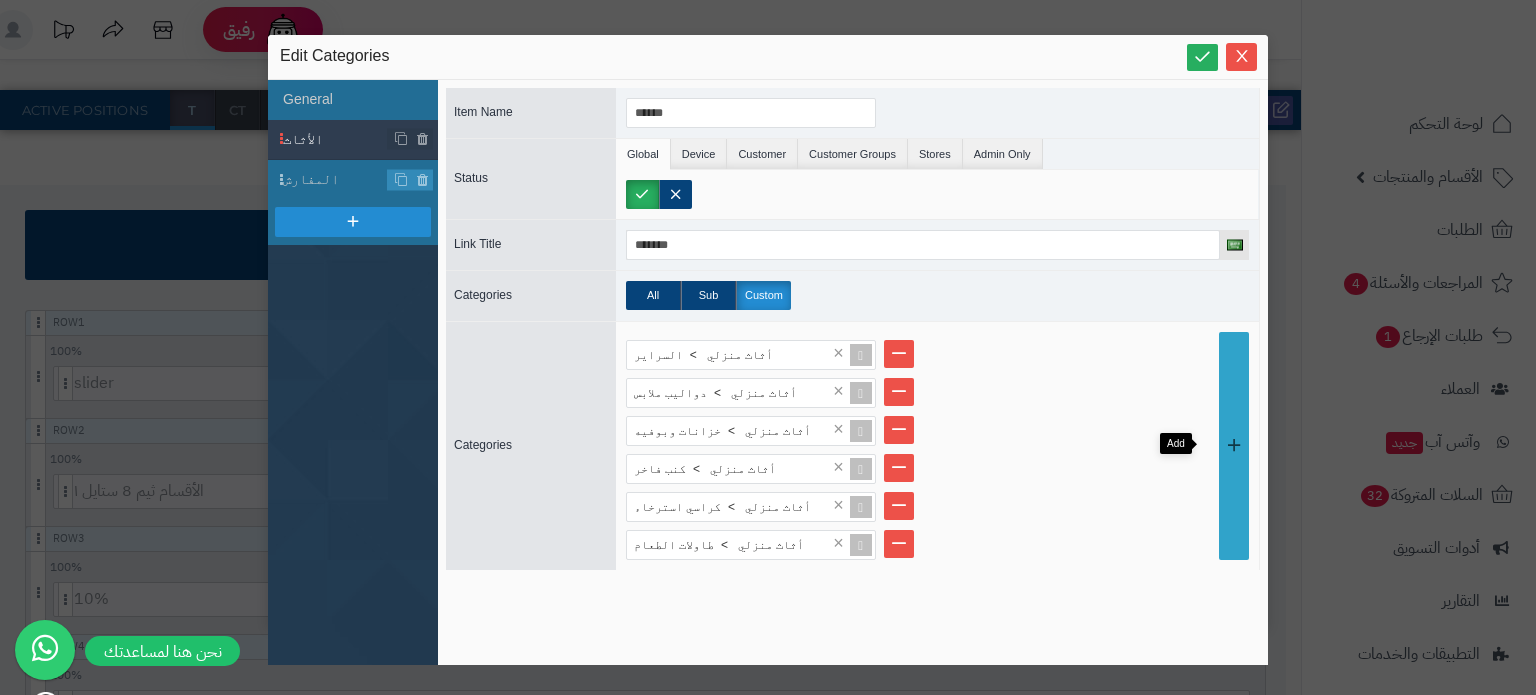 click at bounding box center [1234, 446] 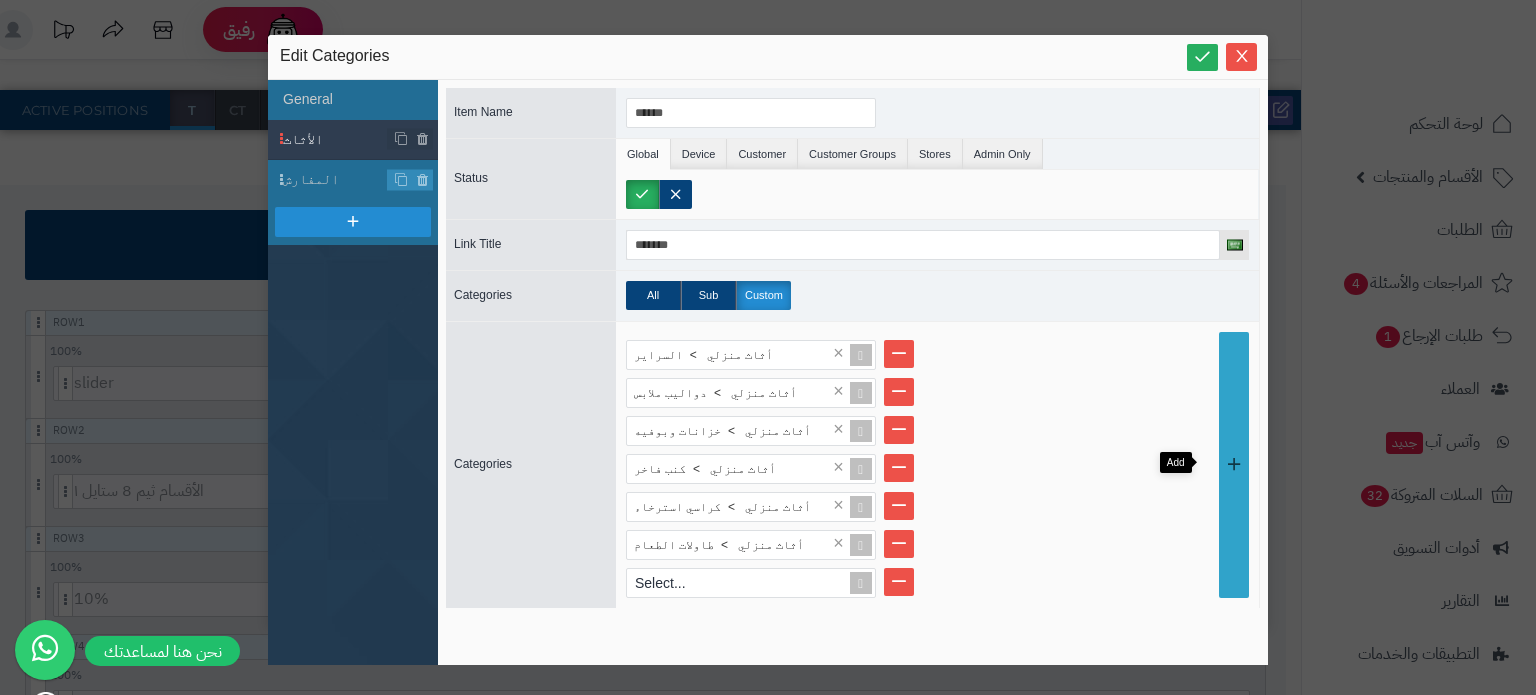 click at bounding box center (1234, 465) 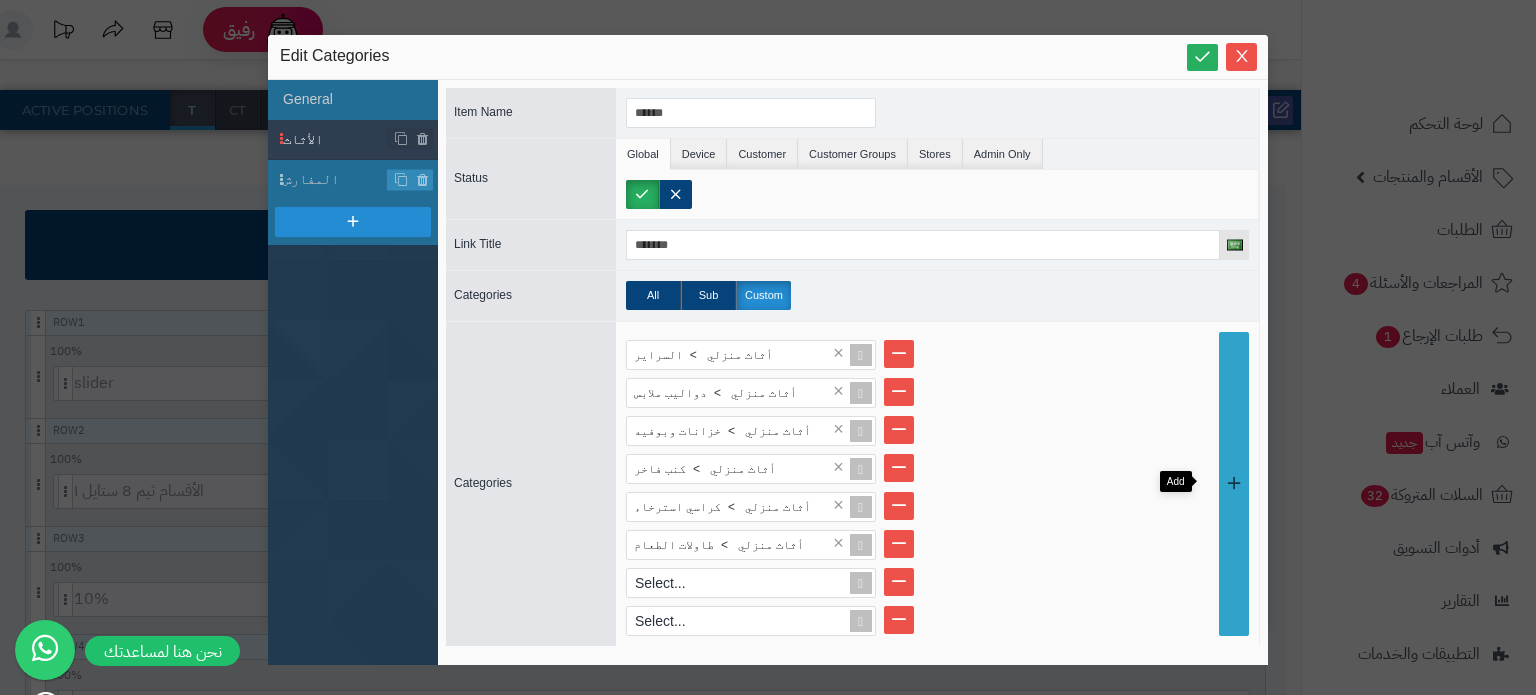 click at bounding box center [1234, 484] 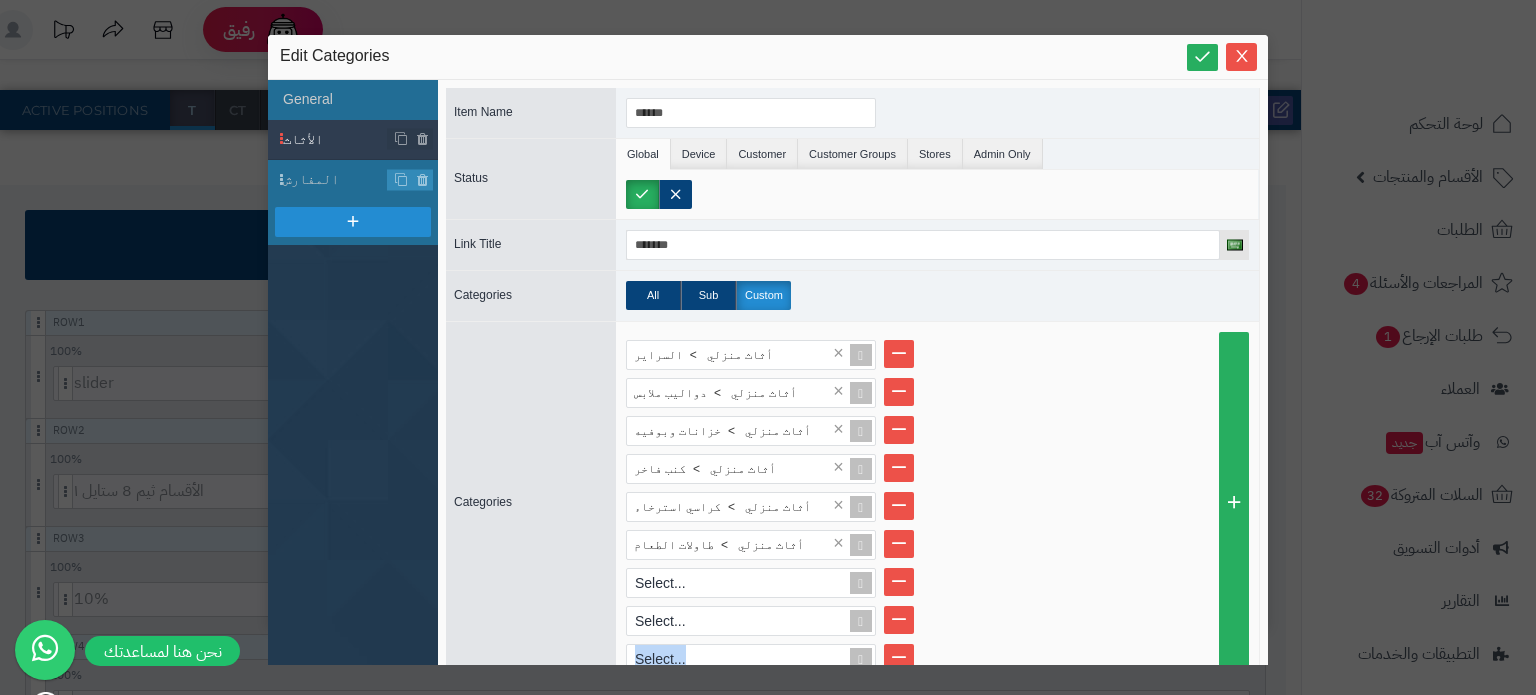 scroll, scrollTop: 25, scrollLeft: 0, axis: vertical 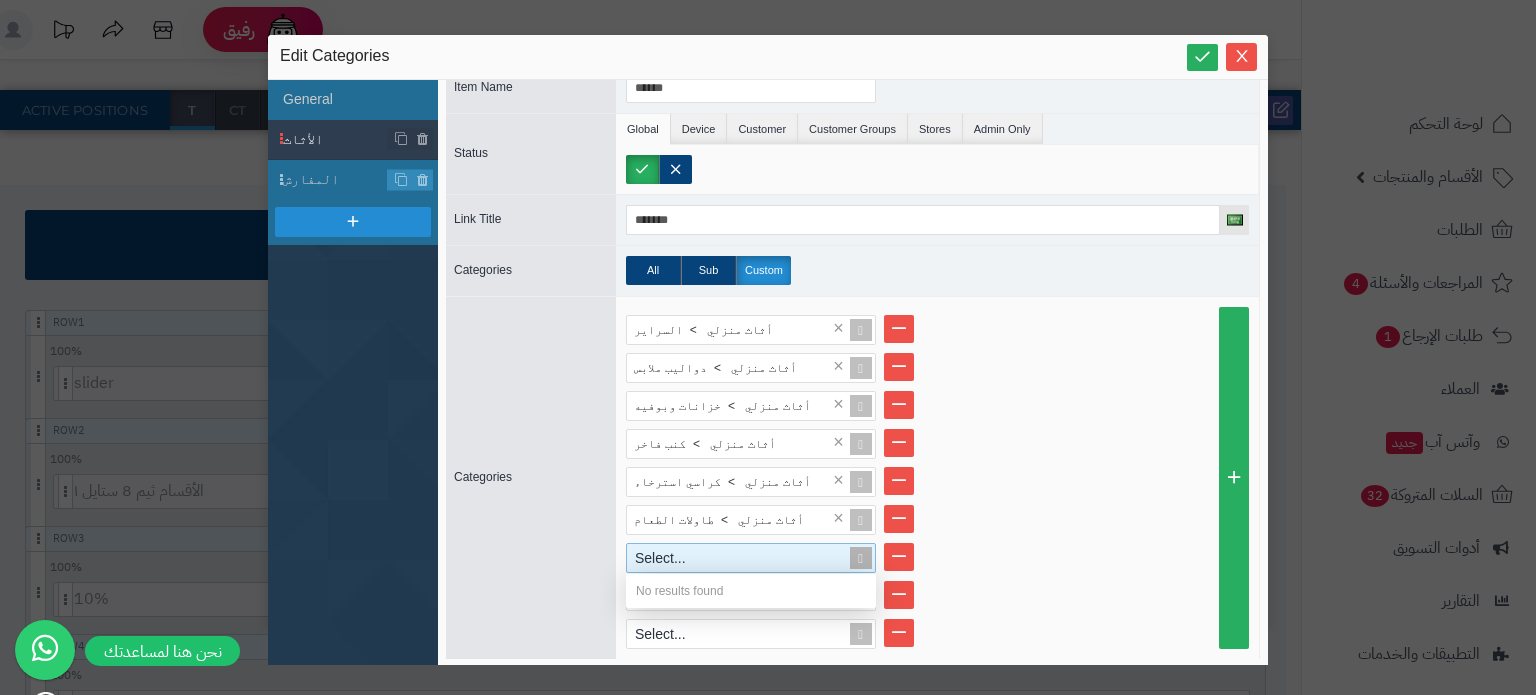 click on "Select..." at bounding box center [742, 558] 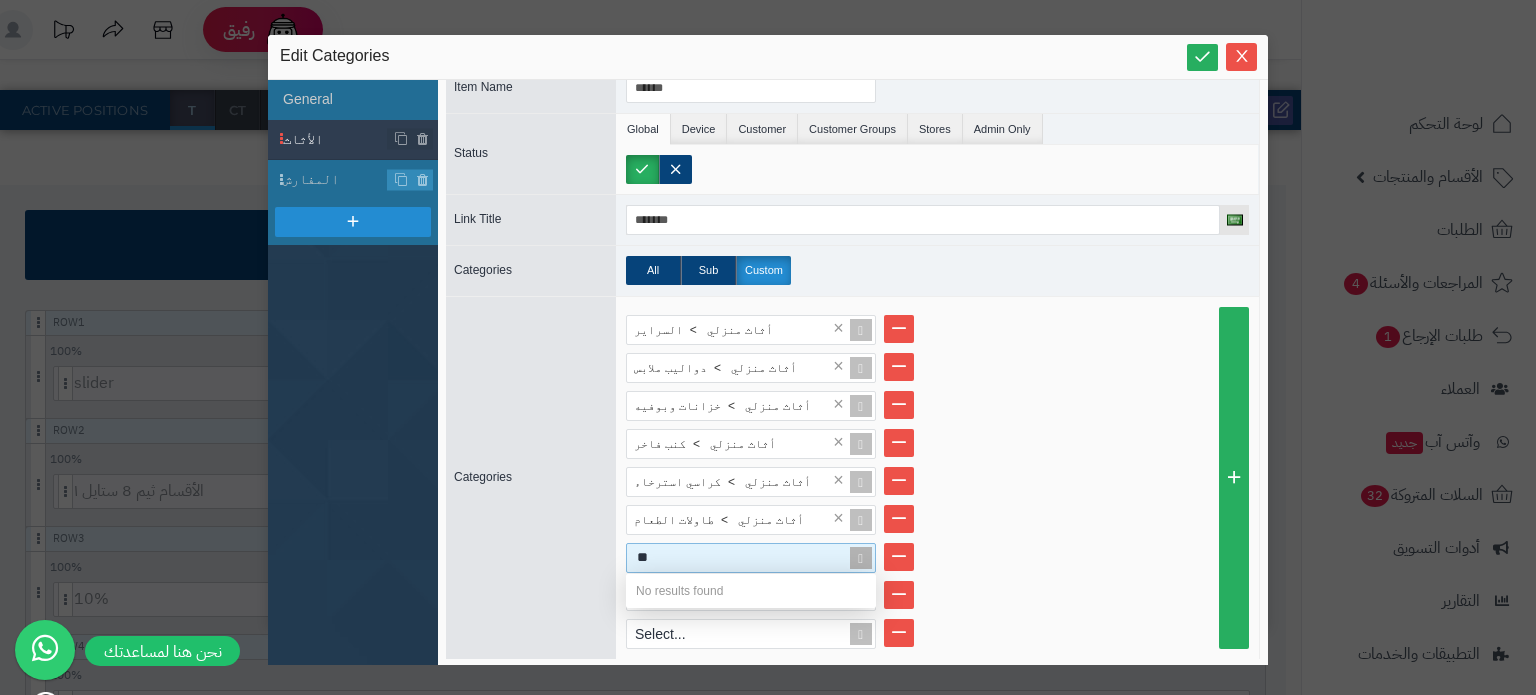 scroll, scrollTop: 148, scrollLeft: 0, axis: vertical 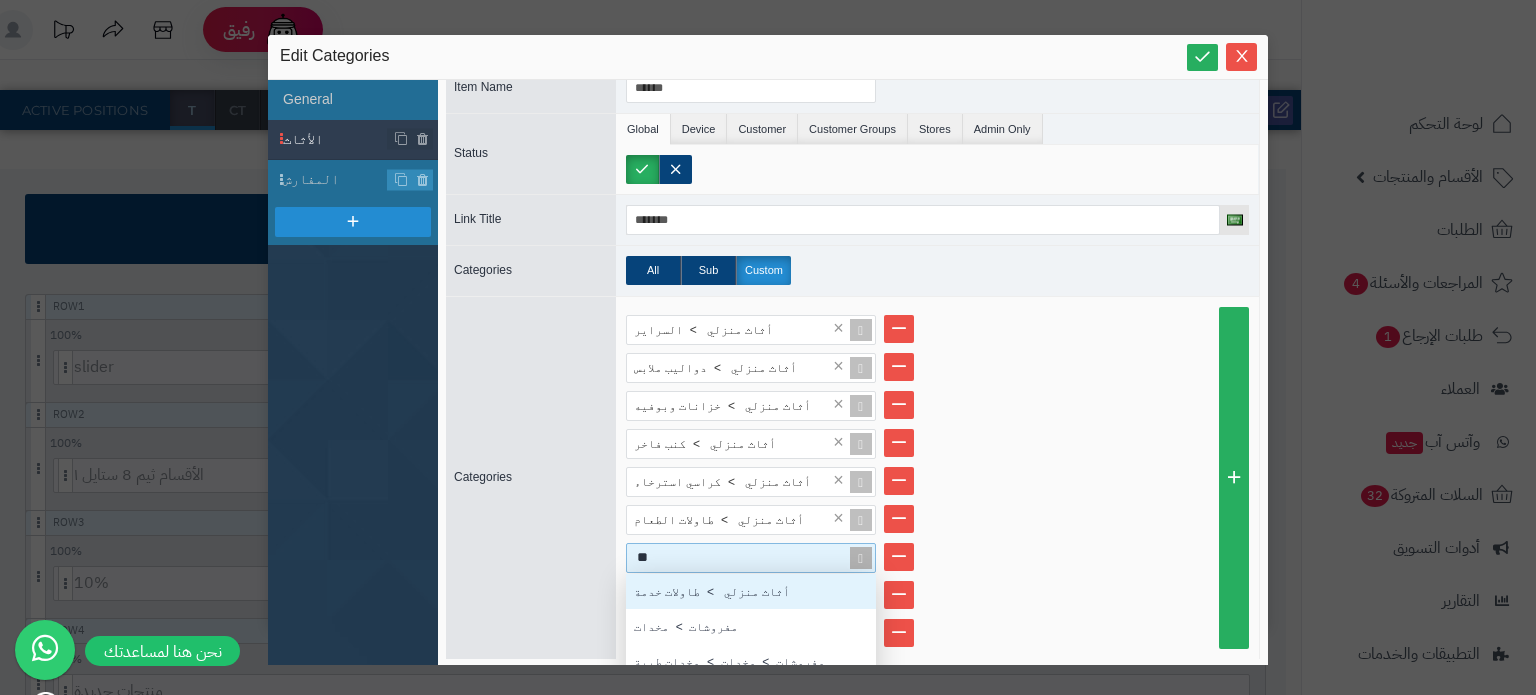 type on "***" 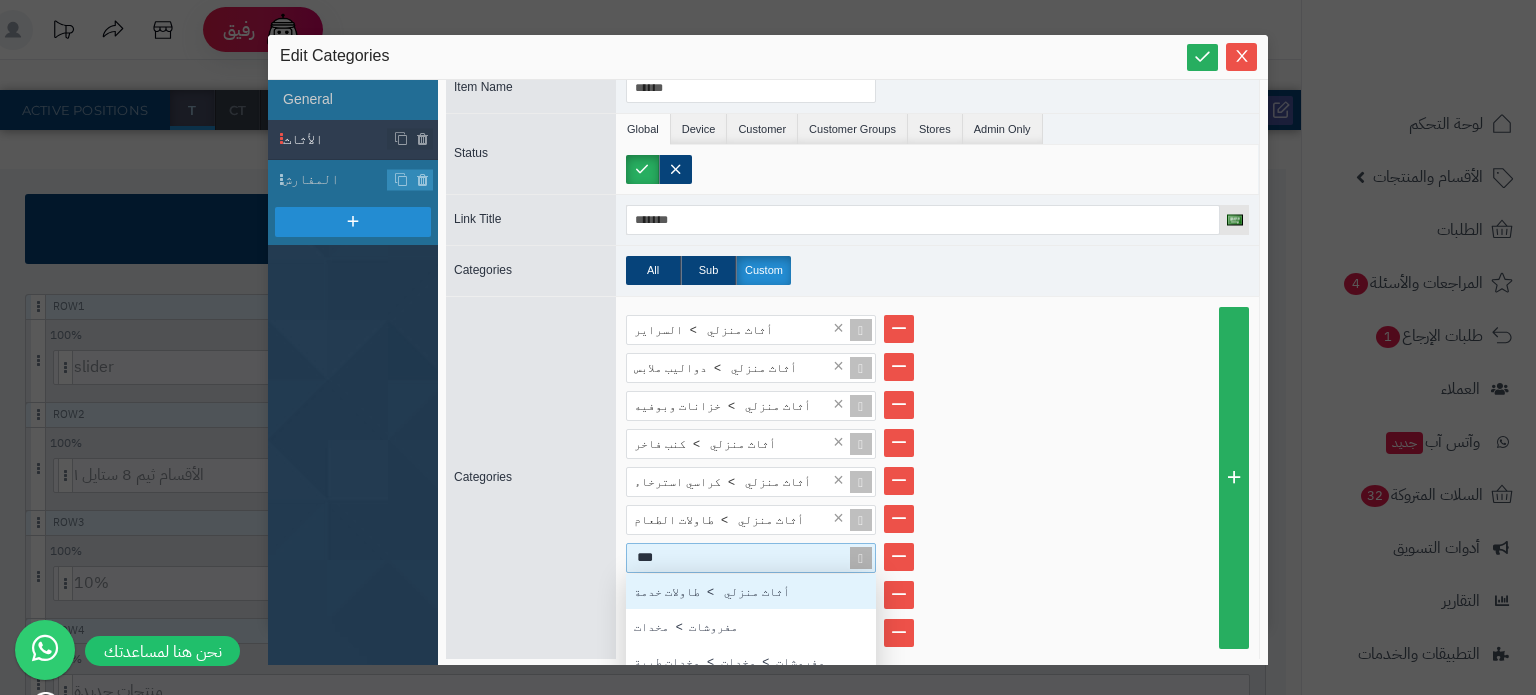 scroll, scrollTop: 16, scrollLeft: 16, axis: both 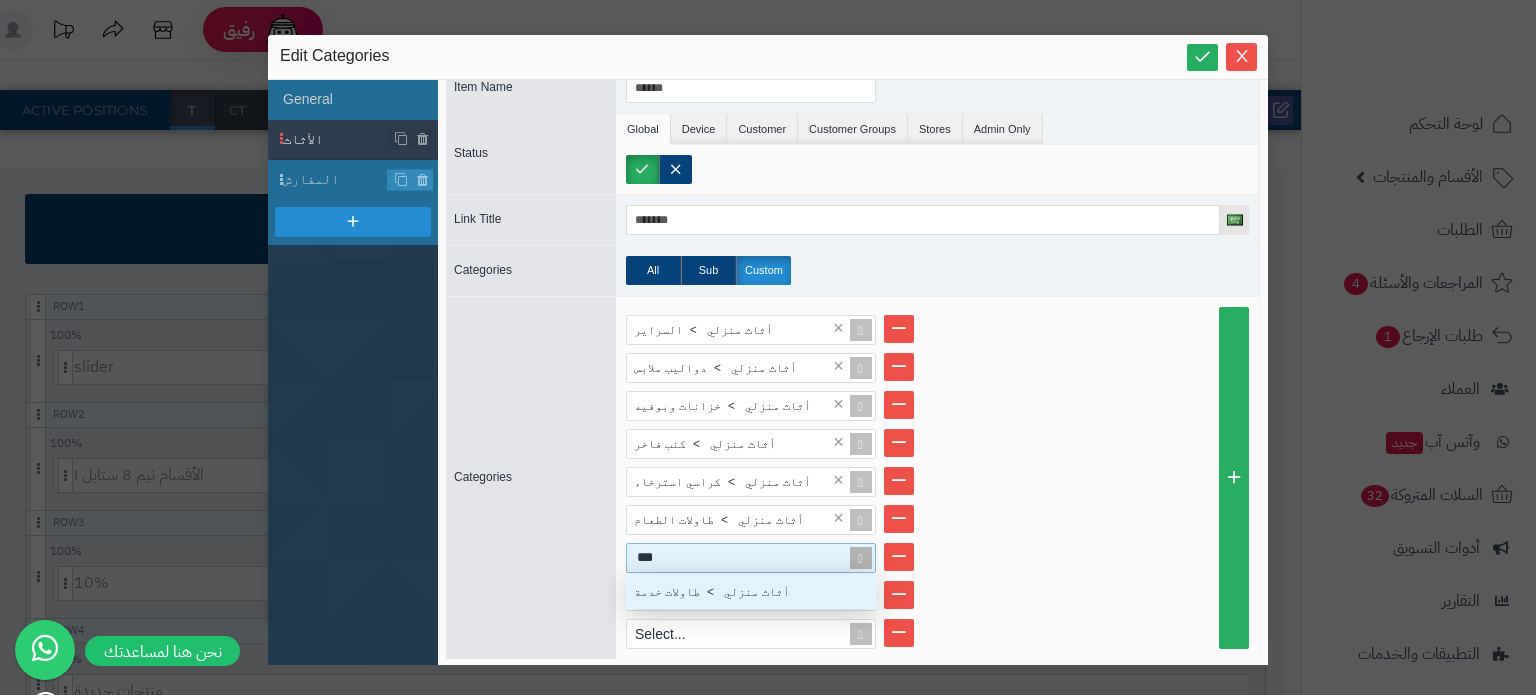 click on "أثاث منزلي   >  طاولات خدمة" at bounding box center [751, 591] 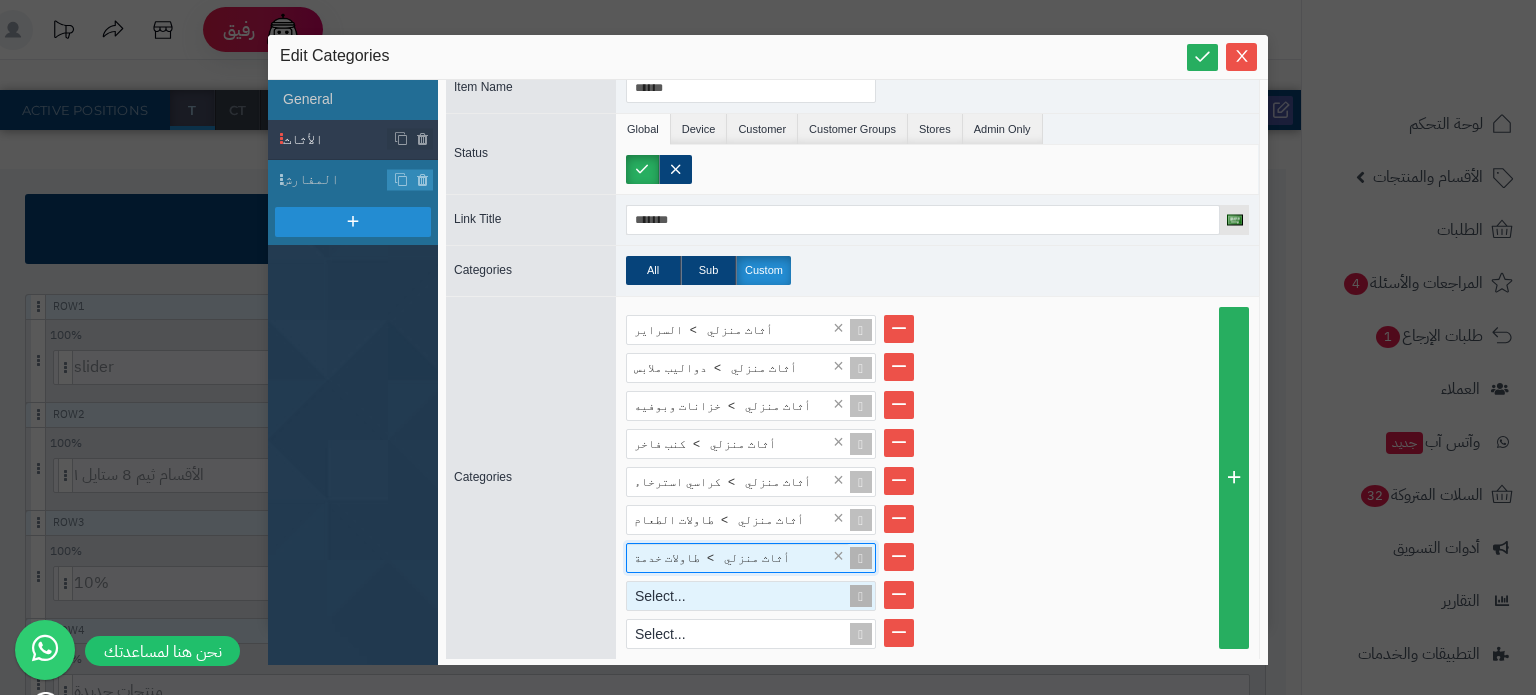 click on "Select..." at bounding box center [742, 596] 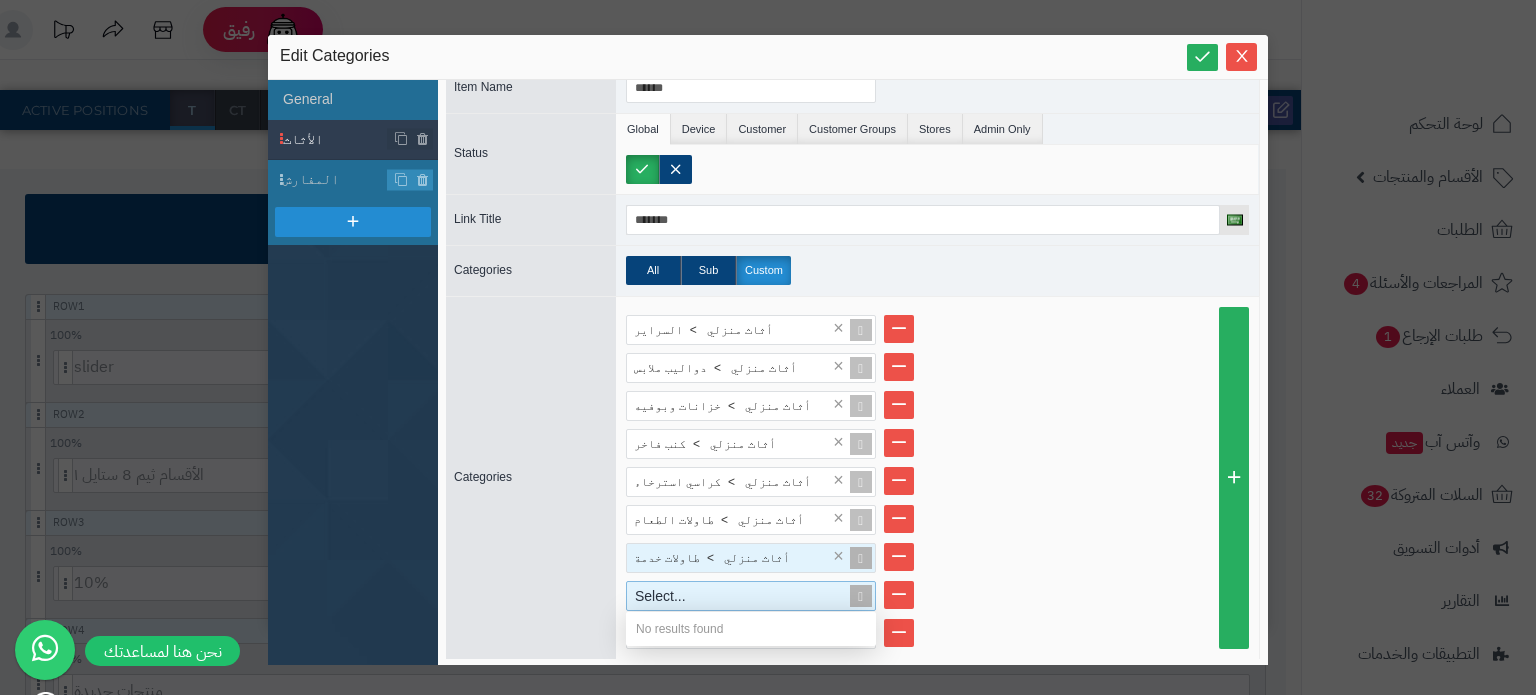 type on "*" 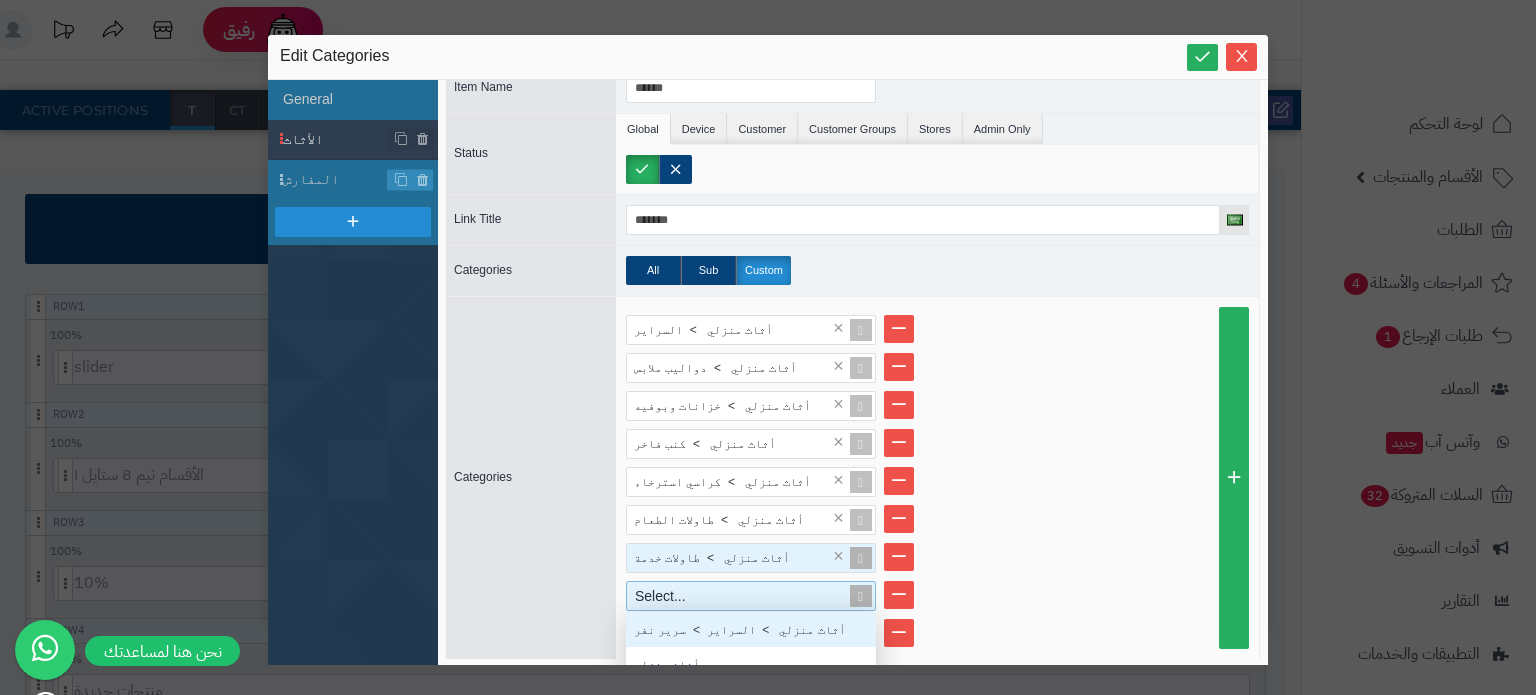 scroll, scrollTop: 261, scrollLeft: 0, axis: vertical 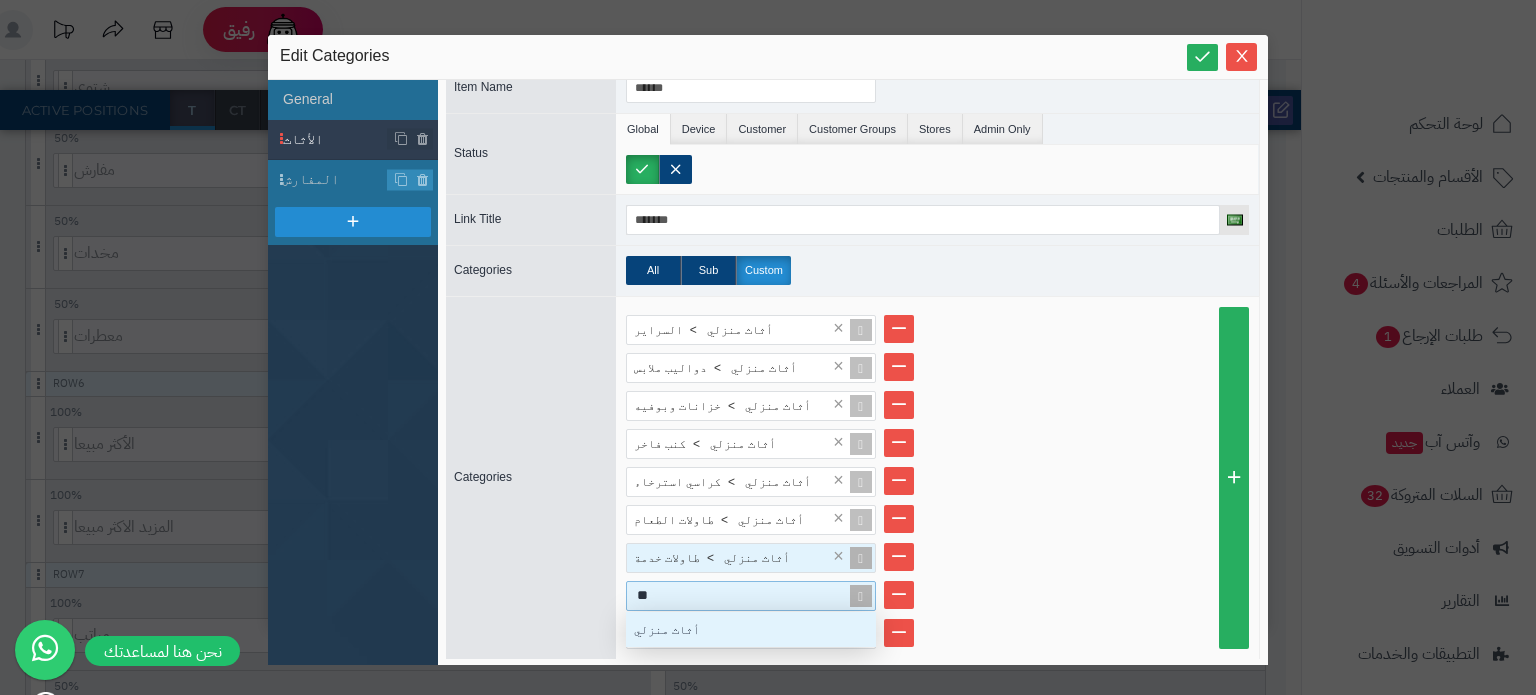 type on "*" 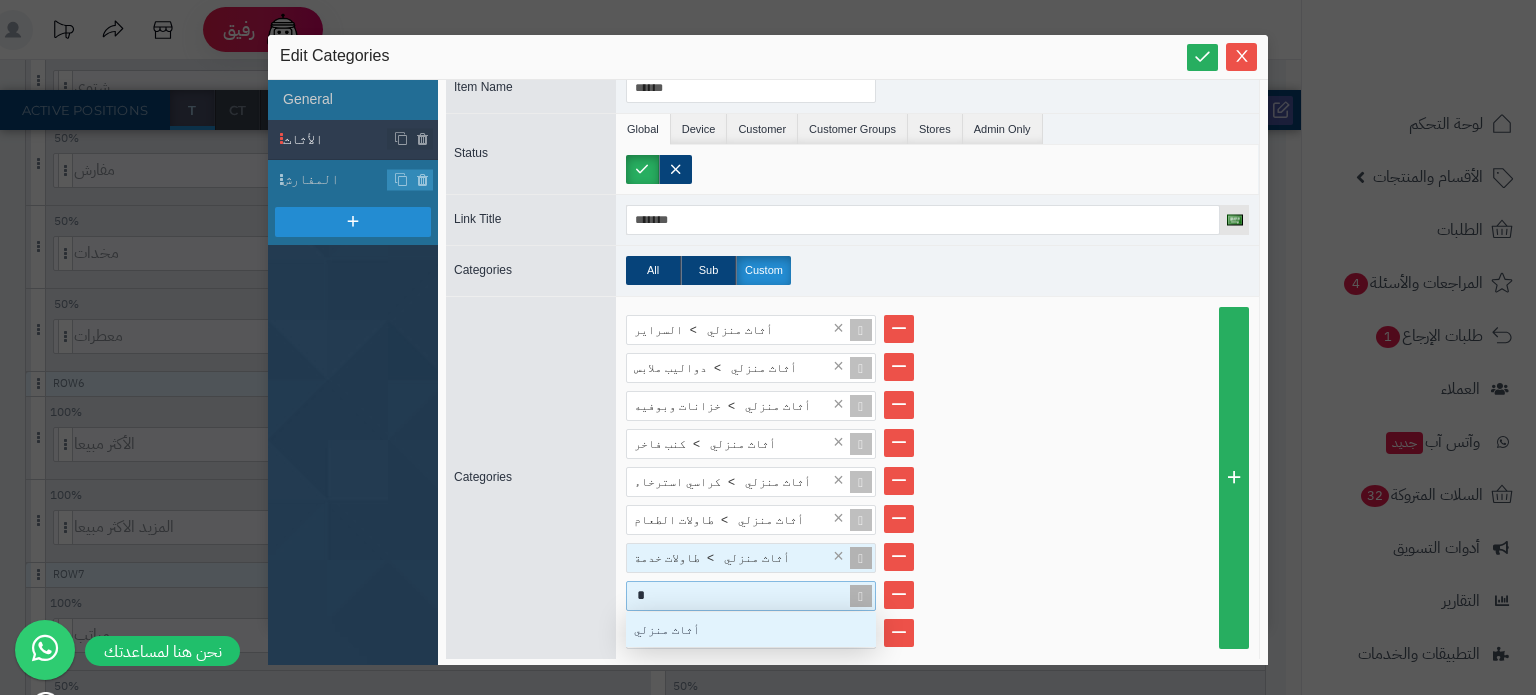 scroll, scrollTop: 16, scrollLeft: 16, axis: both 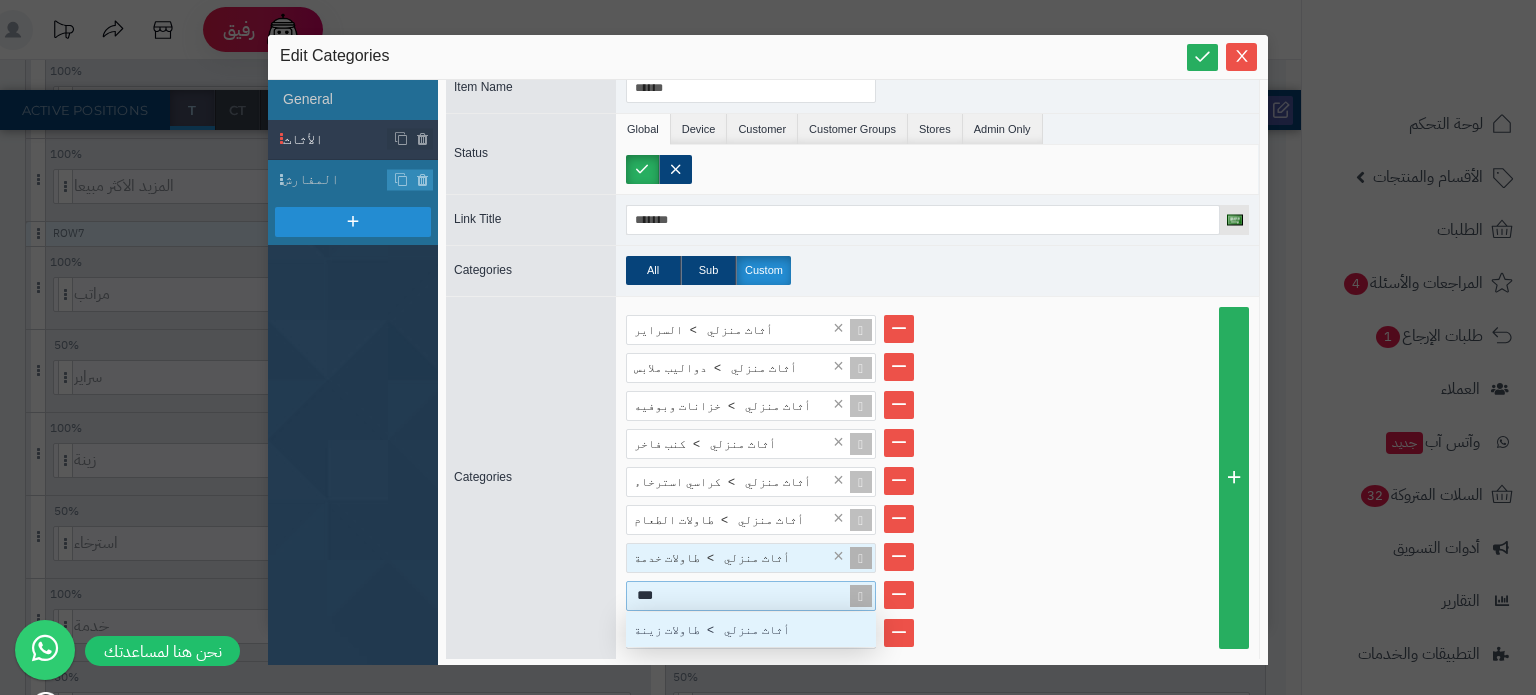 type on "****" 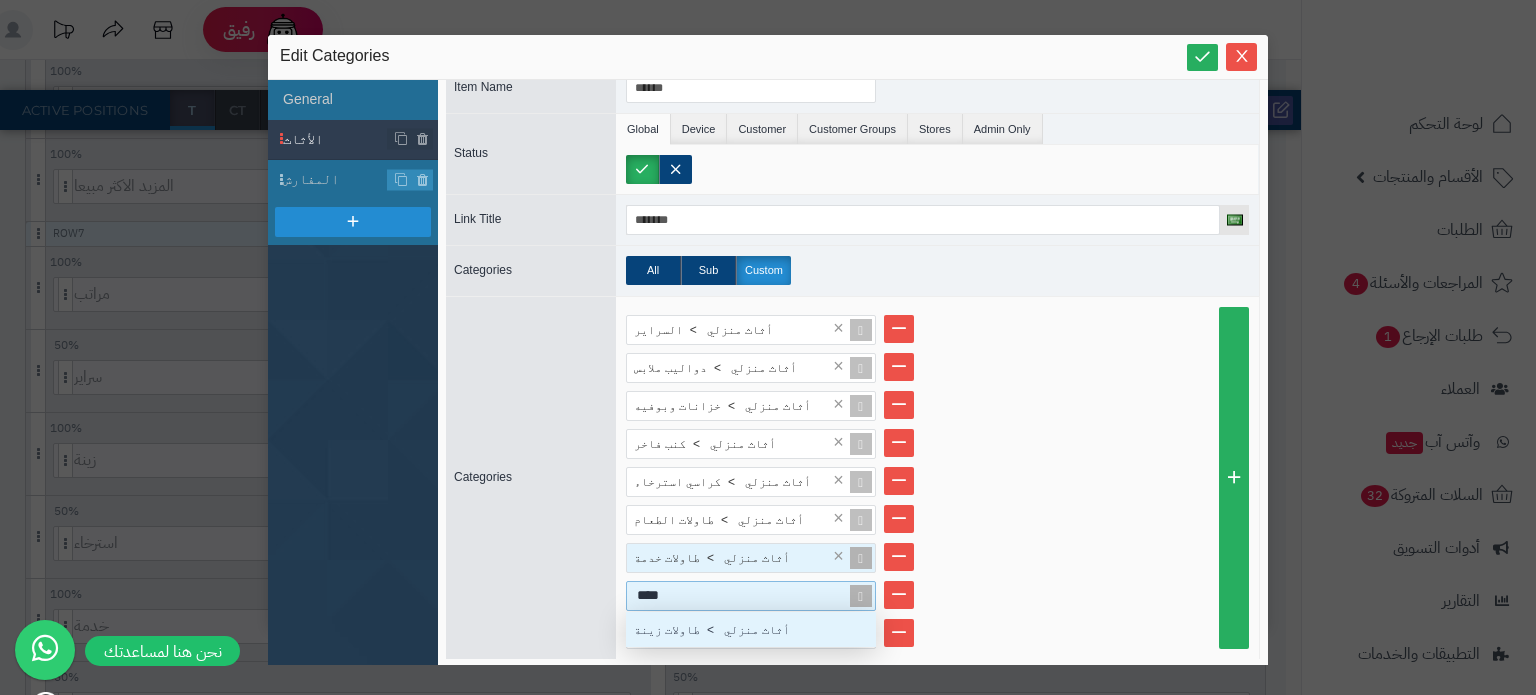 click on "أثاث منزلي   >  طاولات زينة" at bounding box center [751, 629] 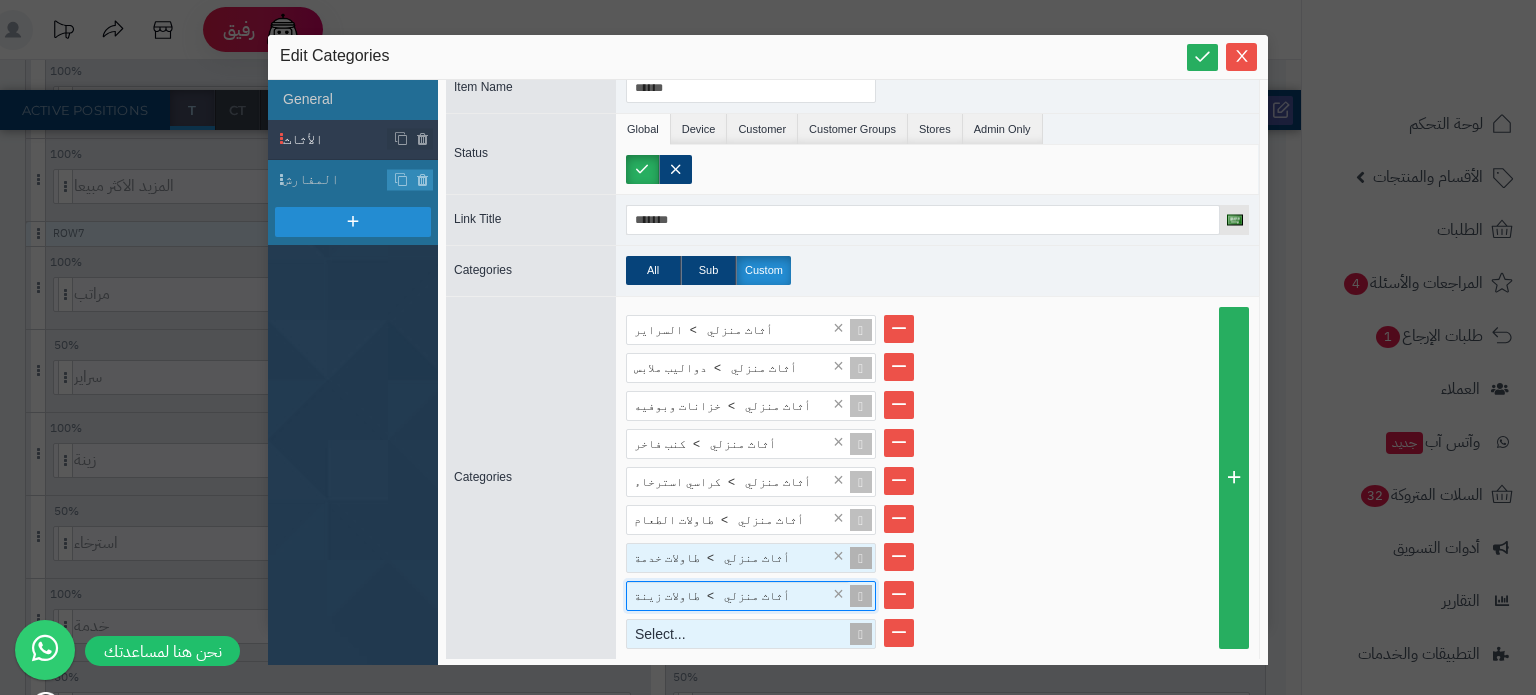 click on "Select..." at bounding box center (742, 634) 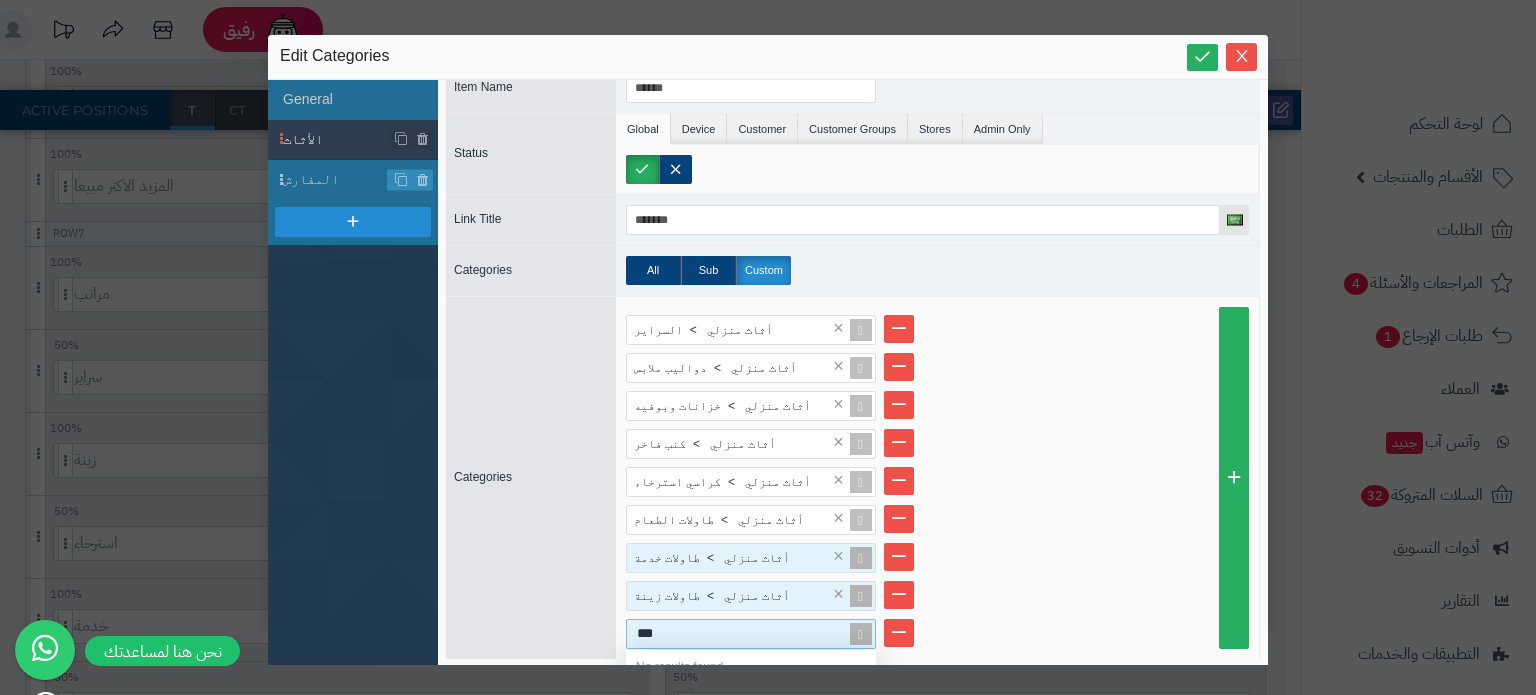 type on "****" 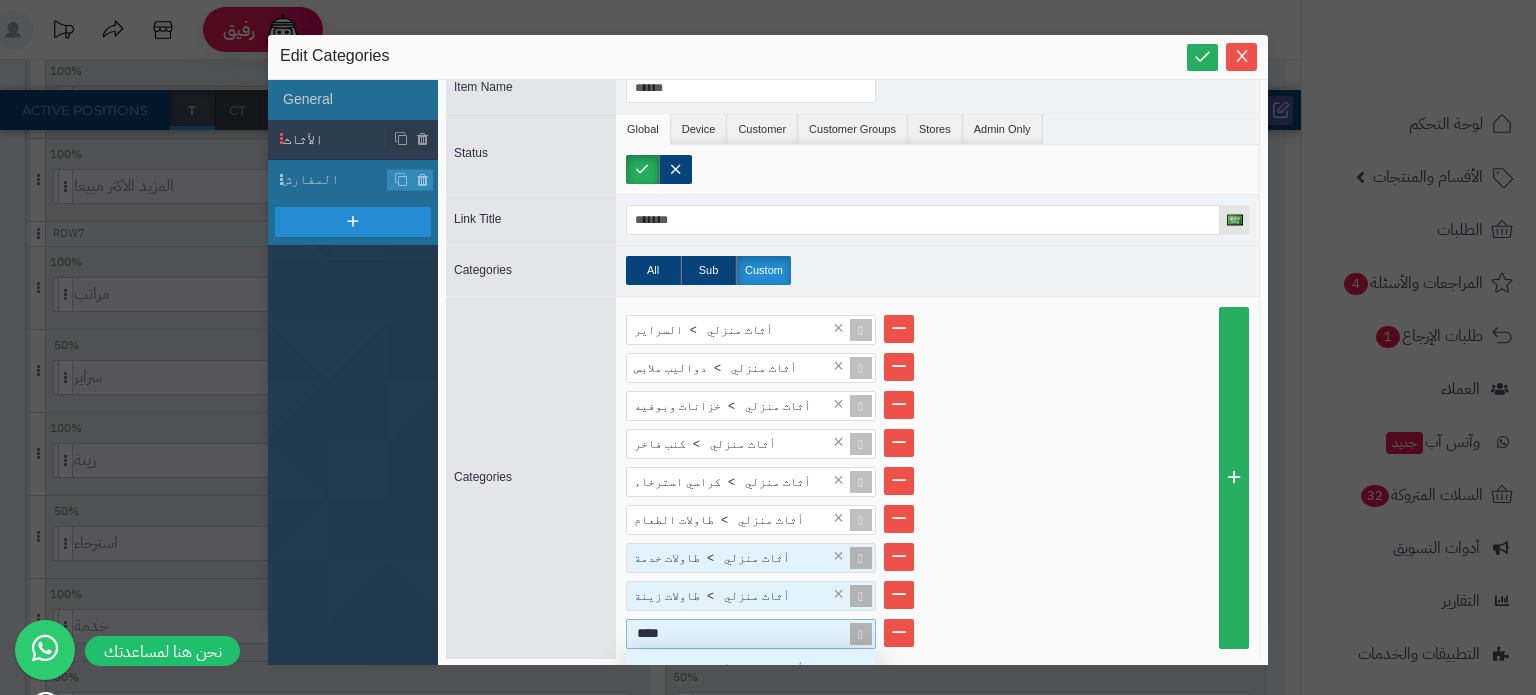scroll, scrollTop: 16, scrollLeft: 16, axis: both 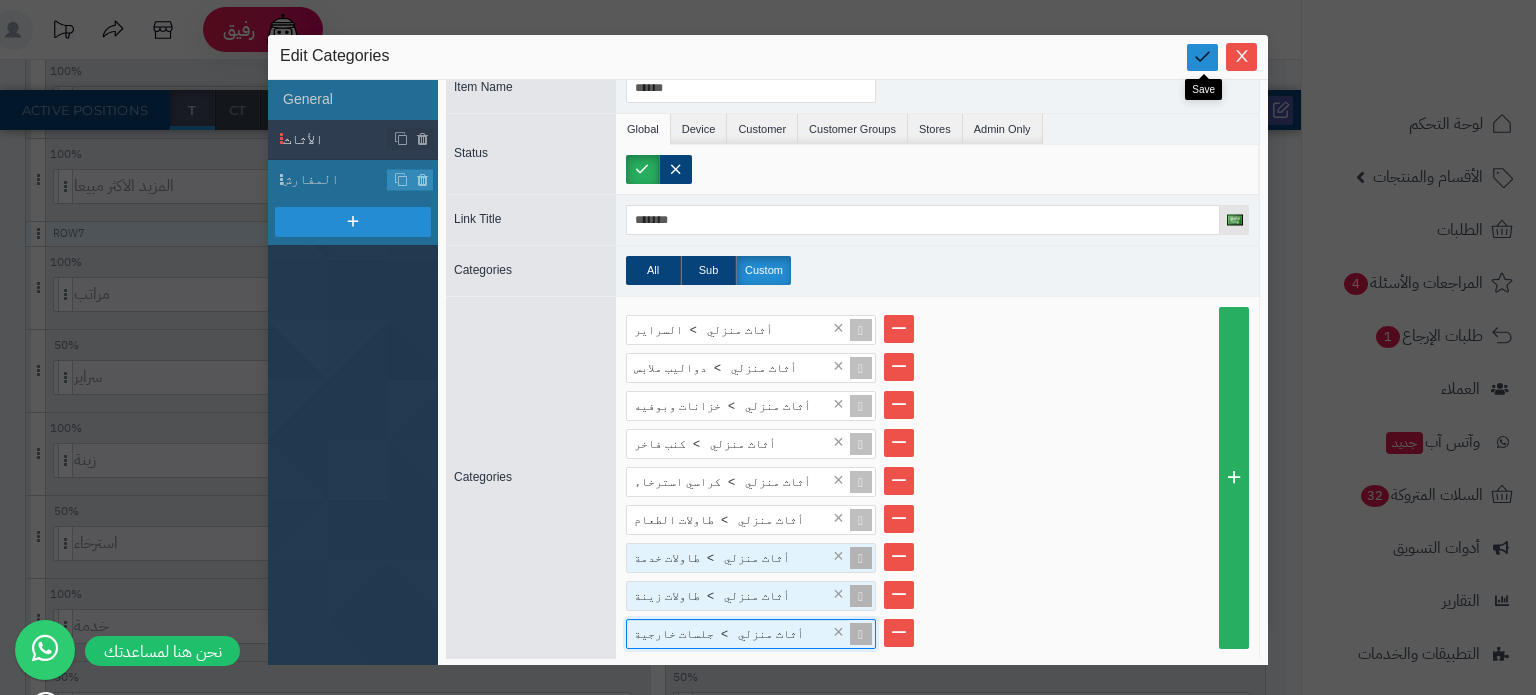 click at bounding box center (1202, 56) 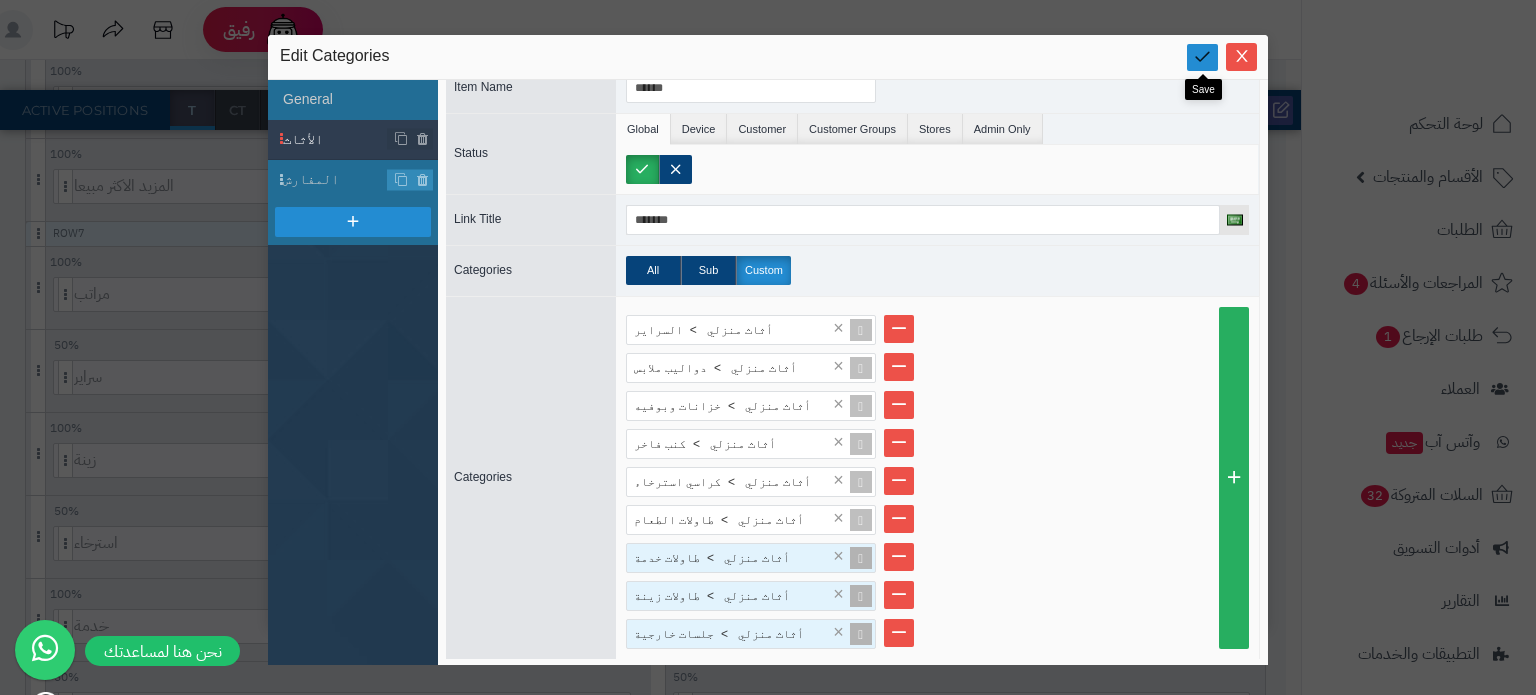 click at bounding box center (1202, 56) 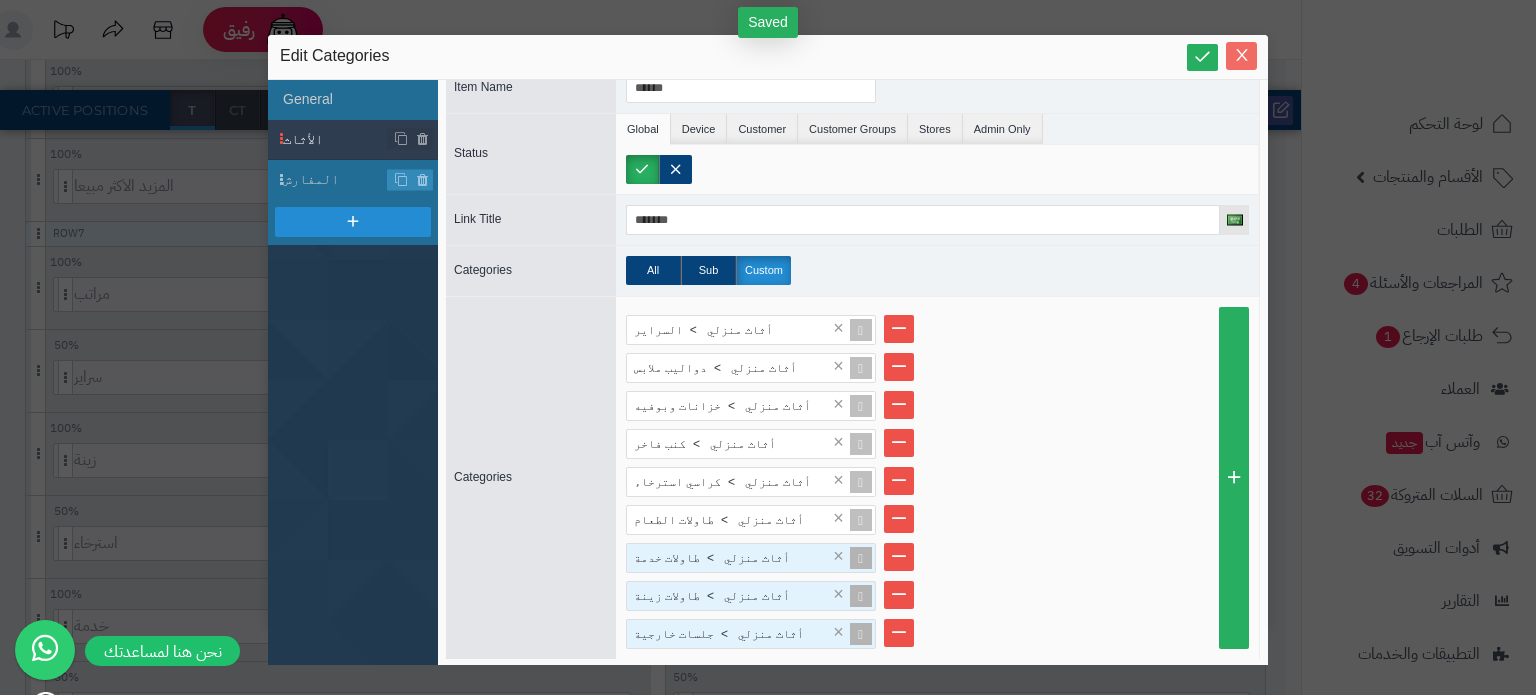 click 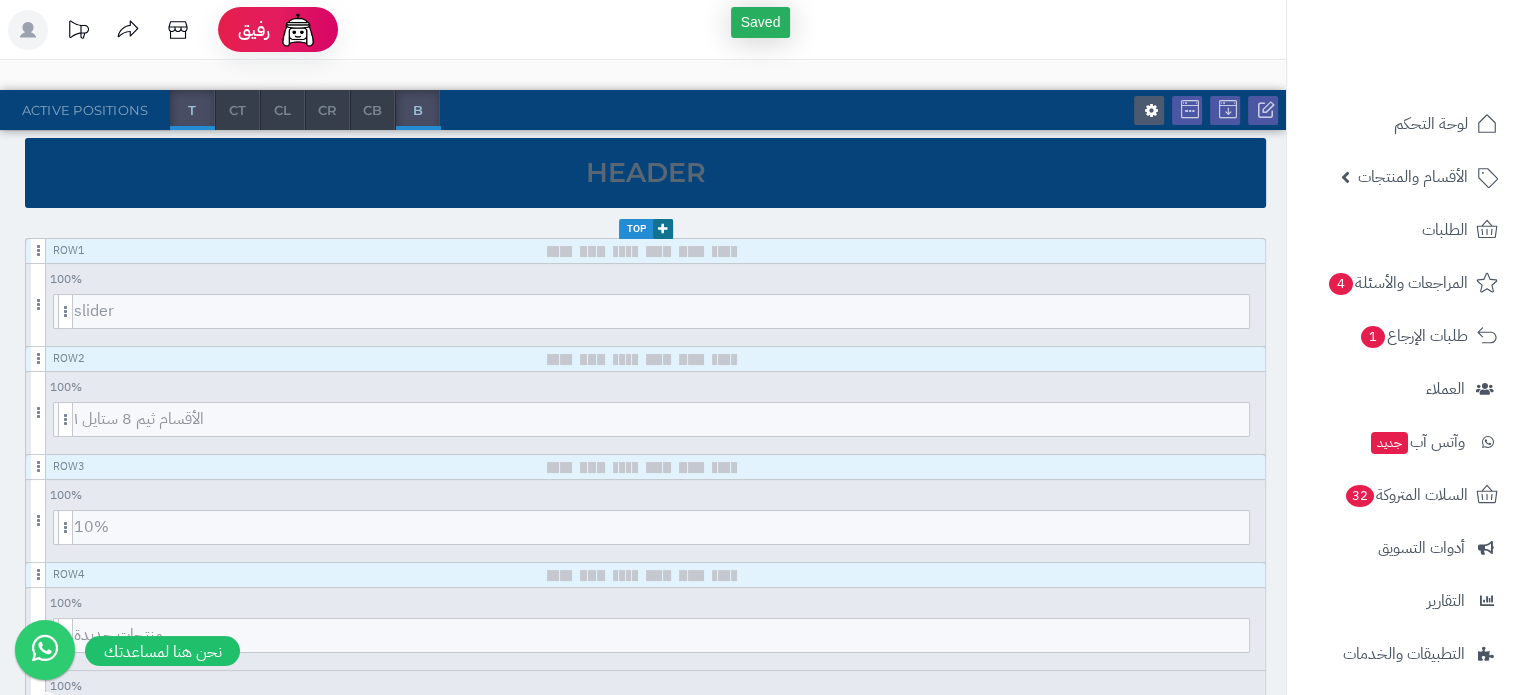 scroll, scrollTop: 0, scrollLeft: 0, axis: both 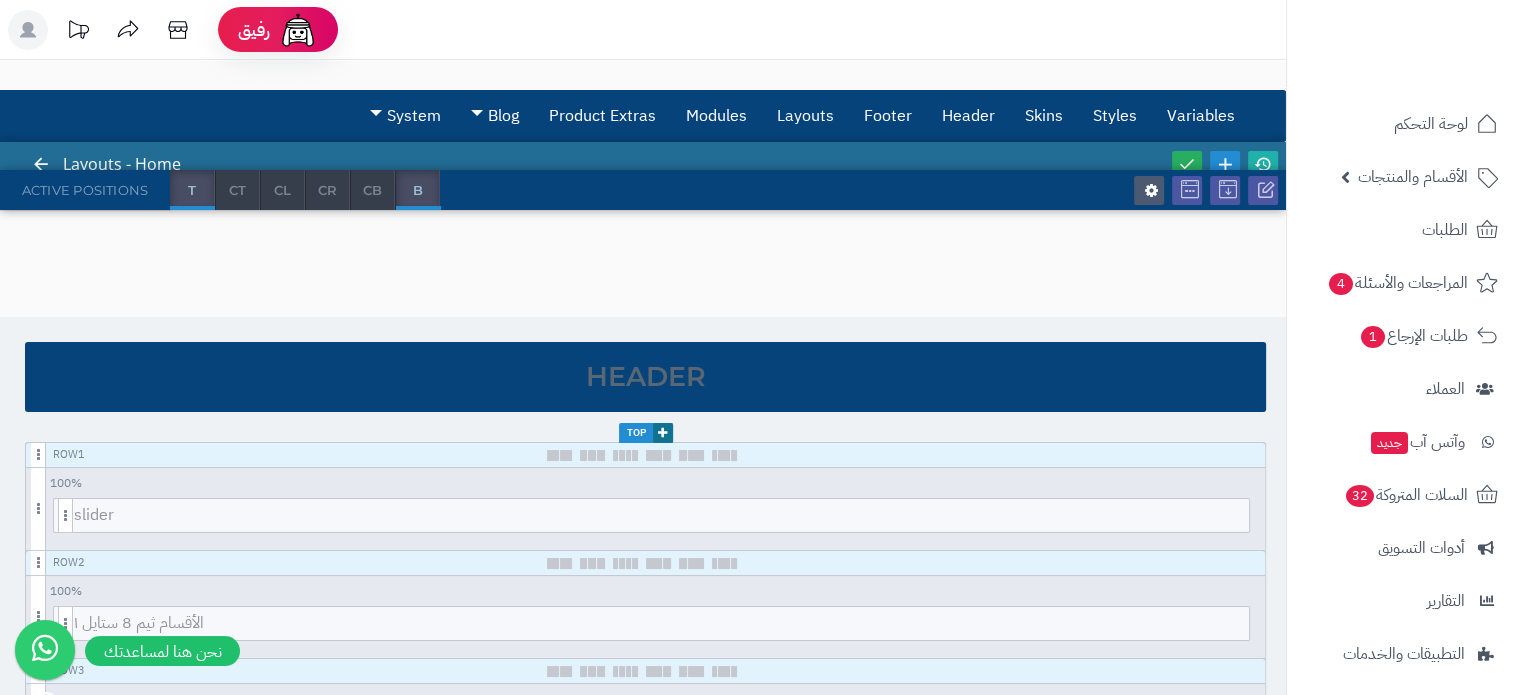 click on "Active Positions T CT CL CR CB B" at bounding box center (643, 190) 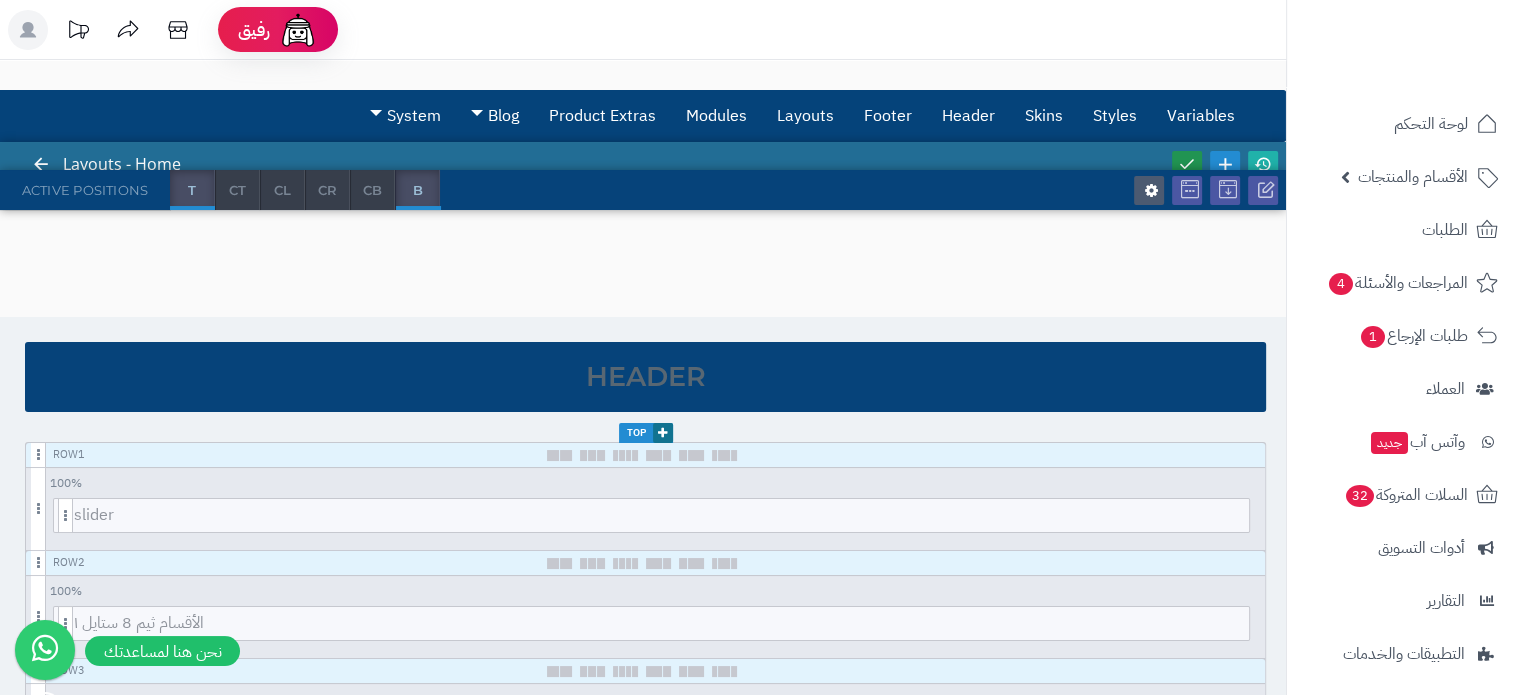 click at bounding box center [1187, 164] 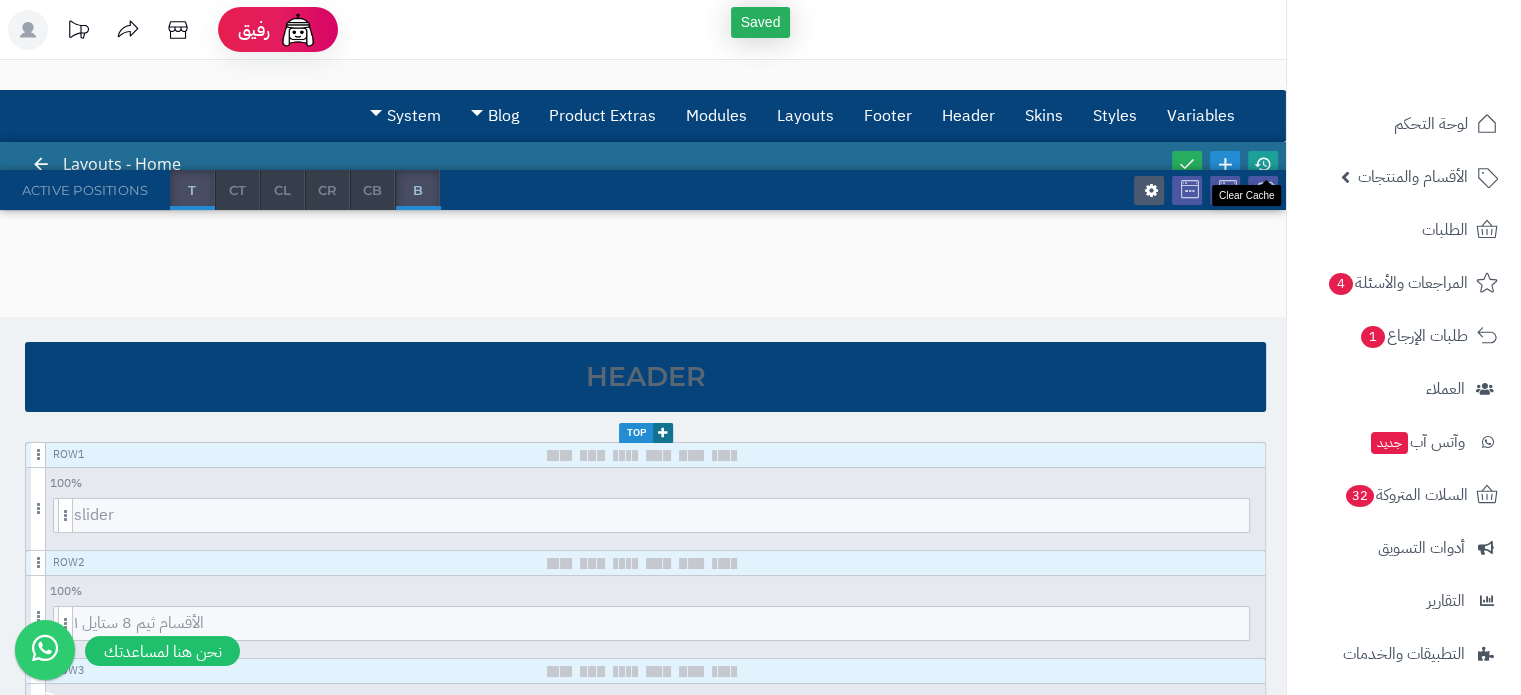 click at bounding box center (1263, 164) 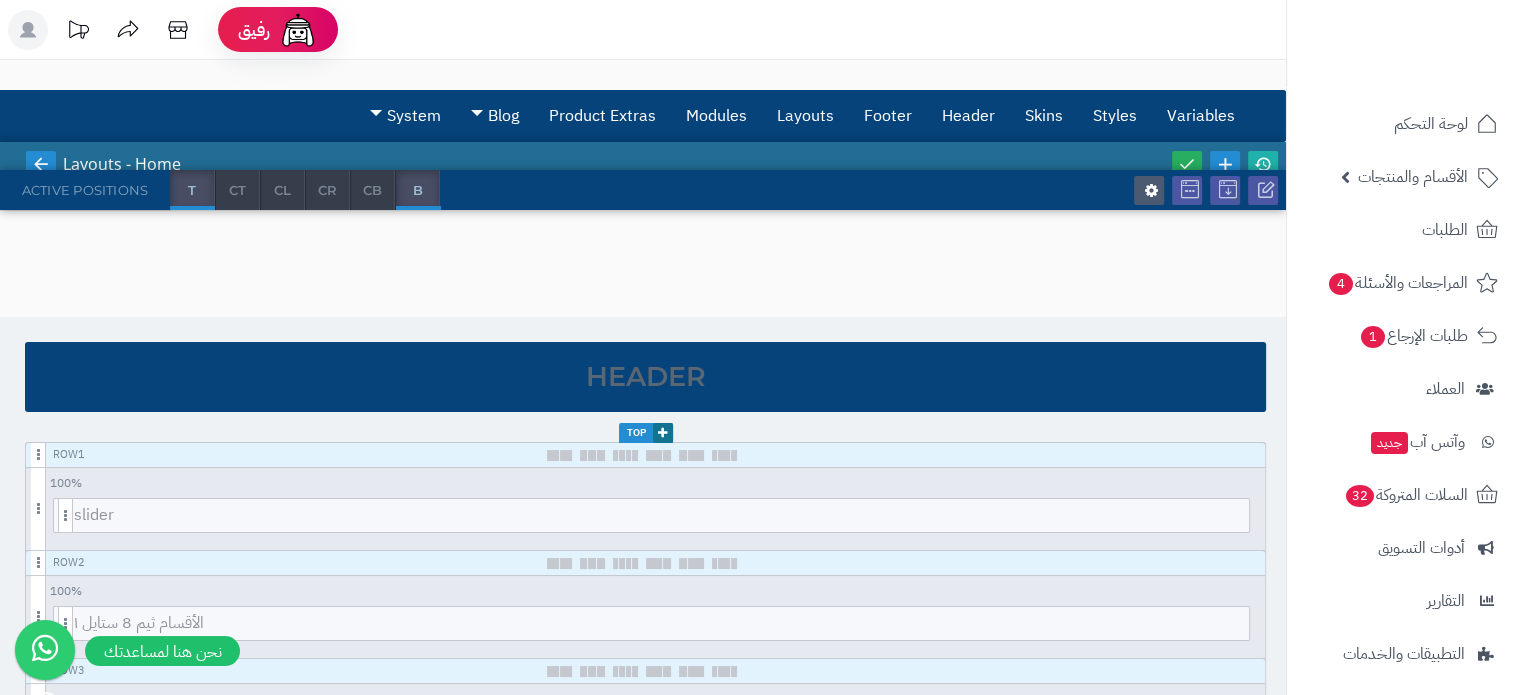 click at bounding box center [41, 164] 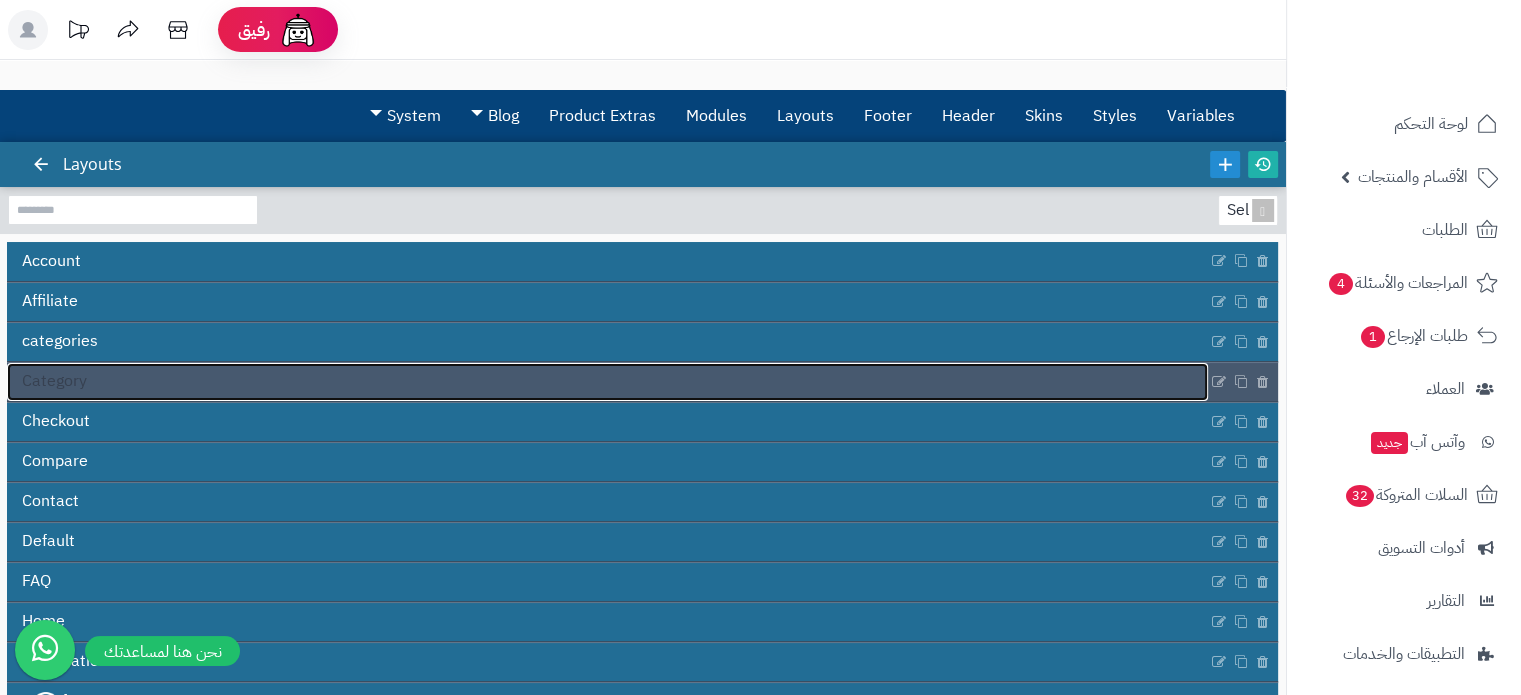 click on "Category" at bounding box center (54, 381) 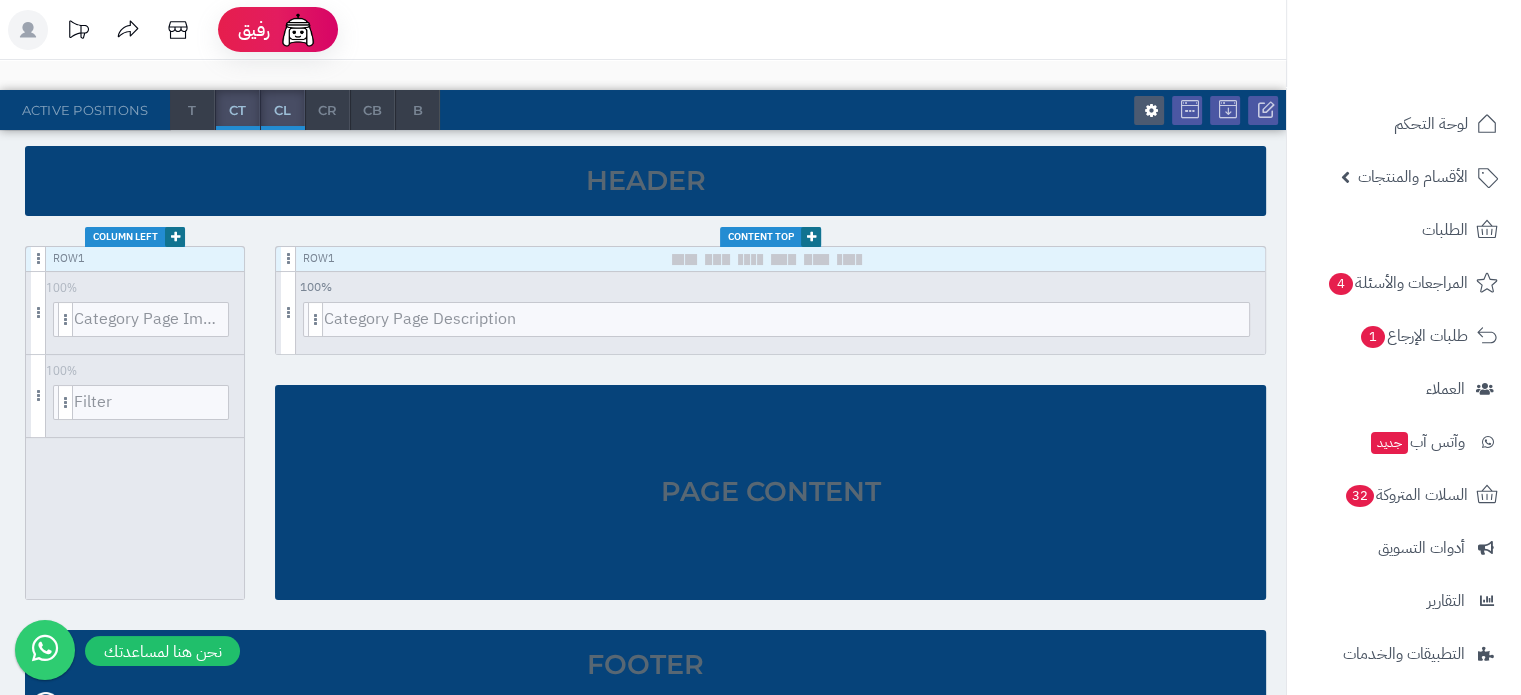 scroll, scrollTop: 204, scrollLeft: 0, axis: vertical 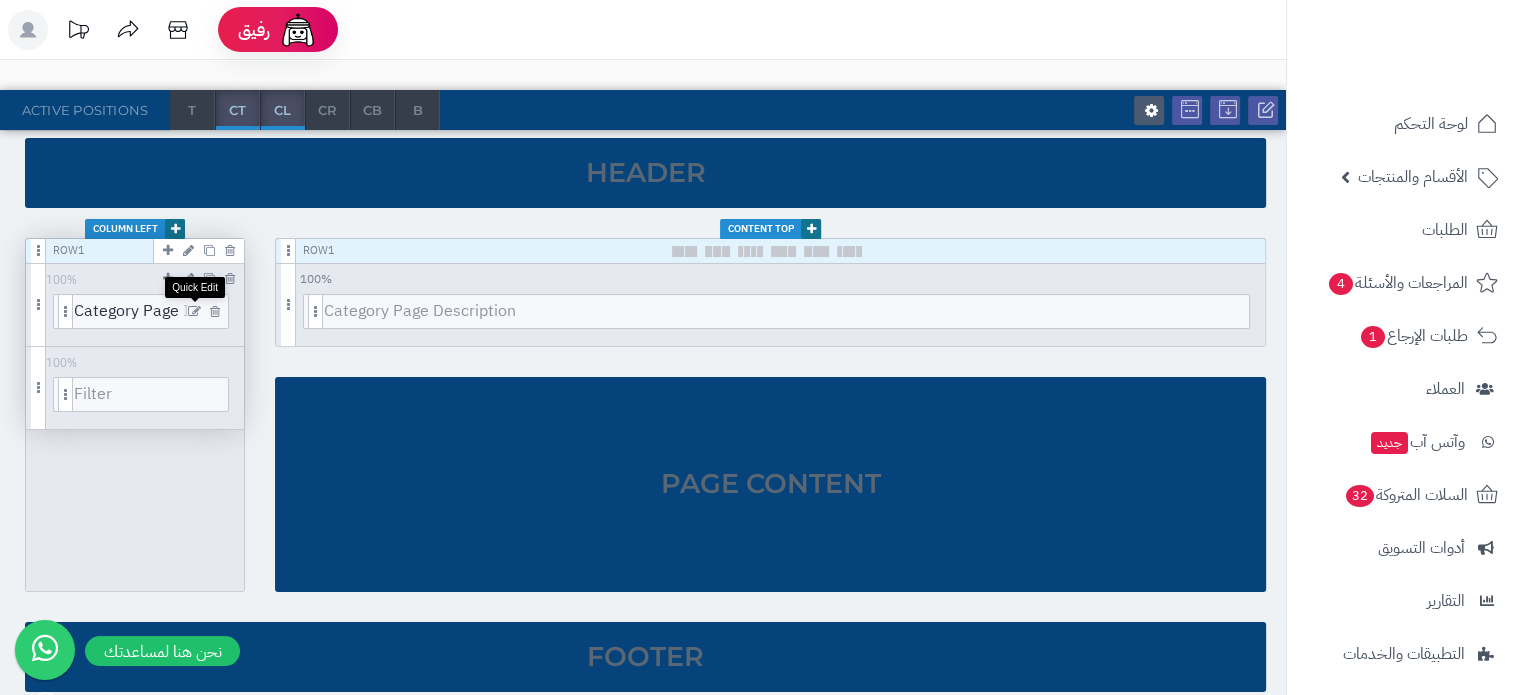 click at bounding box center [194, 312] 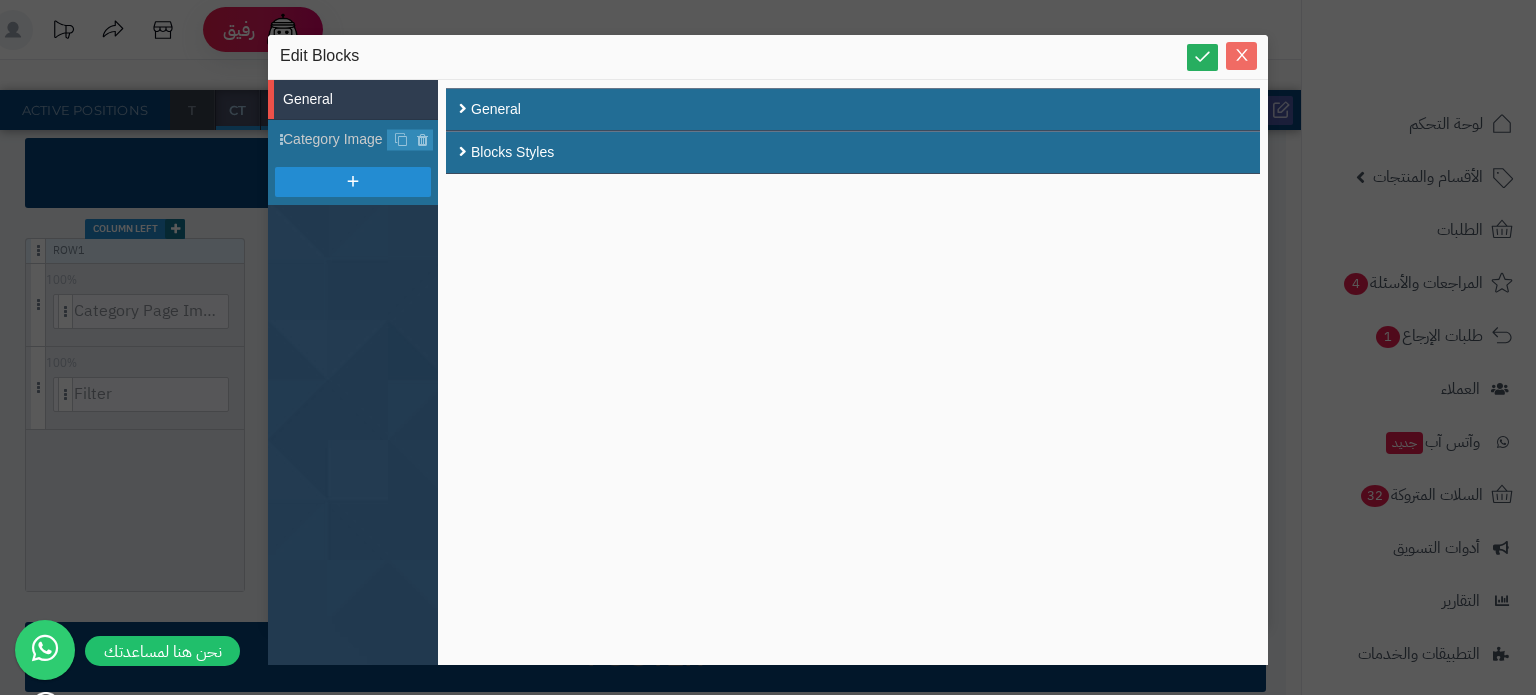 click at bounding box center [1241, 55] 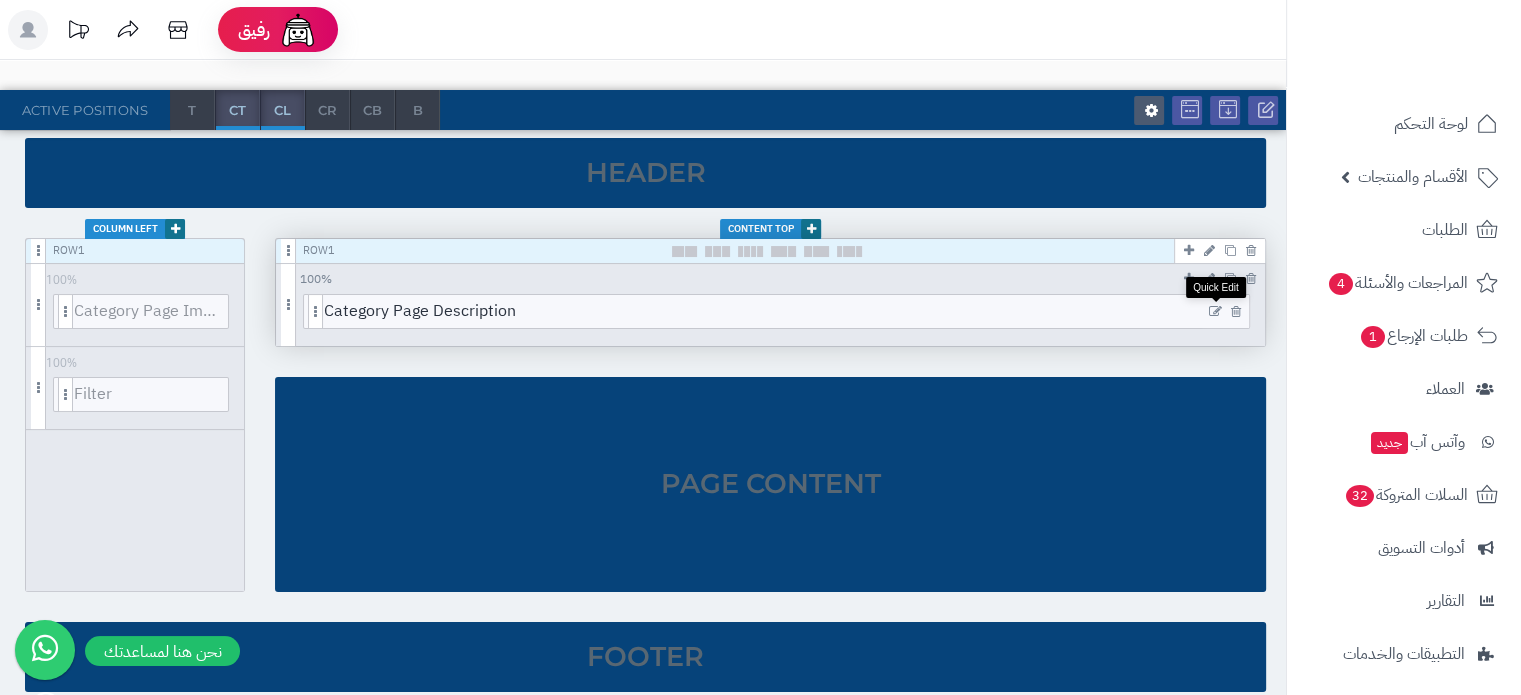 click at bounding box center [1215, 312] 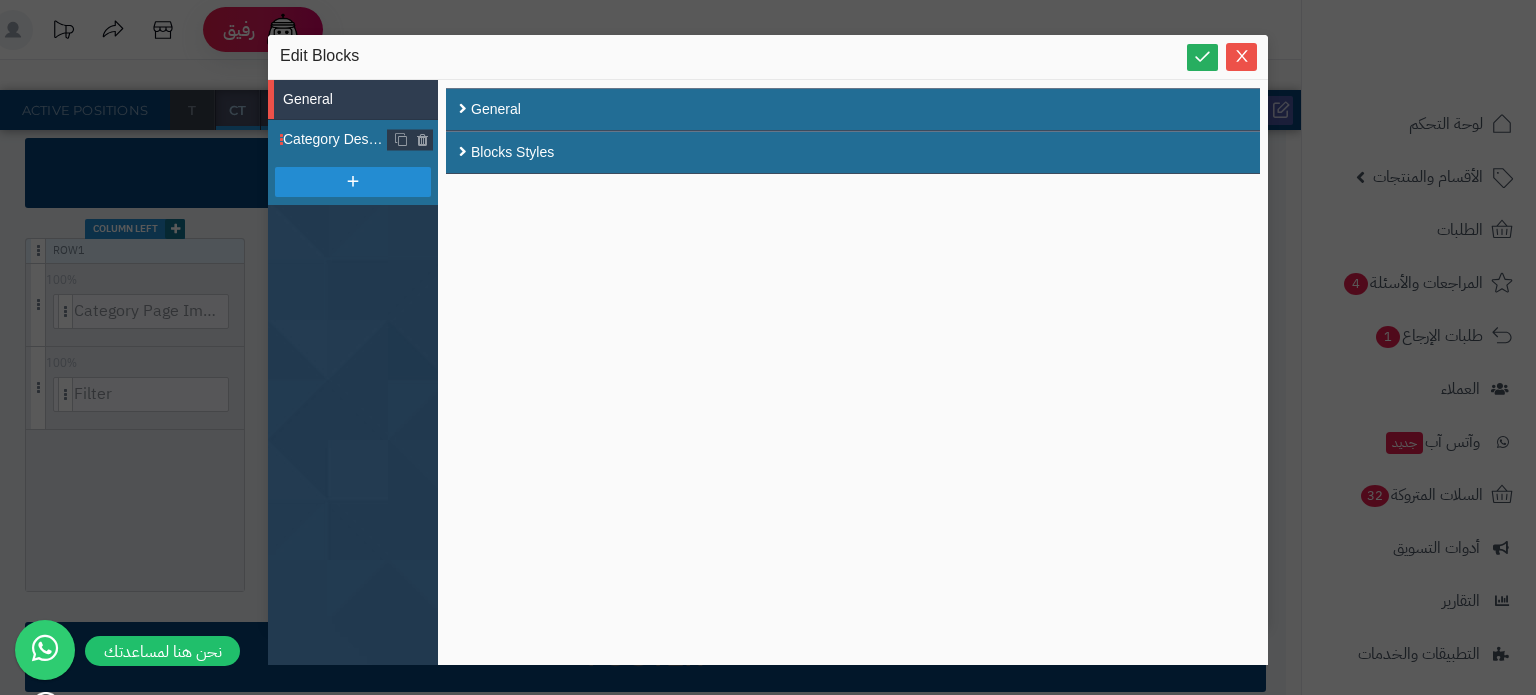 click on "Category Description" at bounding box center [353, 140] 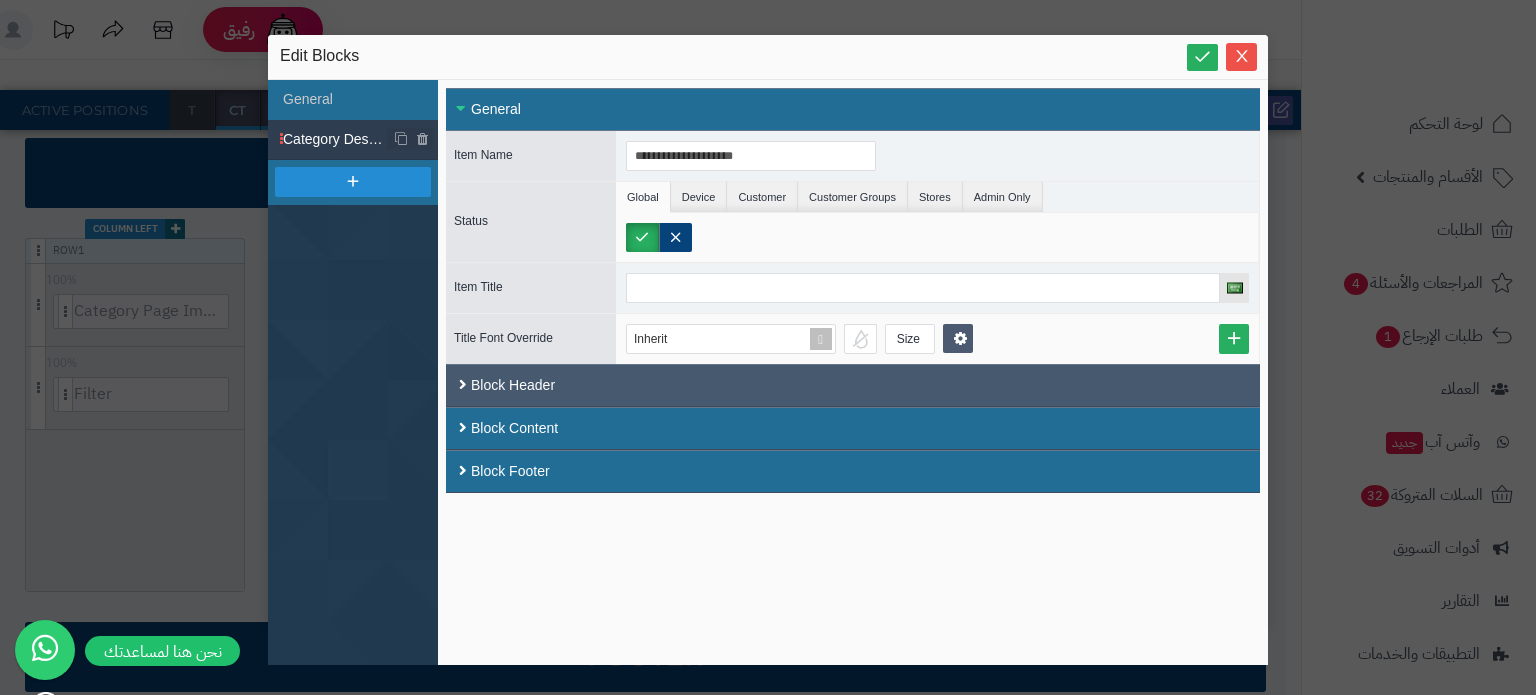 click on "Block Header" at bounding box center [853, 385] 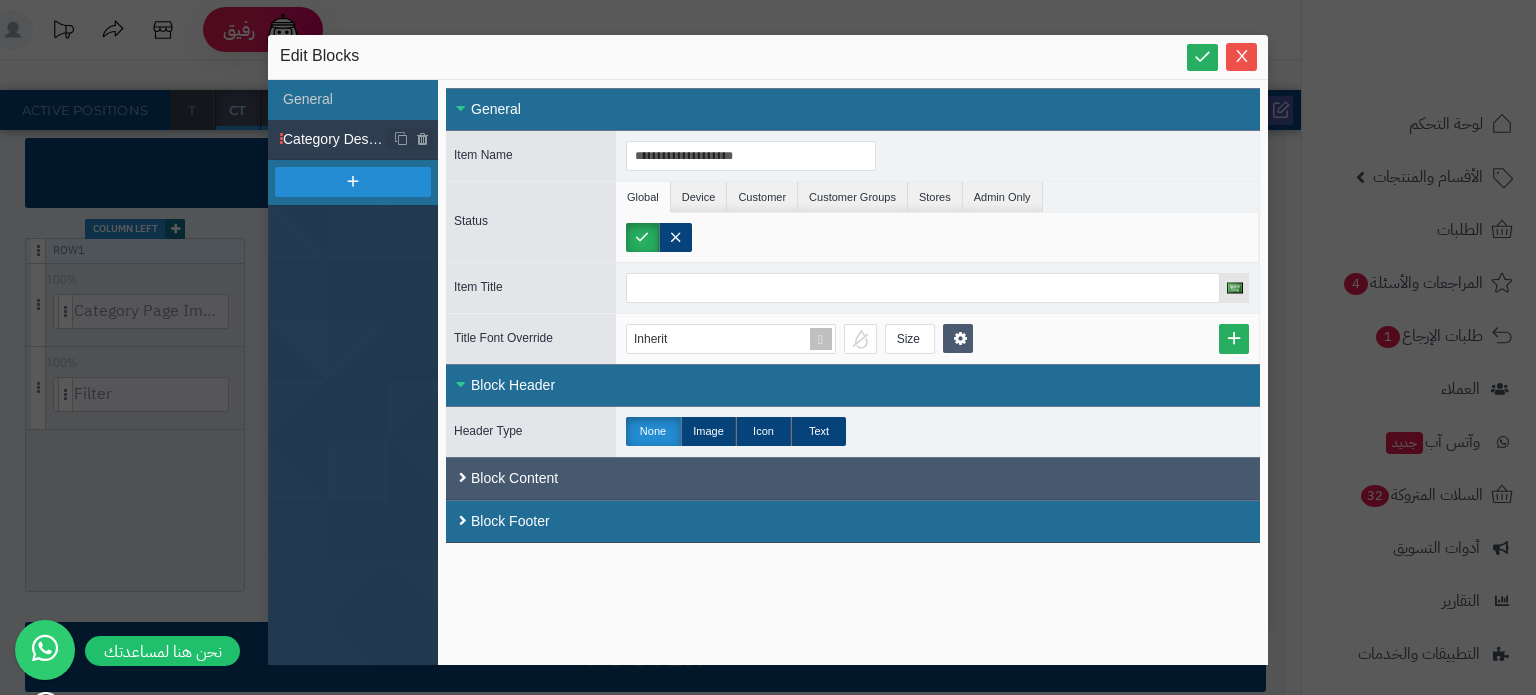 click on "Block Content" at bounding box center (853, 478) 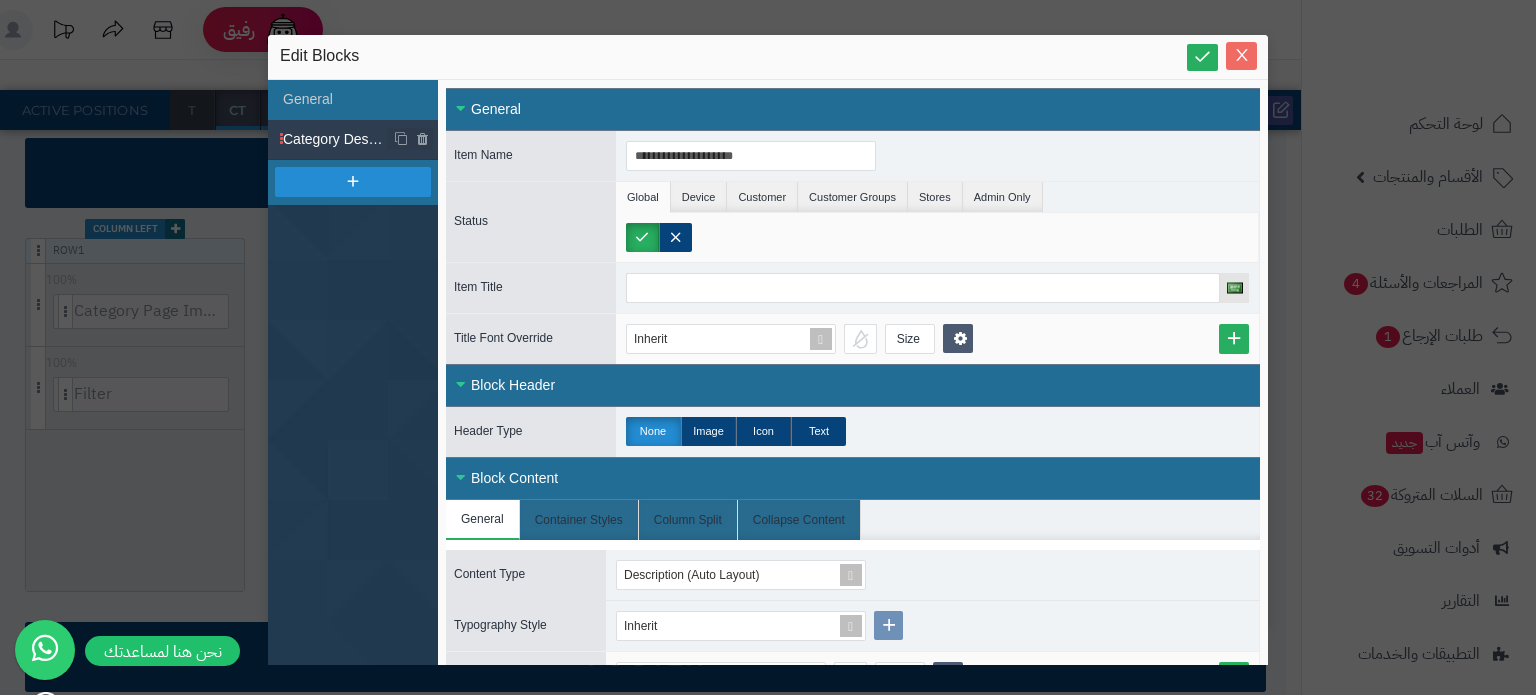 click 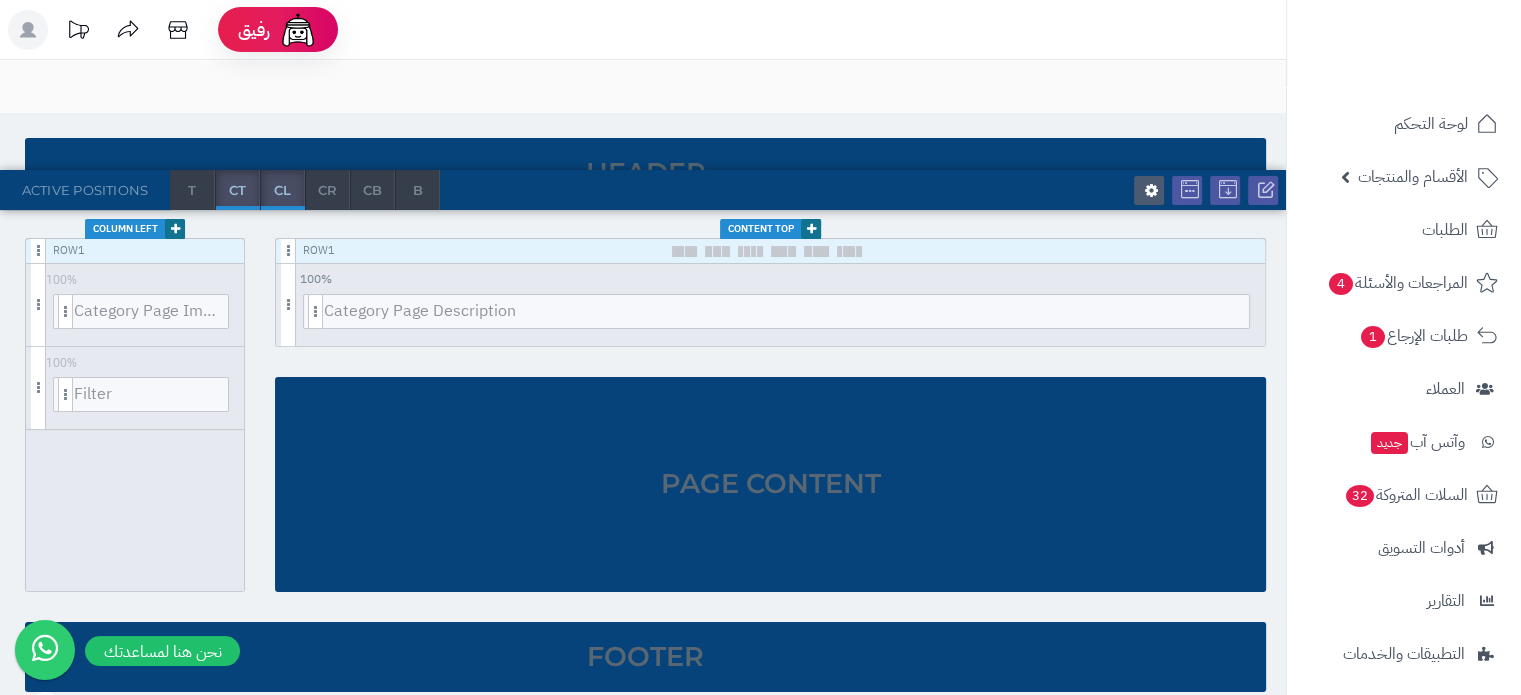 scroll, scrollTop: 0, scrollLeft: 0, axis: both 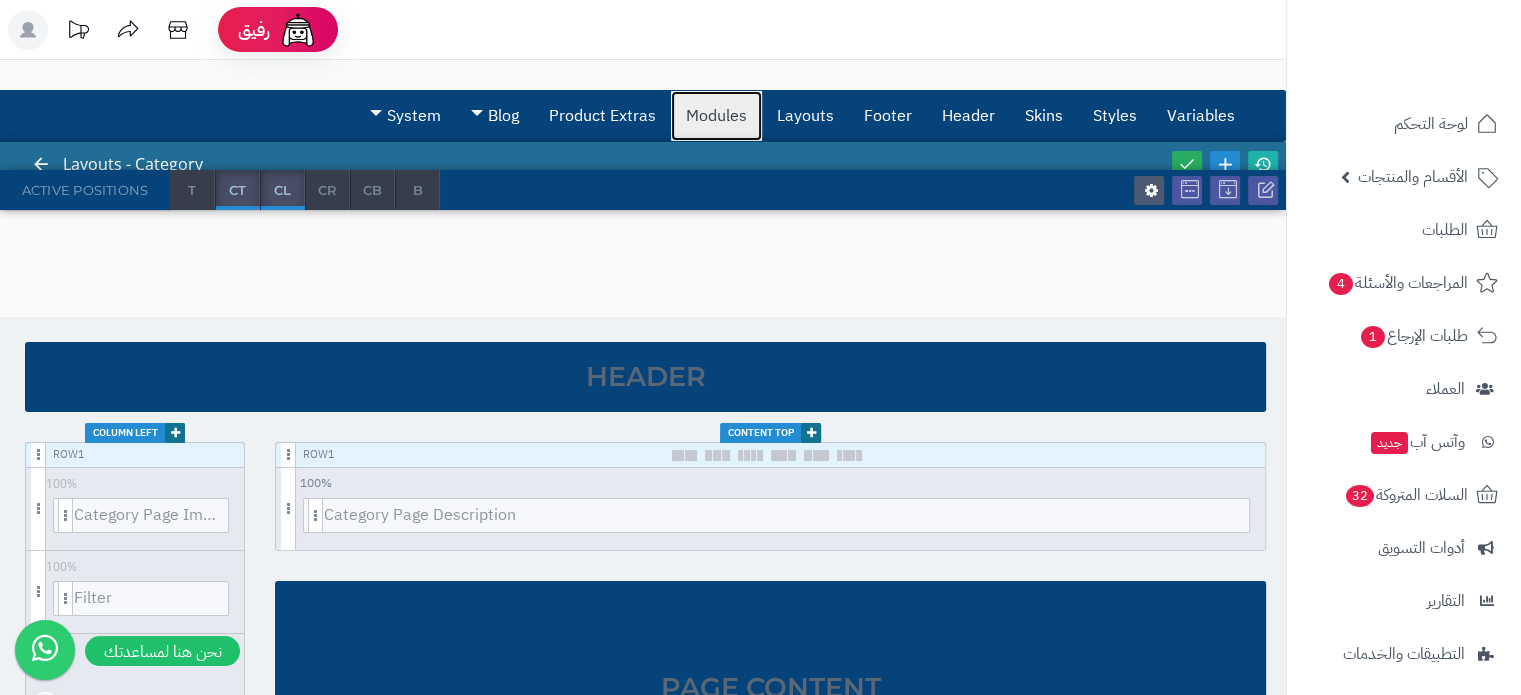 click on "Modules" at bounding box center (716, 116) 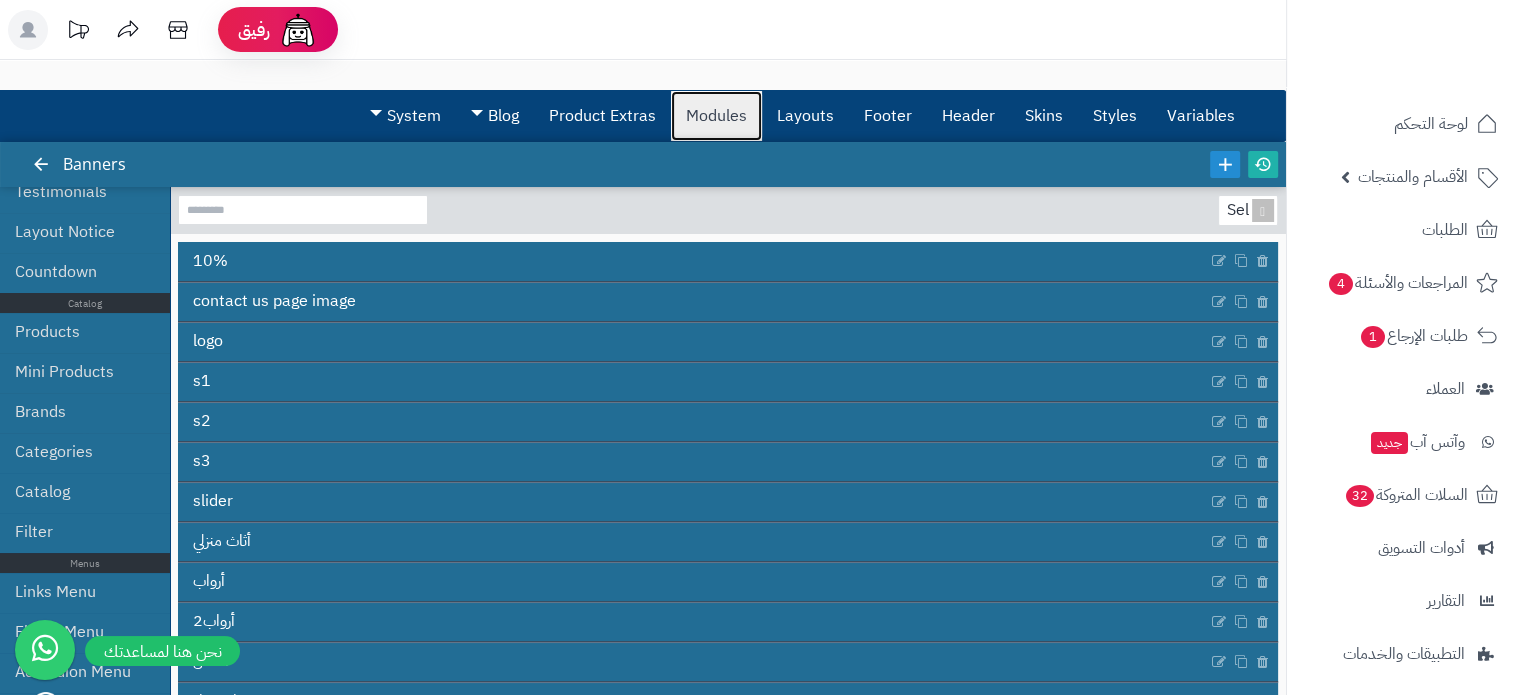 scroll, scrollTop: 432, scrollLeft: 0, axis: vertical 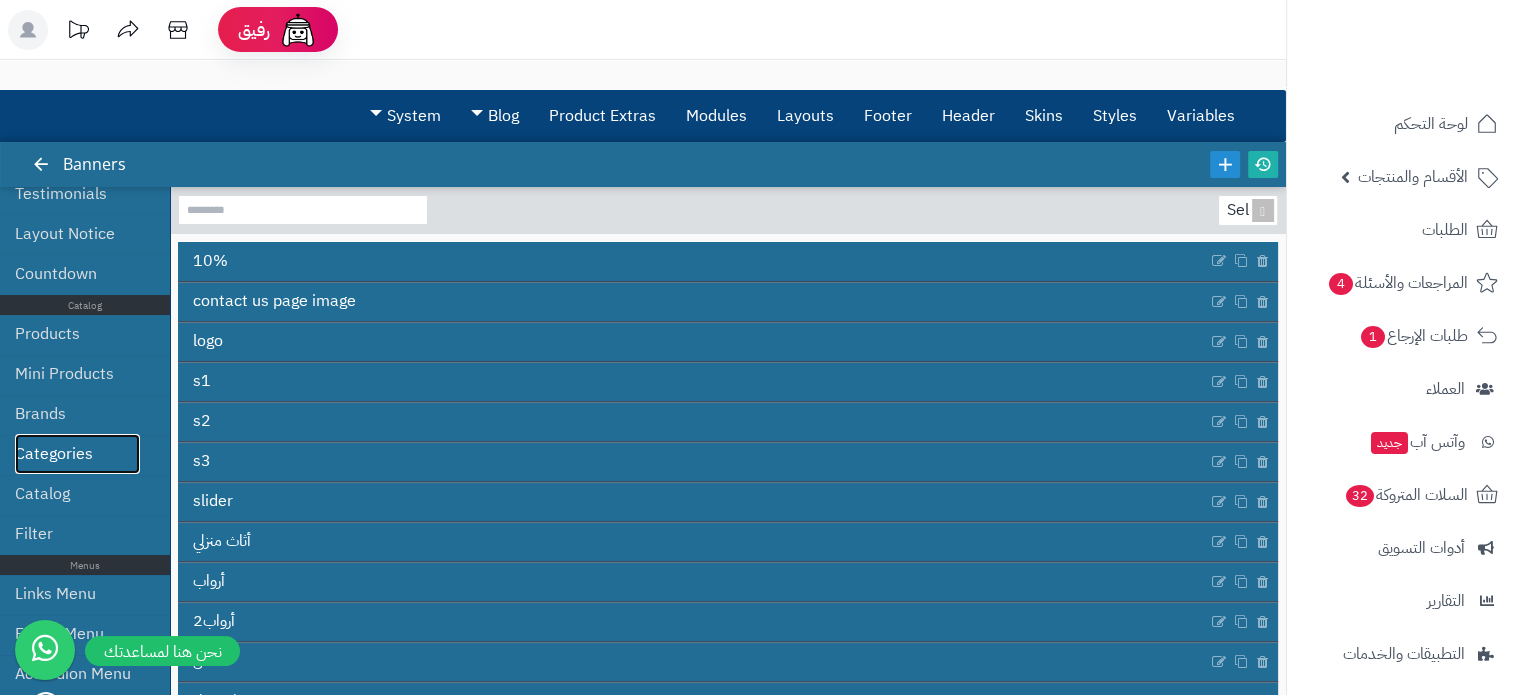 click on "Categories" at bounding box center (77, 454) 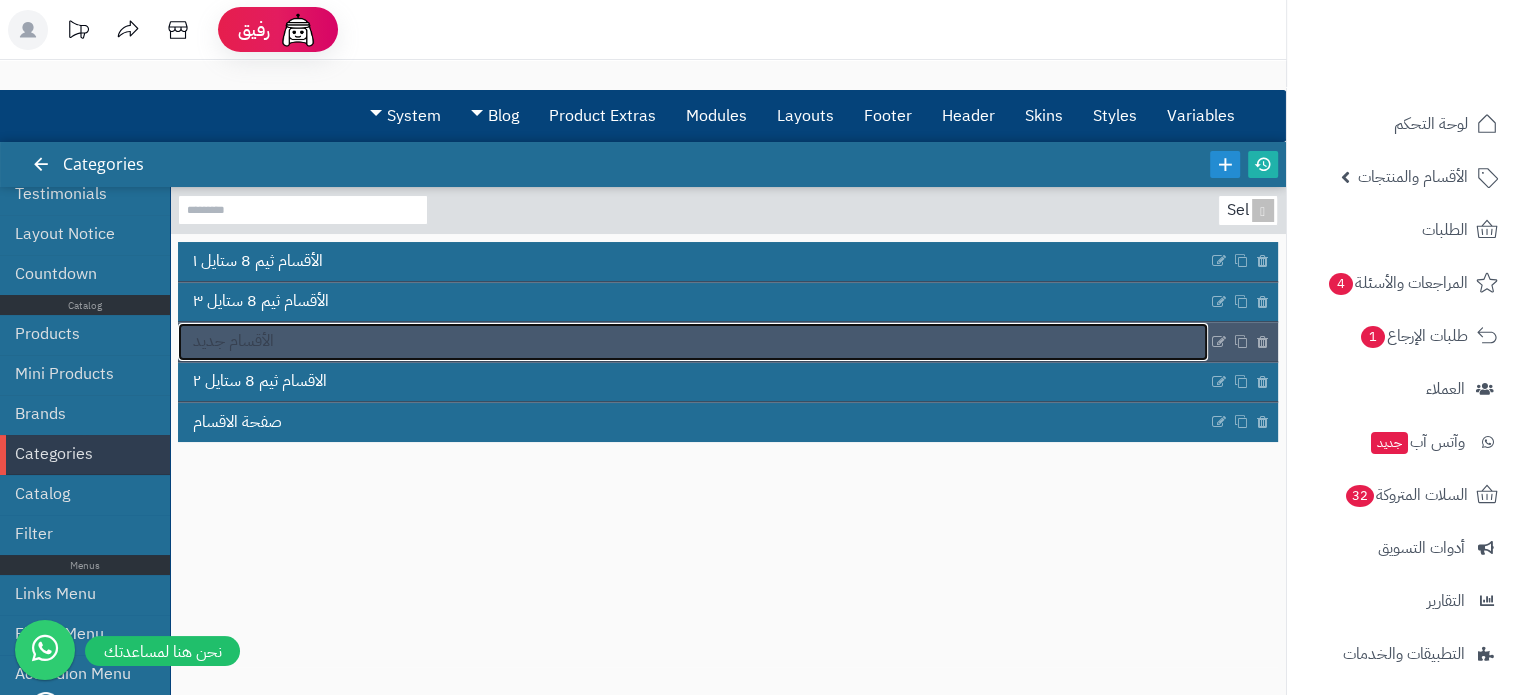 click on "الأقسام جديد" at bounding box center [693, 342] 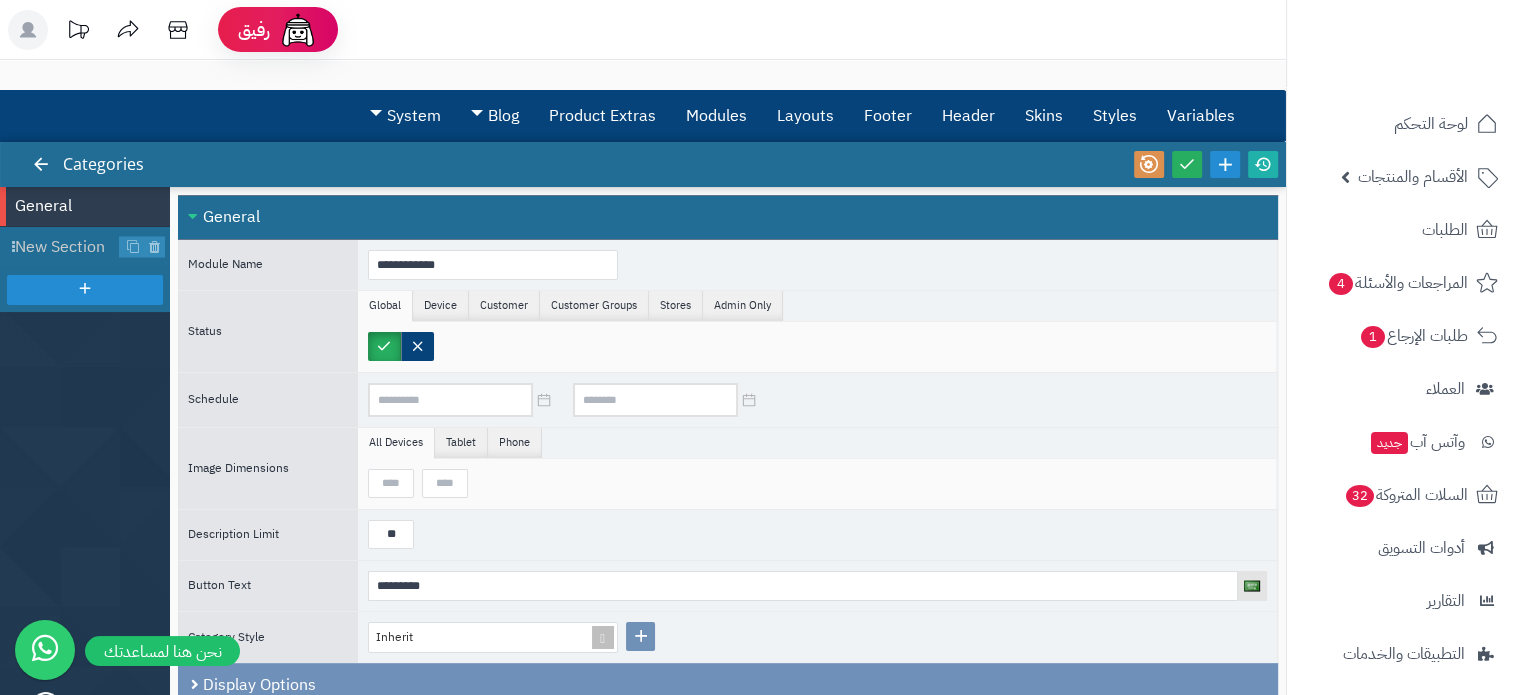 scroll, scrollTop: 27, scrollLeft: 0, axis: vertical 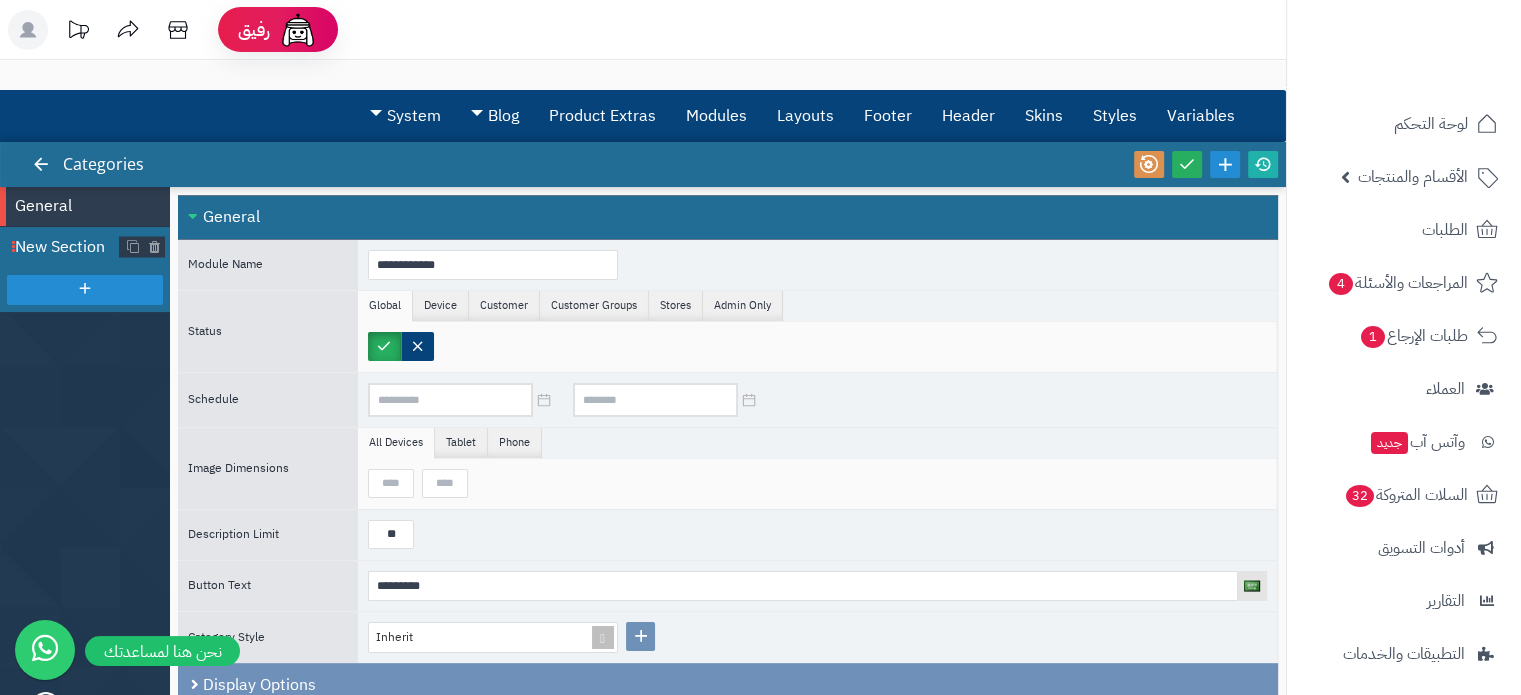 click on "New Section" at bounding box center (67, 247) 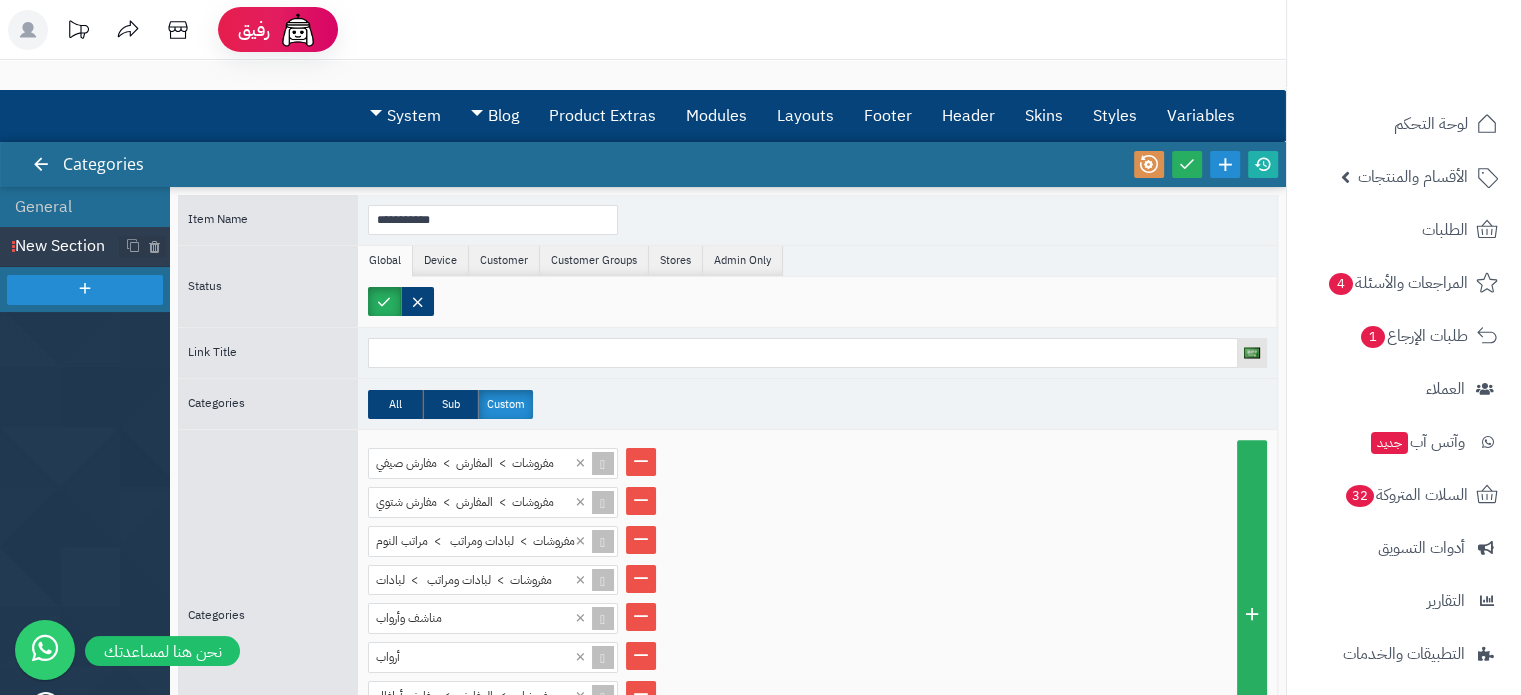 scroll, scrollTop: 27, scrollLeft: 0, axis: vertical 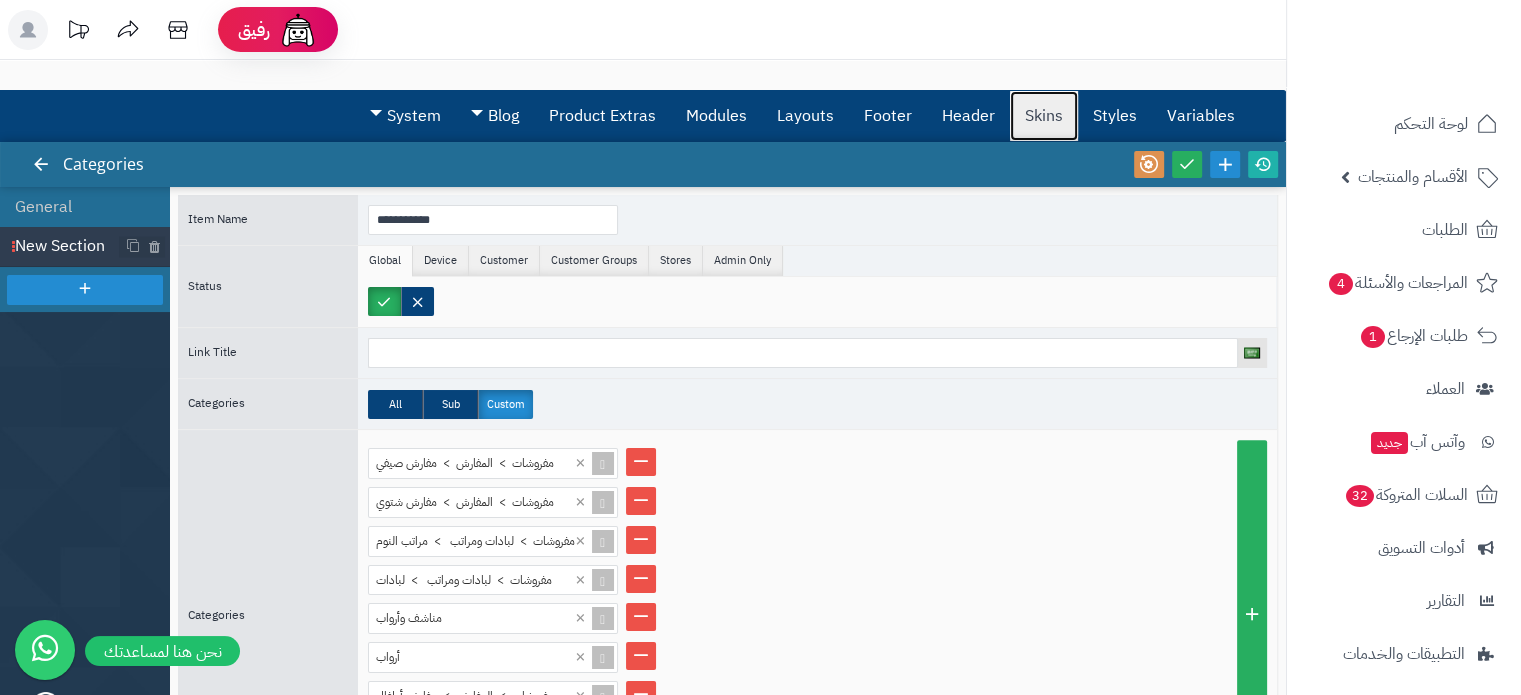 click on "Skins" at bounding box center [1044, 116] 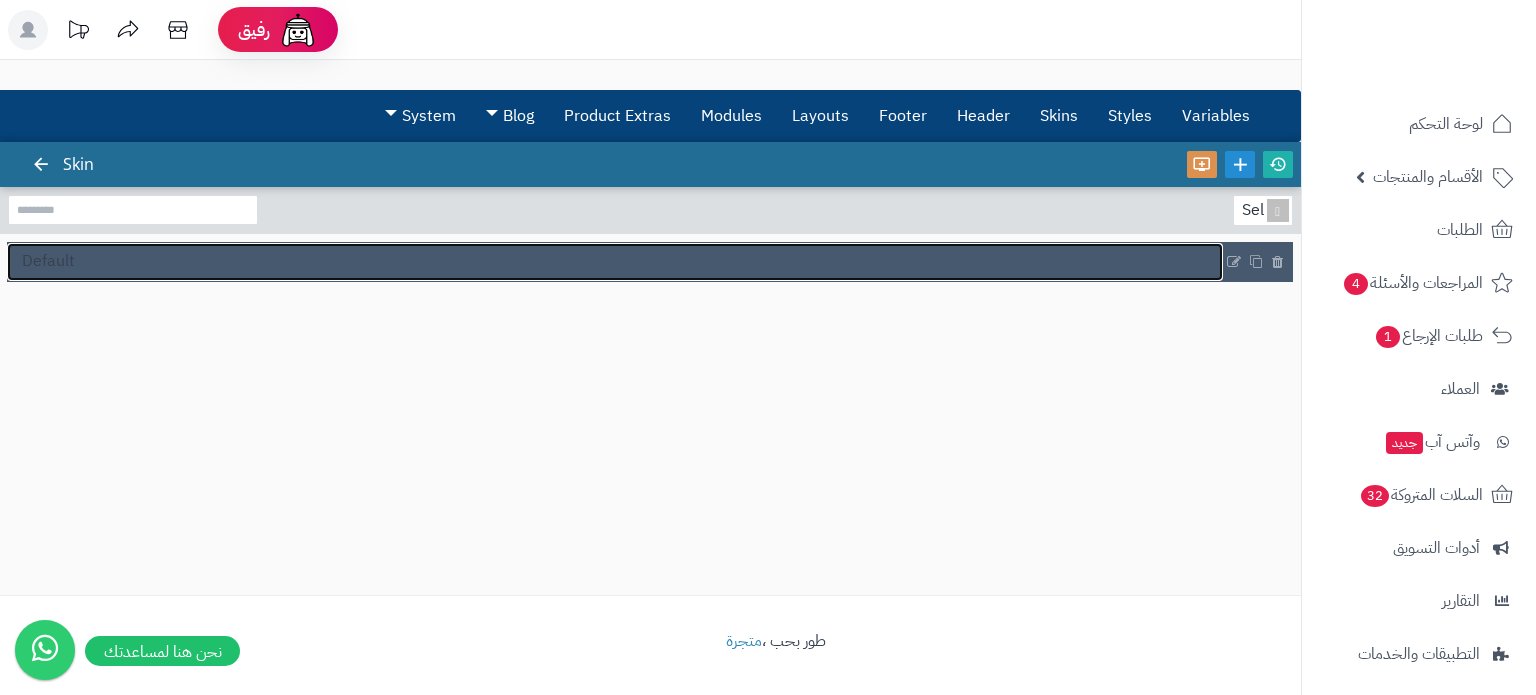 click on "Default" at bounding box center (615, 262) 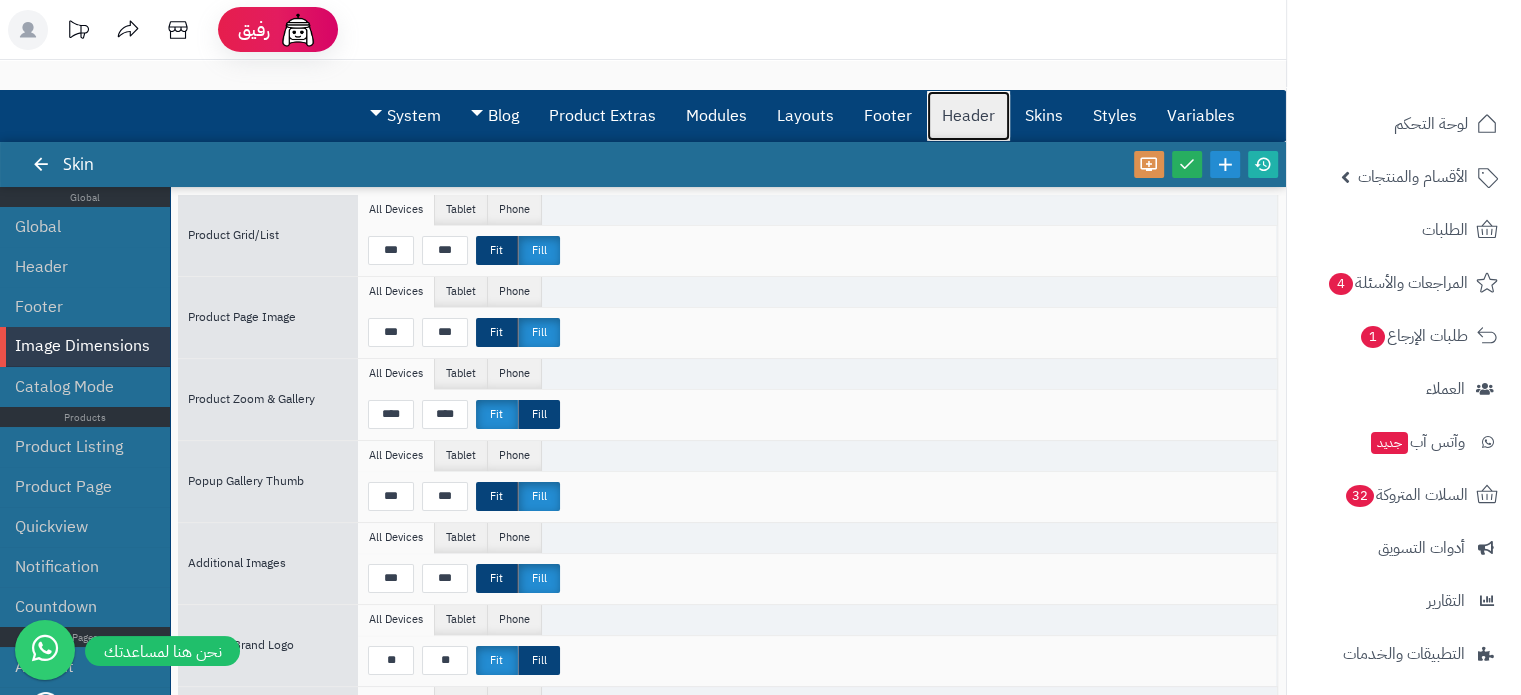 click on "Header" at bounding box center (968, 116) 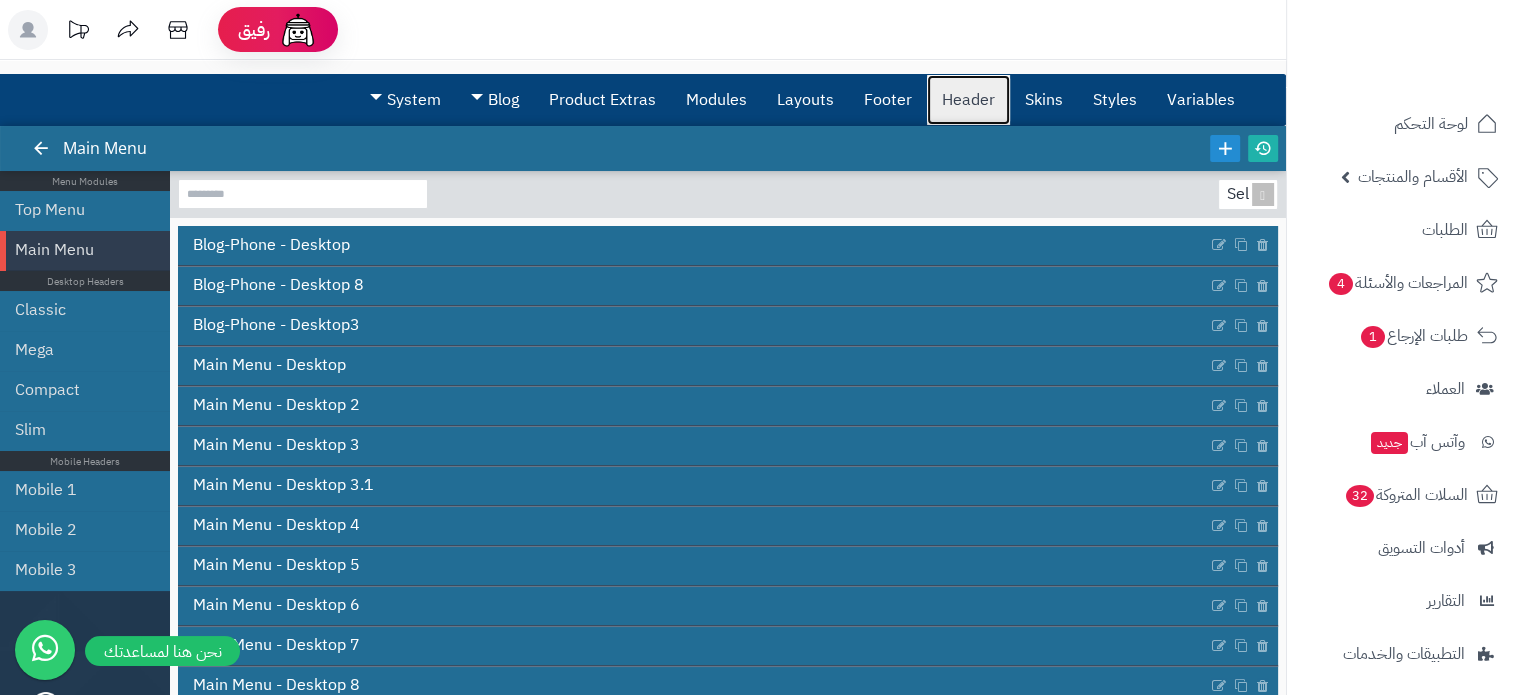 scroll, scrollTop: 19, scrollLeft: 0, axis: vertical 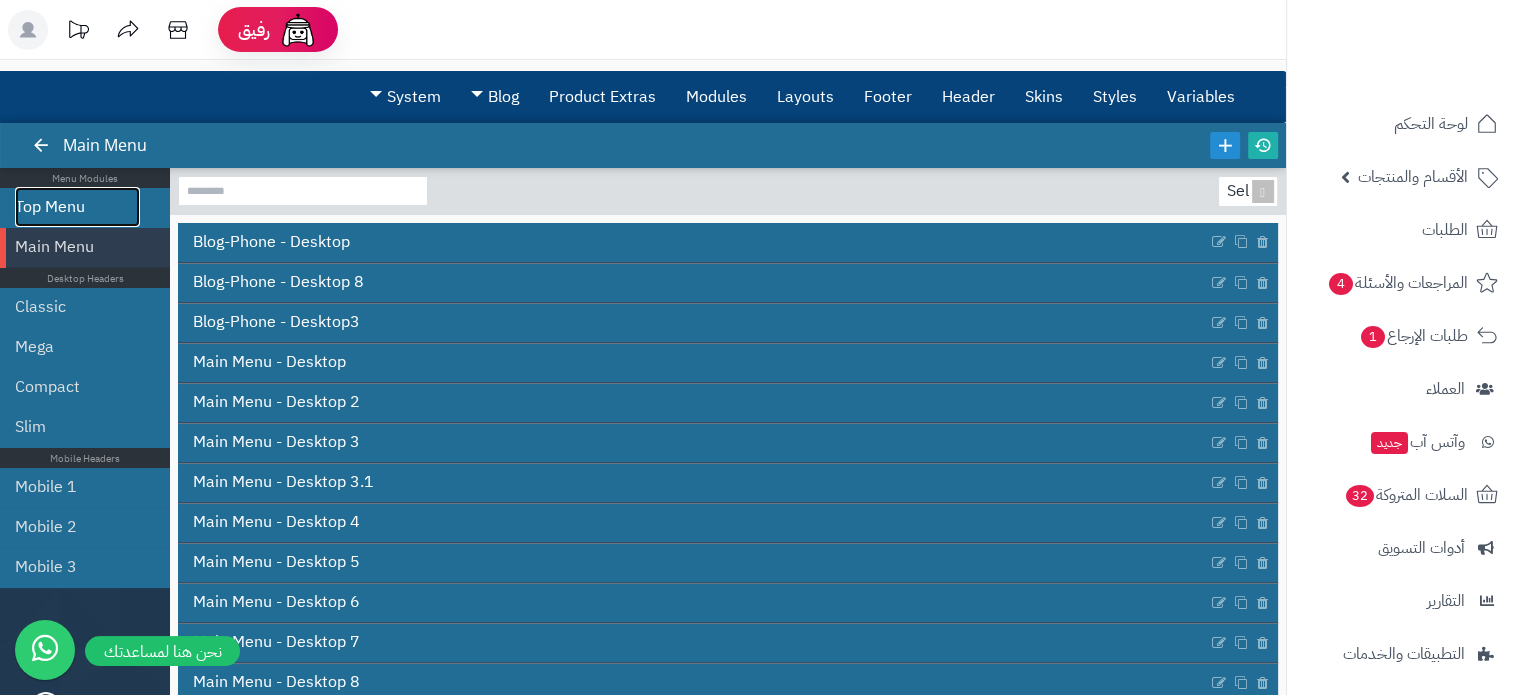click on "Top Menu" at bounding box center (77, 207) 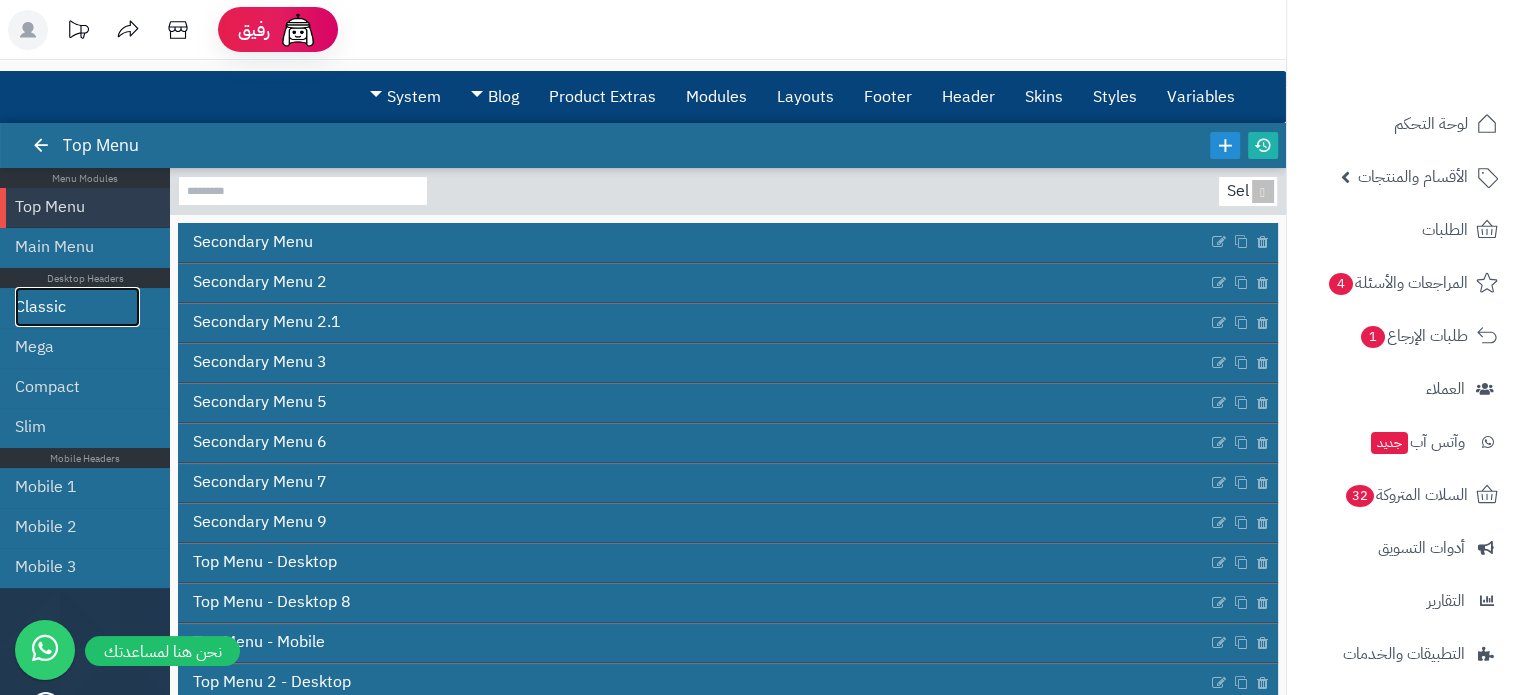 click on "Classic" at bounding box center [77, 307] 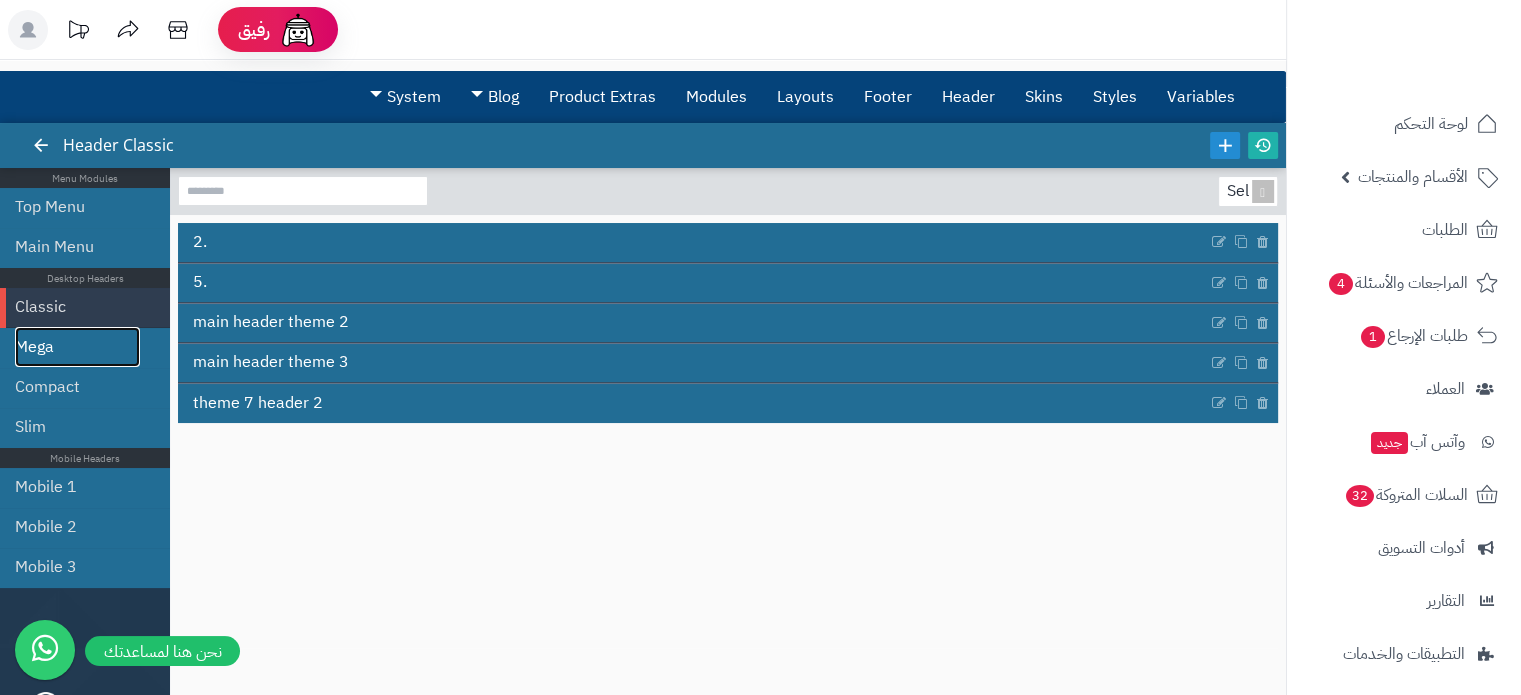 click on "Mega" at bounding box center (77, 347) 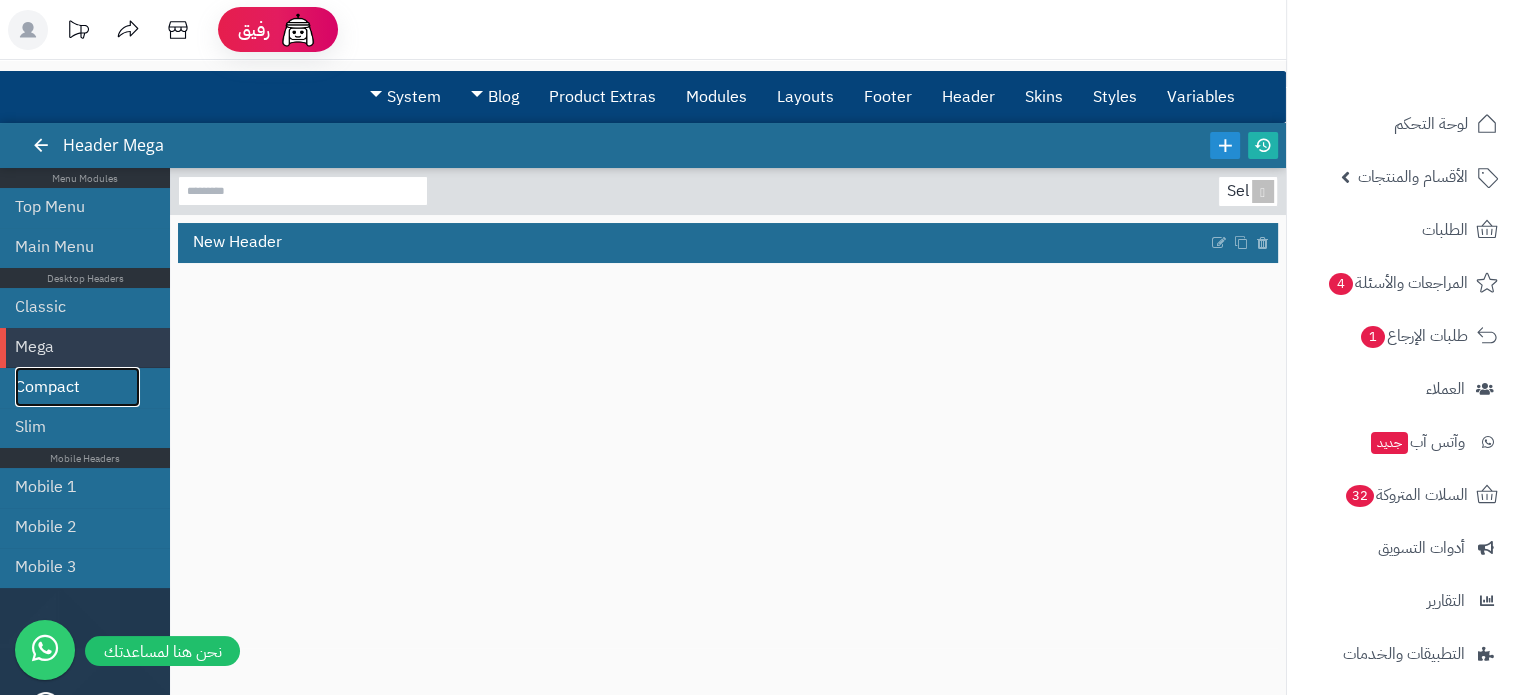 click on "Compact" at bounding box center [77, 387] 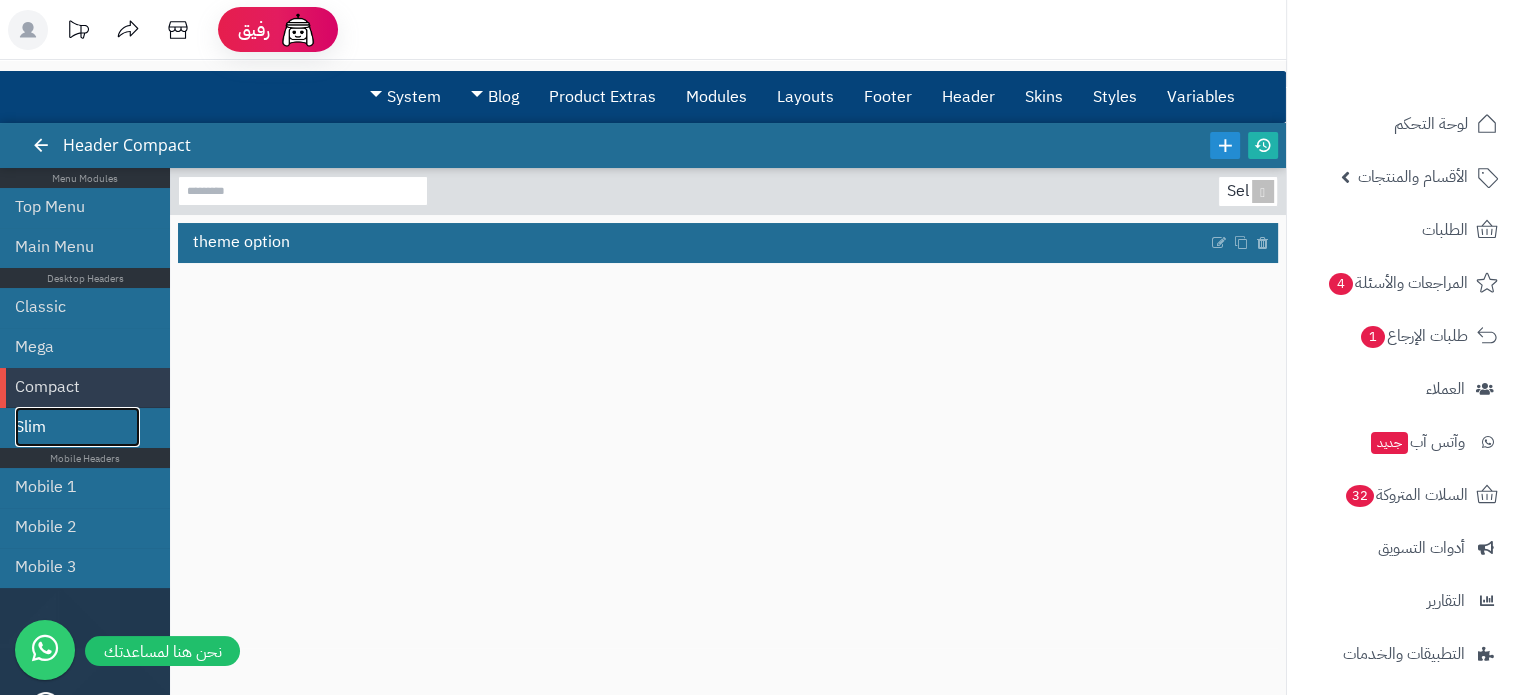 click on "Slim" at bounding box center (77, 427) 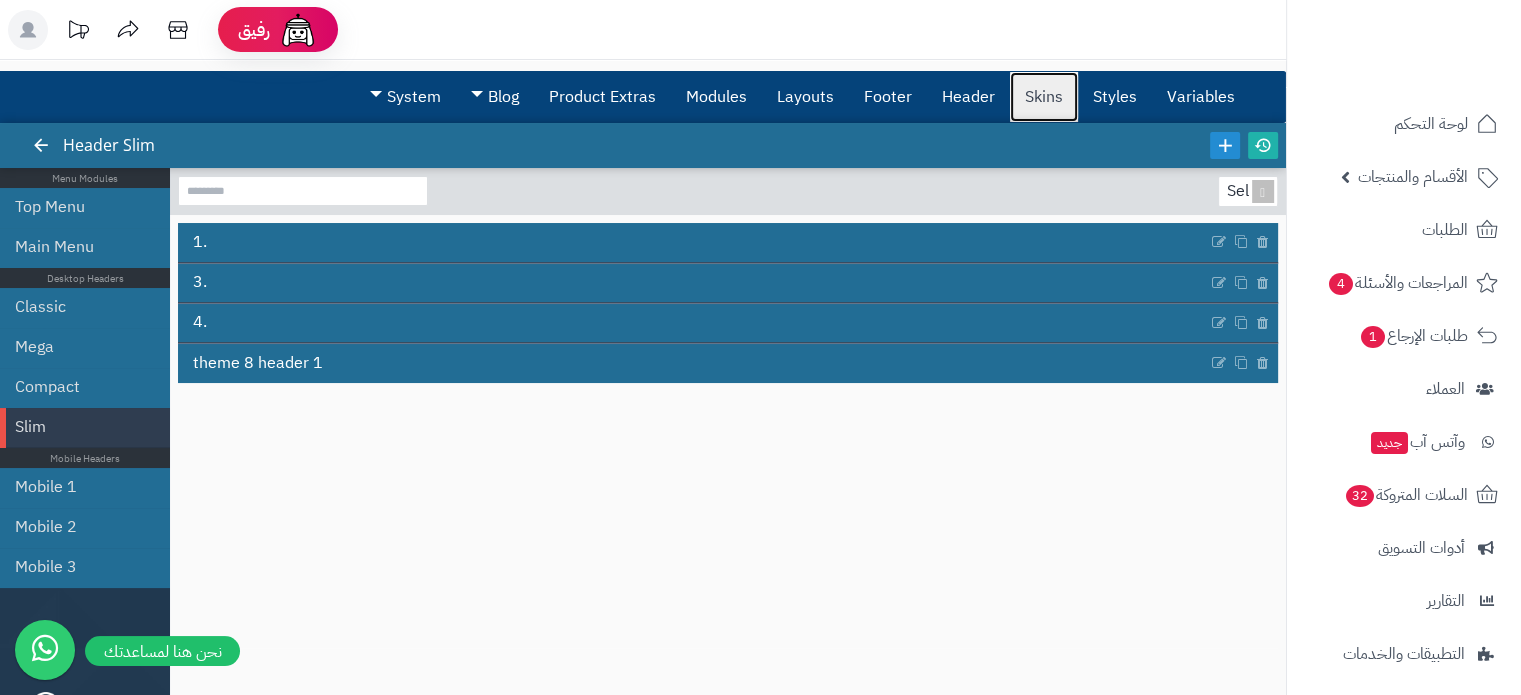 click on "Skins" at bounding box center [1044, 97] 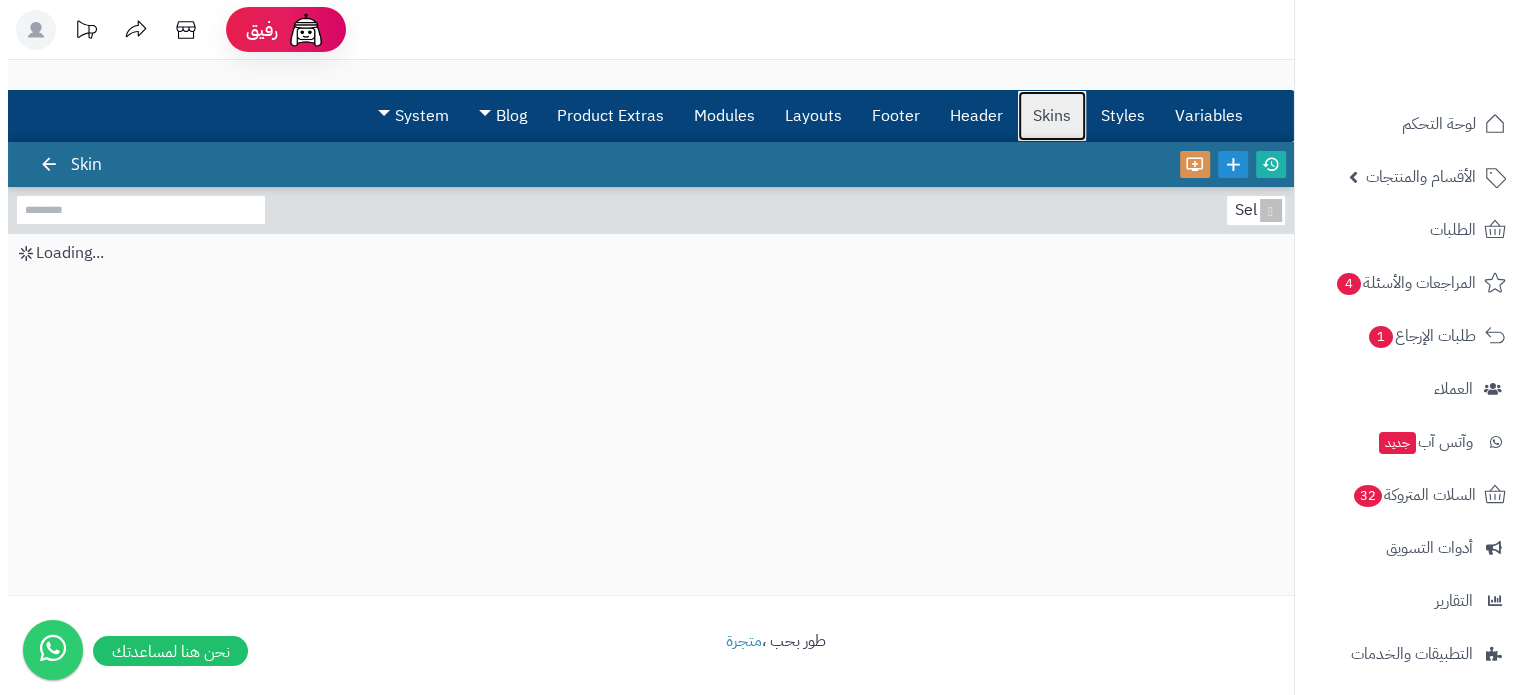 scroll, scrollTop: 0, scrollLeft: 0, axis: both 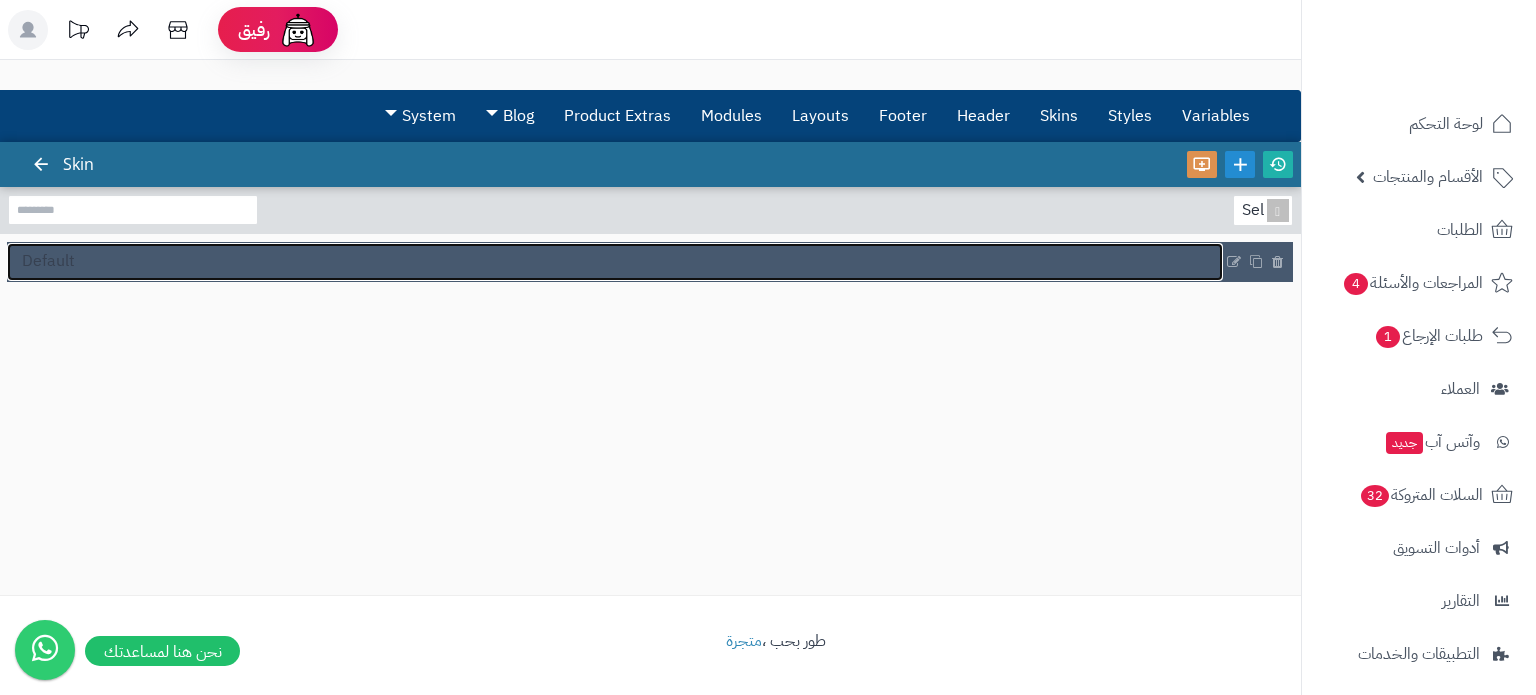 click on "Default" at bounding box center [615, 262] 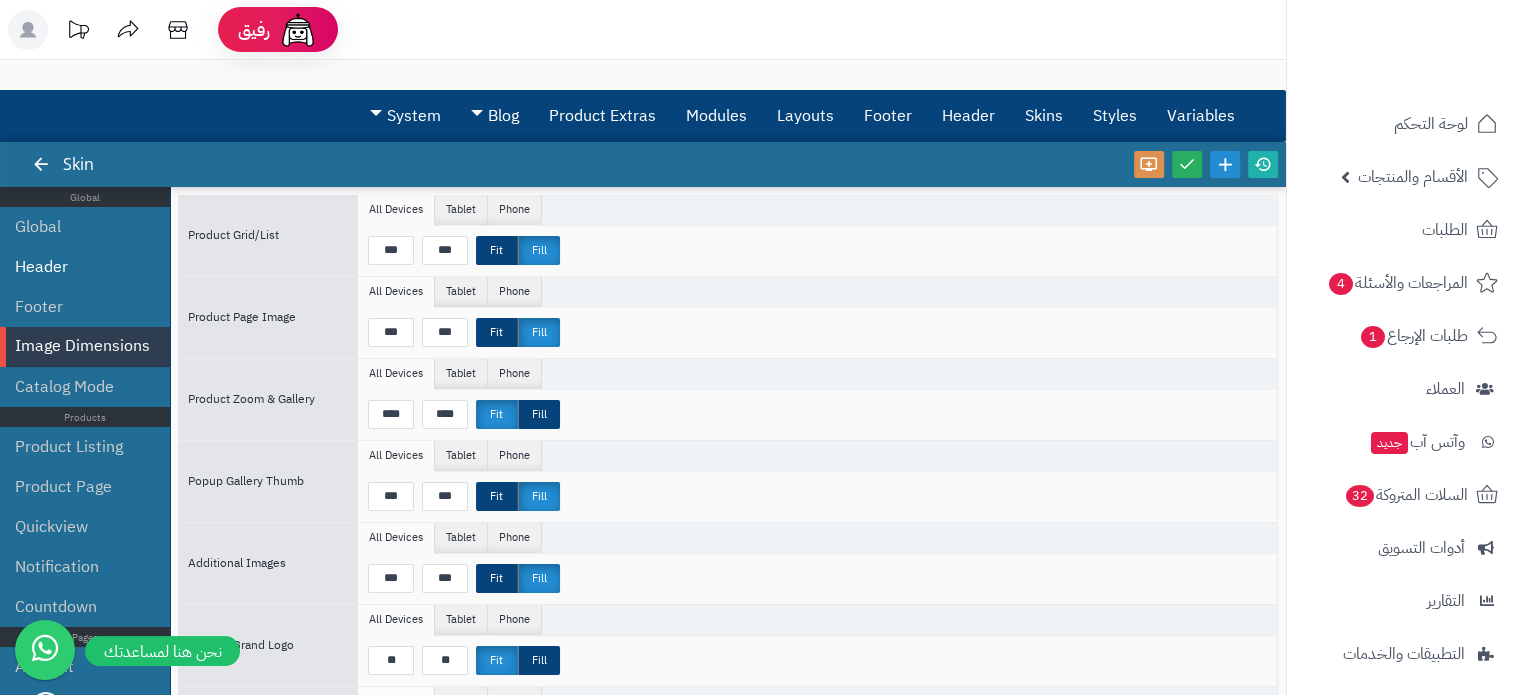click on "Header" at bounding box center (85, 267) 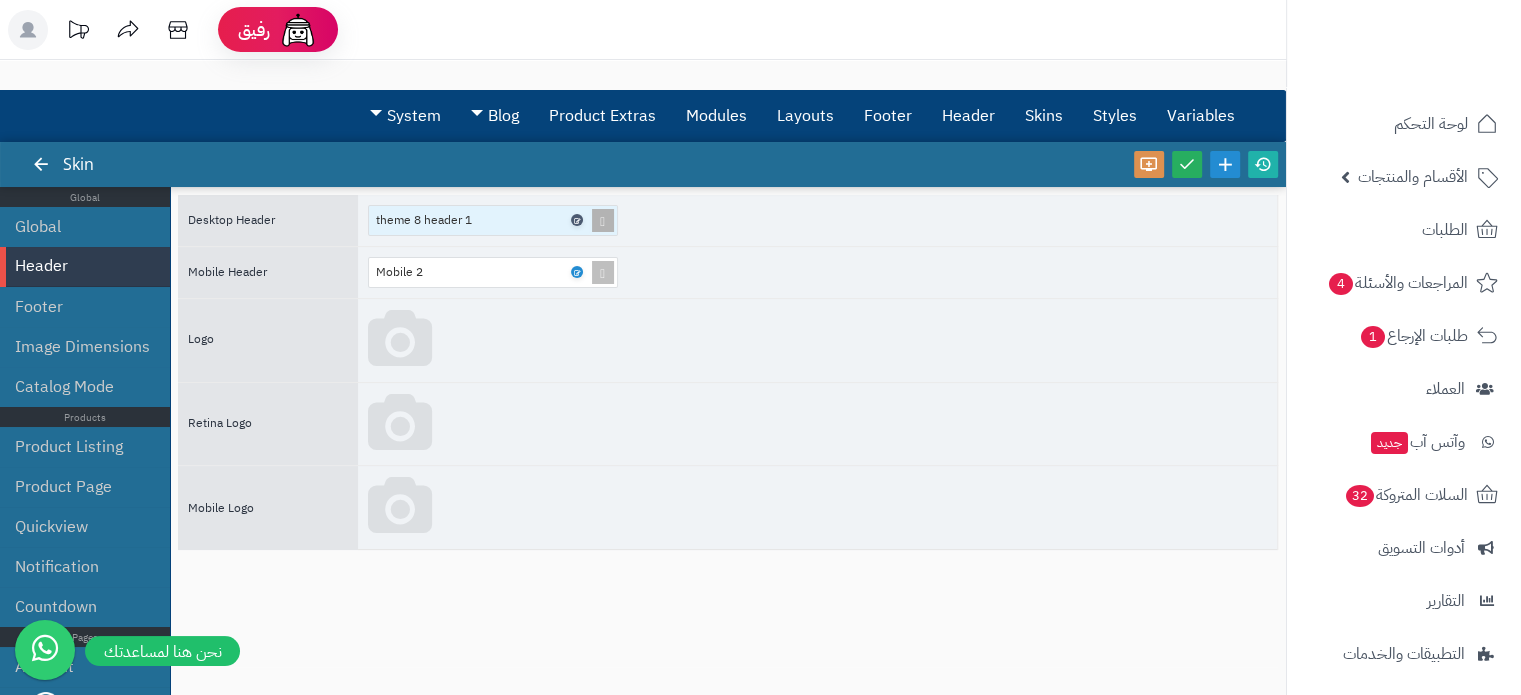 click at bounding box center (576, 220) 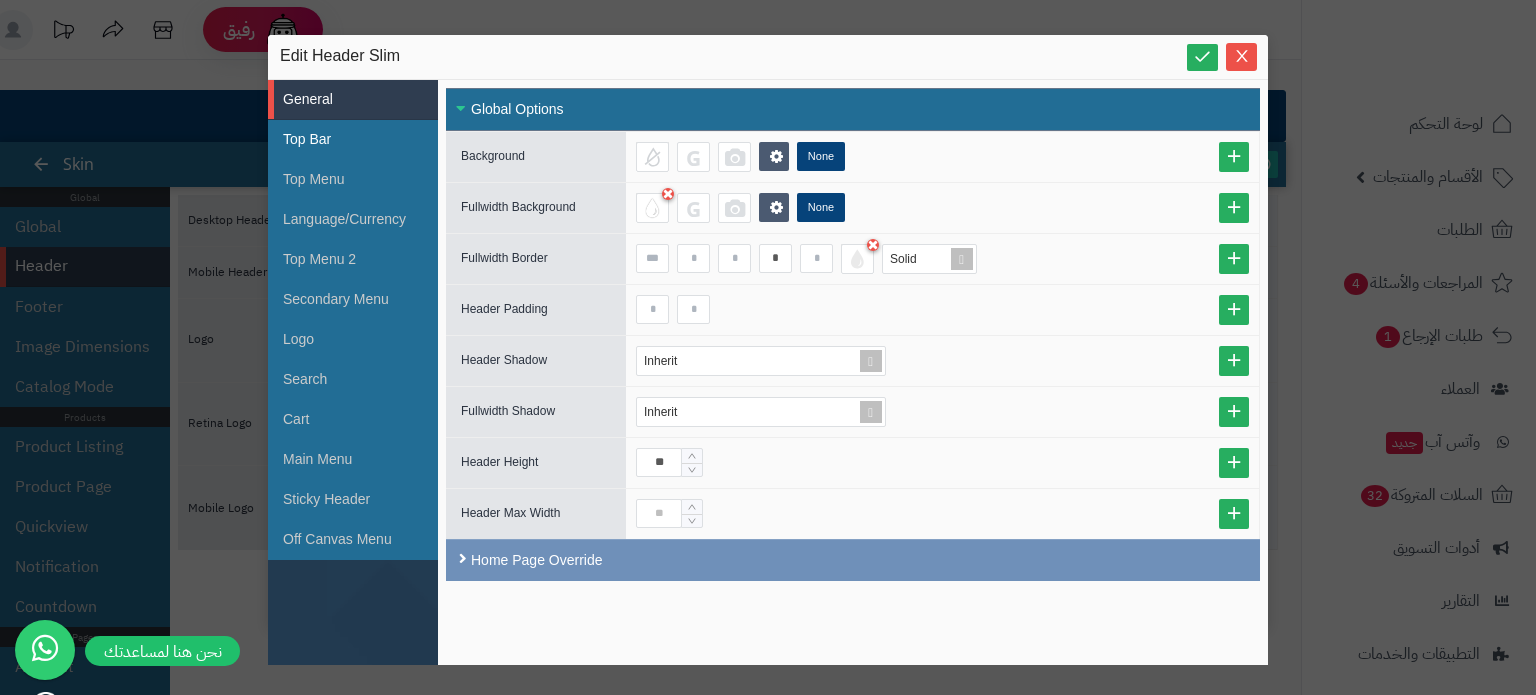 click on "Top Bar" at bounding box center [353, 140] 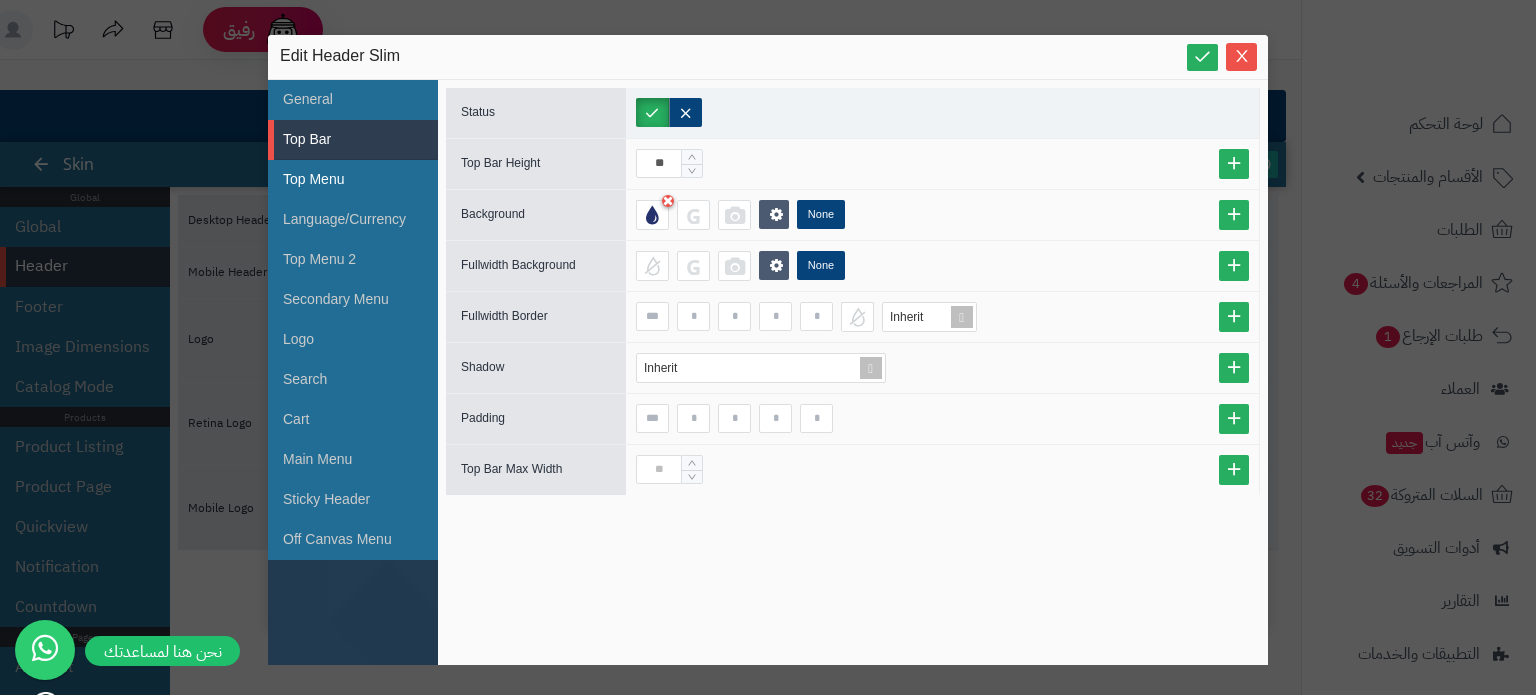 click on "Top Menu" at bounding box center [353, 180] 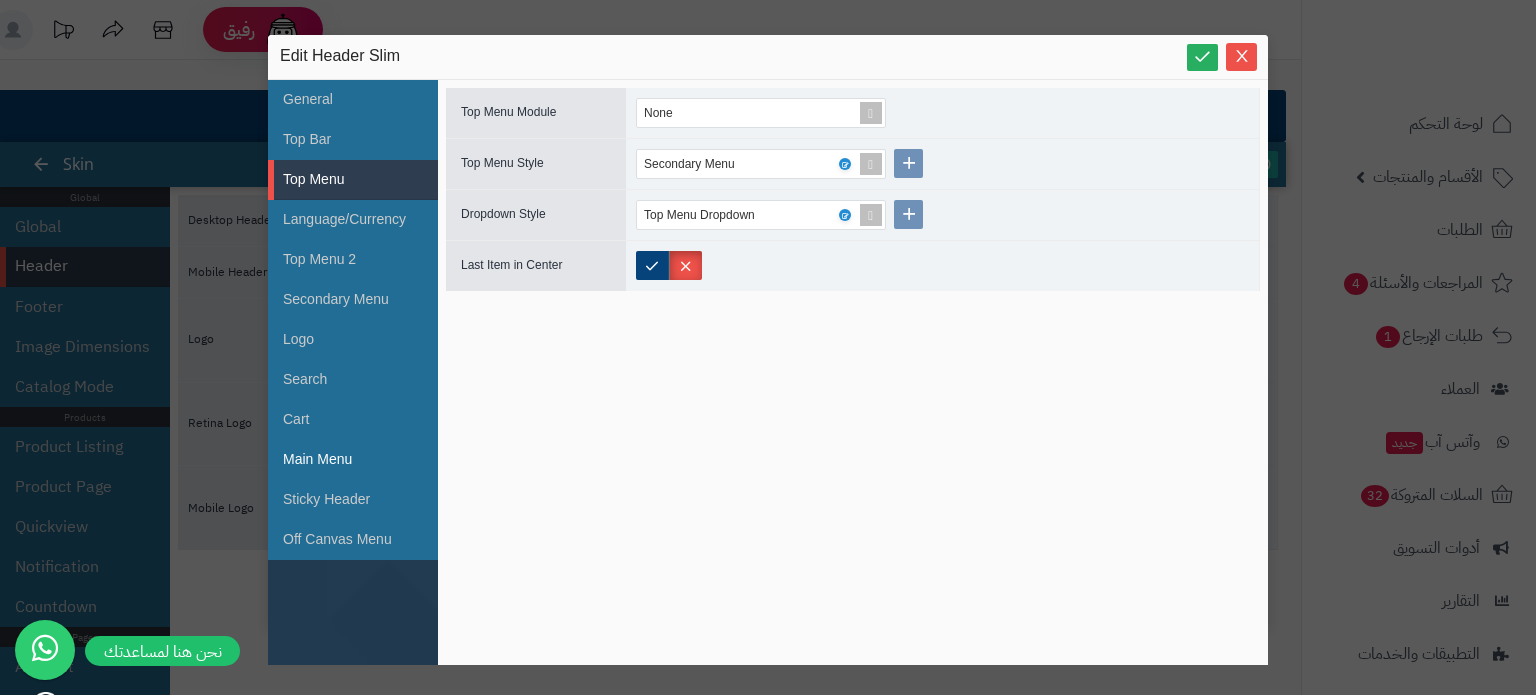 click on "Main Menu" at bounding box center (353, 460) 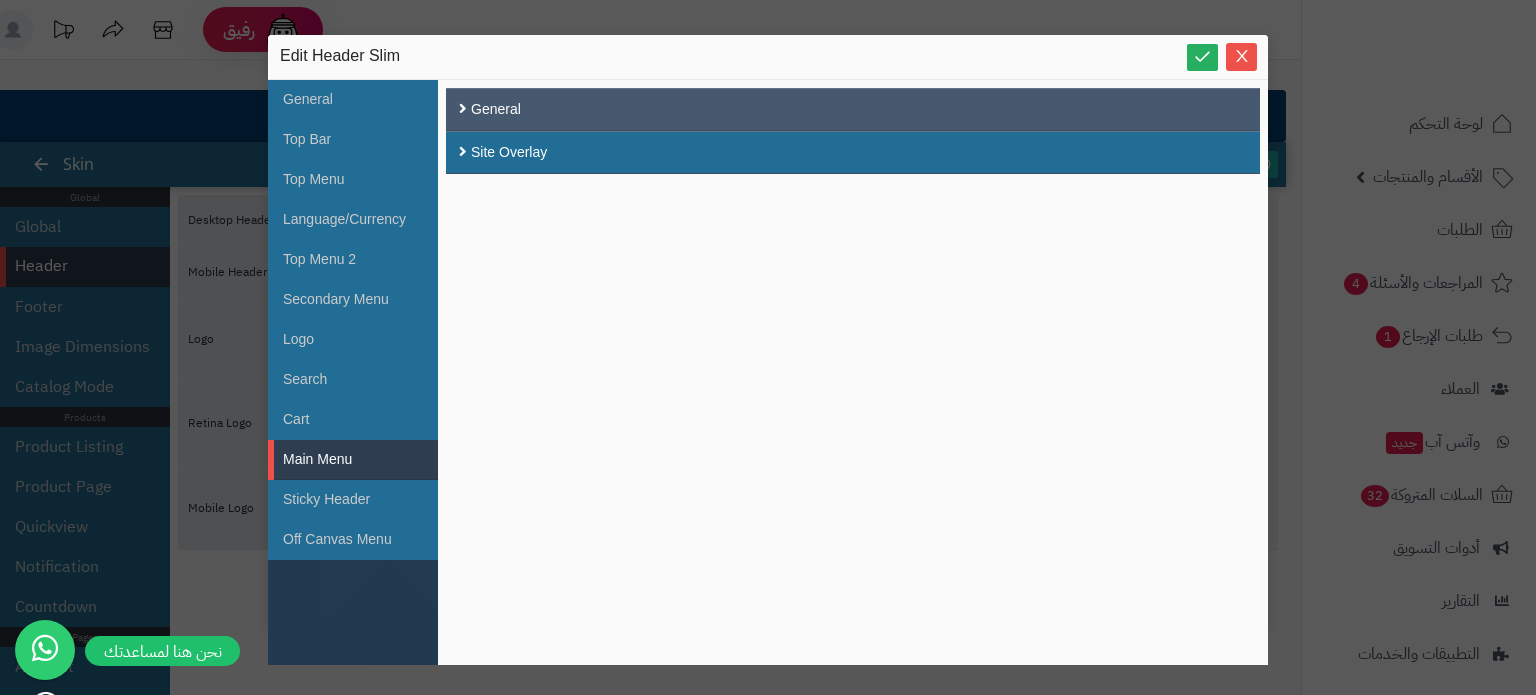 click on "General" at bounding box center [853, 109] 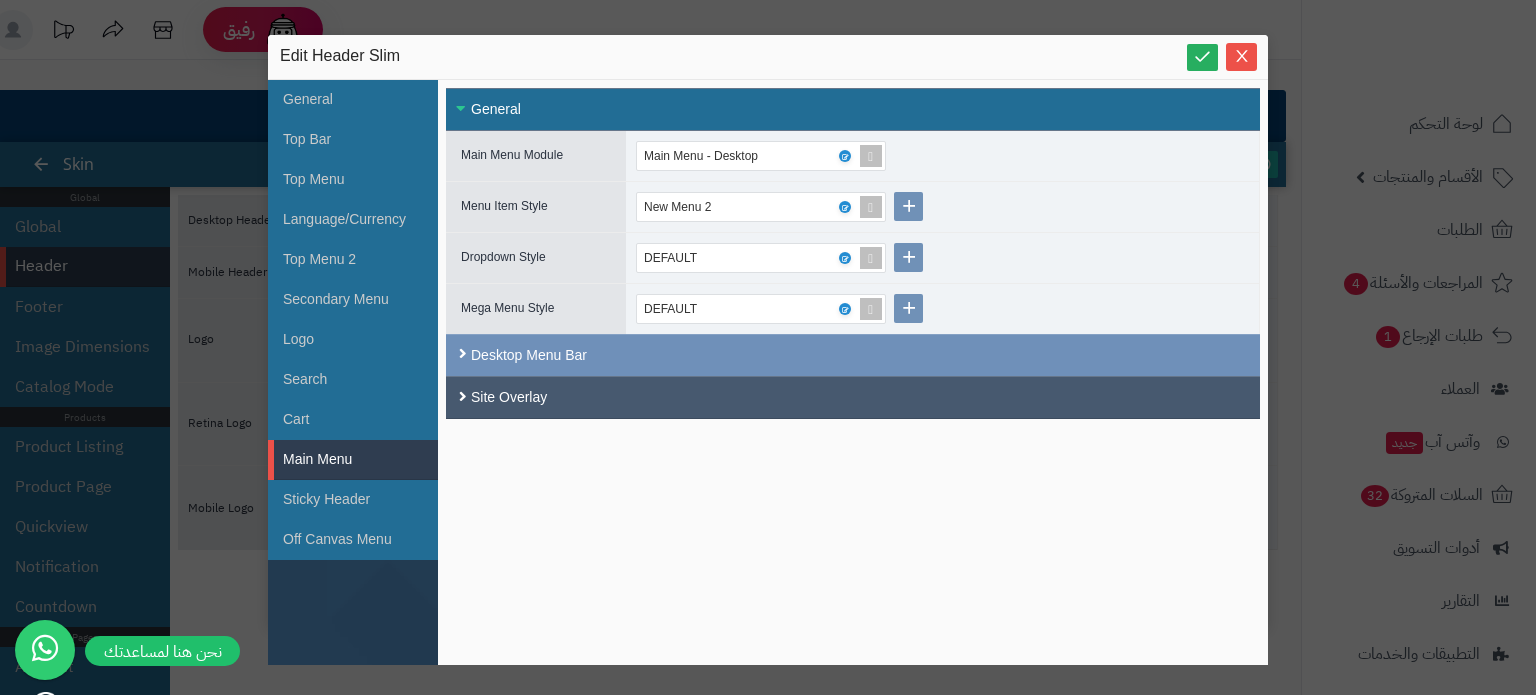 click on "Site Overlay" at bounding box center [853, 397] 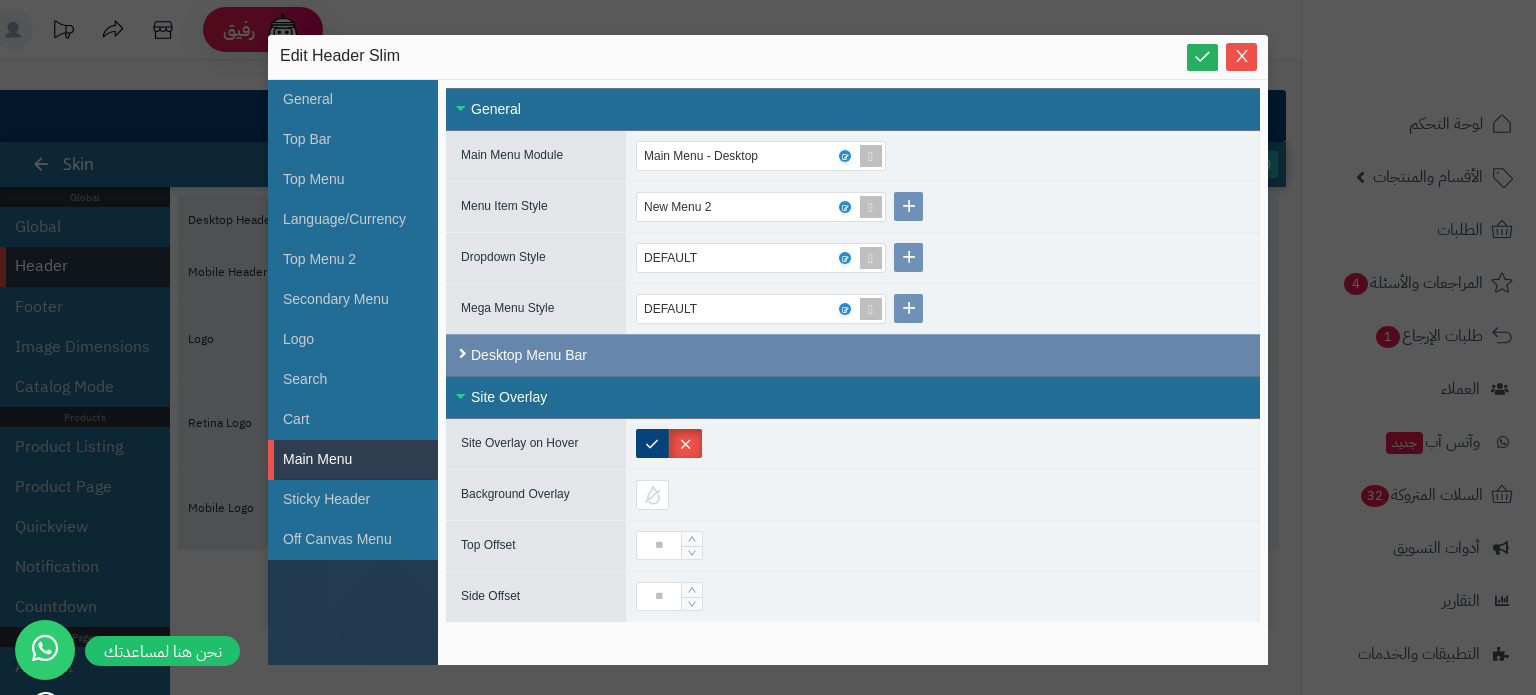 click on "Desktop Menu Bar" at bounding box center (853, 355) 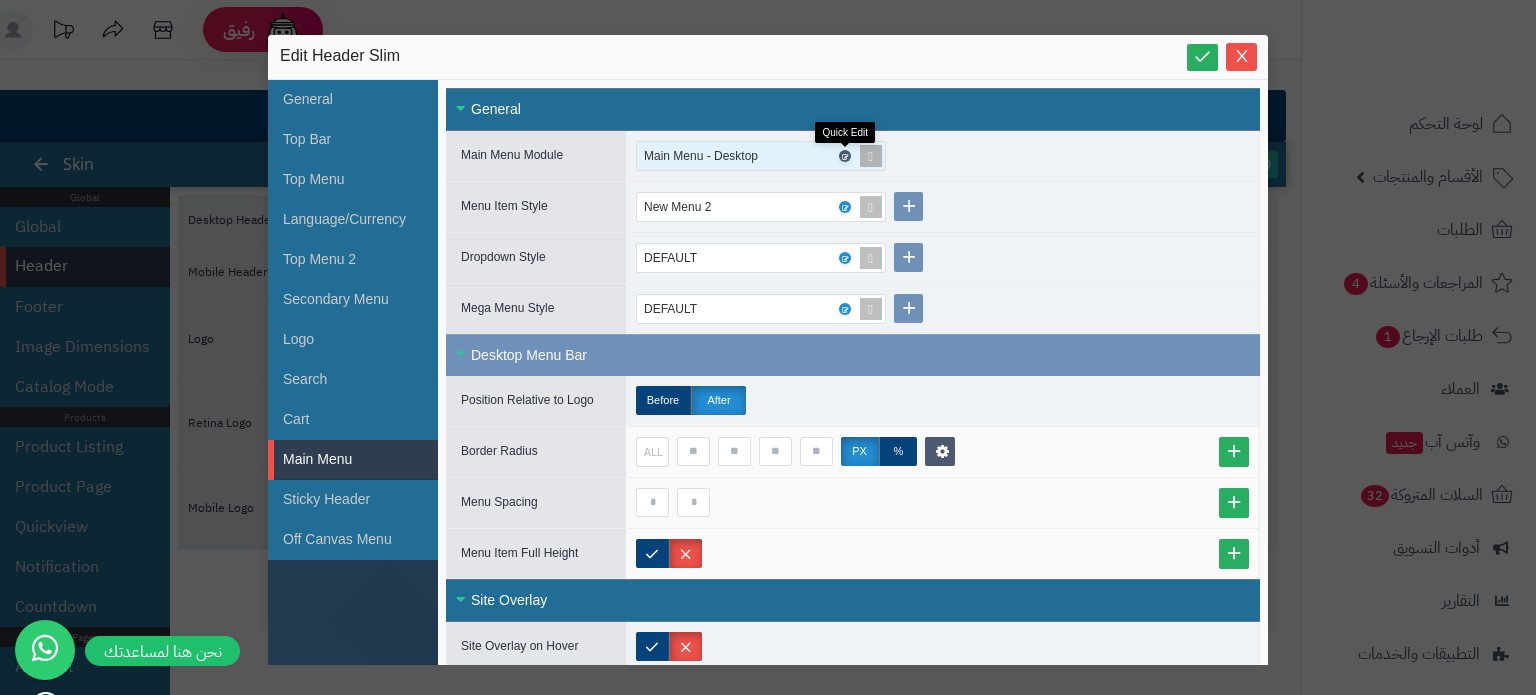 click at bounding box center (844, 155) 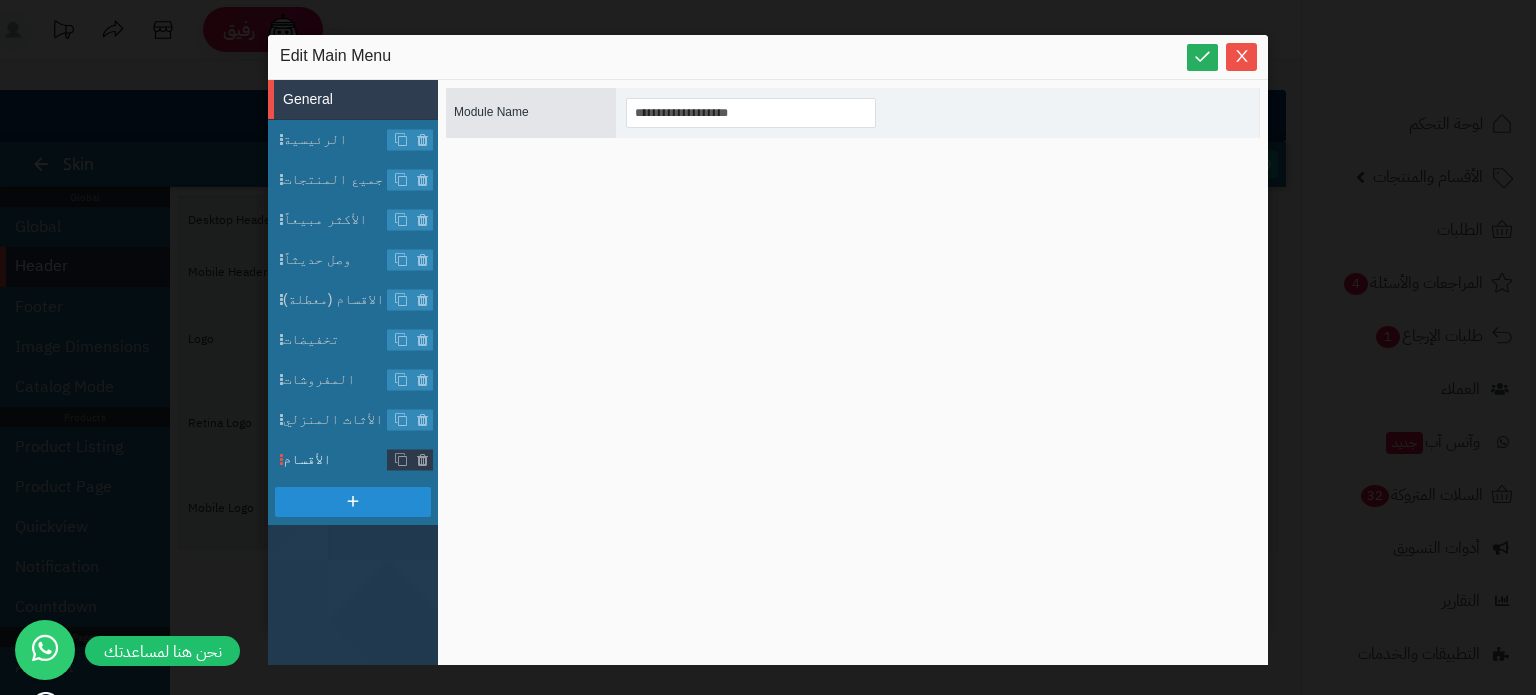click on "الأقسام" at bounding box center [360, 459] 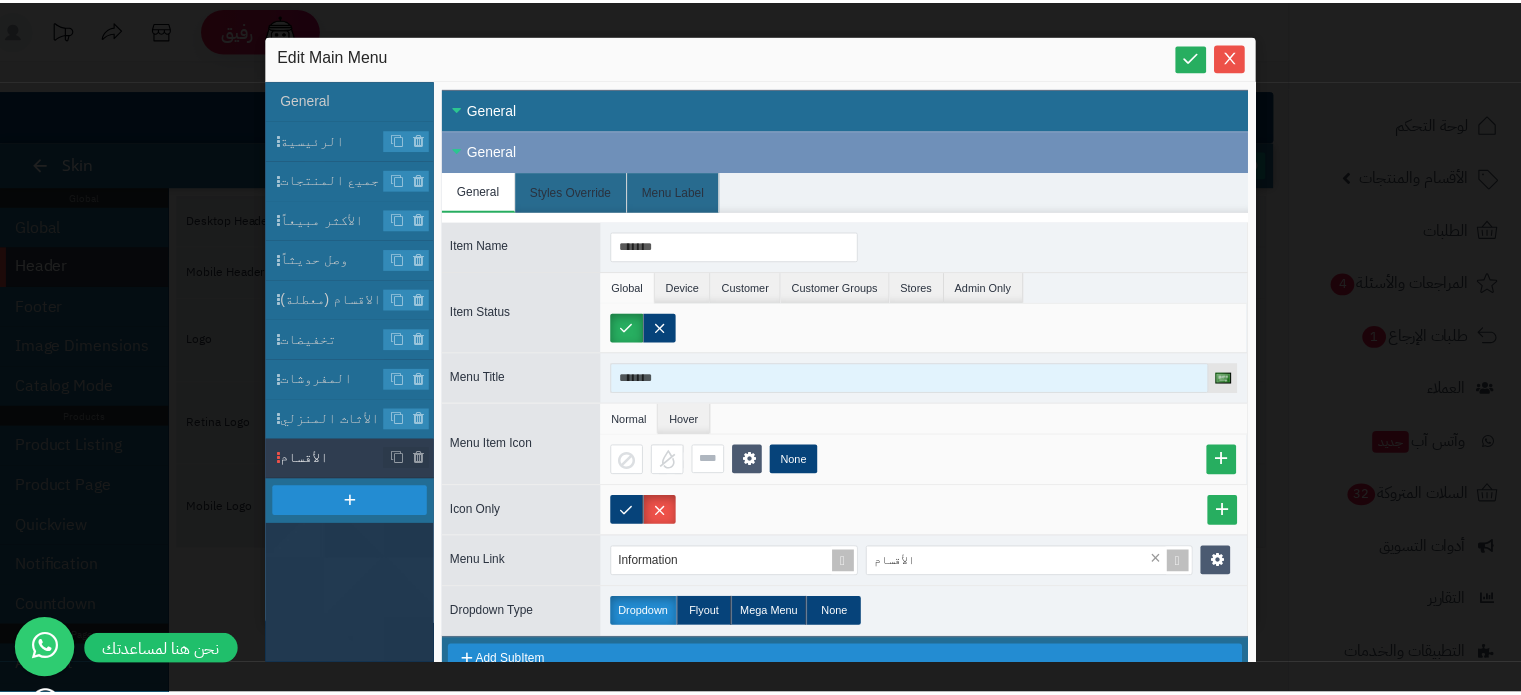 scroll, scrollTop: 24, scrollLeft: 0, axis: vertical 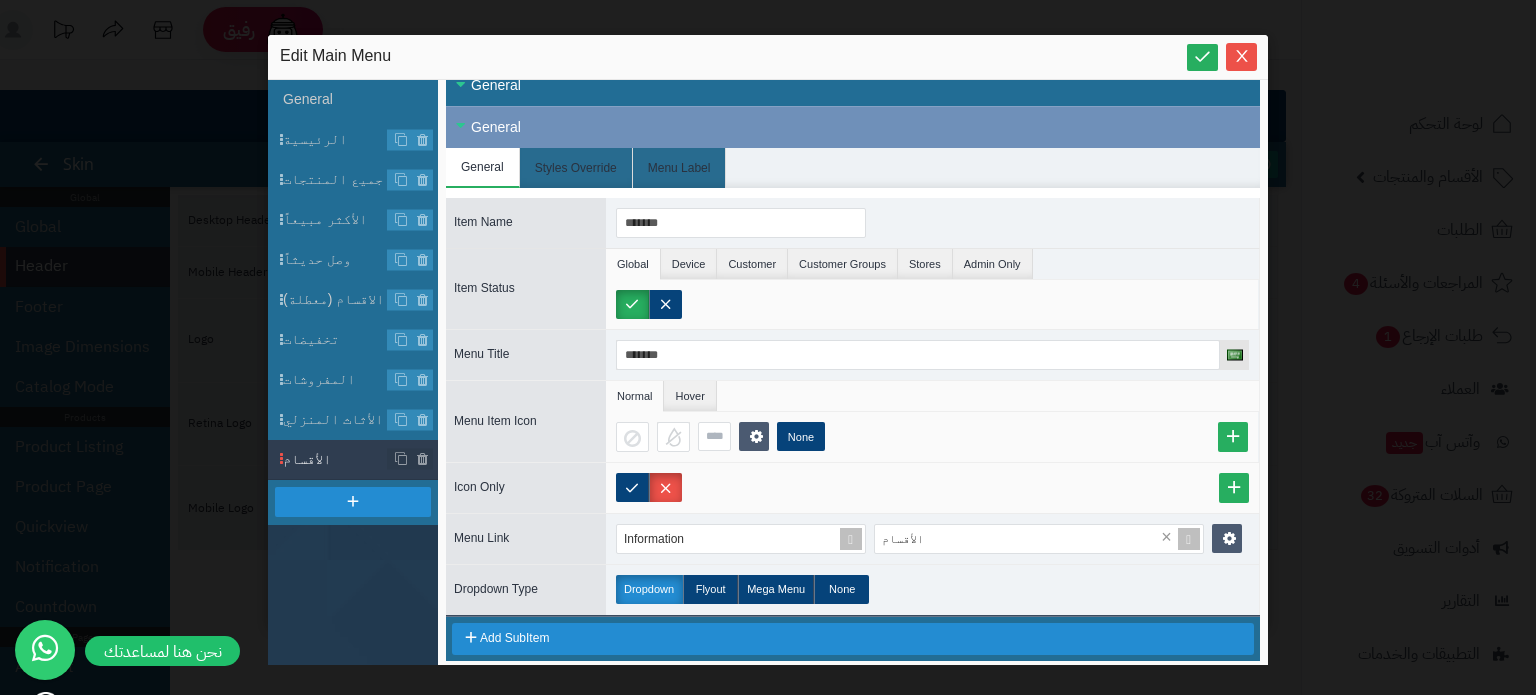 click on "sentinelStart Edit Main Menu General الرئيسية جميع المنتجات الأكثر مبيعاً ًوصل حديثا تصفح الاقسام (معطلة) تخفيضات المفروشات الأثاث المنزلي الأقسام Close All Open All General Close All Open All General General Styles Override Menu Label Item Name ******* Item Status Global Device Customer Customer Groups Stores Admin Only Params Menu Title ******* Menu Item Icon Normal Hover None Icon Only Menu Link Information الأقسام × Dropdown Type Dropdown Flyout Mega Menu None Add SubItem sentinelEnd" at bounding box center (768, 347) 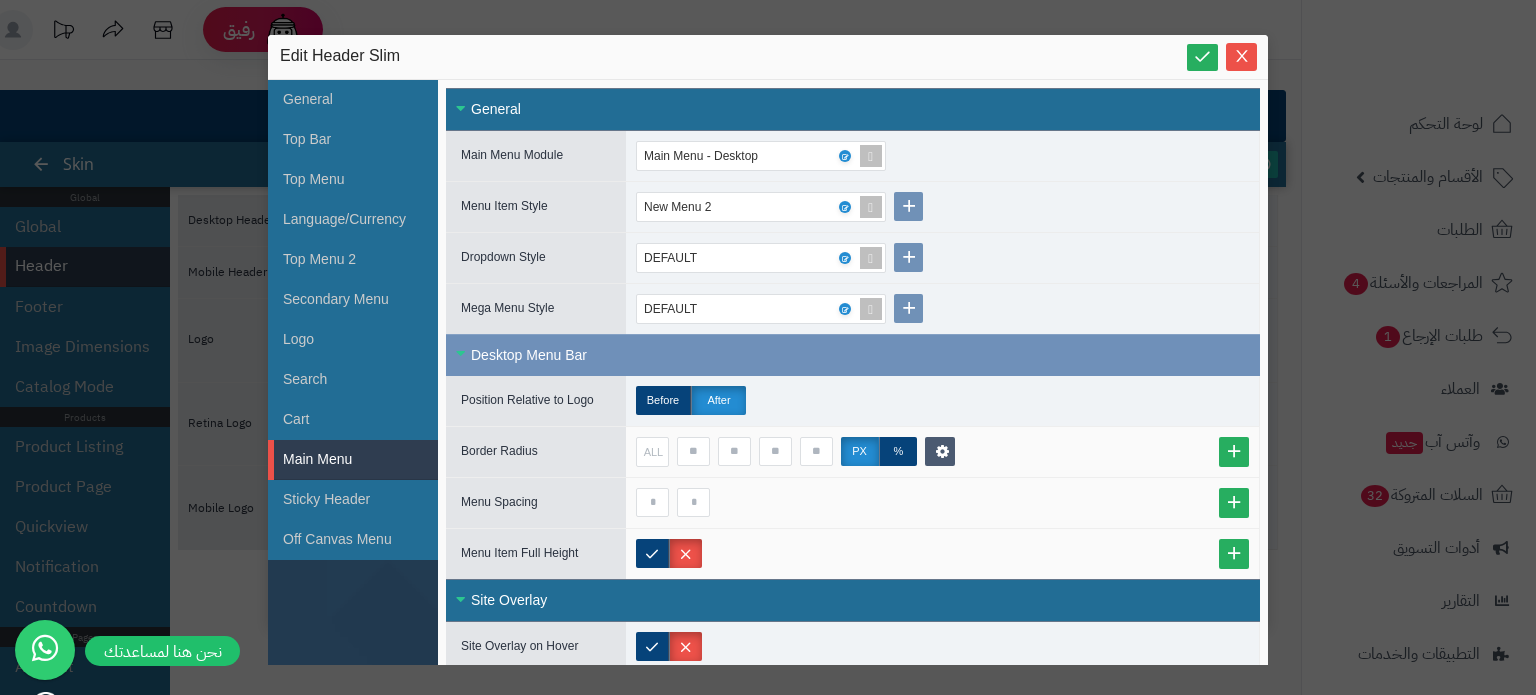 click on "sentinelStart Edit Header Slim General Top Bar Top Menu Language/Currency Top Menu 2 Secondary Menu Logo Search Cart Main Menu Sticky Header Off Canvas Menu Close All Open All General Main Menu Module Main Menu - Desktop Menu Item Style New Menu 2 Dropdown Style DEFAULT Mega Menu Style DEFAULT Close All Open All Desktop Menu Bar Position Relative to Logo Before After Border Radius ALL px % Menu Spacing Menu Item Full Height Site Overlay Site Overlay on Hover Background Overlay Top Offset Side Offset sentinelEnd" at bounding box center [768, 347] 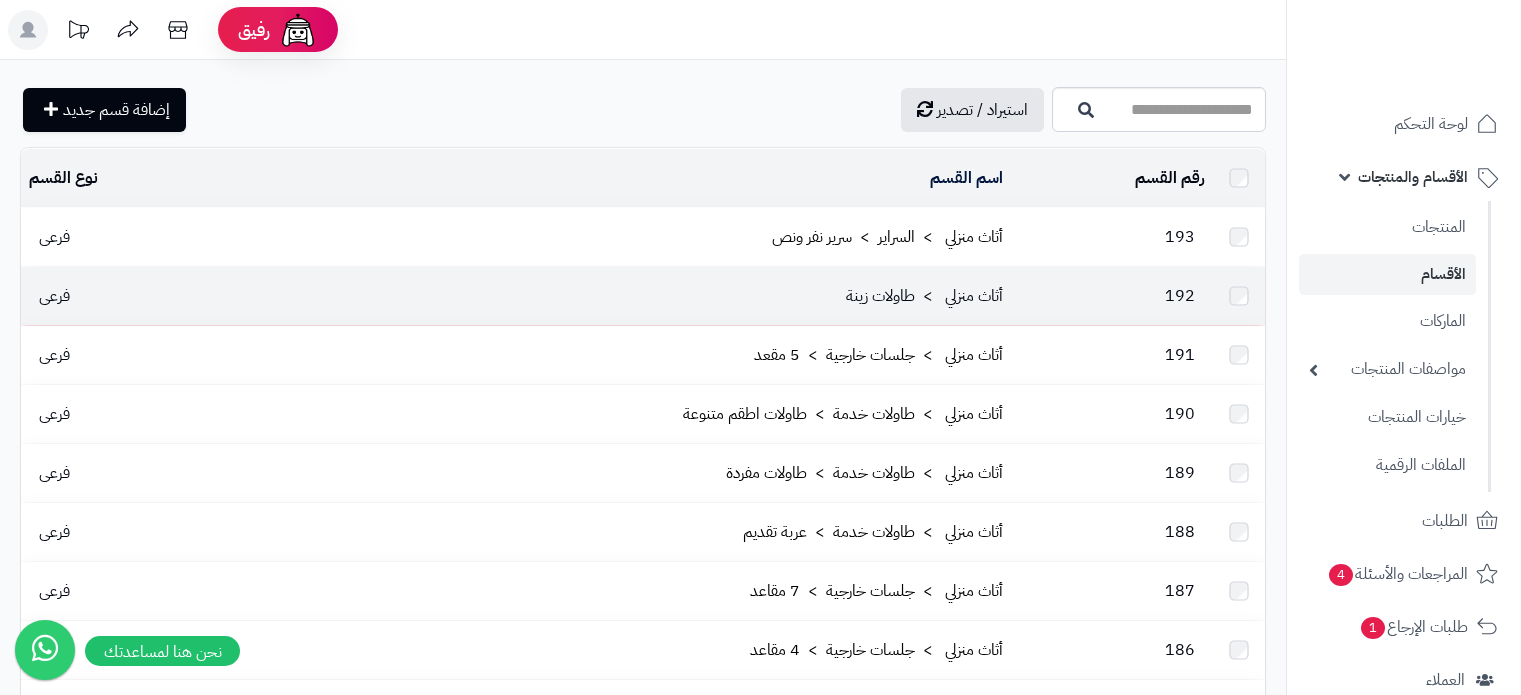 scroll, scrollTop: 0, scrollLeft: 0, axis: both 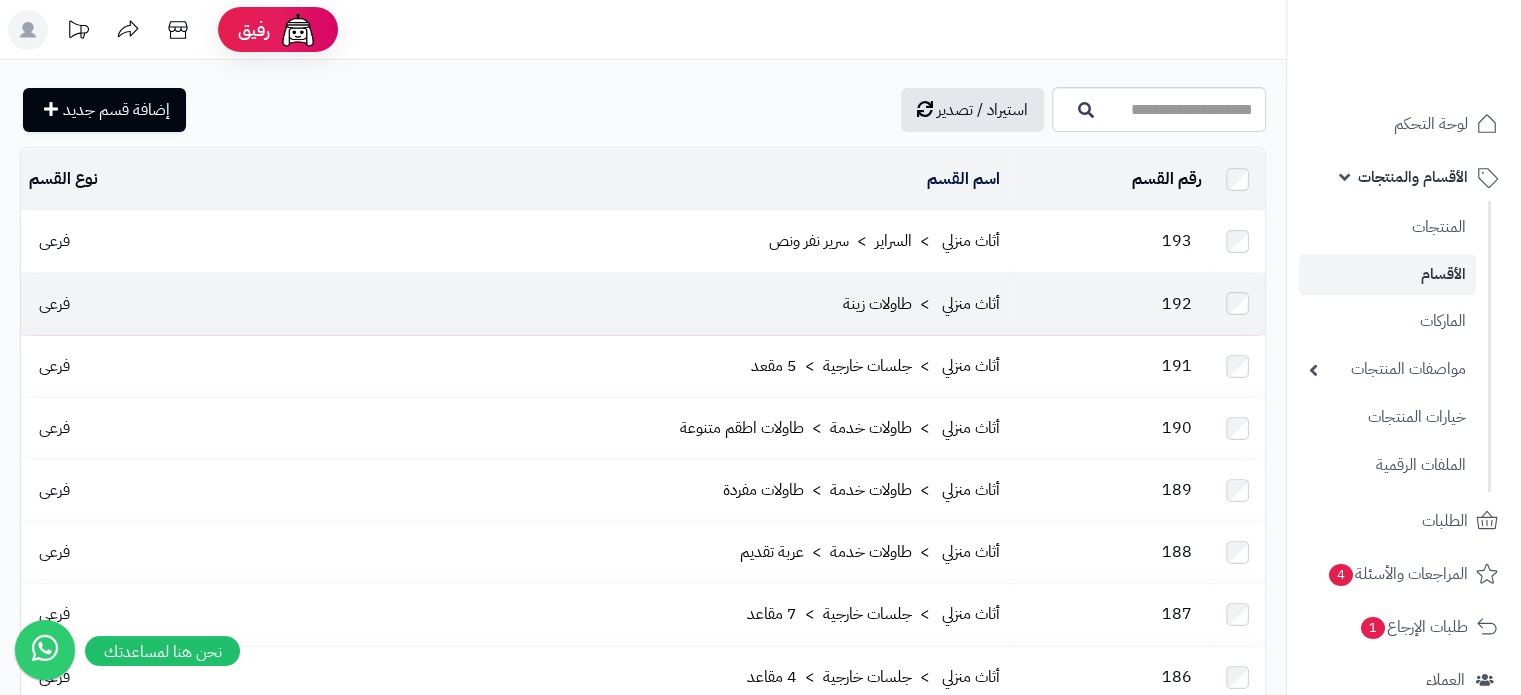 click on "أثاث منزلي   >  طاولات زينة" at bounding box center [614, 303] 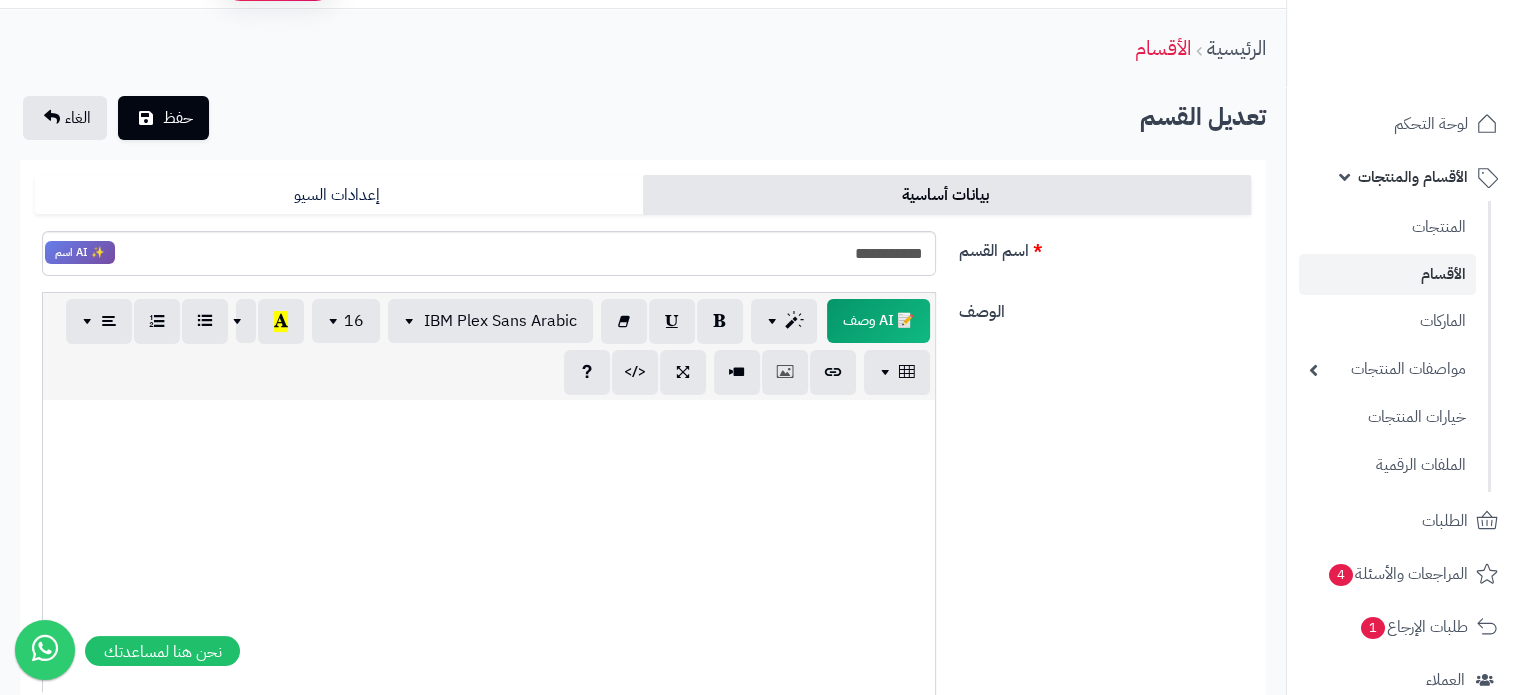 scroll, scrollTop: 0, scrollLeft: 0, axis: both 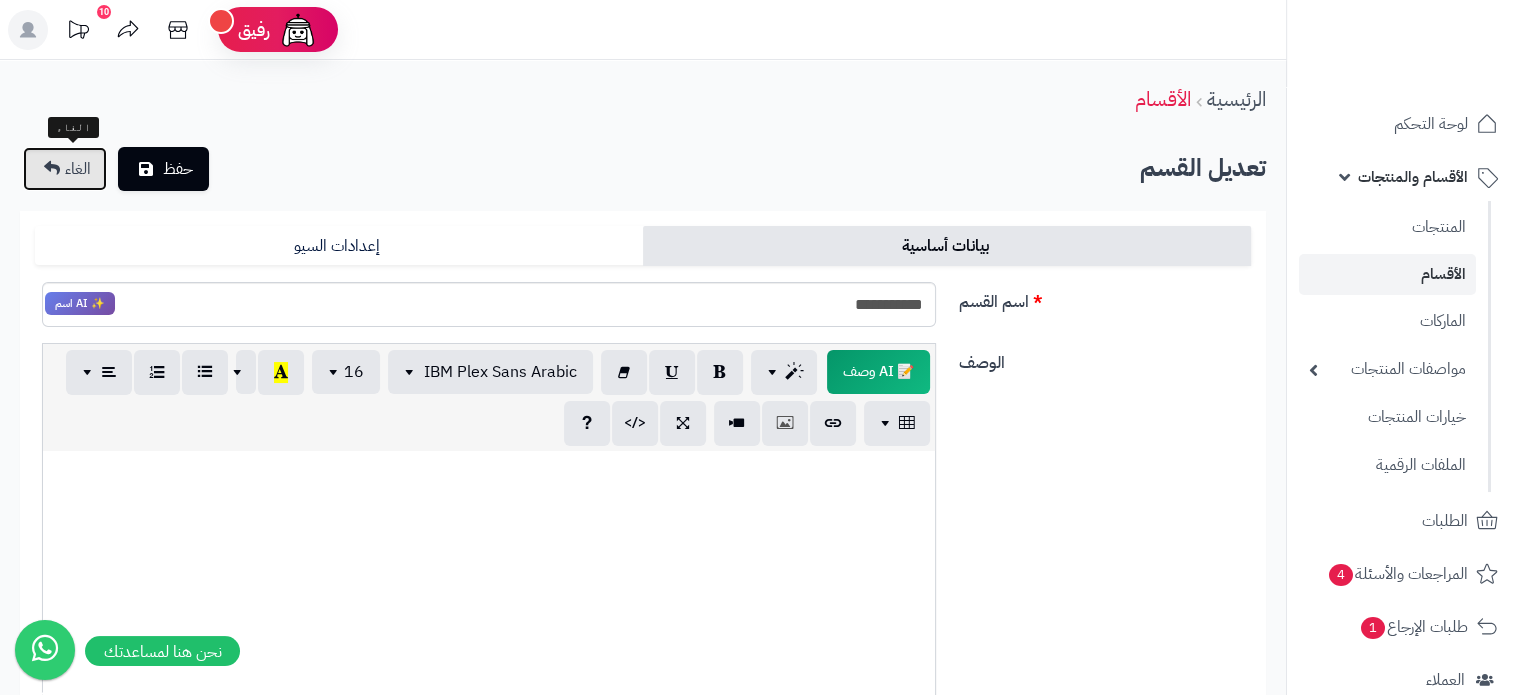 click on "الغاء" at bounding box center (78, 169) 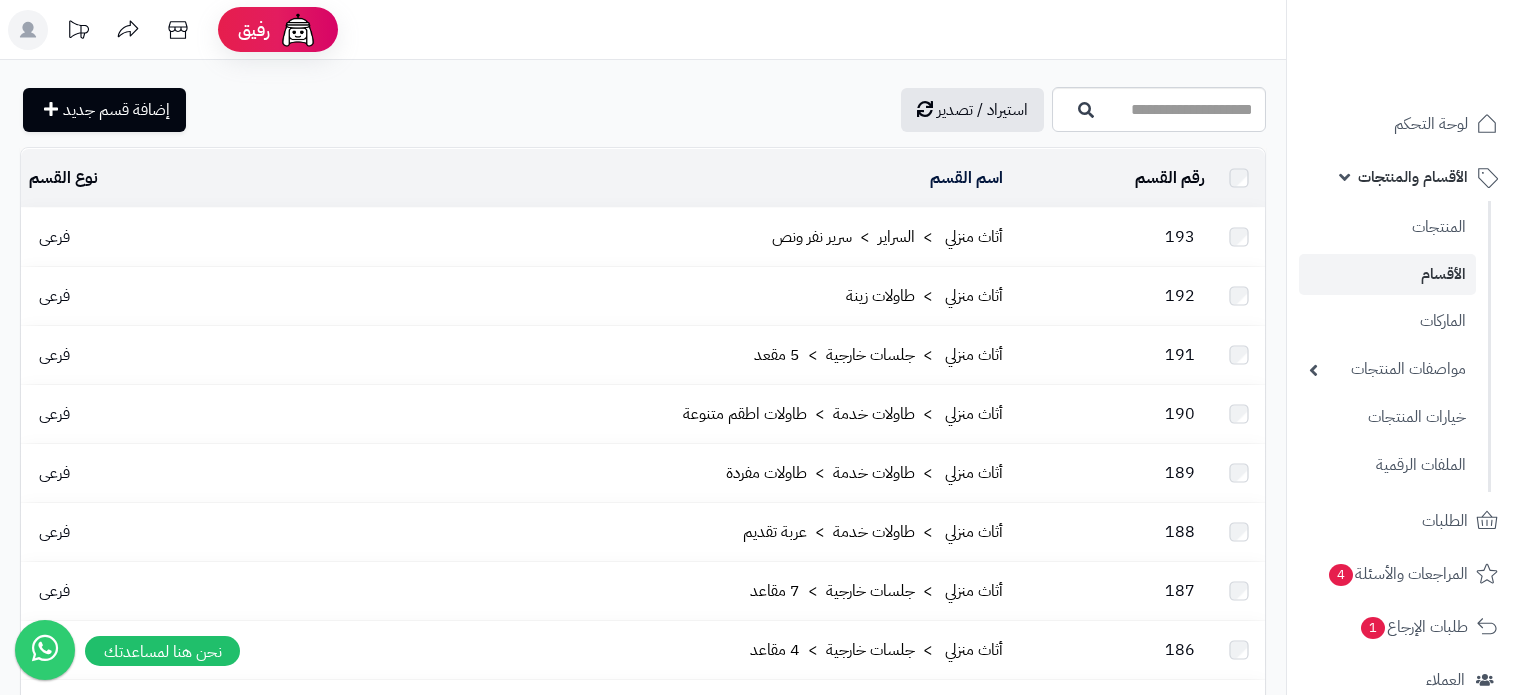 scroll, scrollTop: 0, scrollLeft: 0, axis: both 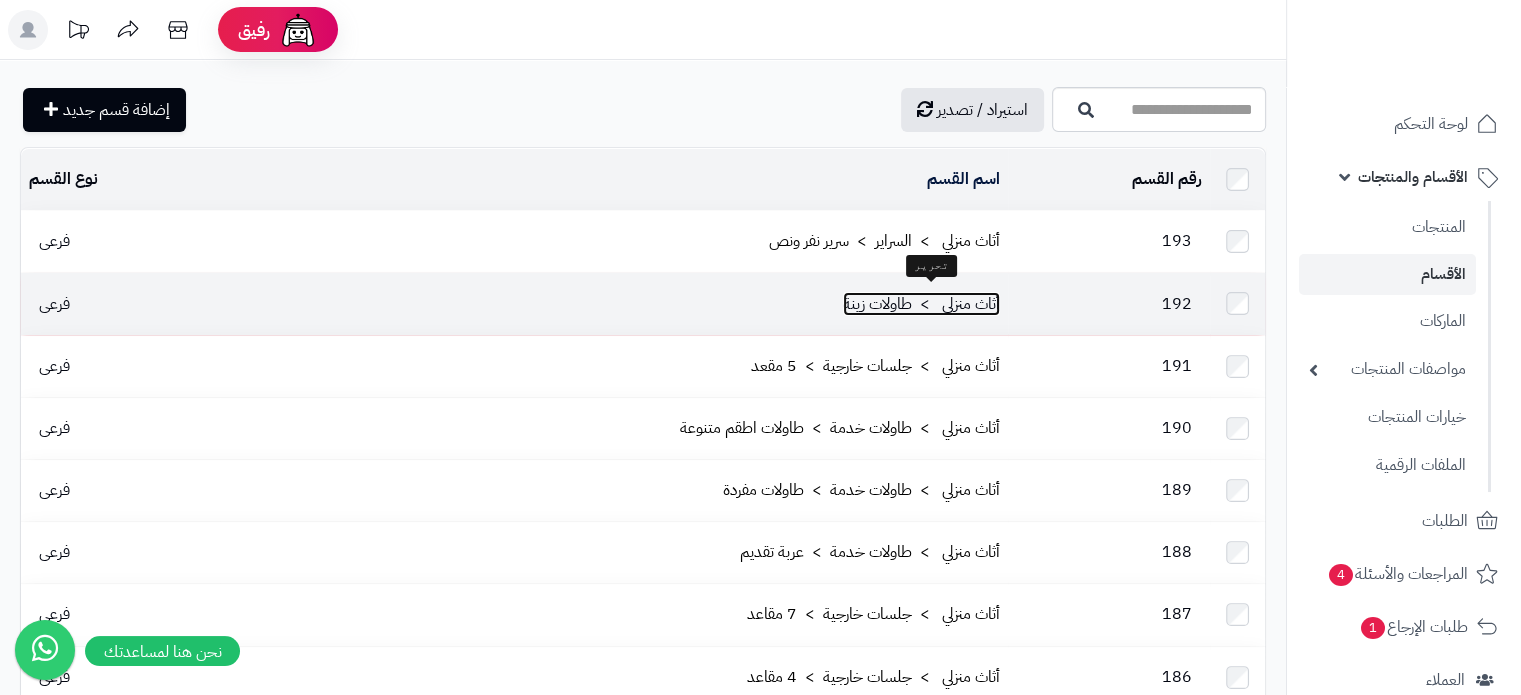 click on "أثاث منزلي   >  طاولات زينة" at bounding box center [921, 304] 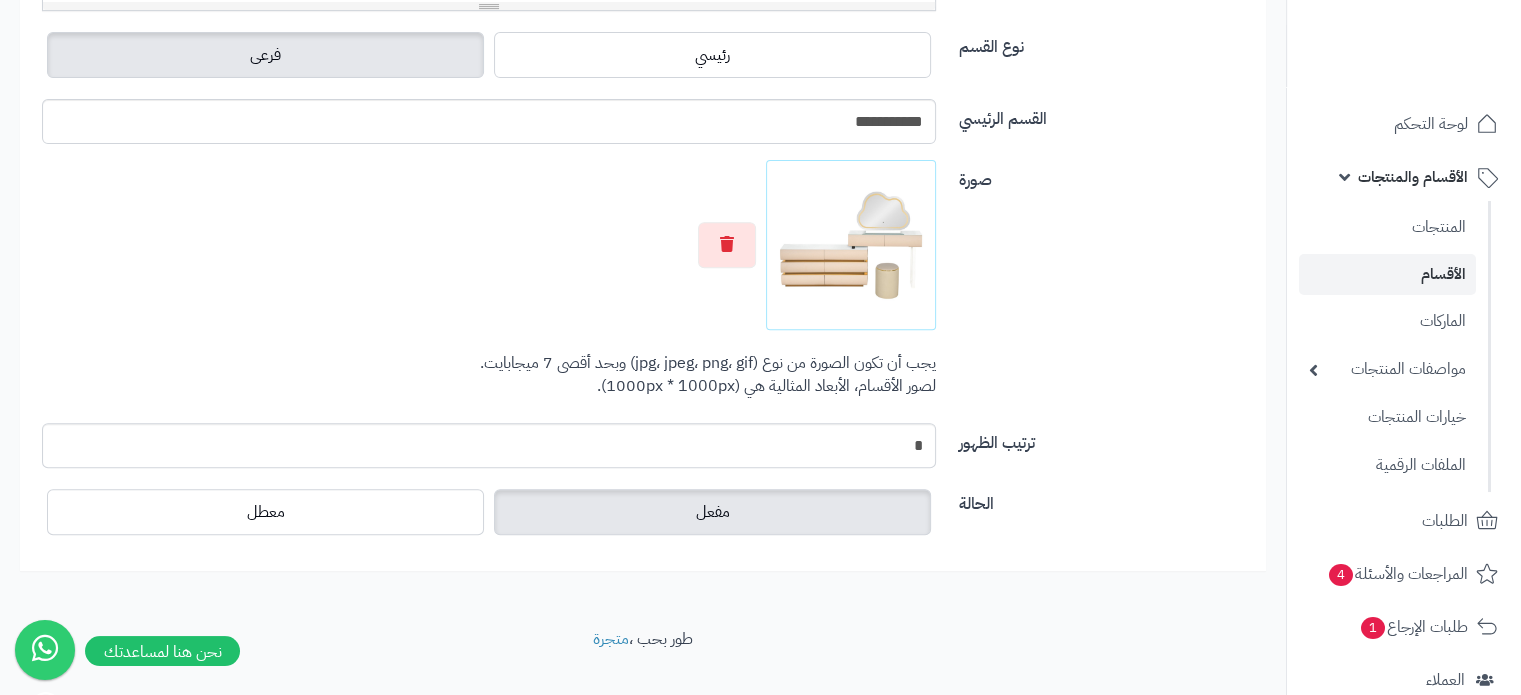 scroll, scrollTop: 776, scrollLeft: 0, axis: vertical 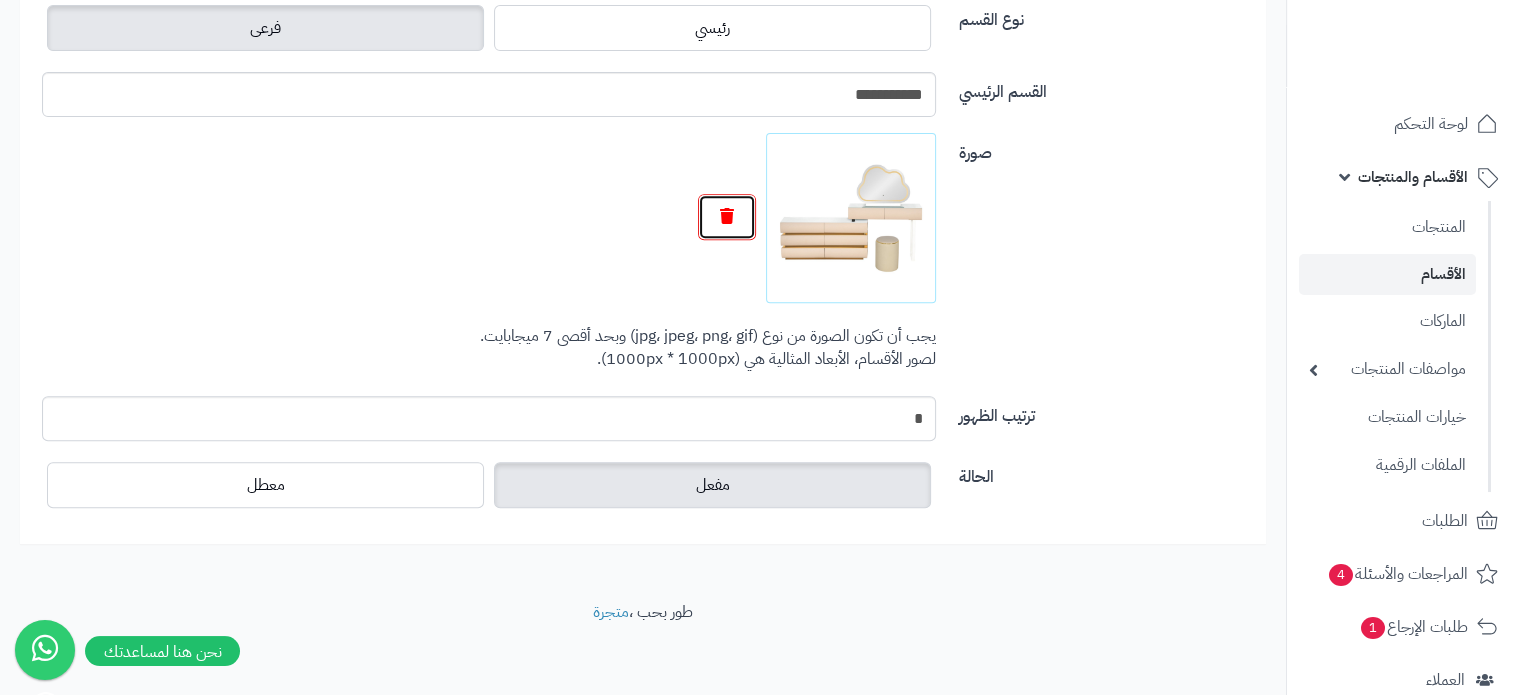 click at bounding box center (727, 217) 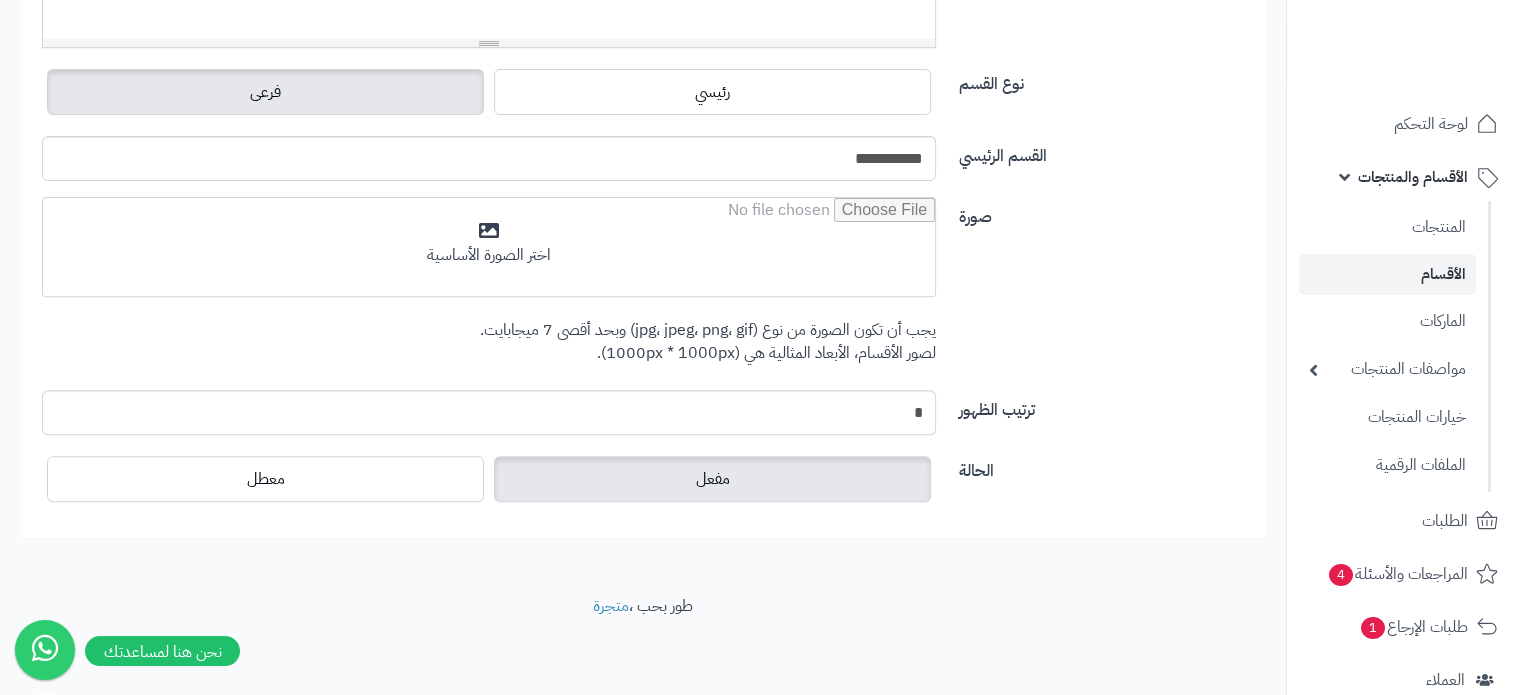 scroll, scrollTop: 710, scrollLeft: 0, axis: vertical 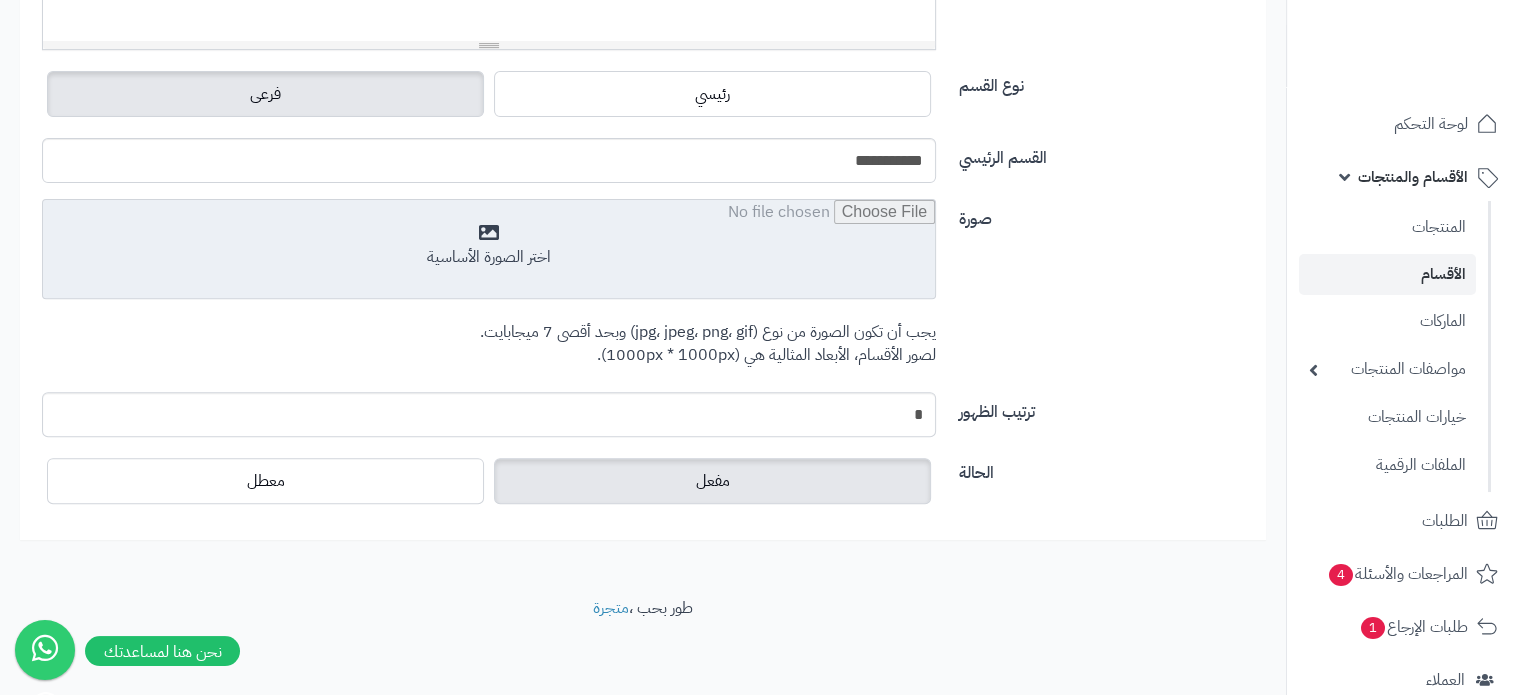 click at bounding box center [489, 250] 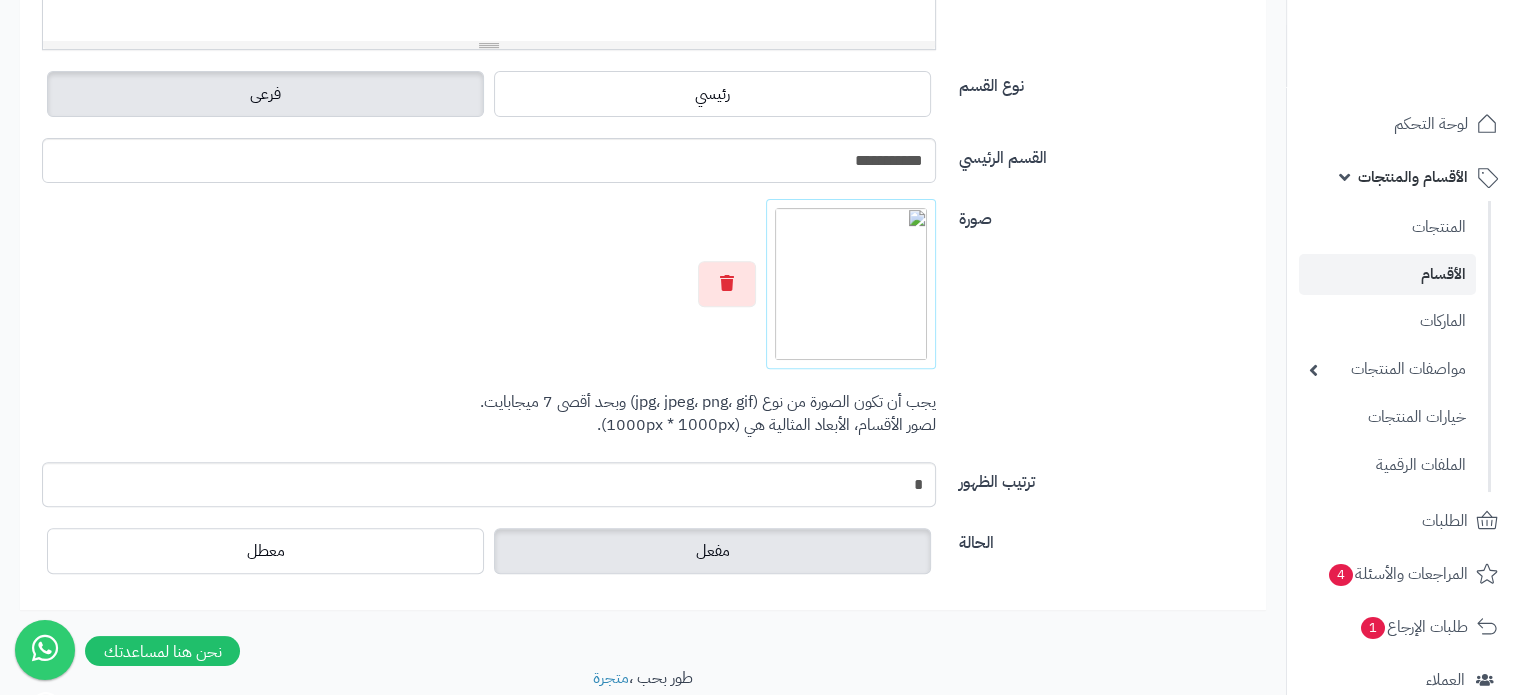 click on "اختر الصورة الأساسية
يجب أن تكون الصورة من نوع (jpg، jpeg، png، gif) وبحد أقصى 7 ميجابايت.
لصور الأقسام، الأبعاد المثالية هي (1000px * 1000px)." at bounding box center (489, 322) 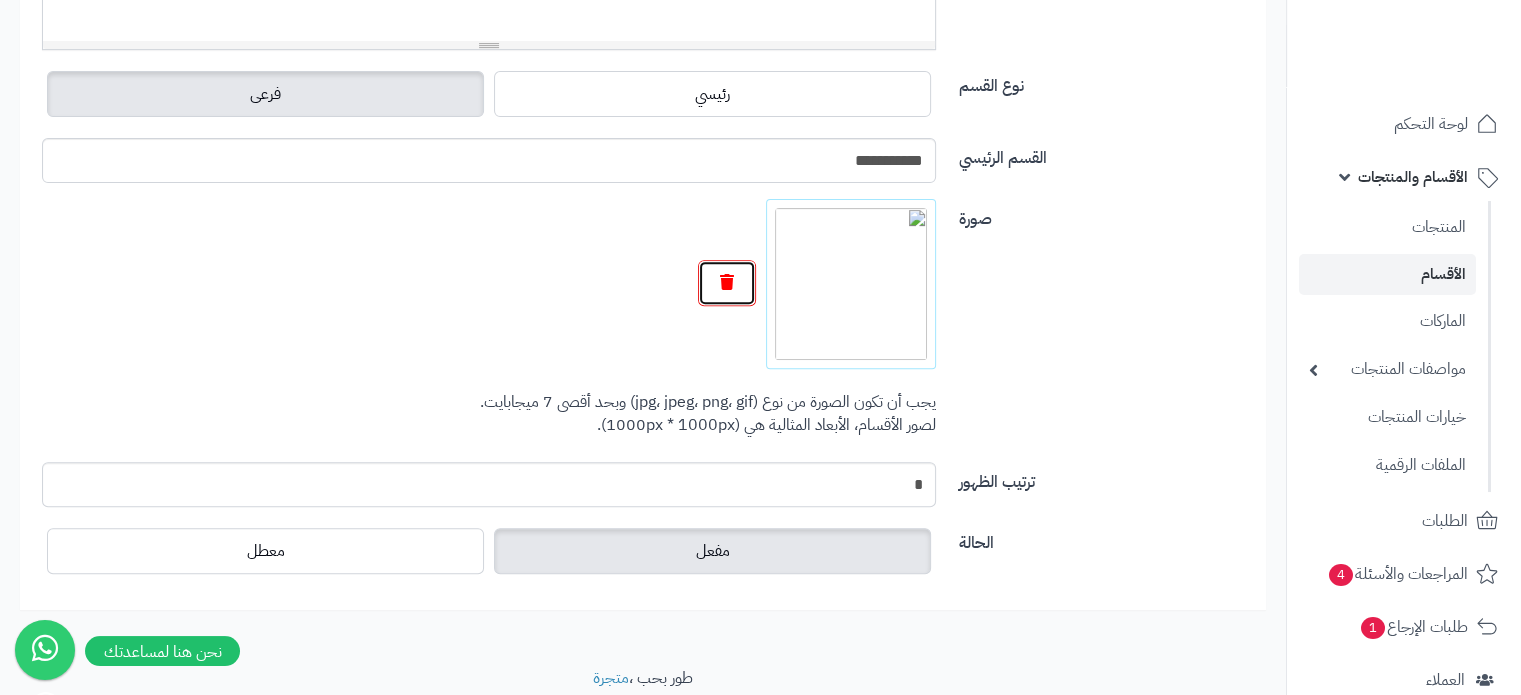 click at bounding box center [727, 283] 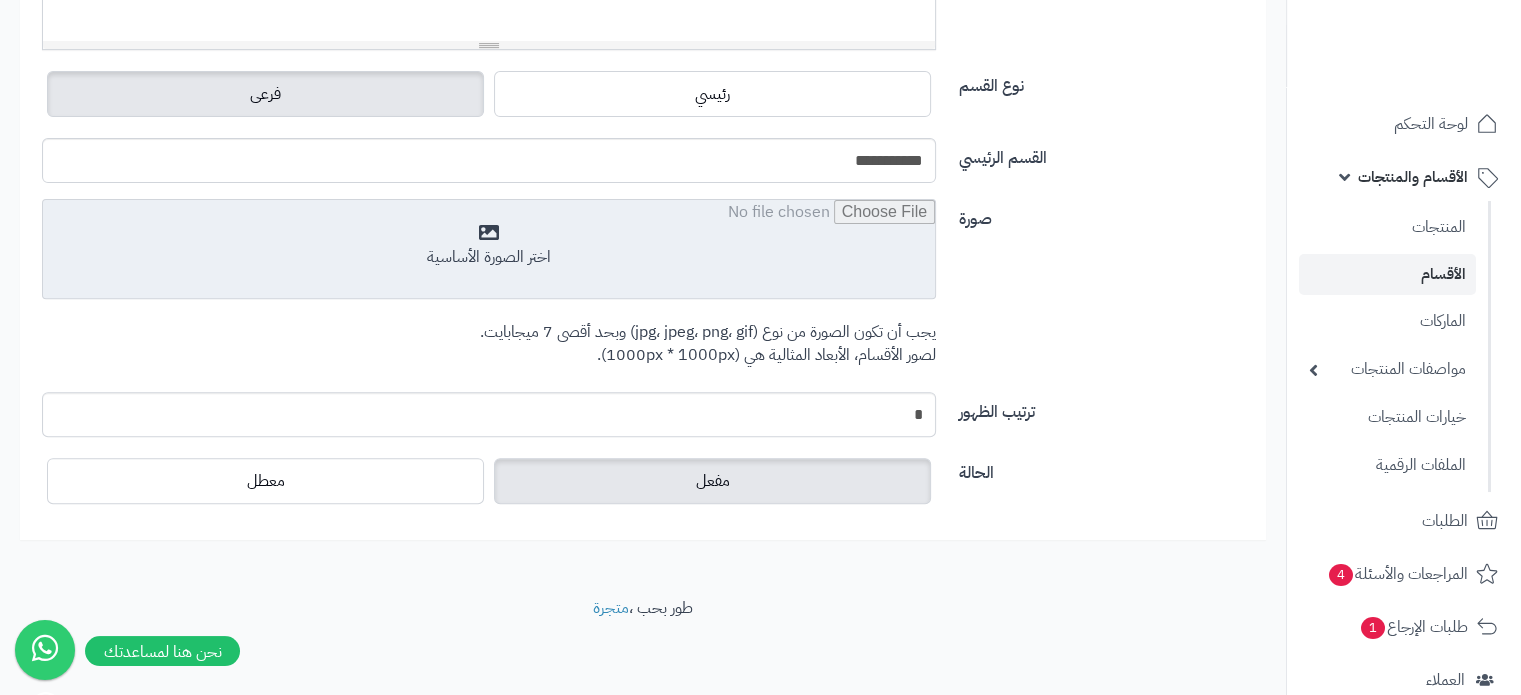 click at bounding box center [489, 250] 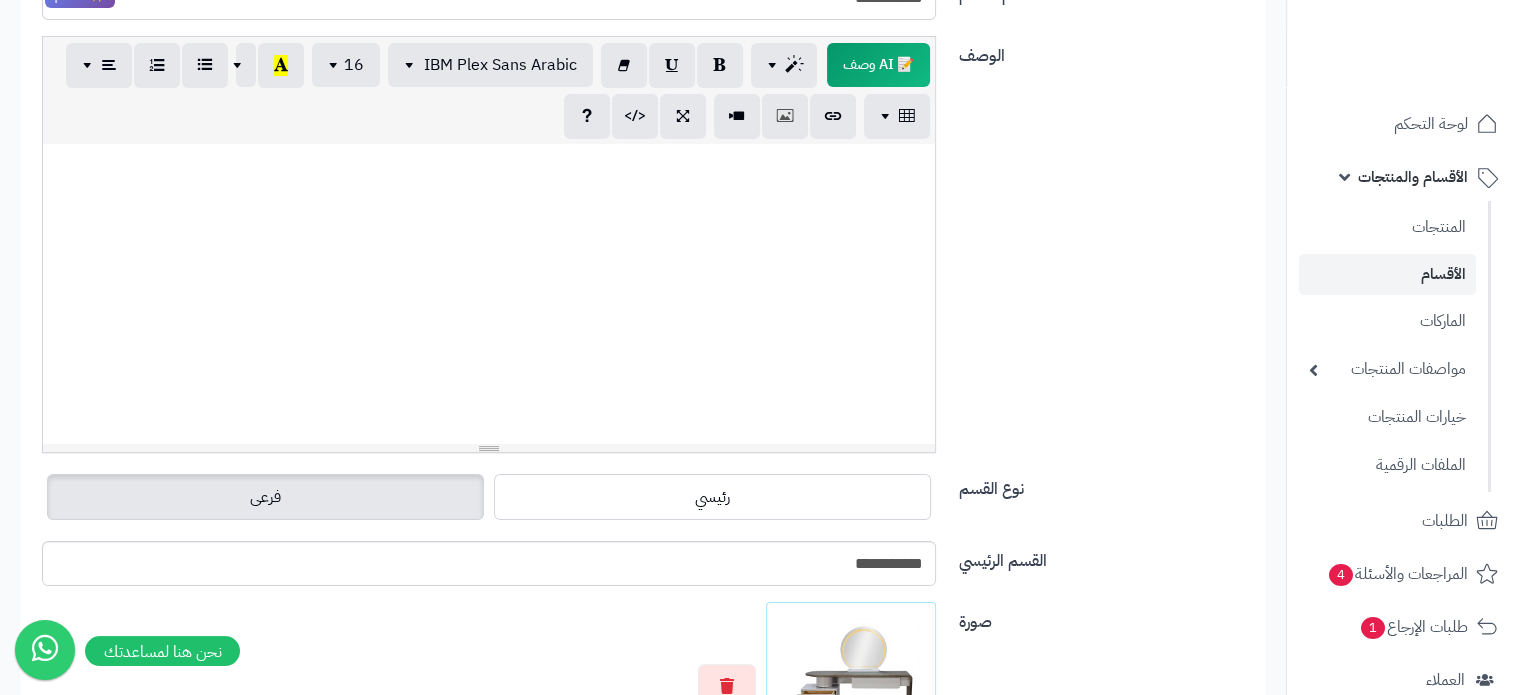 scroll, scrollTop: 0, scrollLeft: 0, axis: both 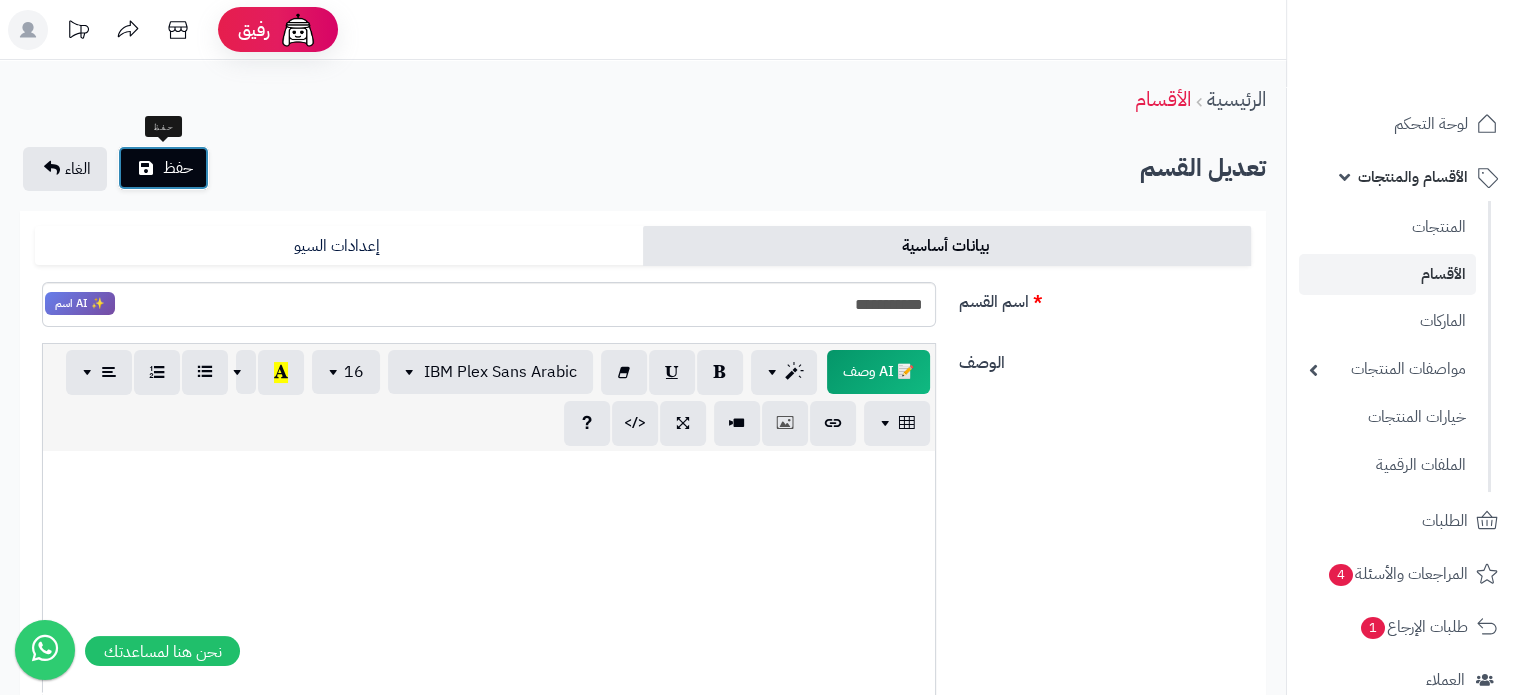 click on "حفظ" at bounding box center [178, 168] 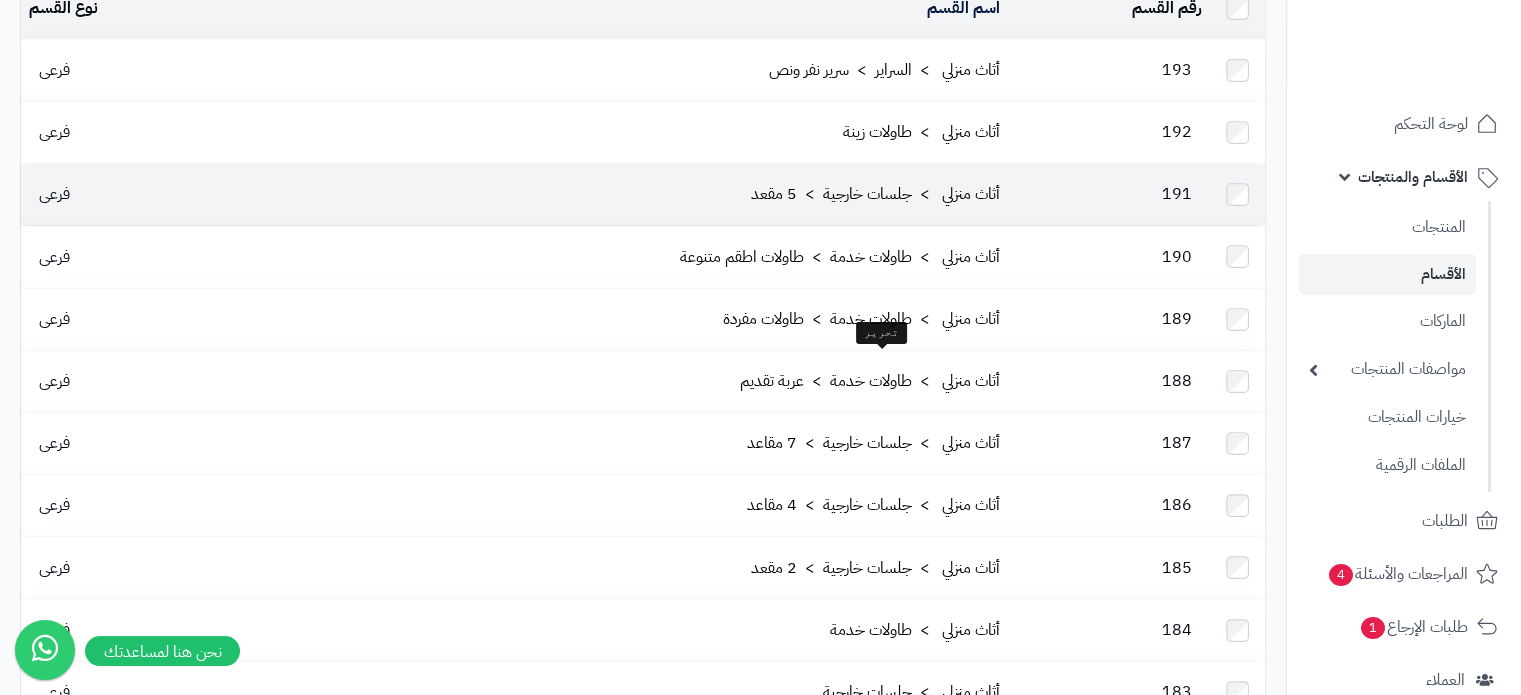 scroll, scrollTop: 254, scrollLeft: 0, axis: vertical 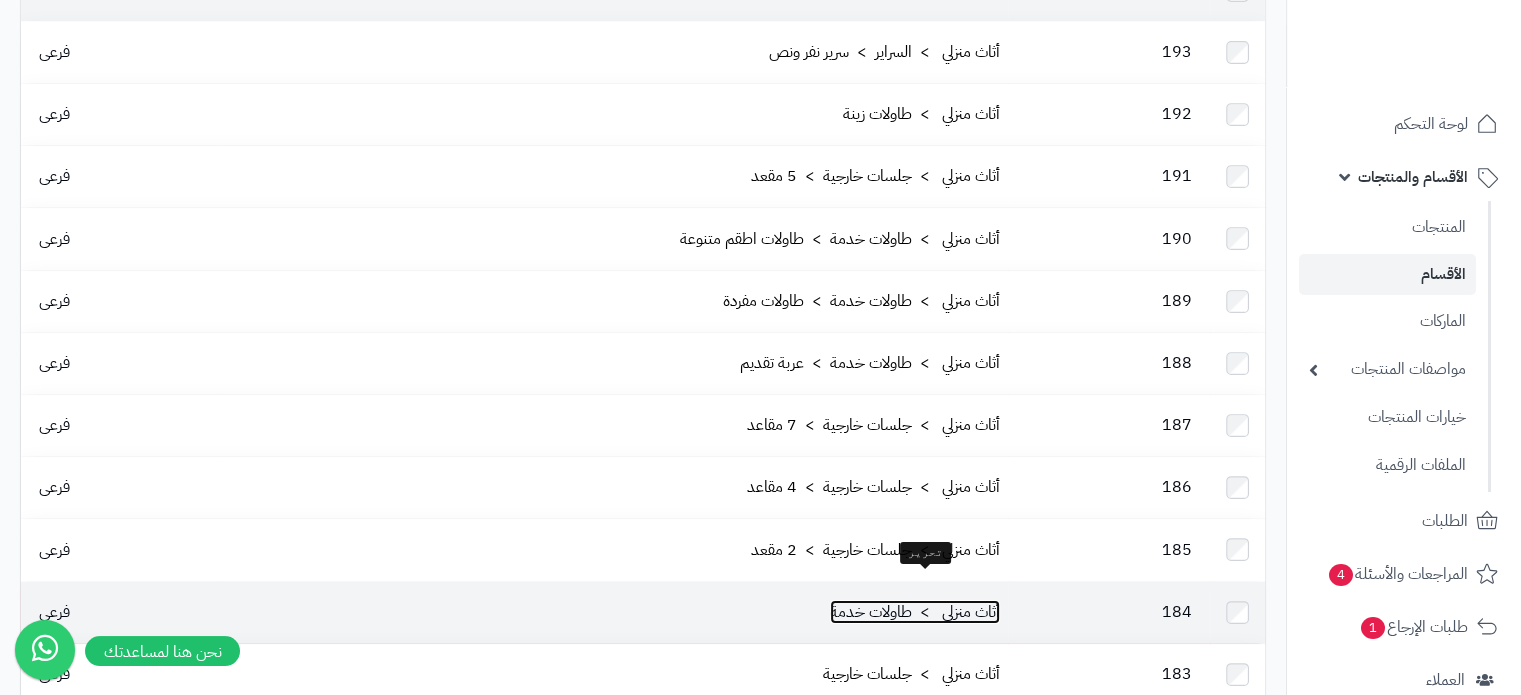 click on "أثاث منزلي   >  طاولات خدمة" at bounding box center (915, 612) 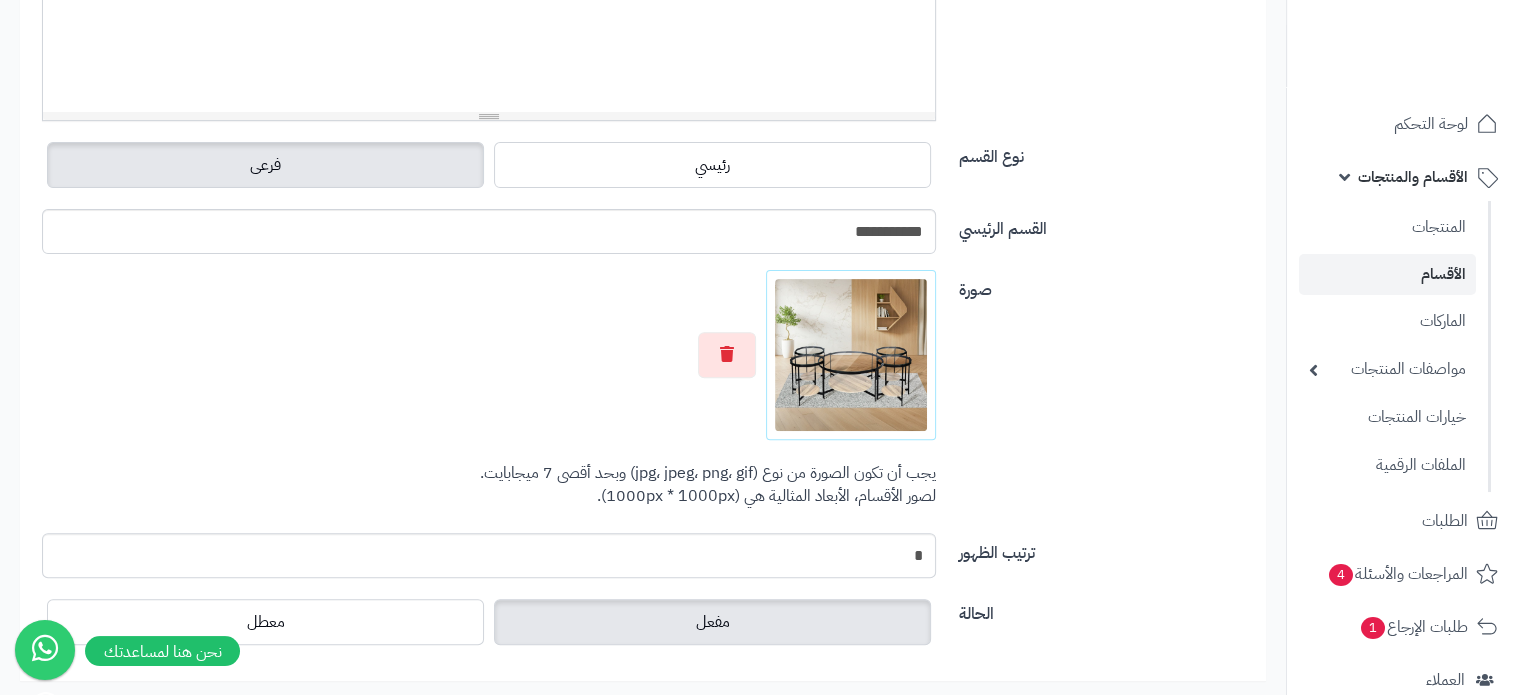 scroll, scrollTop: 638, scrollLeft: 0, axis: vertical 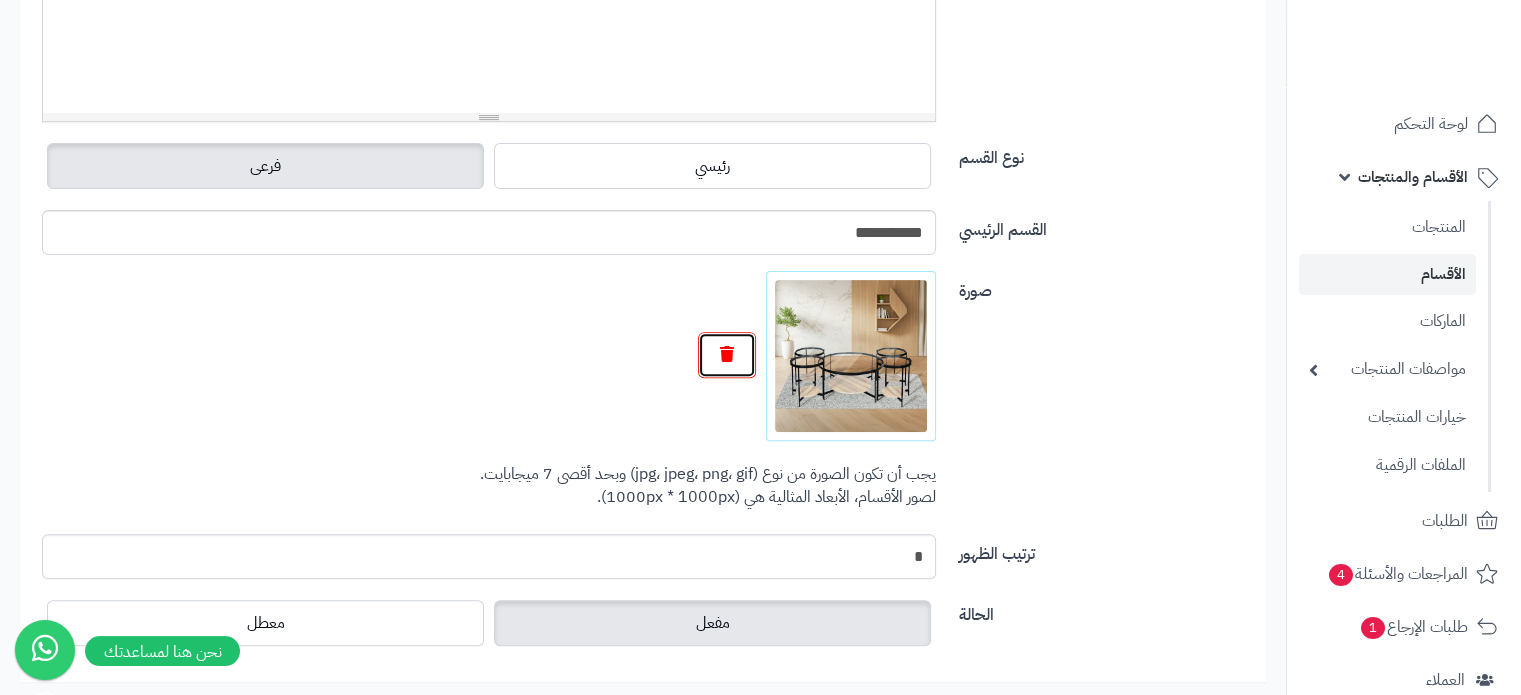 click at bounding box center [727, 355] 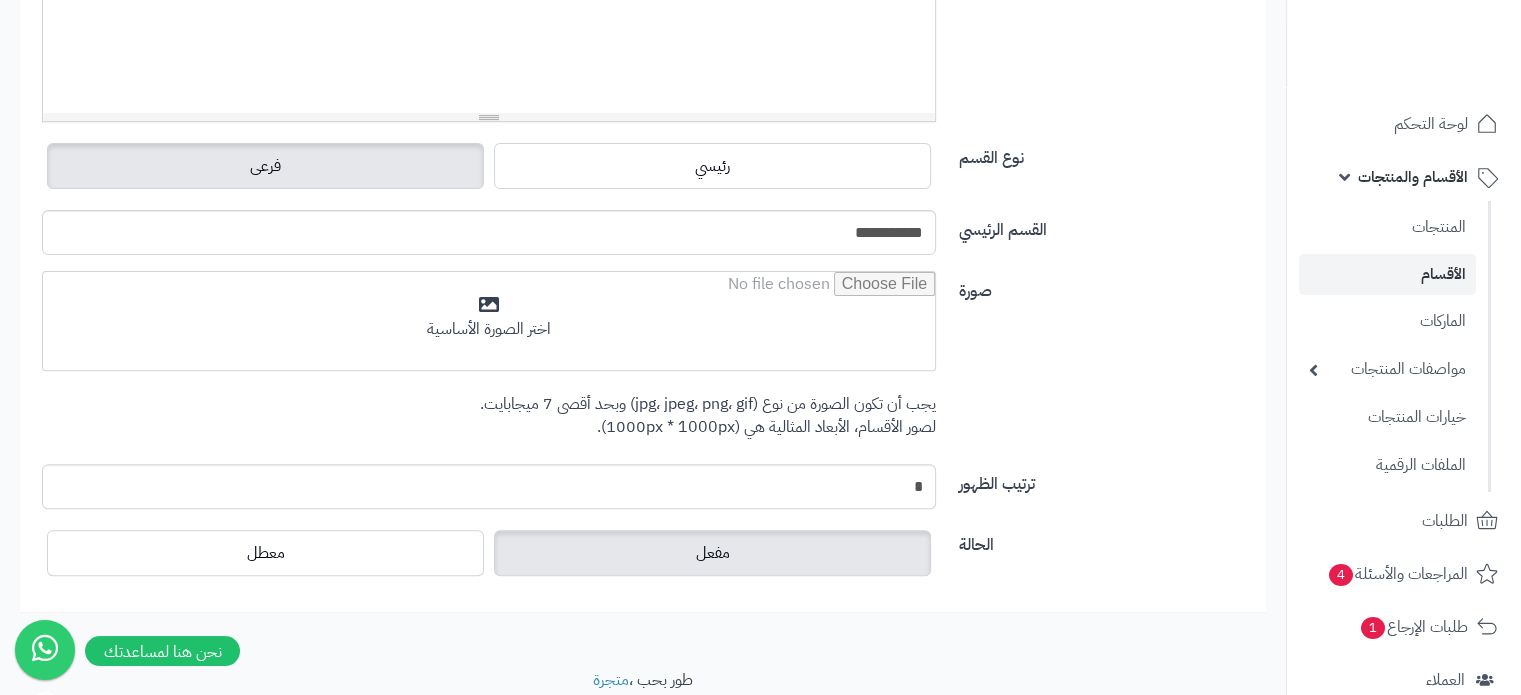 click on "اختر الصورة الأساسية
يجب أن تكون الصورة من نوع (jpg، jpeg، png، gif) وبحد أقصى 7 ميجابايت.
لصور الأقسام، الأبعاد المثالية هي (1000px * 1000px)." at bounding box center (489, 359) 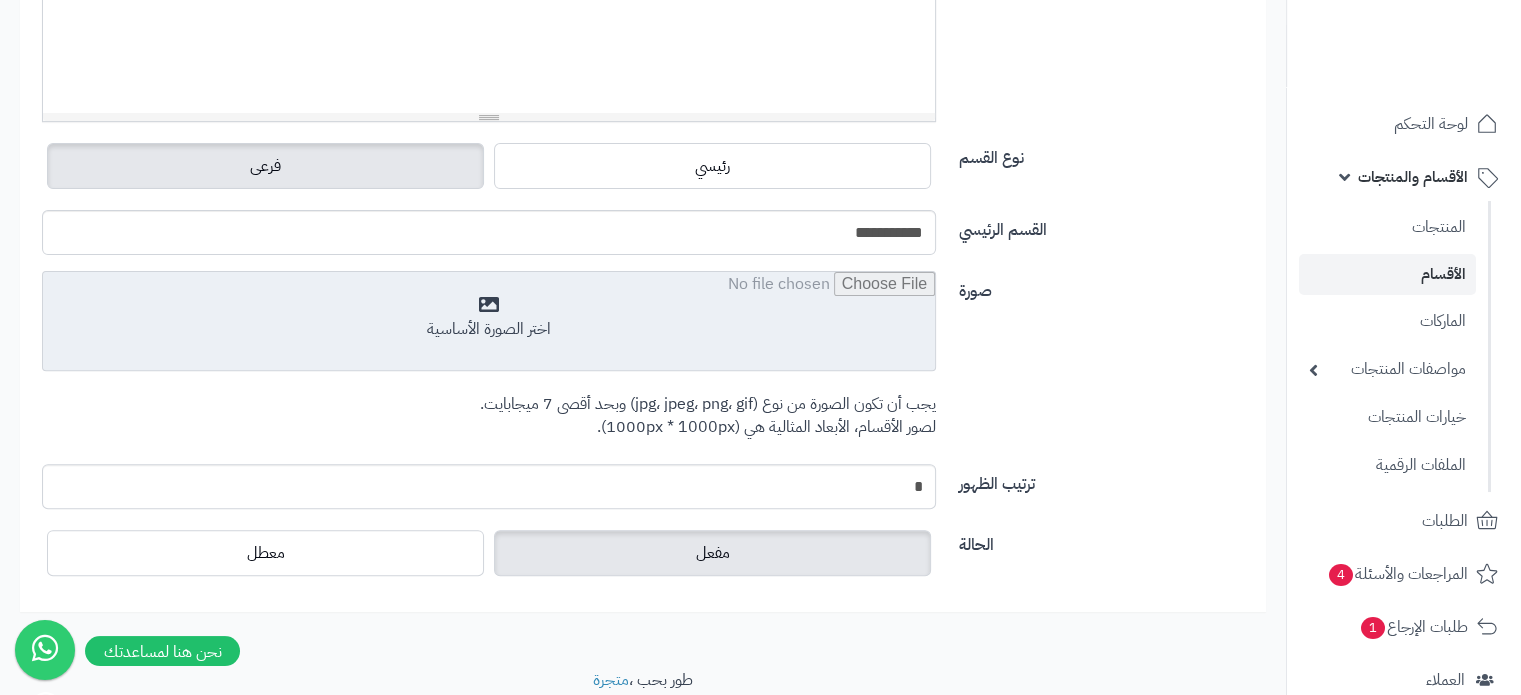 click at bounding box center [489, 322] 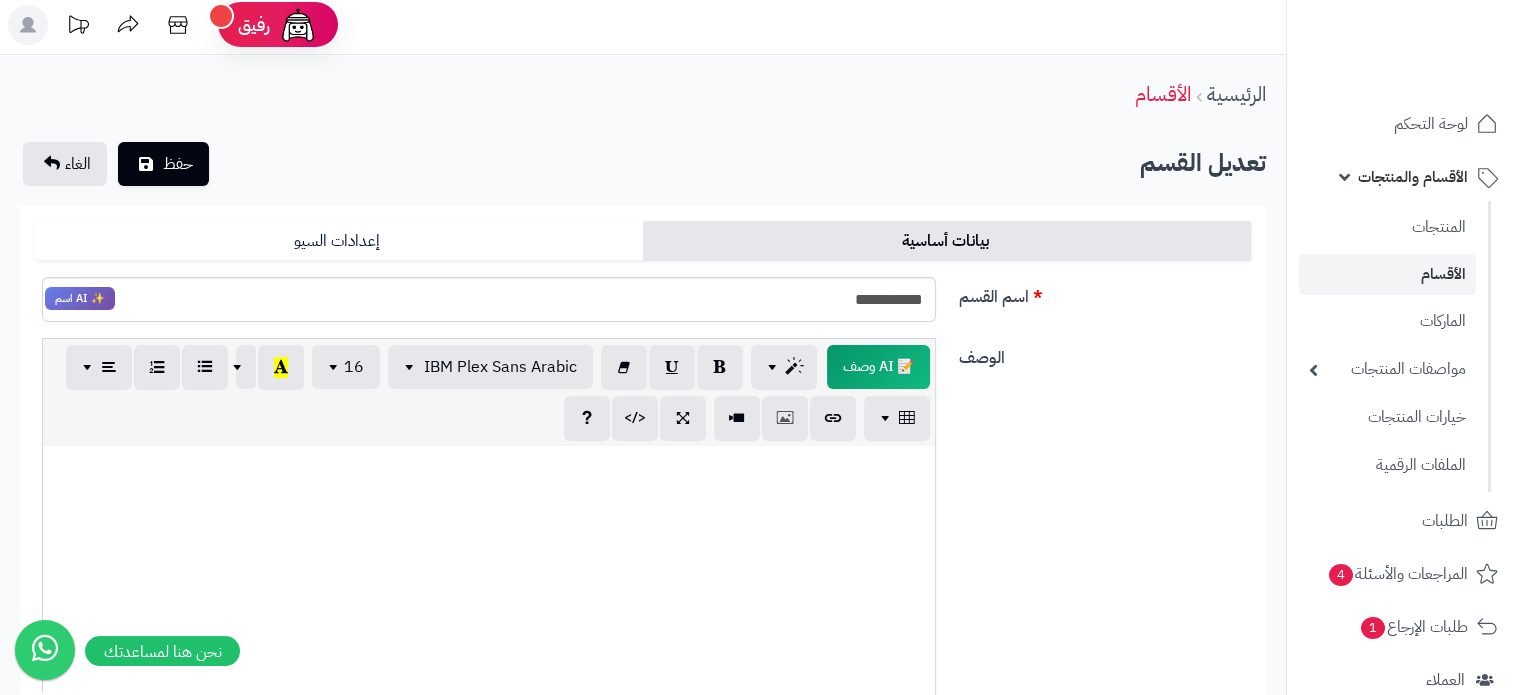 scroll, scrollTop: 0, scrollLeft: 0, axis: both 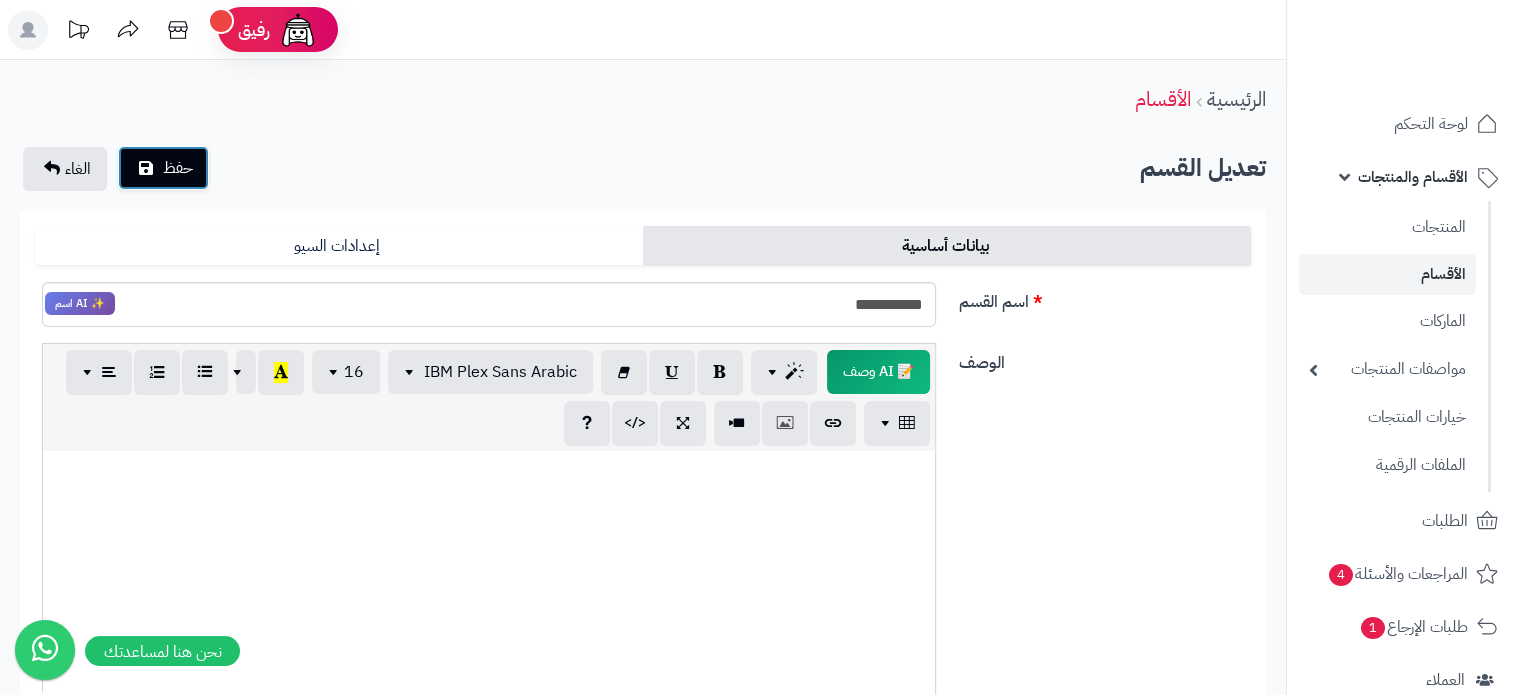 click on "حفظ" at bounding box center [163, 168] 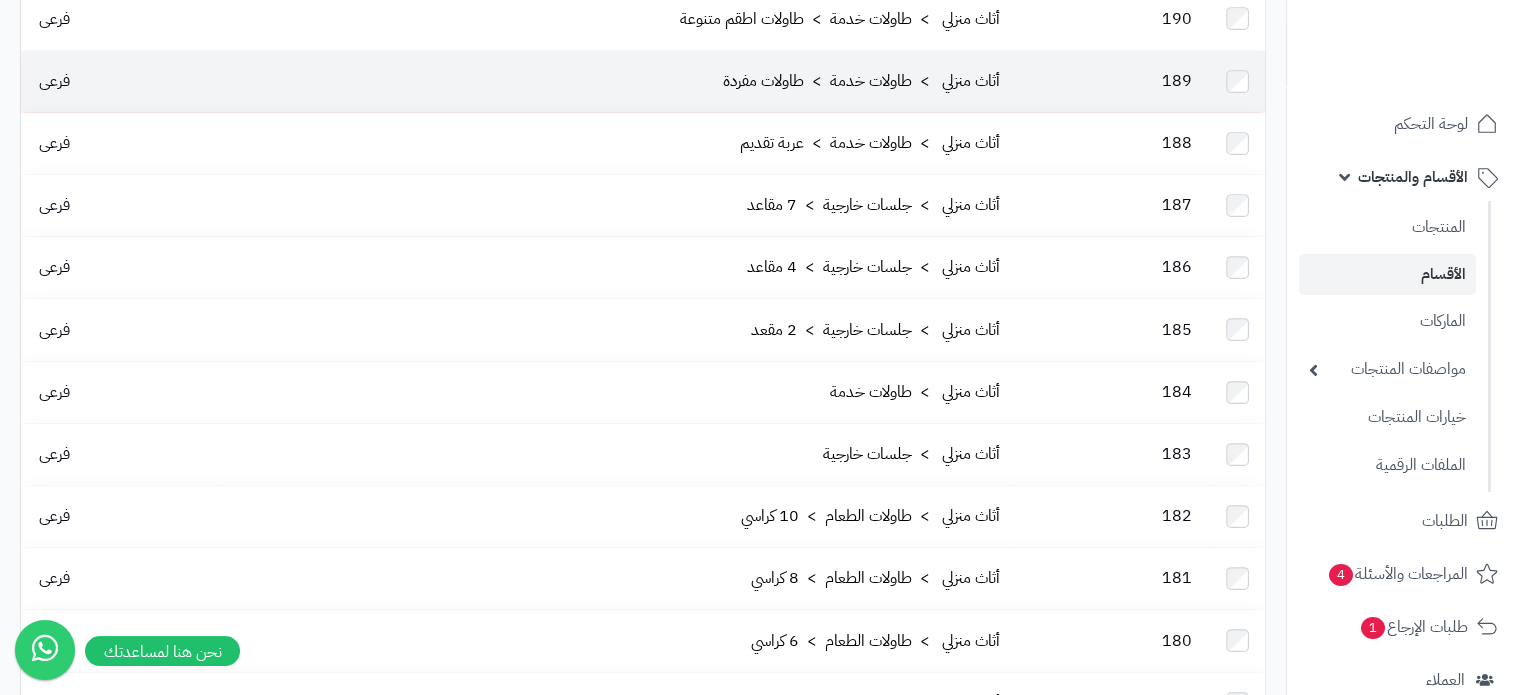 scroll, scrollTop: 476, scrollLeft: 0, axis: vertical 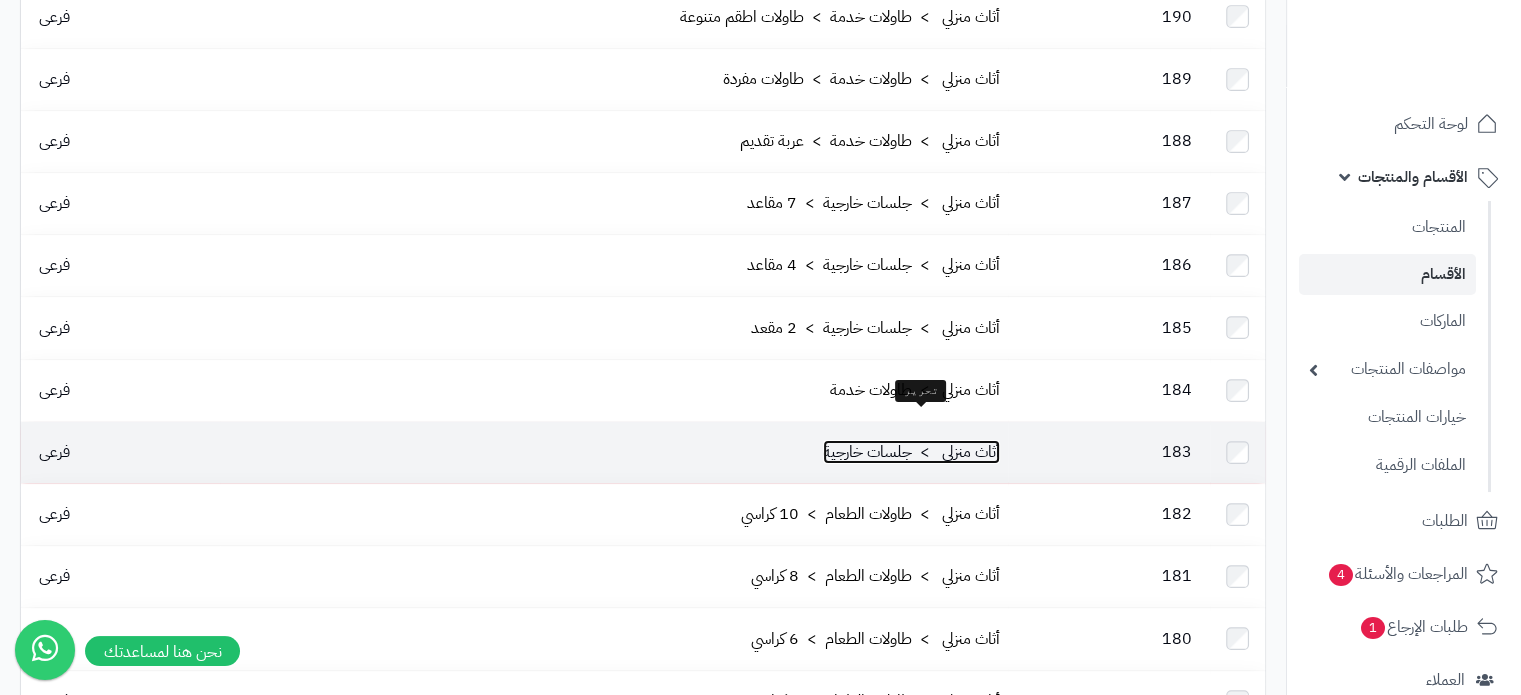 click on "أثاث منزلي   >  جلسات خارجية" at bounding box center [911, 452] 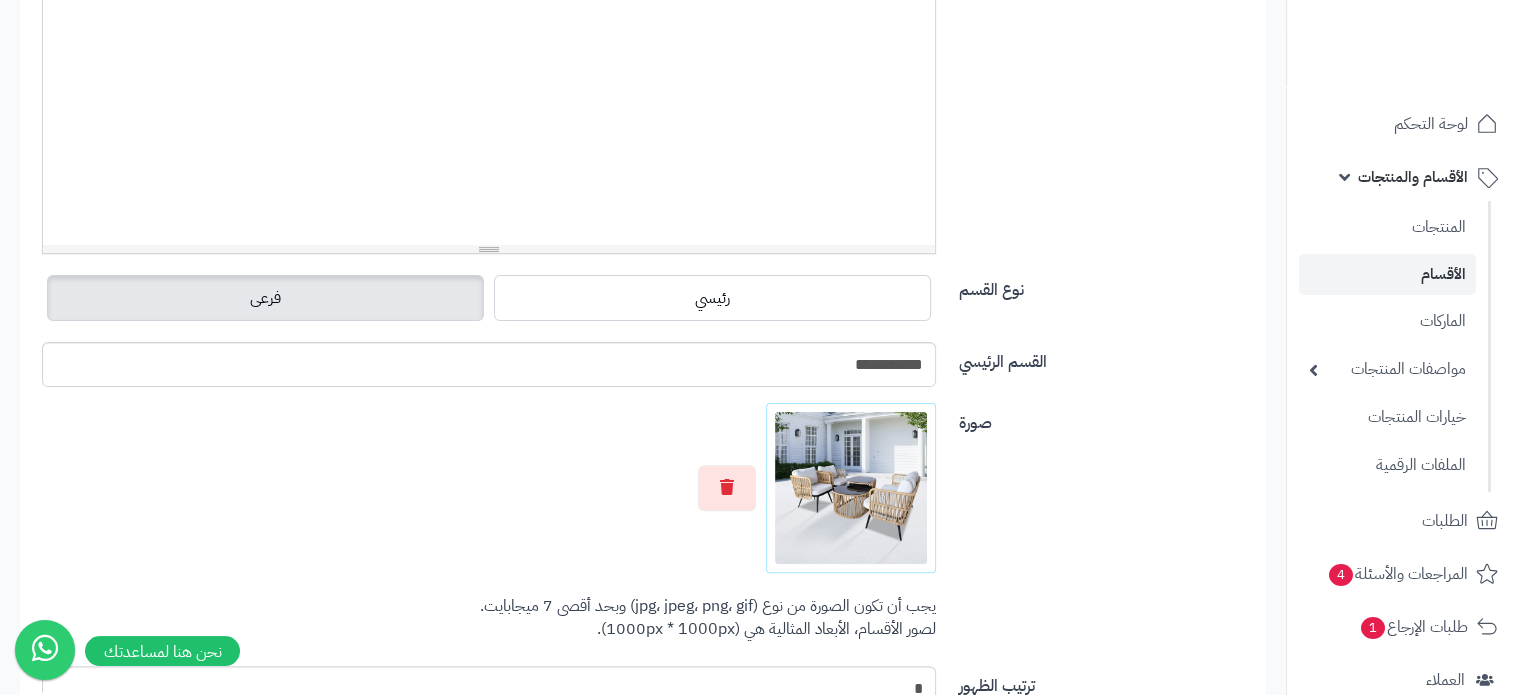 scroll, scrollTop: 526, scrollLeft: 0, axis: vertical 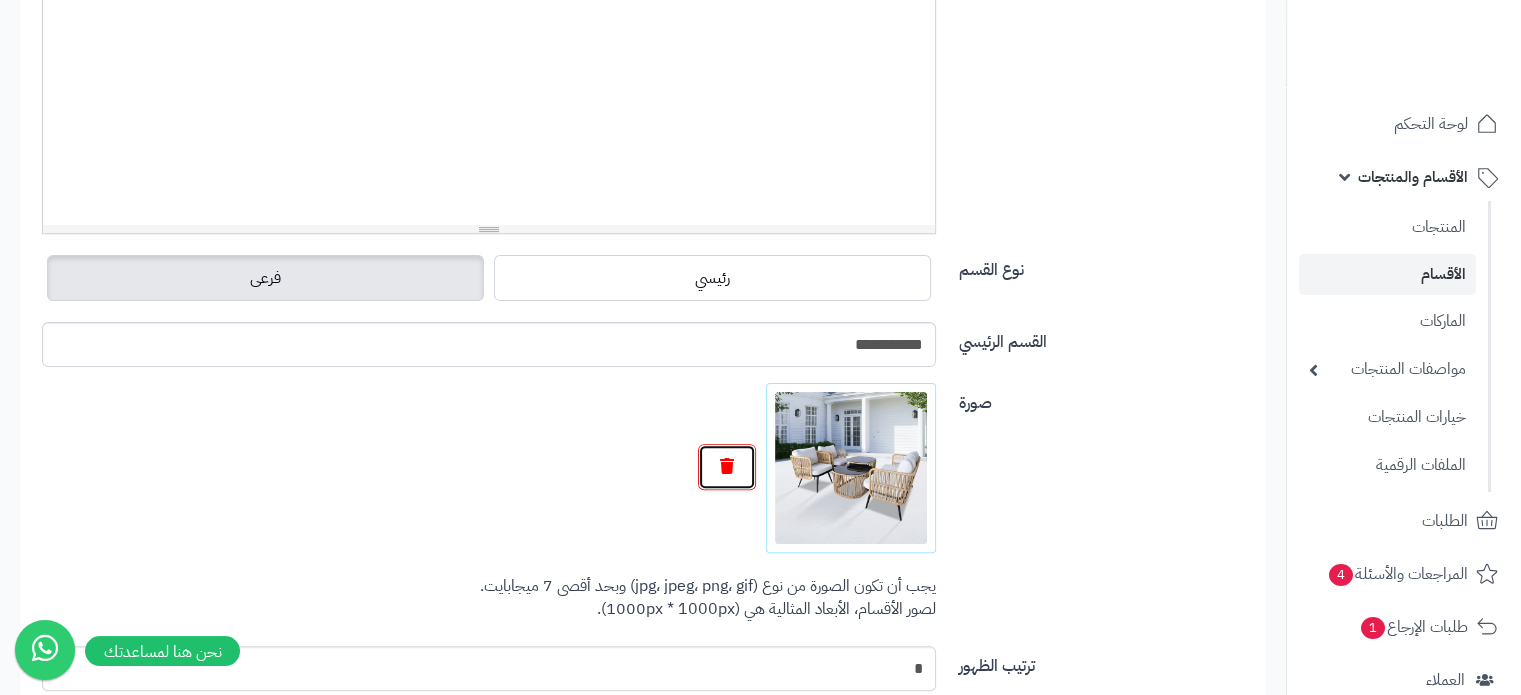 click at bounding box center [727, 467] 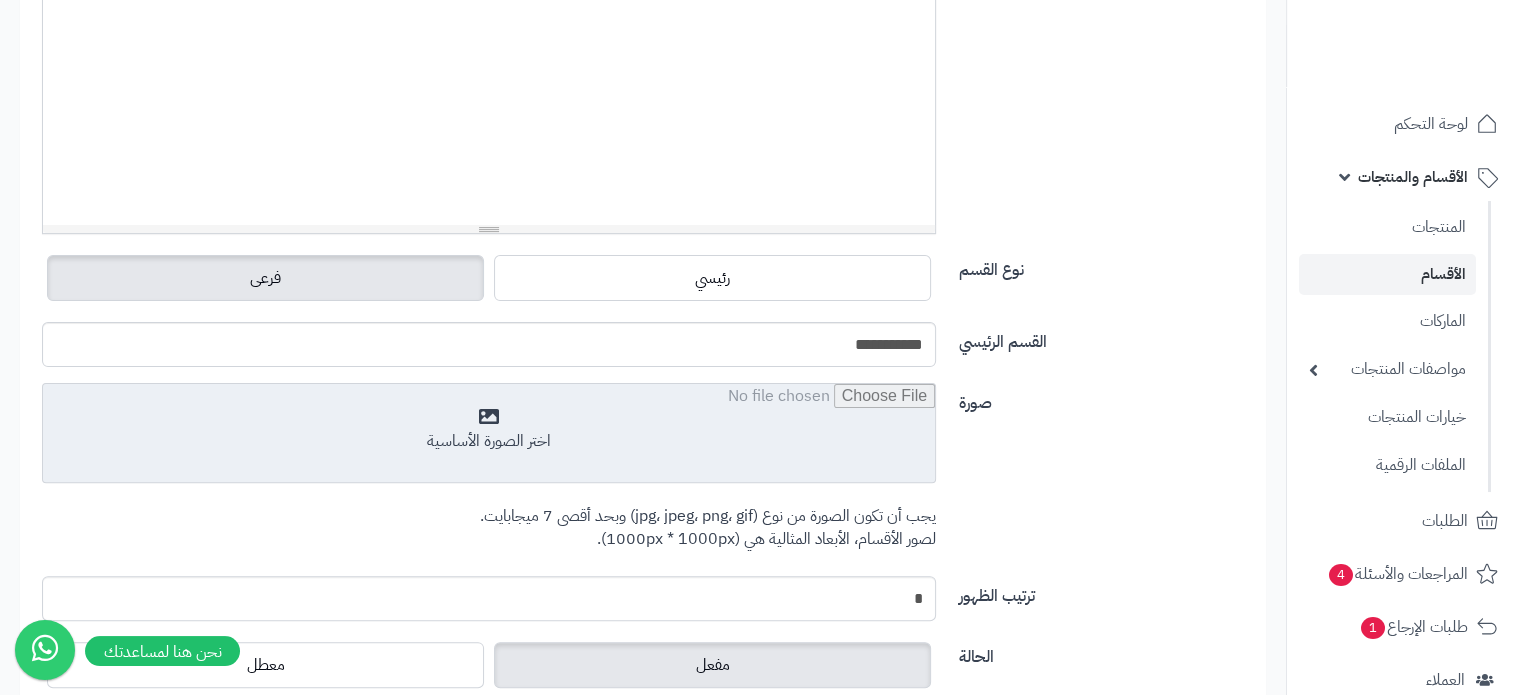 click at bounding box center (489, 434) 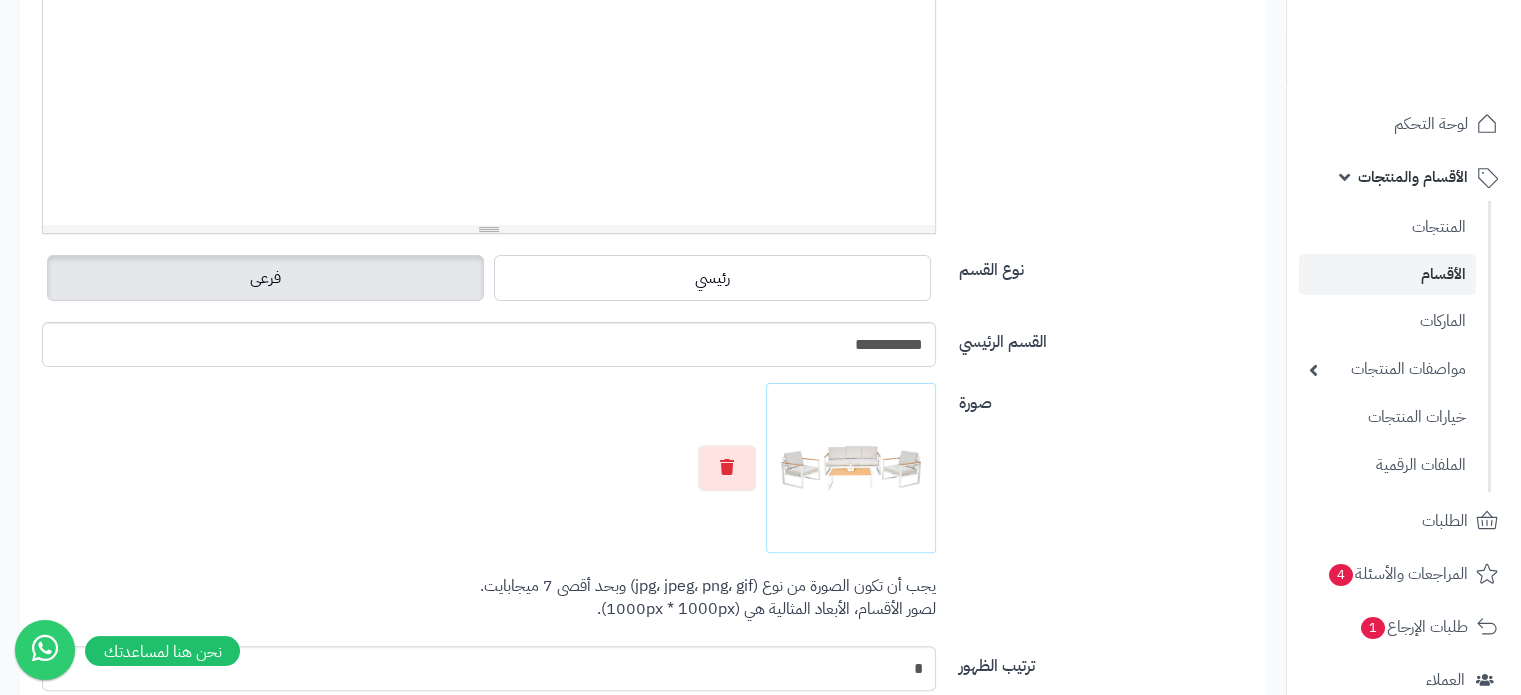 scroll, scrollTop: 0, scrollLeft: 0, axis: both 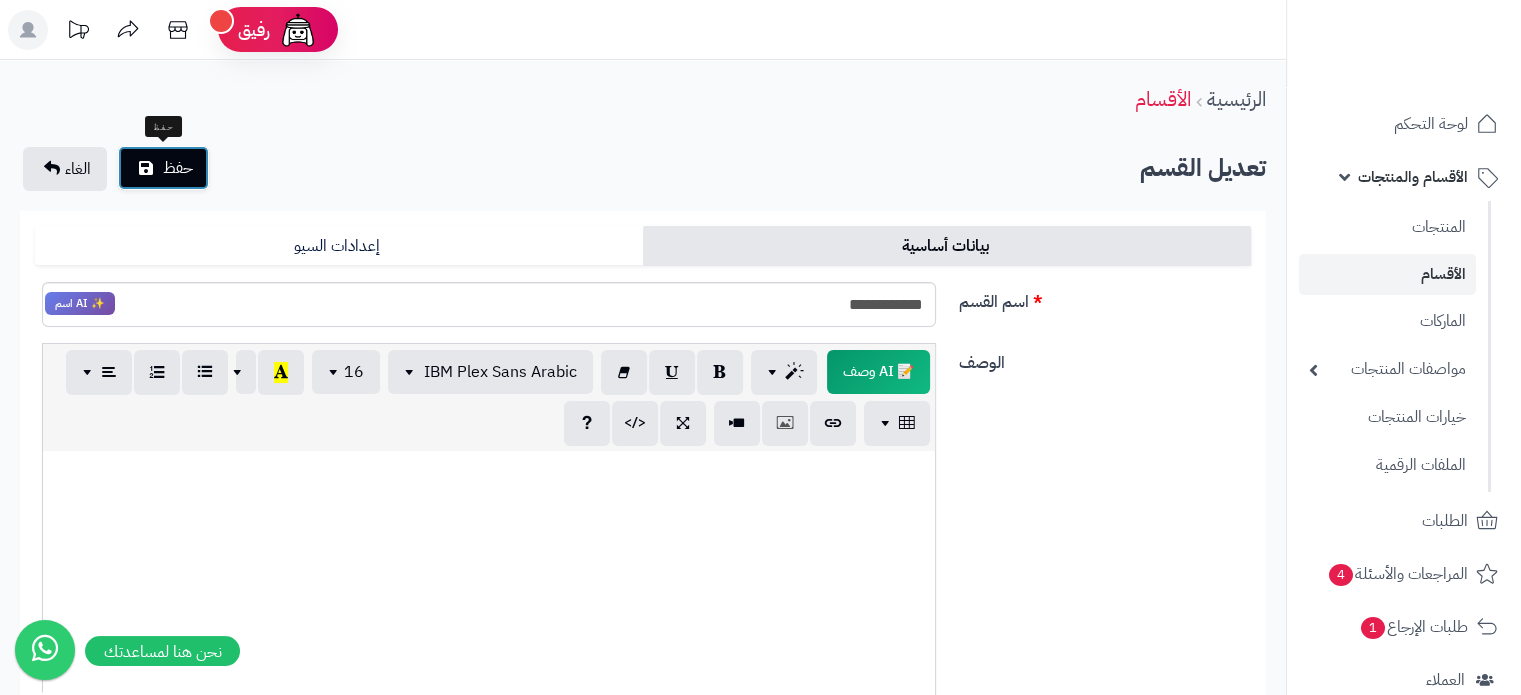 click on "حفظ" at bounding box center (178, 168) 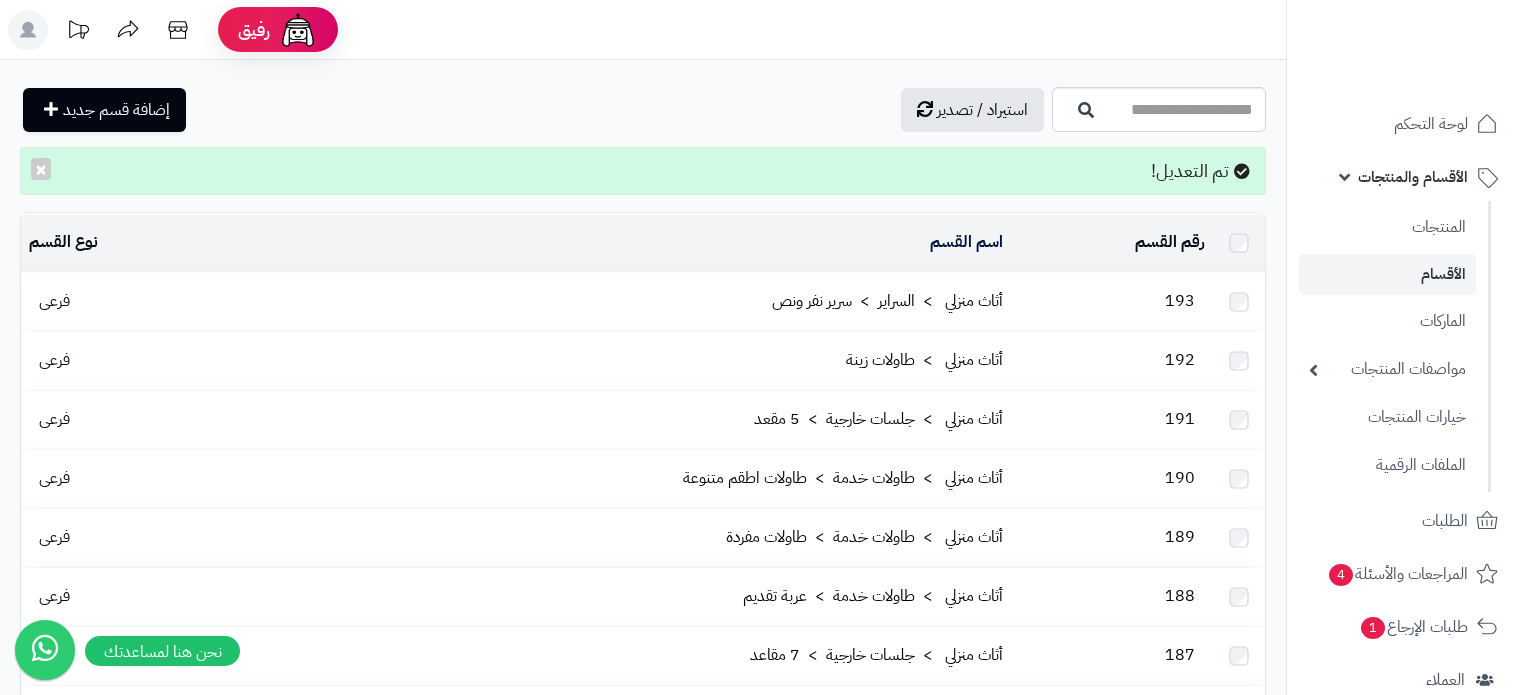 scroll, scrollTop: 0, scrollLeft: 0, axis: both 